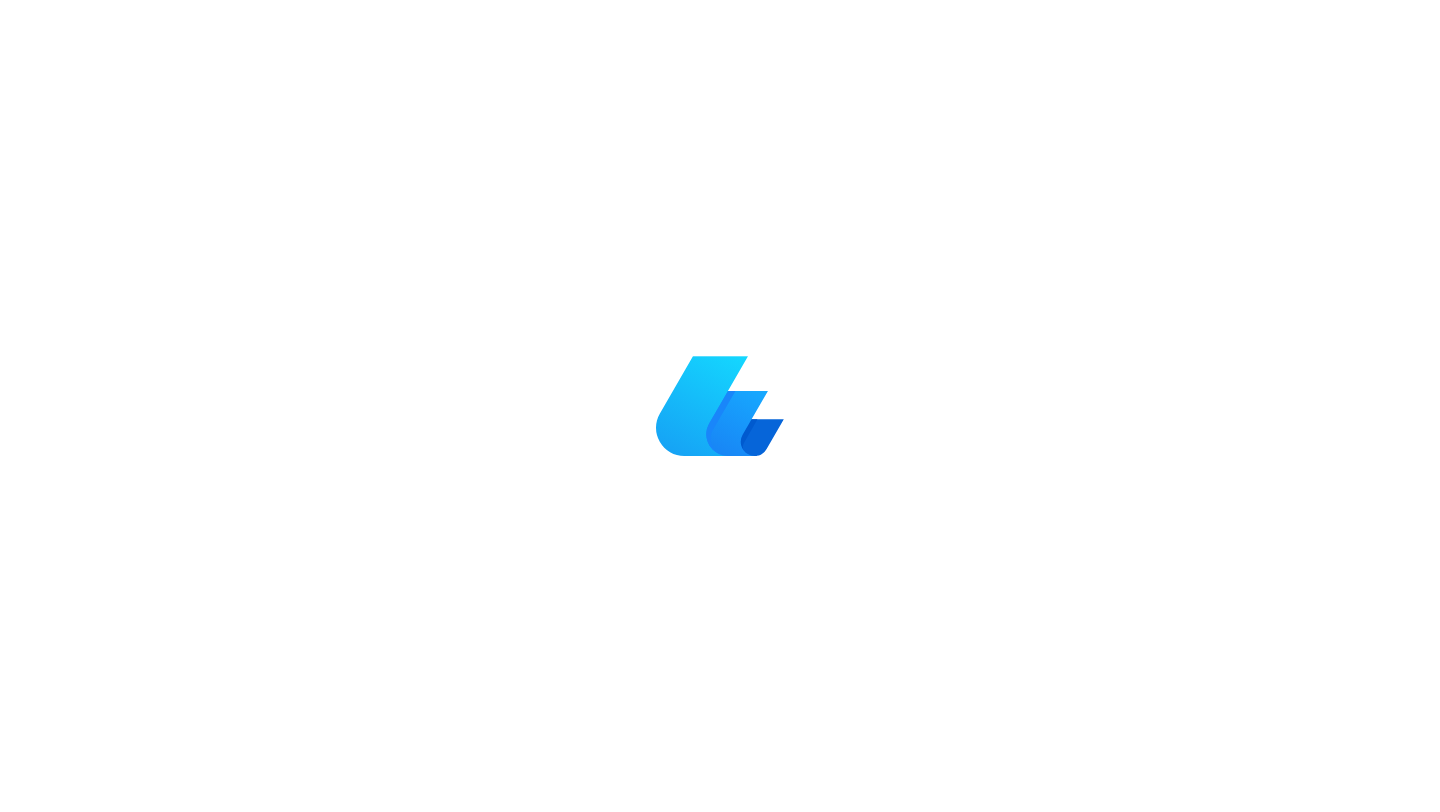 scroll, scrollTop: 0, scrollLeft: 0, axis: both 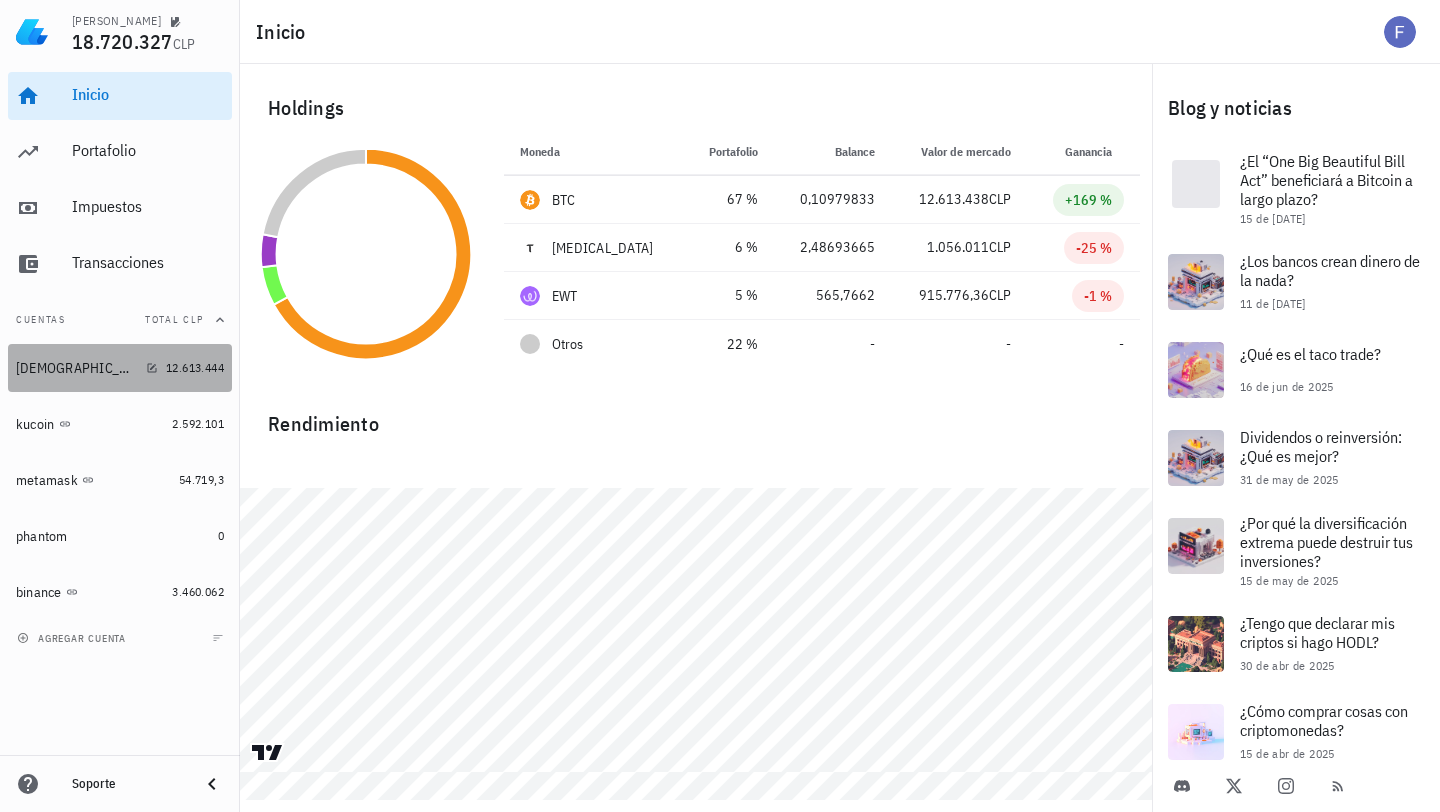 click on "buda       12.613.444" at bounding box center (120, 368) 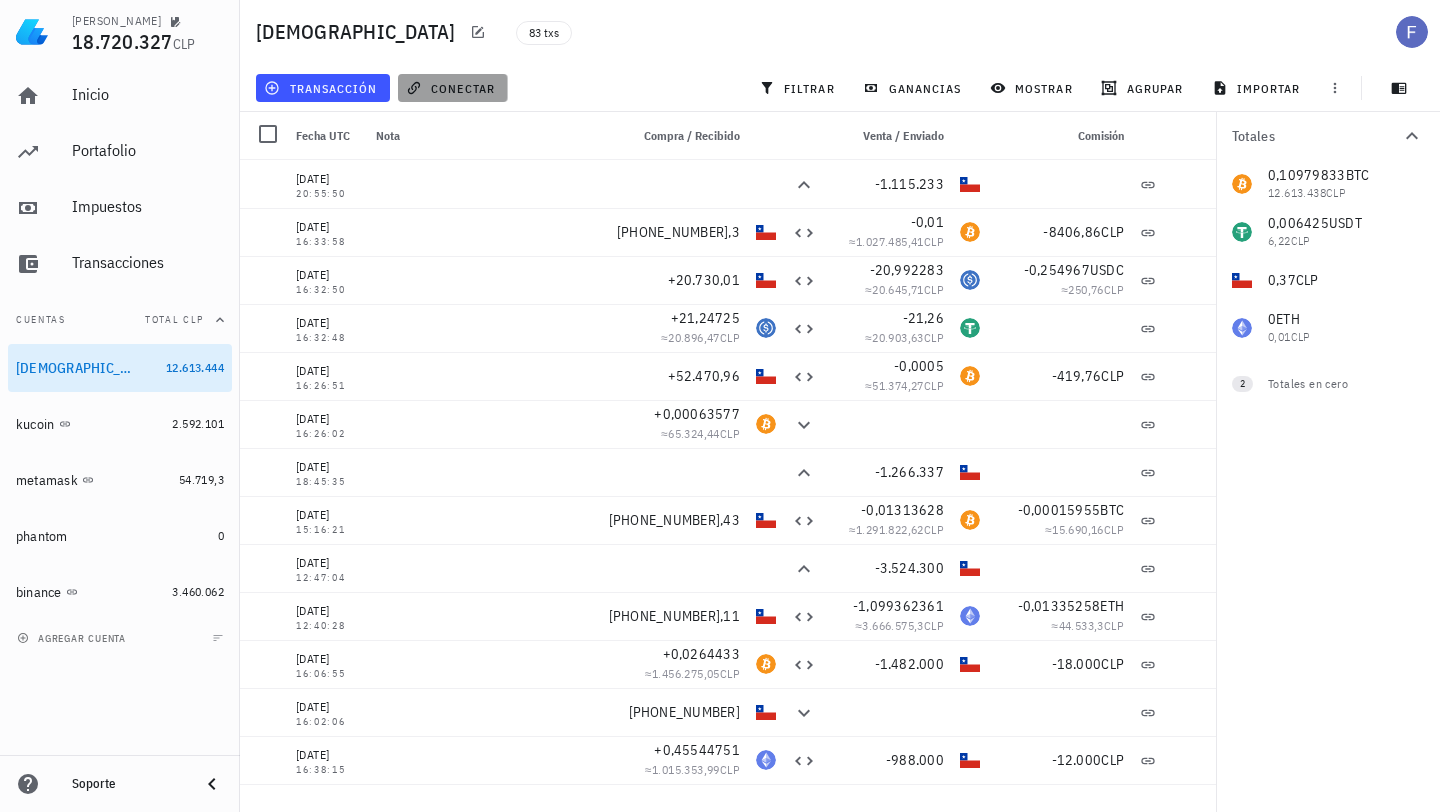 click on "conectar" at bounding box center [452, 88] 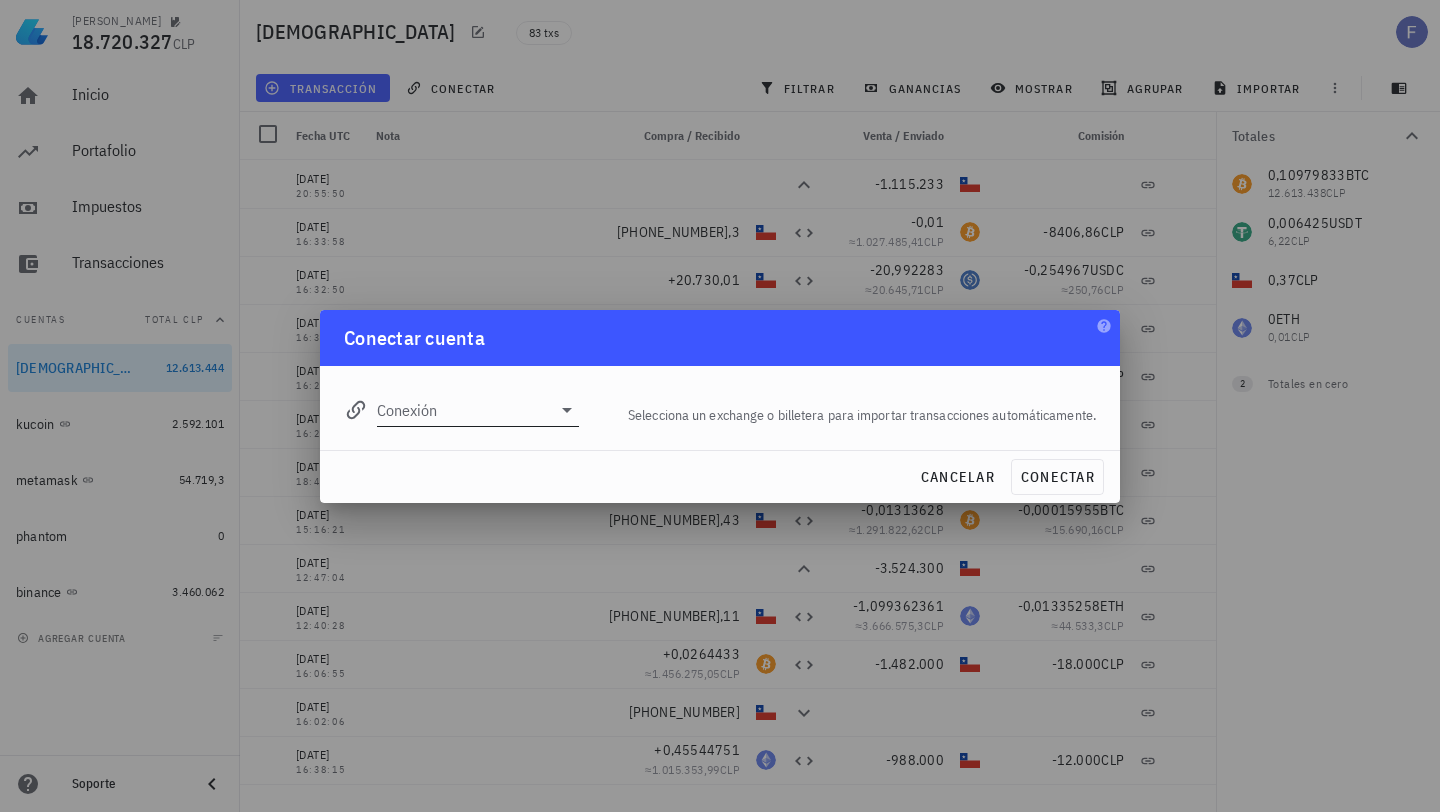 click on "Conexión" at bounding box center (464, 410) 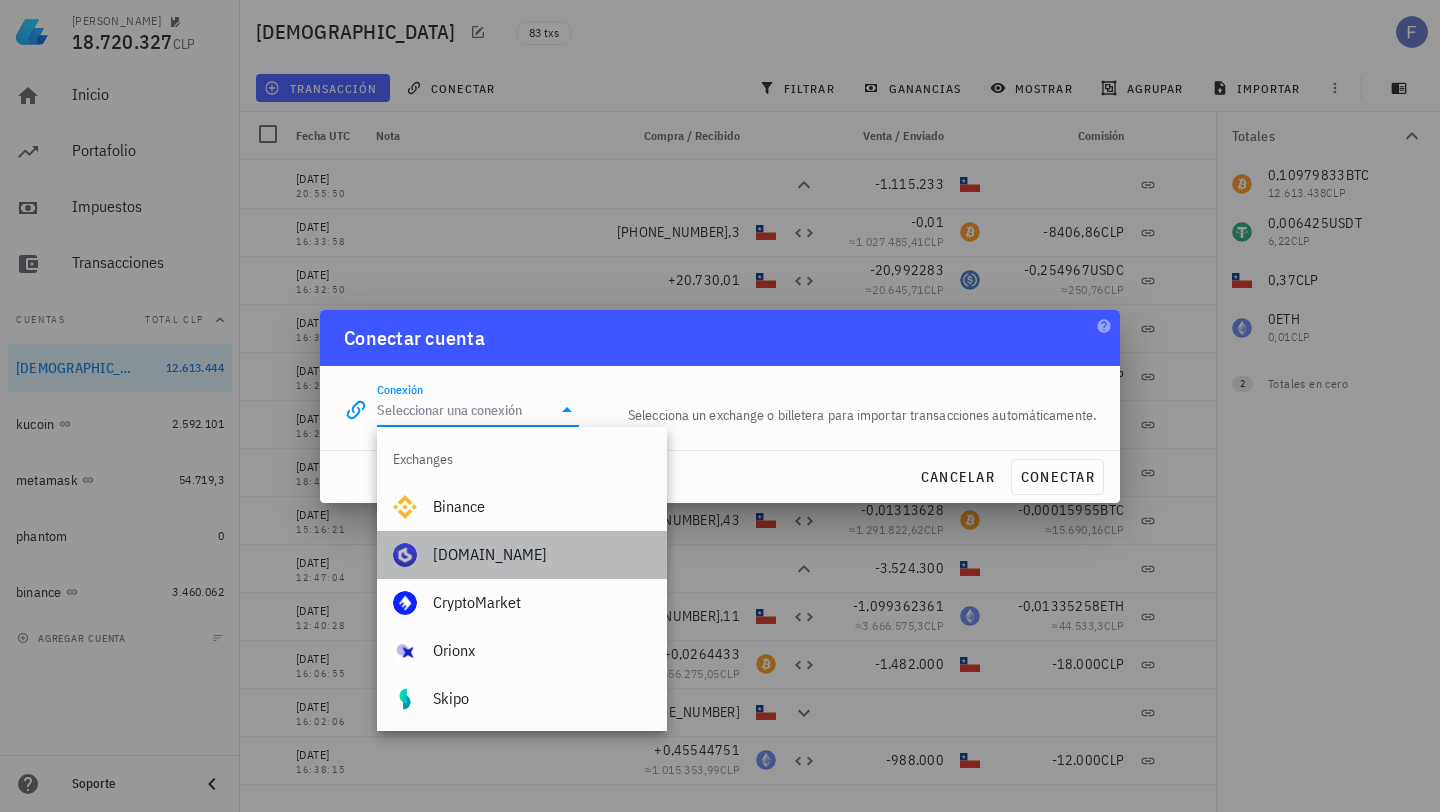 click on "[DOMAIN_NAME]" at bounding box center [542, 554] 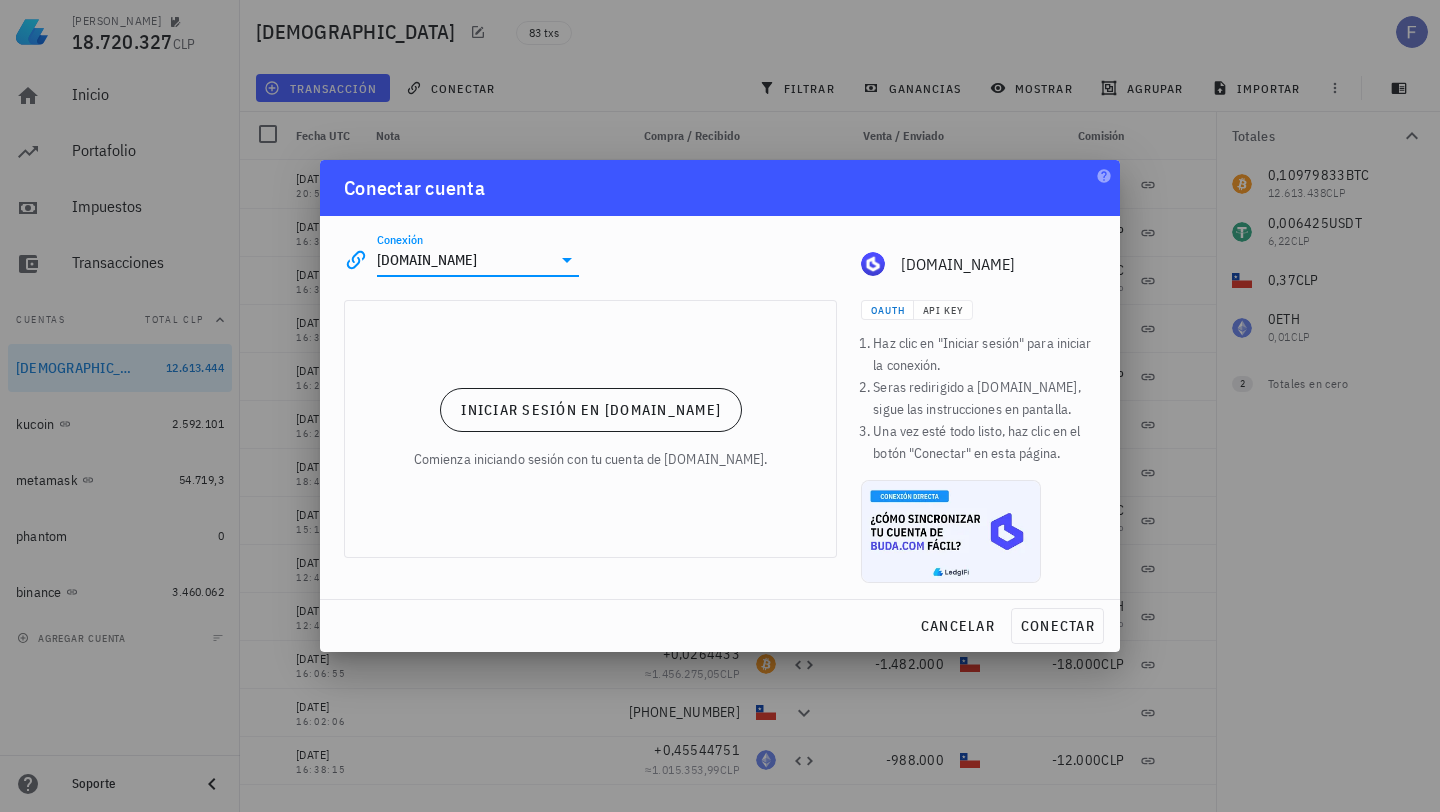 click at bounding box center (720, 406) 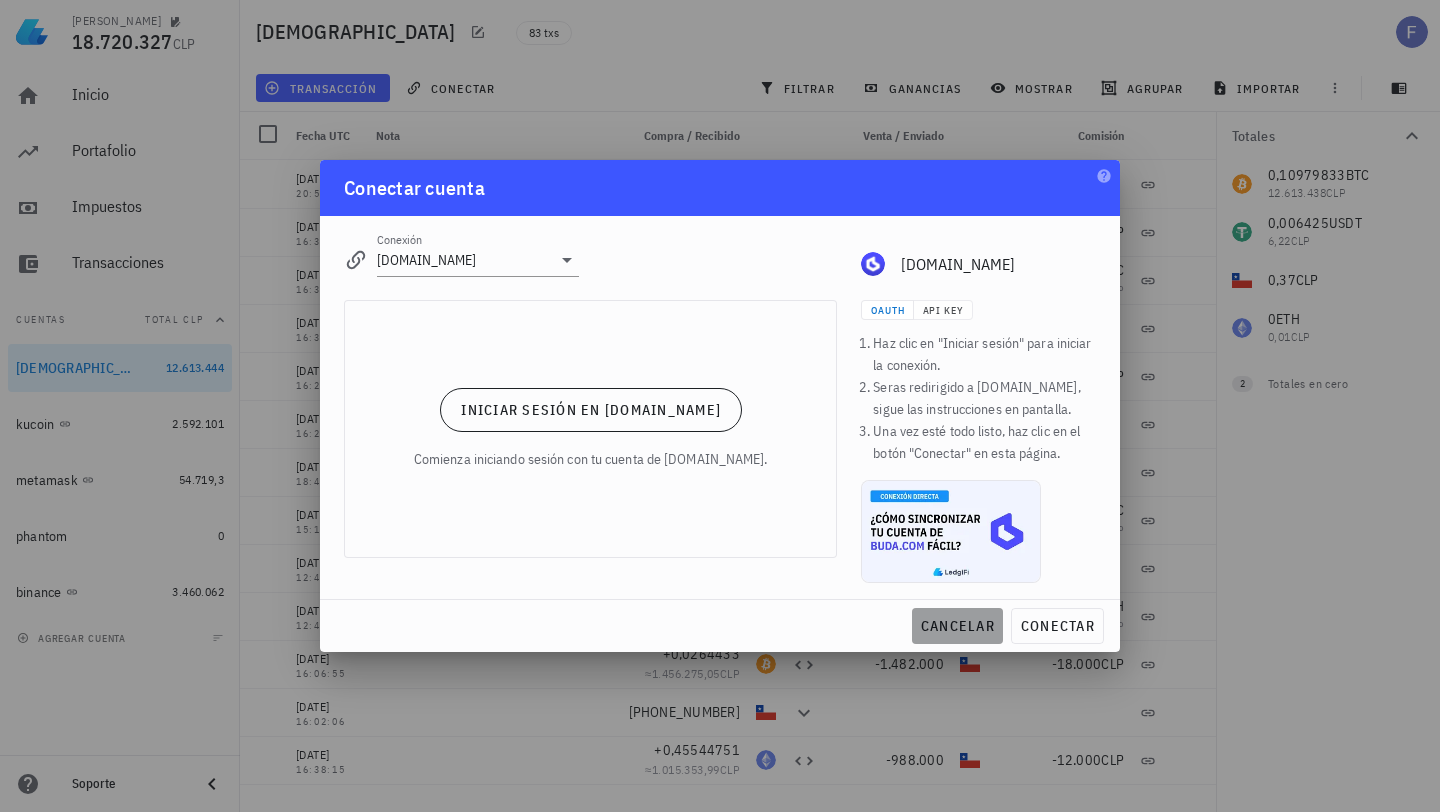 click on "cancelar" at bounding box center [957, 626] 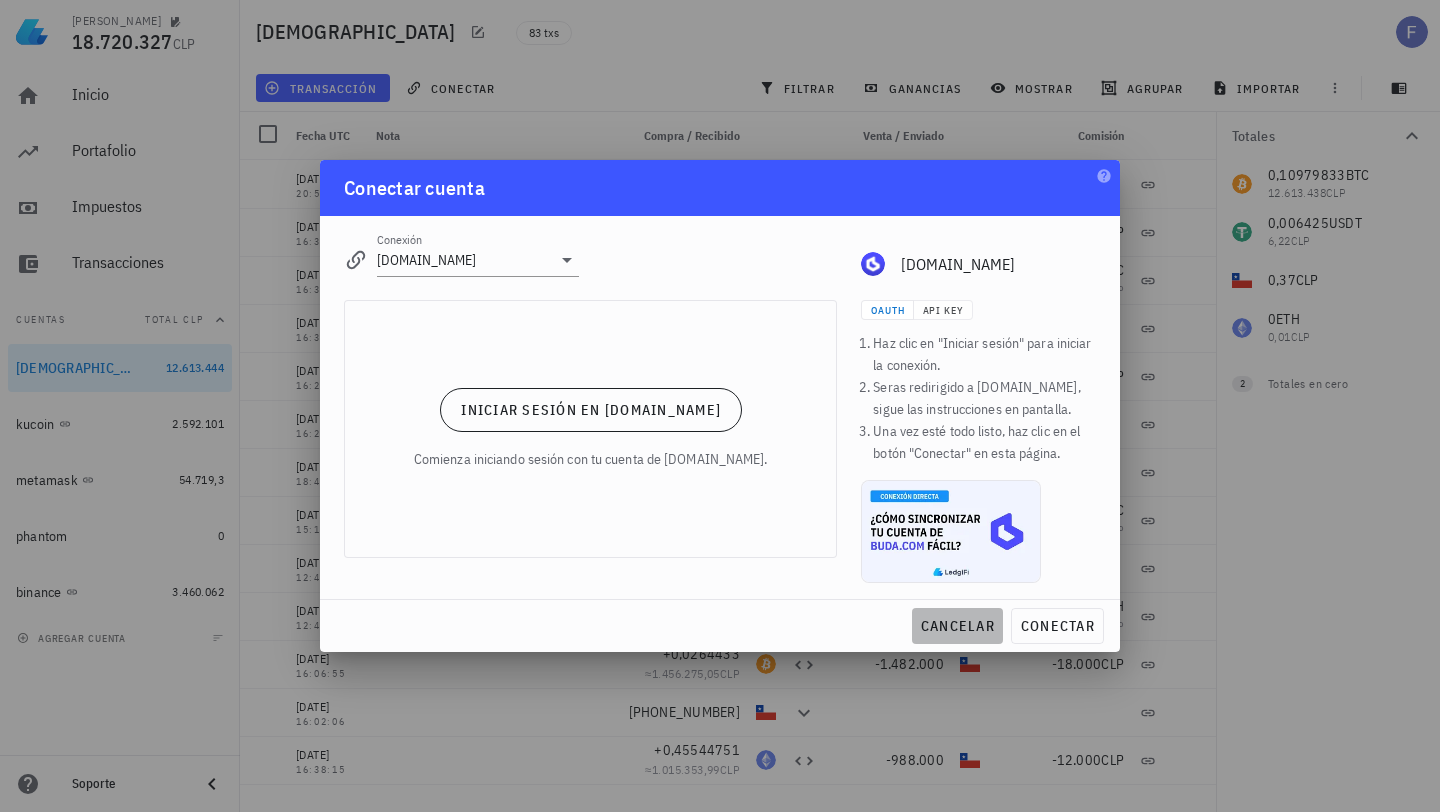 type 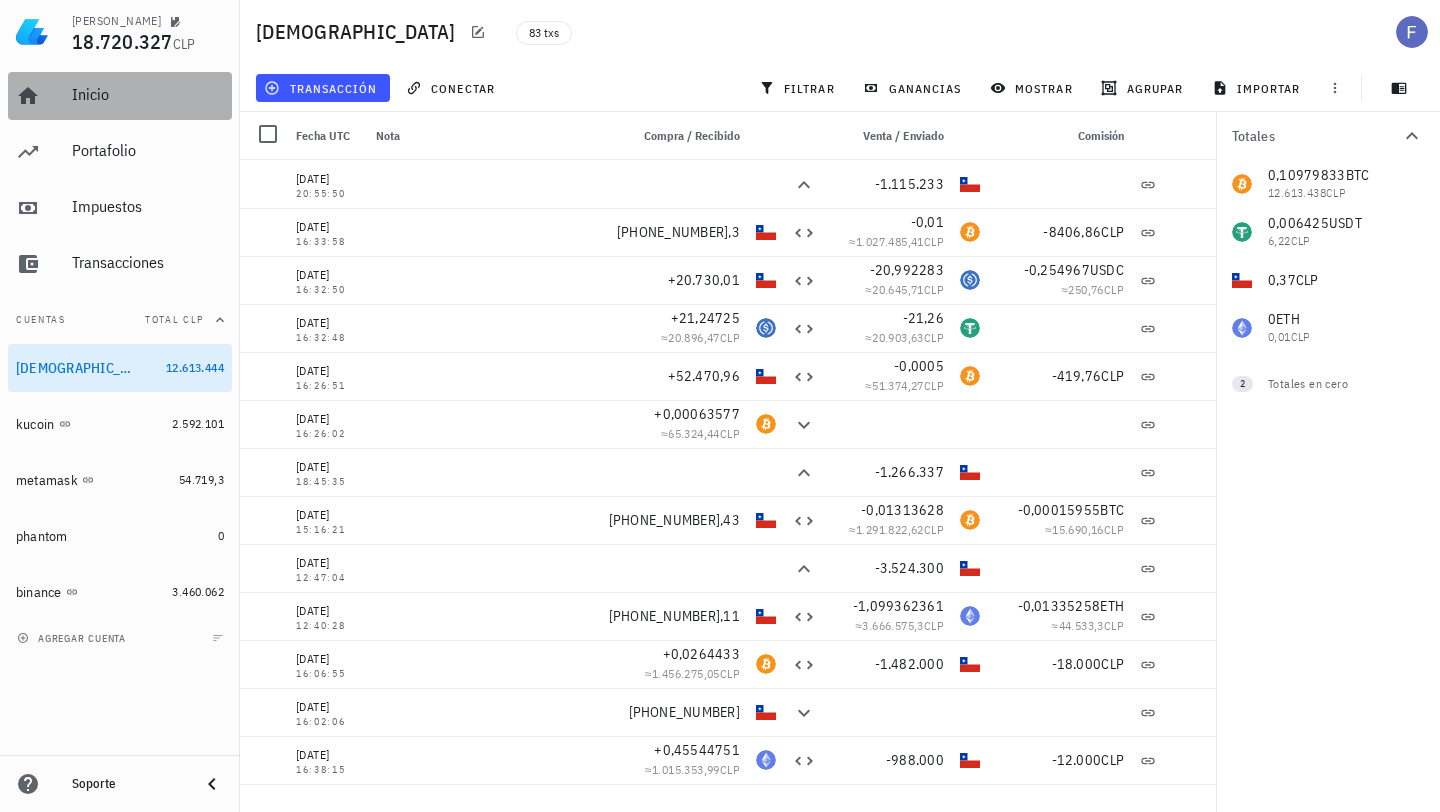 click on "Inicio" at bounding box center [148, 95] 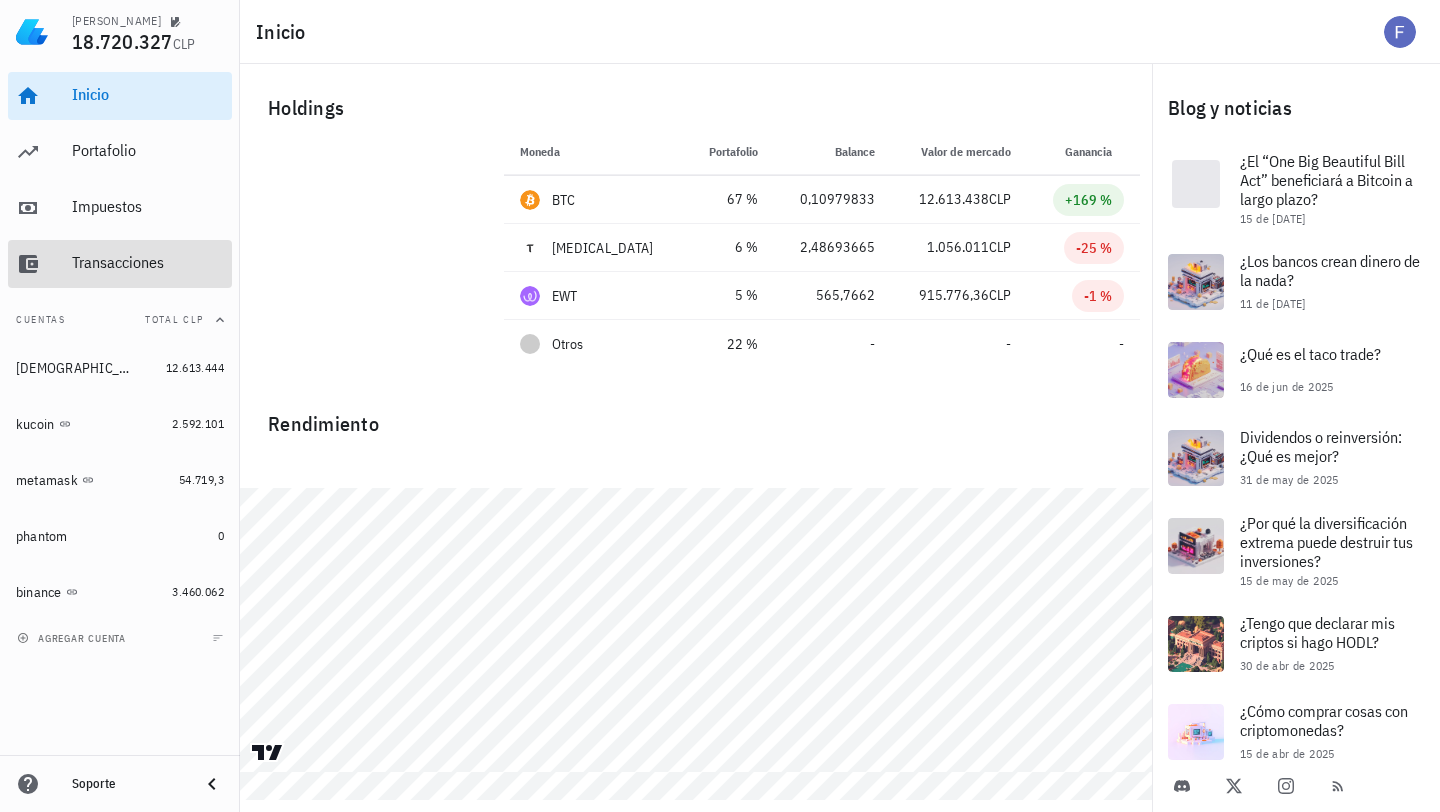 click on "Transacciones" at bounding box center (148, 263) 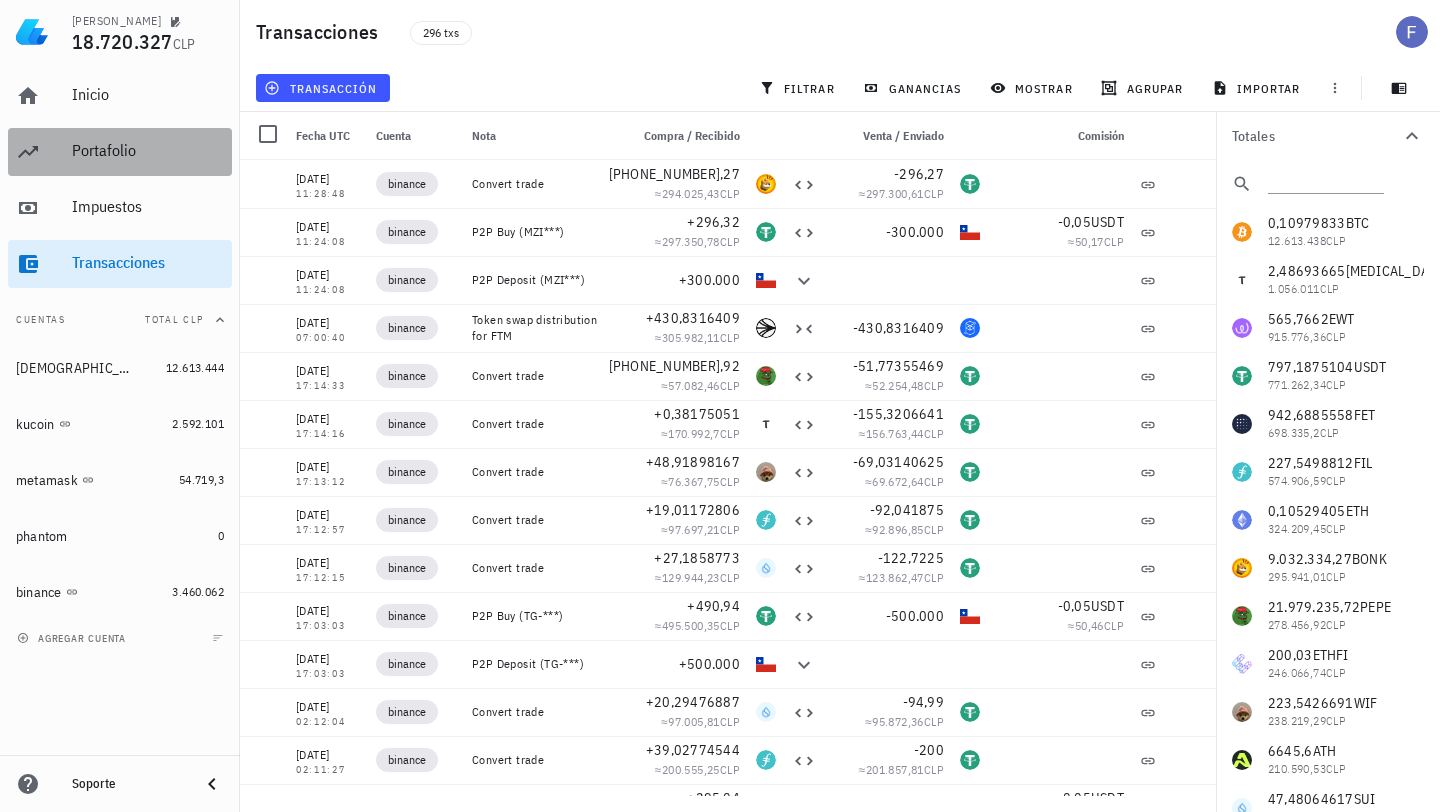 click on "Portafolio" at bounding box center (148, 150) 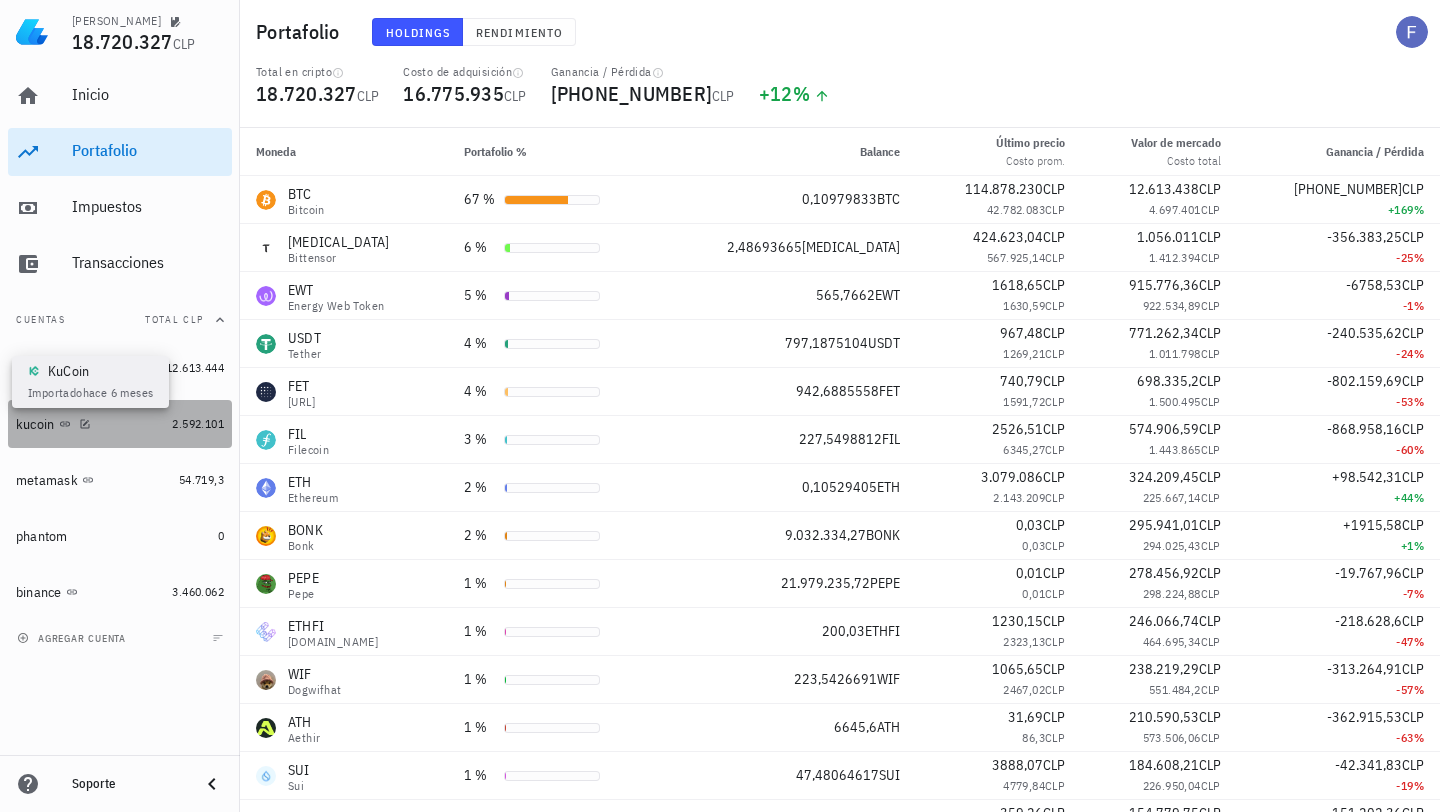 click 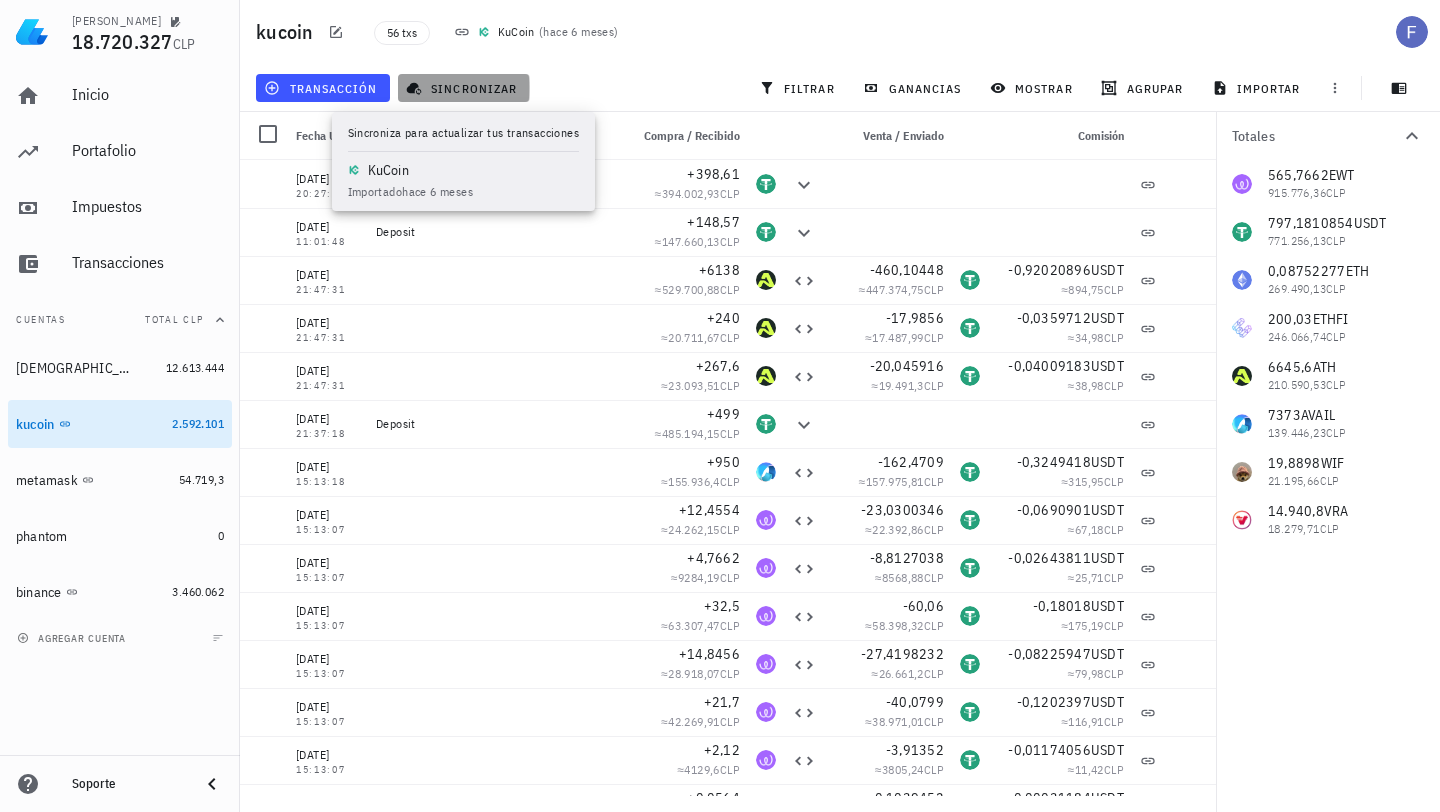 click on "sincronizar" at bounding box center [463, 88] 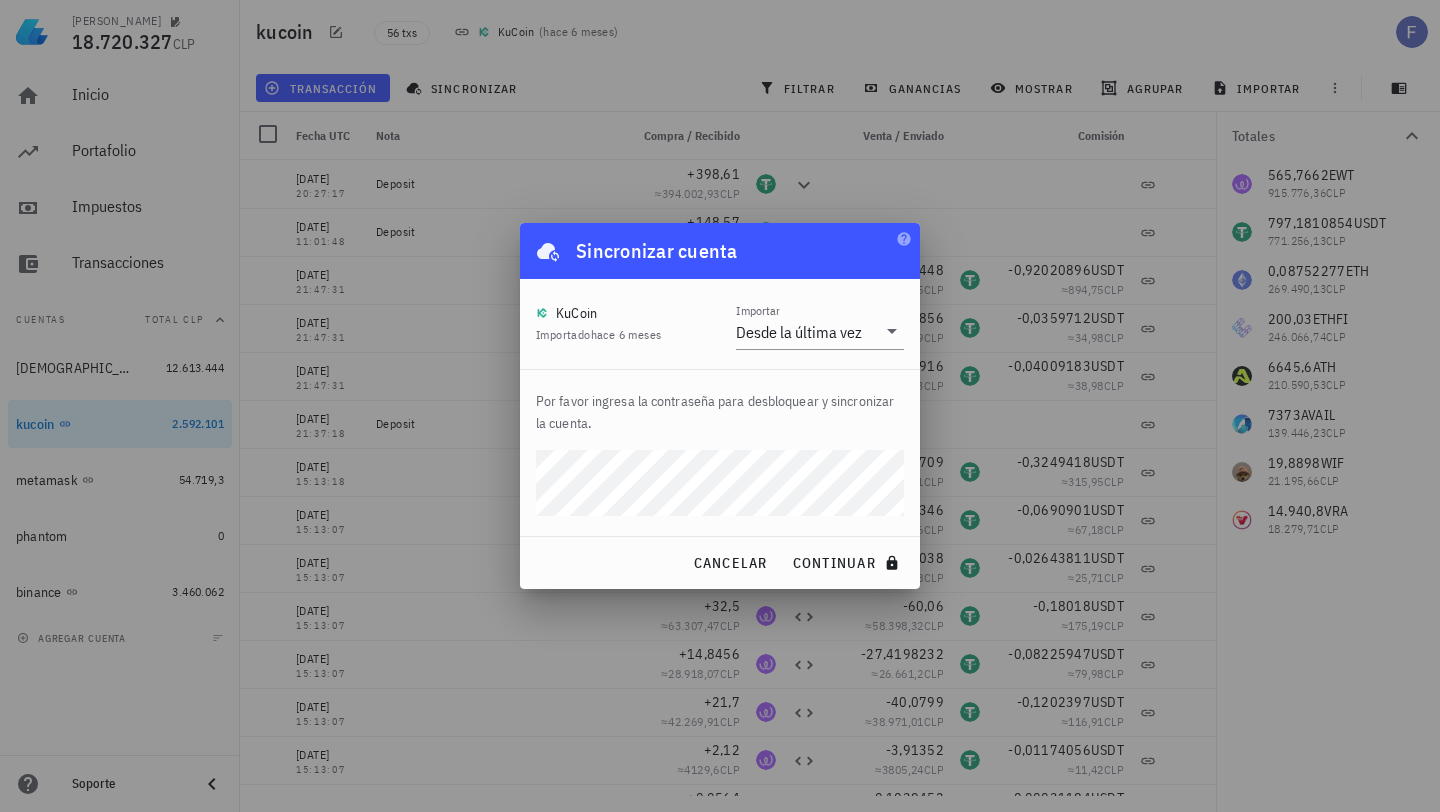 click on "continuar" at bounding box center (848, 563) 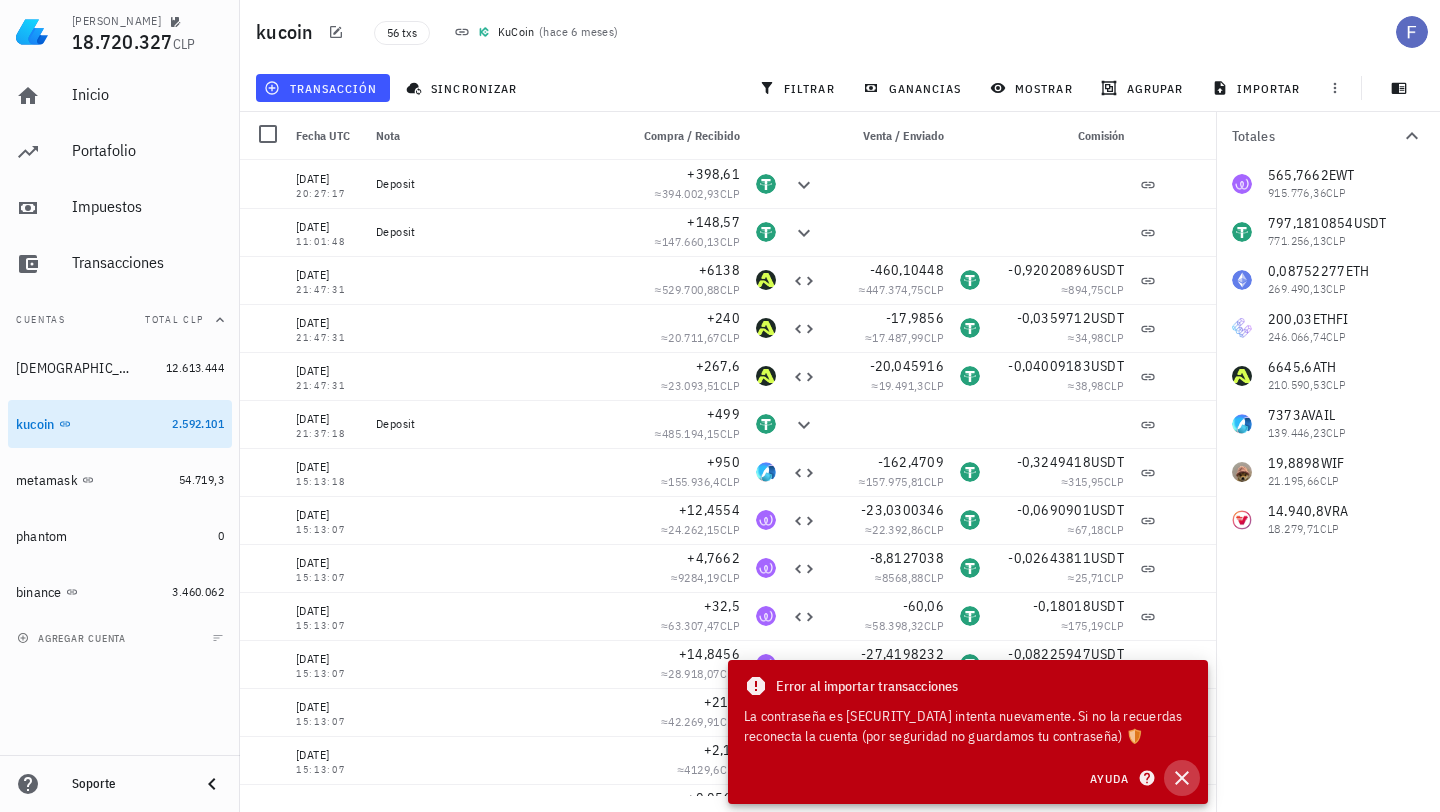 click 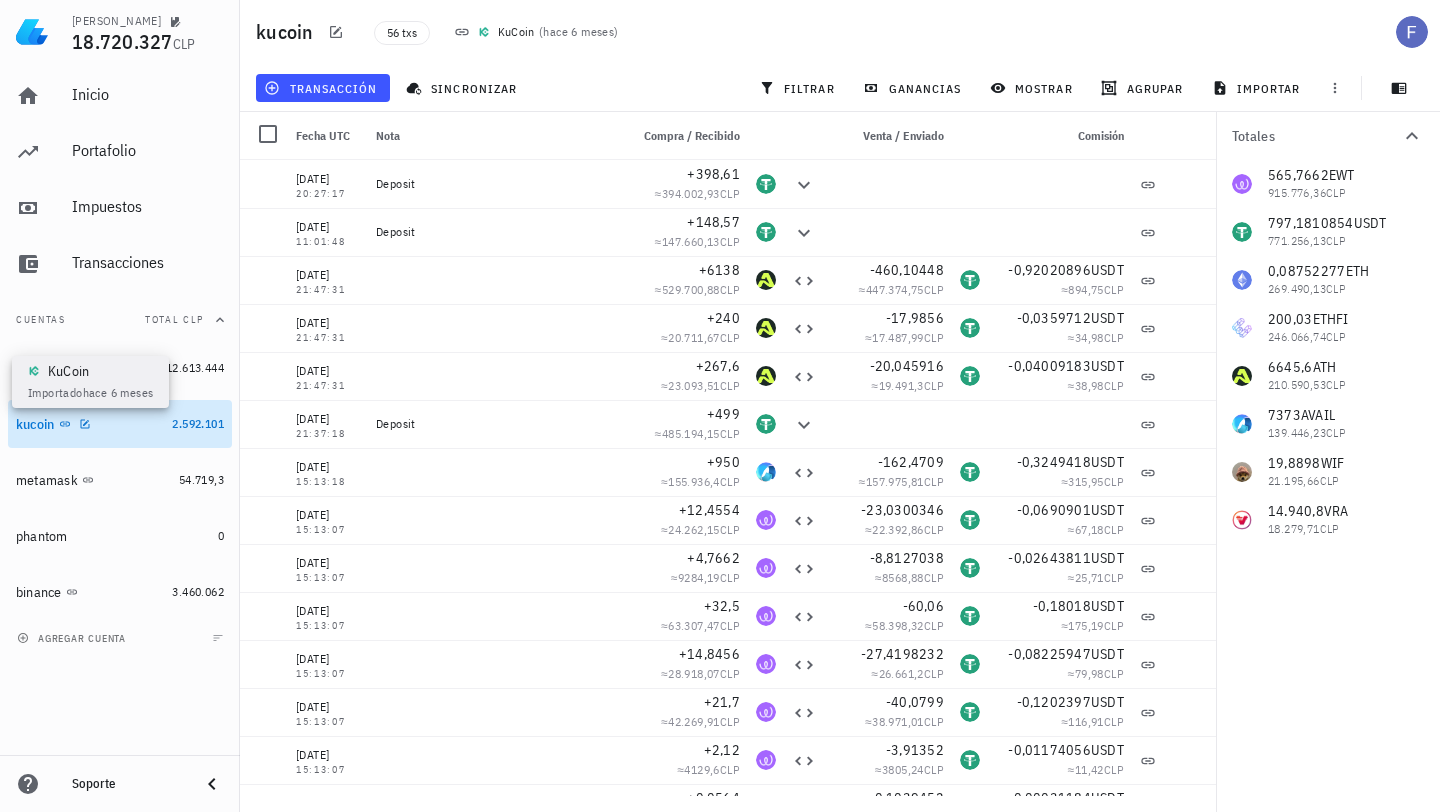 click 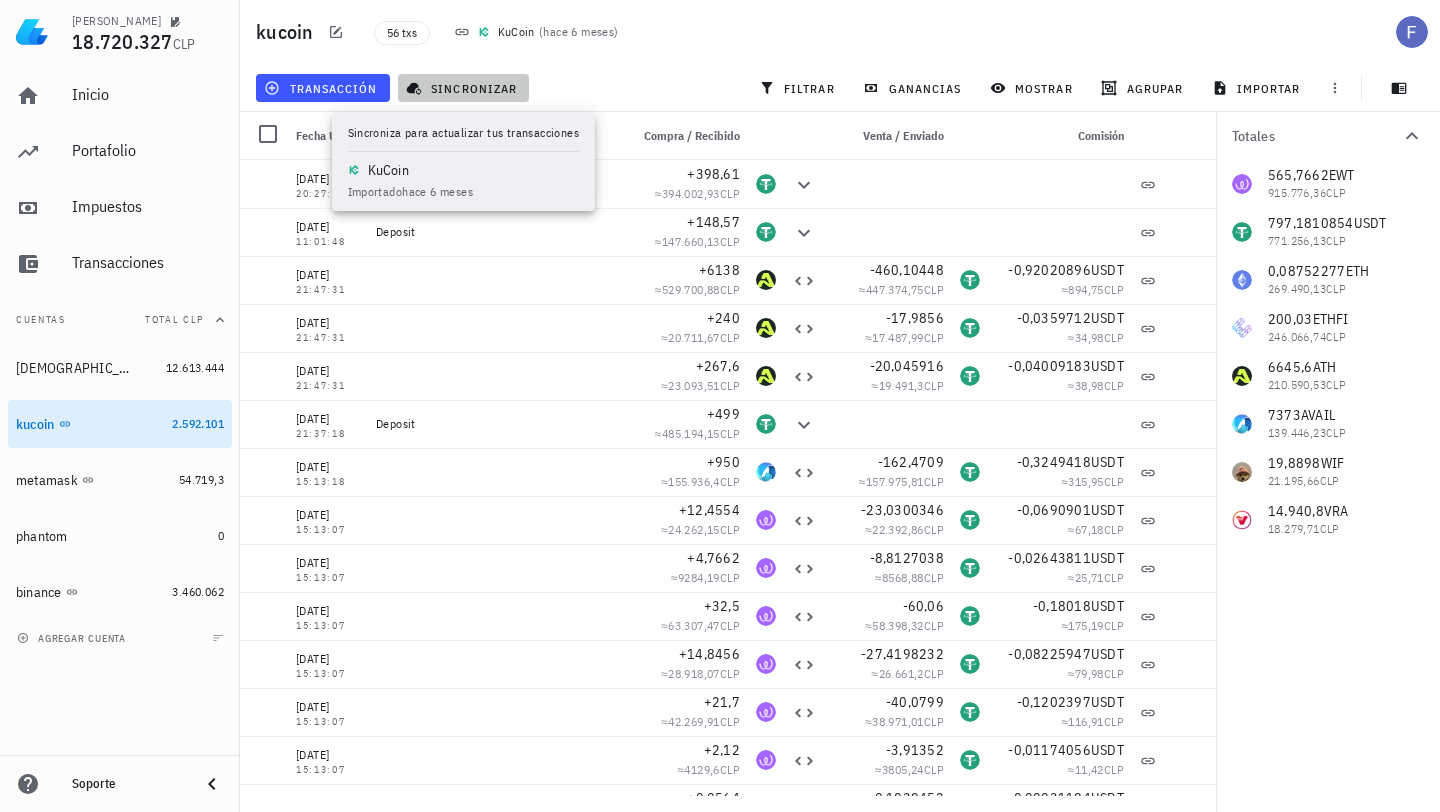 click on "sincronizar" at bounding box center (463, 88) 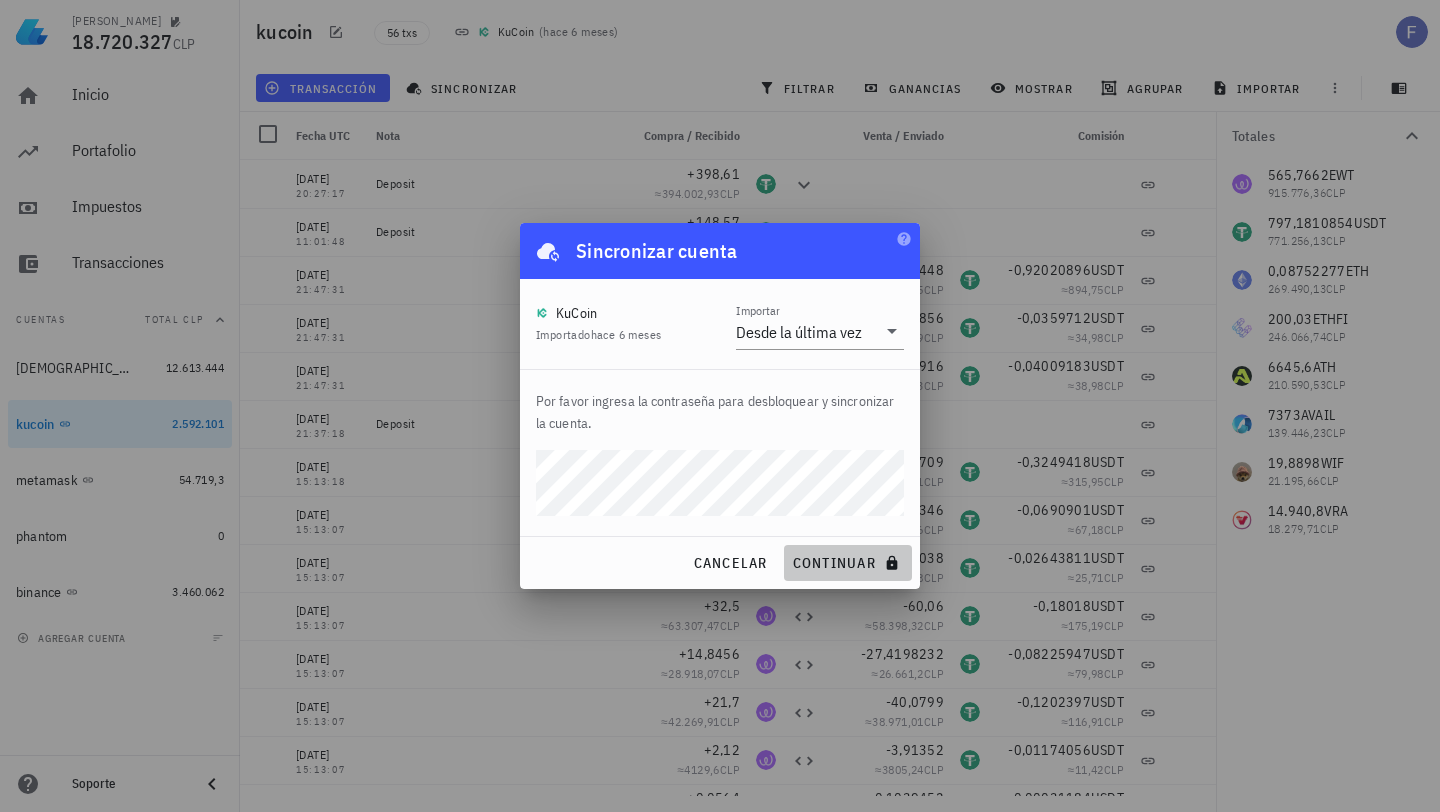 click on "continuar" at bounding box center (848, 563) 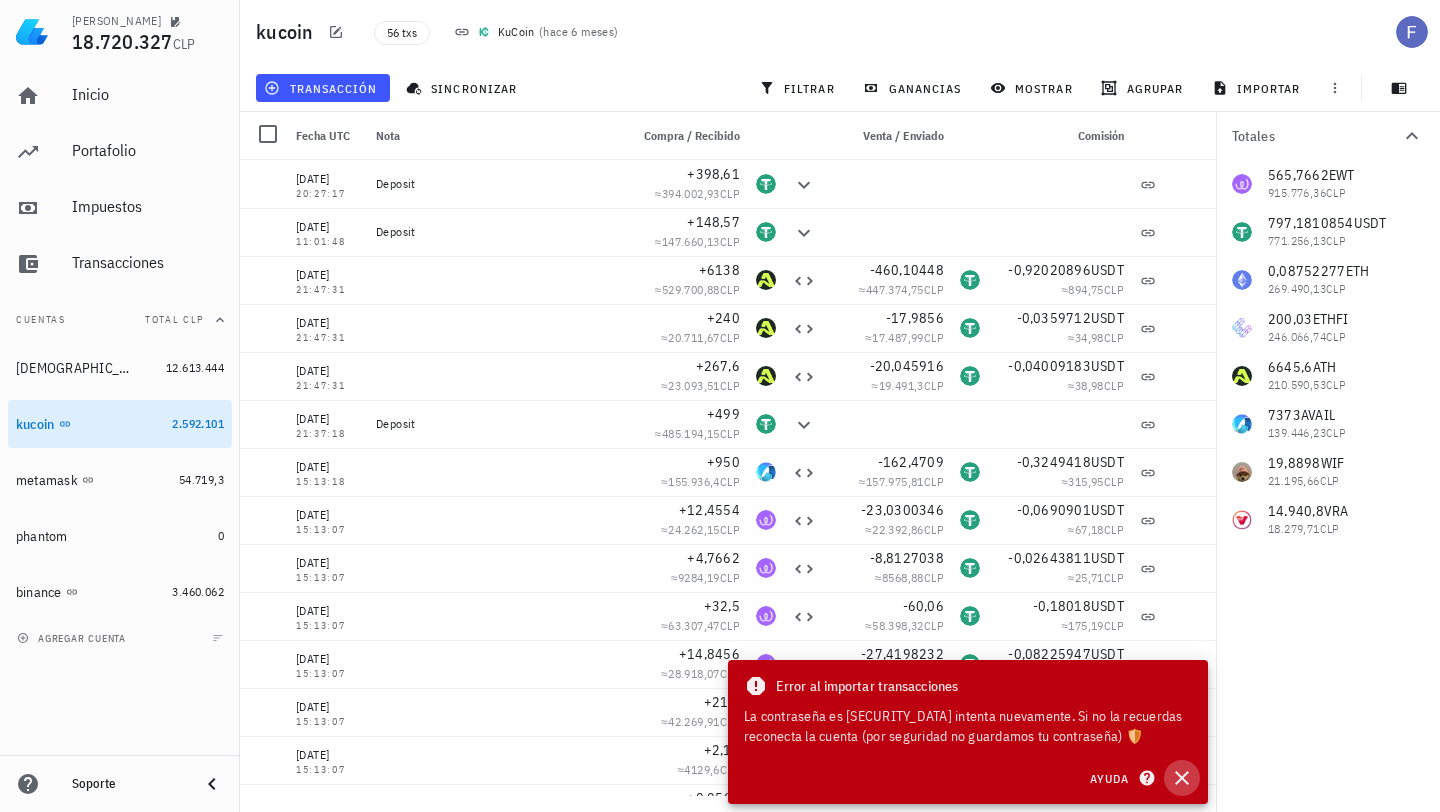 click 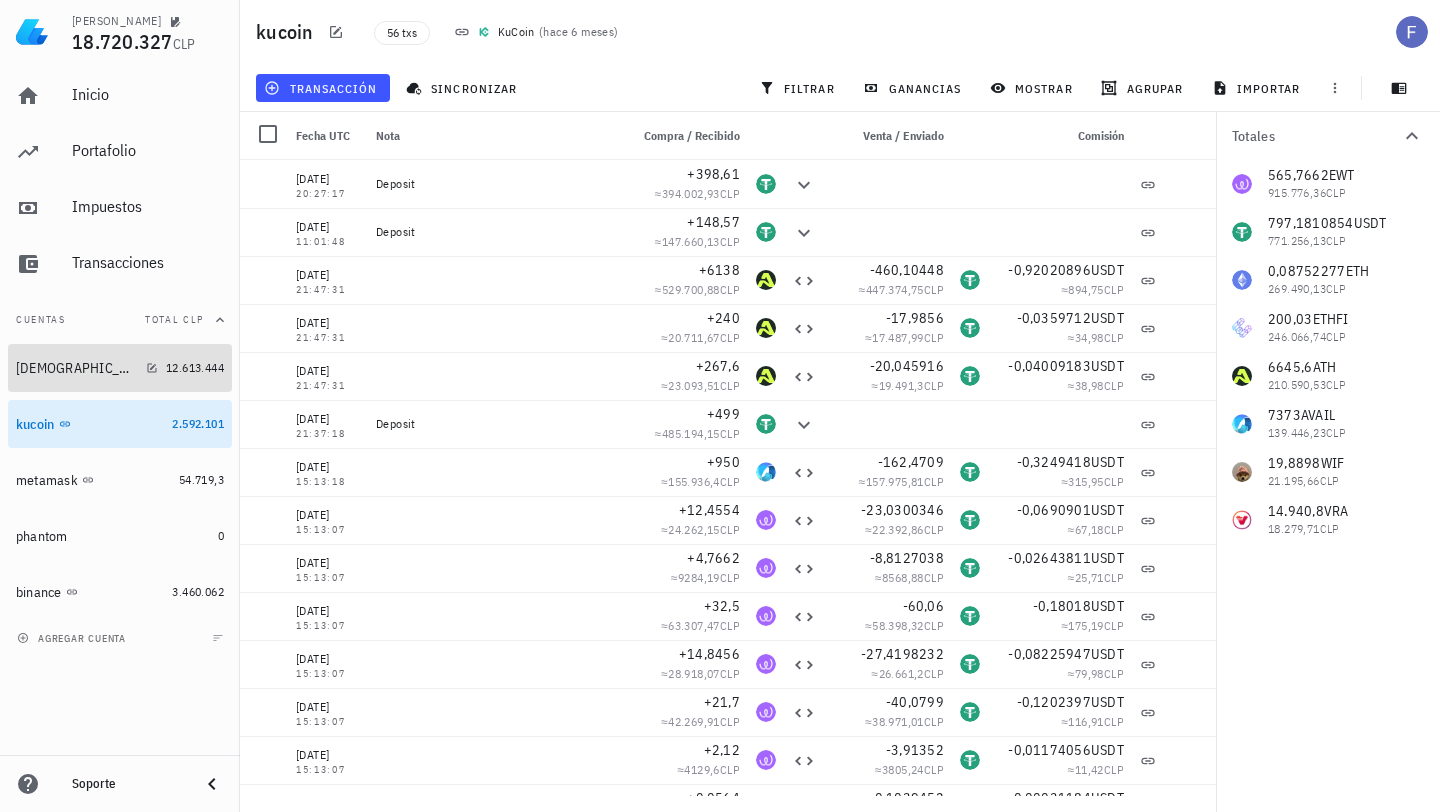 click on "buda" at bounding box center [87, 368] 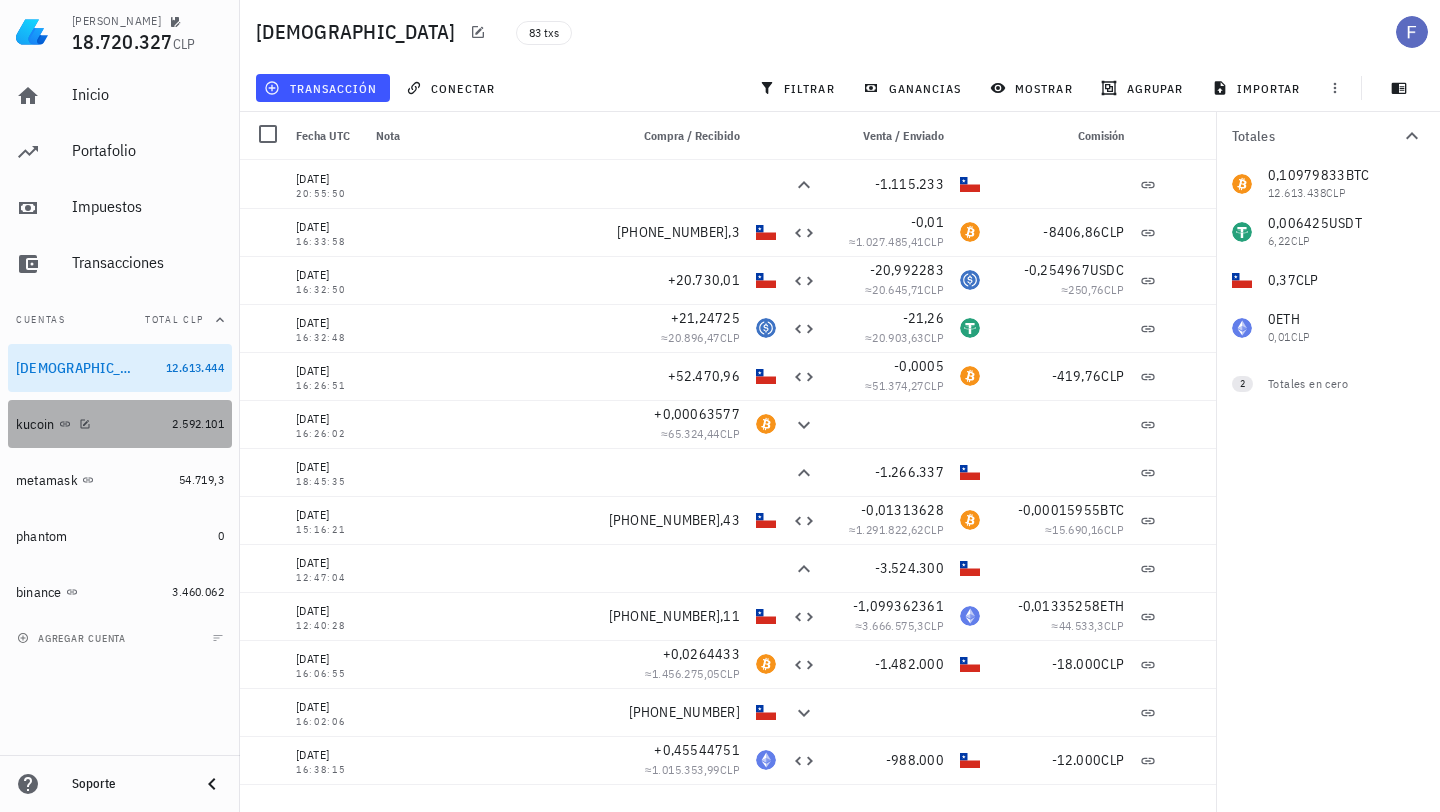 click on "kucoin" at bounding box center [90, 424] 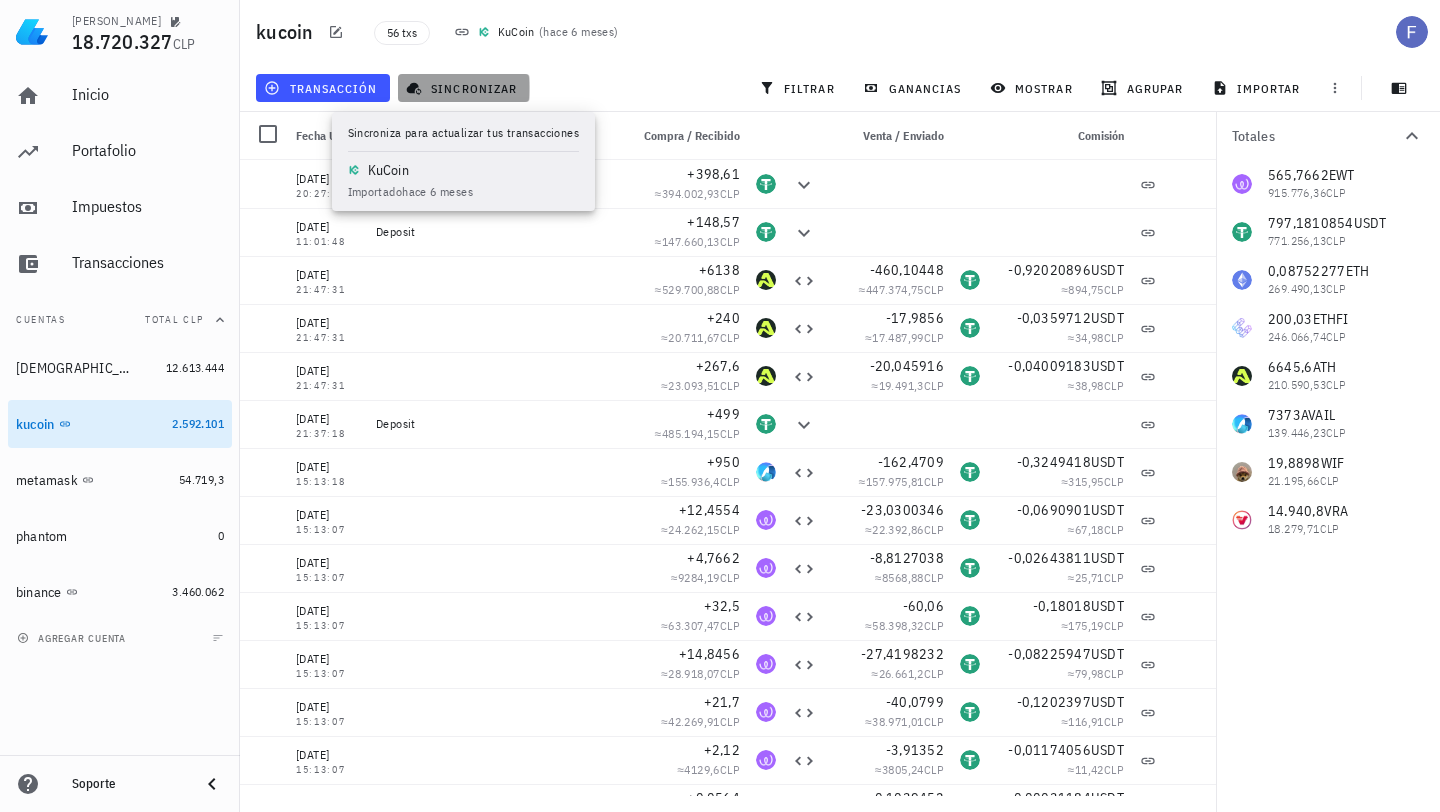 click on "sincronizar" at bounding box center (463, 88) 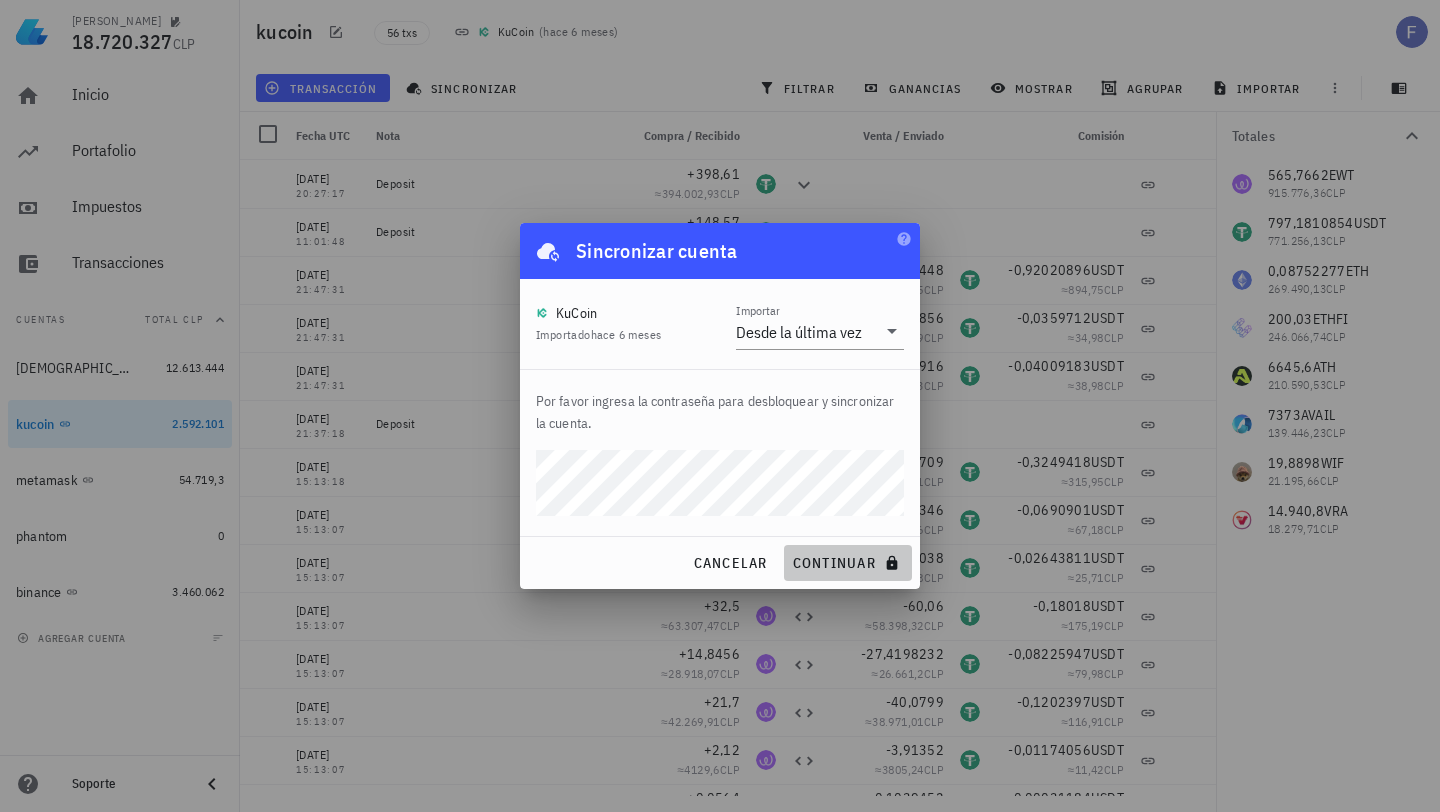 click on "continuar" at bounding box center [848, 563] 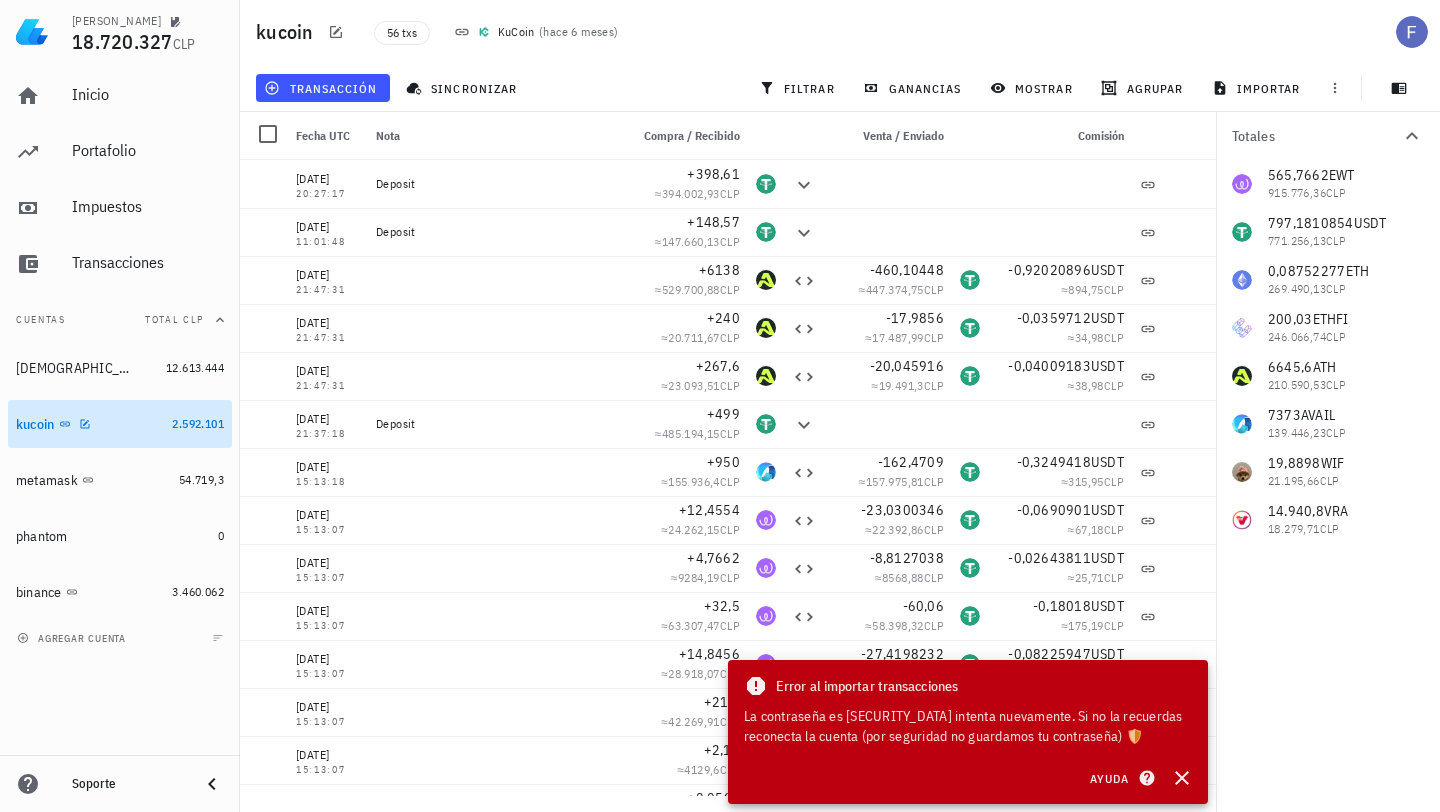 click 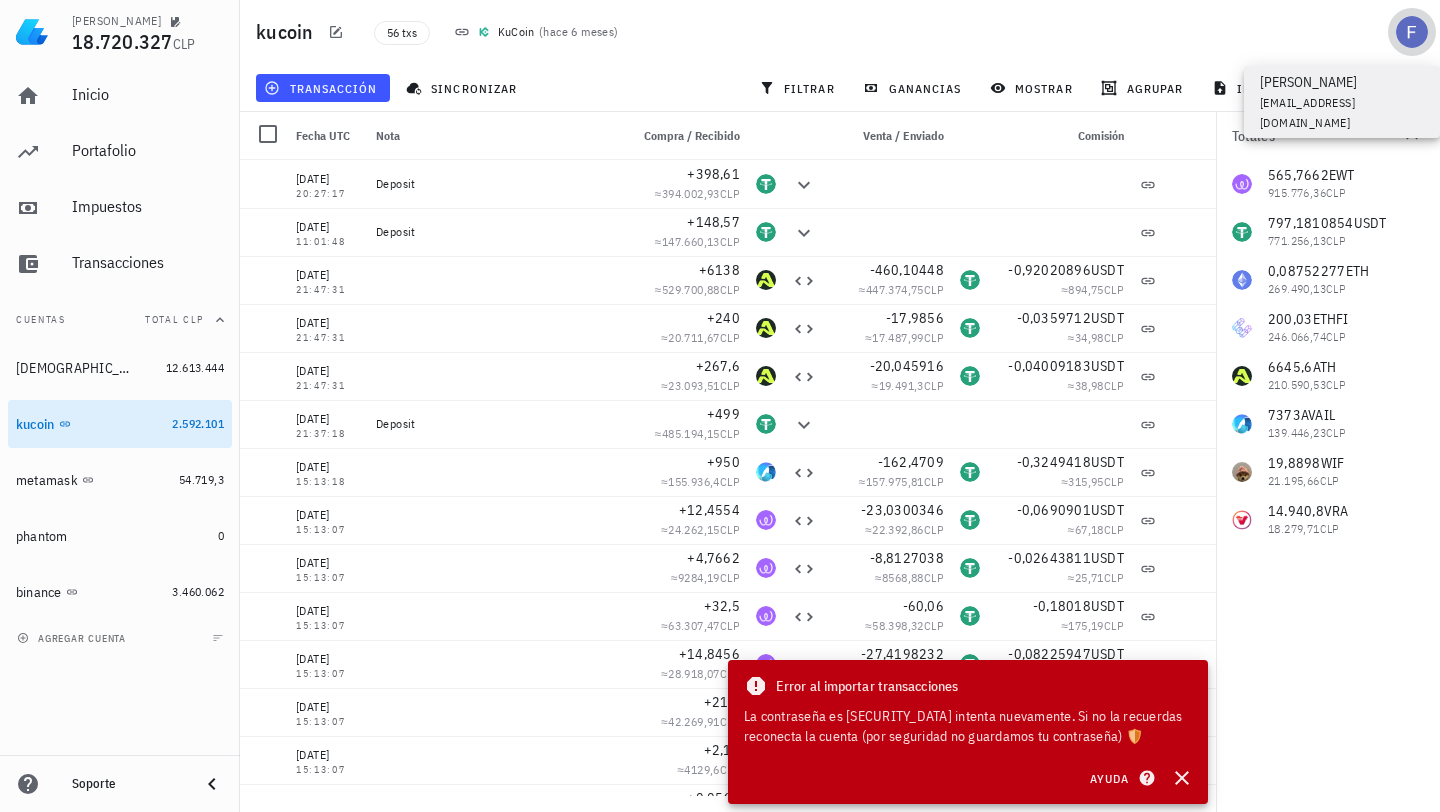 click at bounding box center [1412, 32] 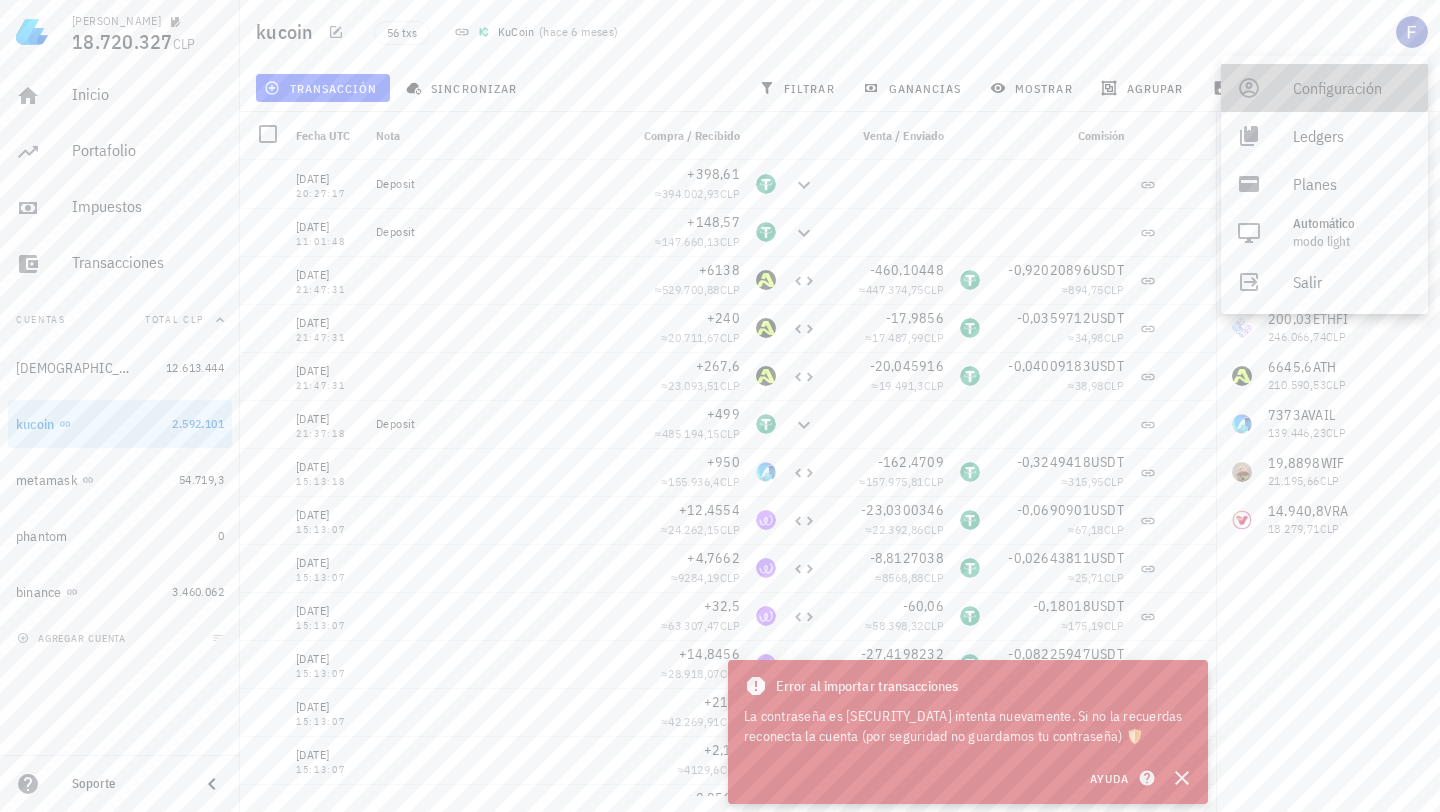 click on "Configuración" at bounding box center [1352, 88] 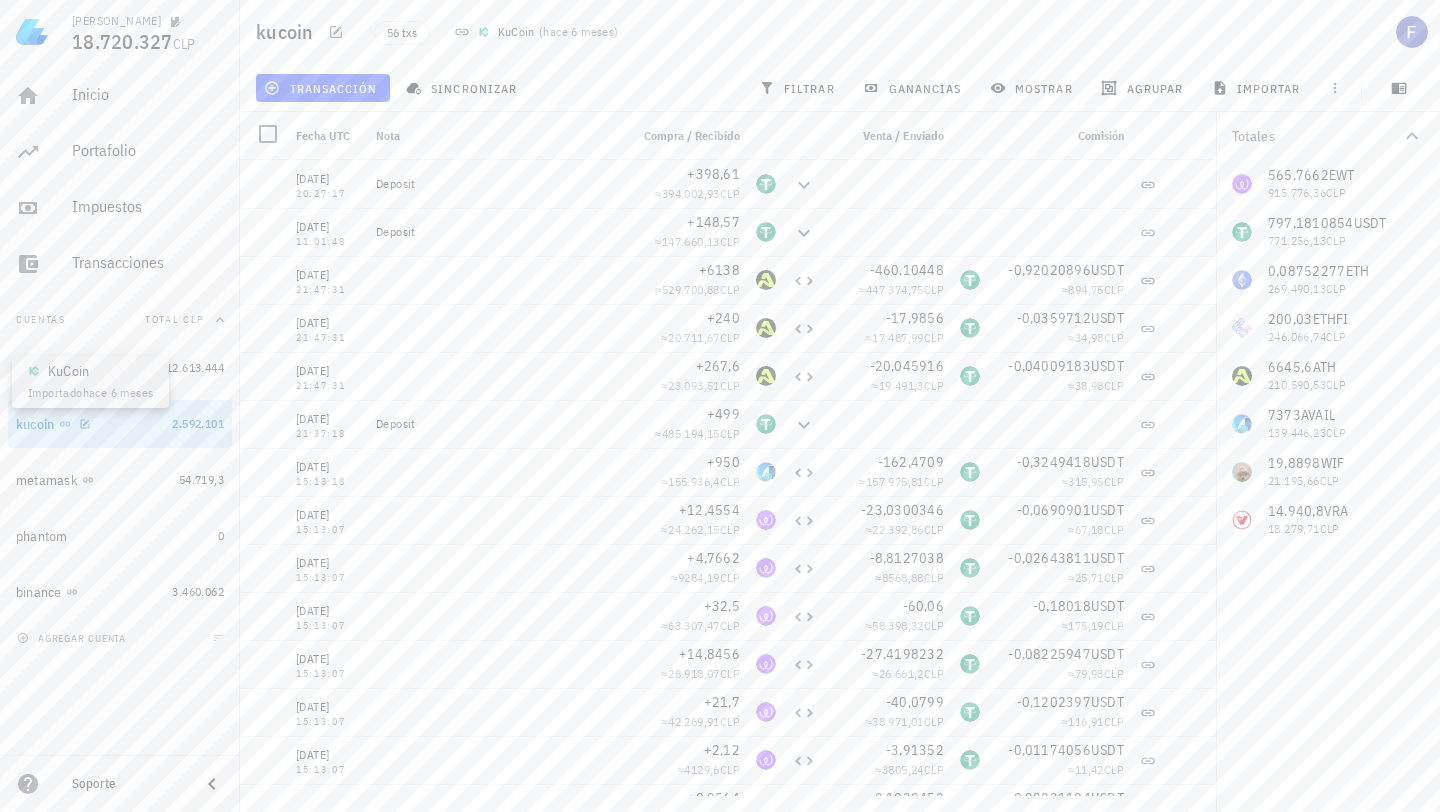 click 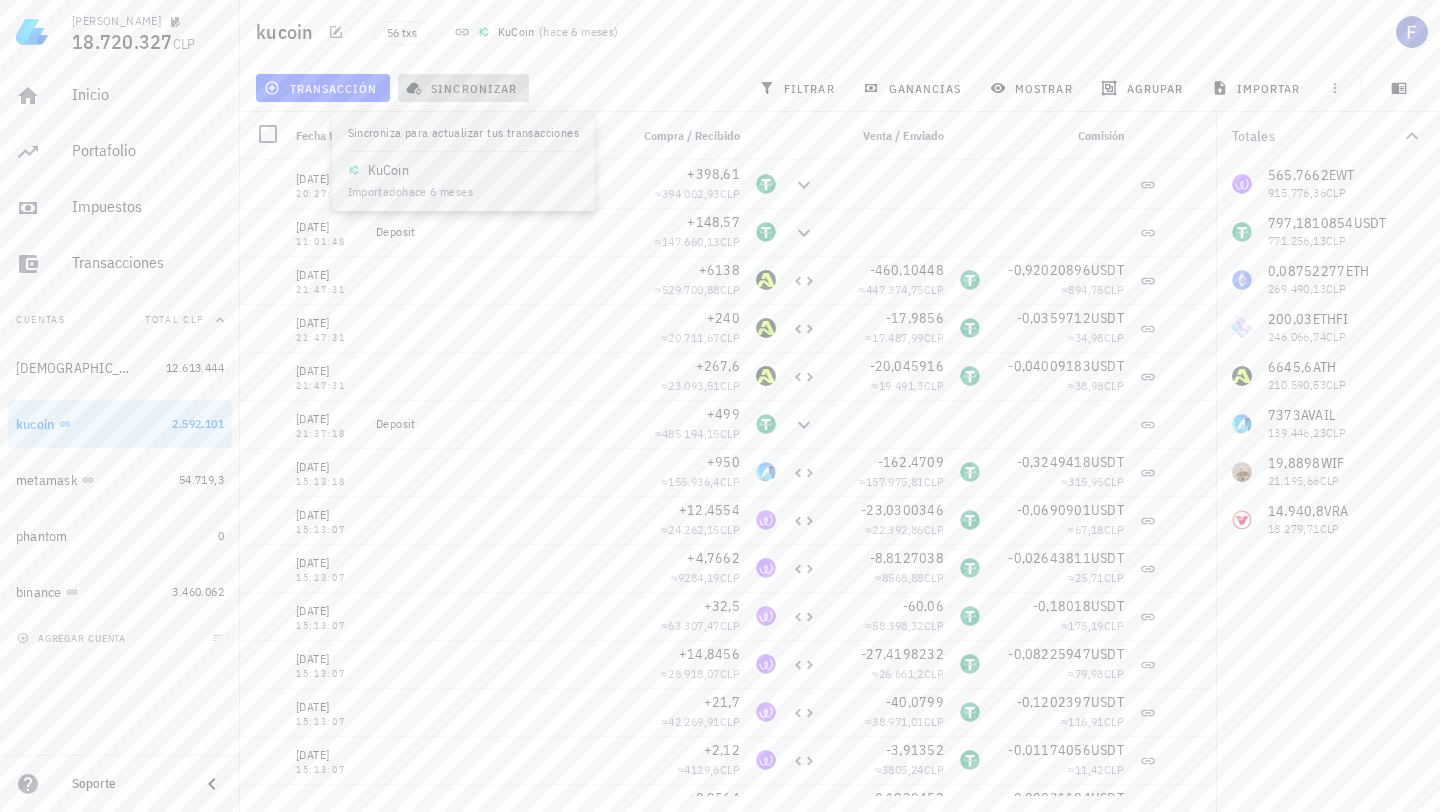 click on "sincronizar" at bounding box center [463, 88] 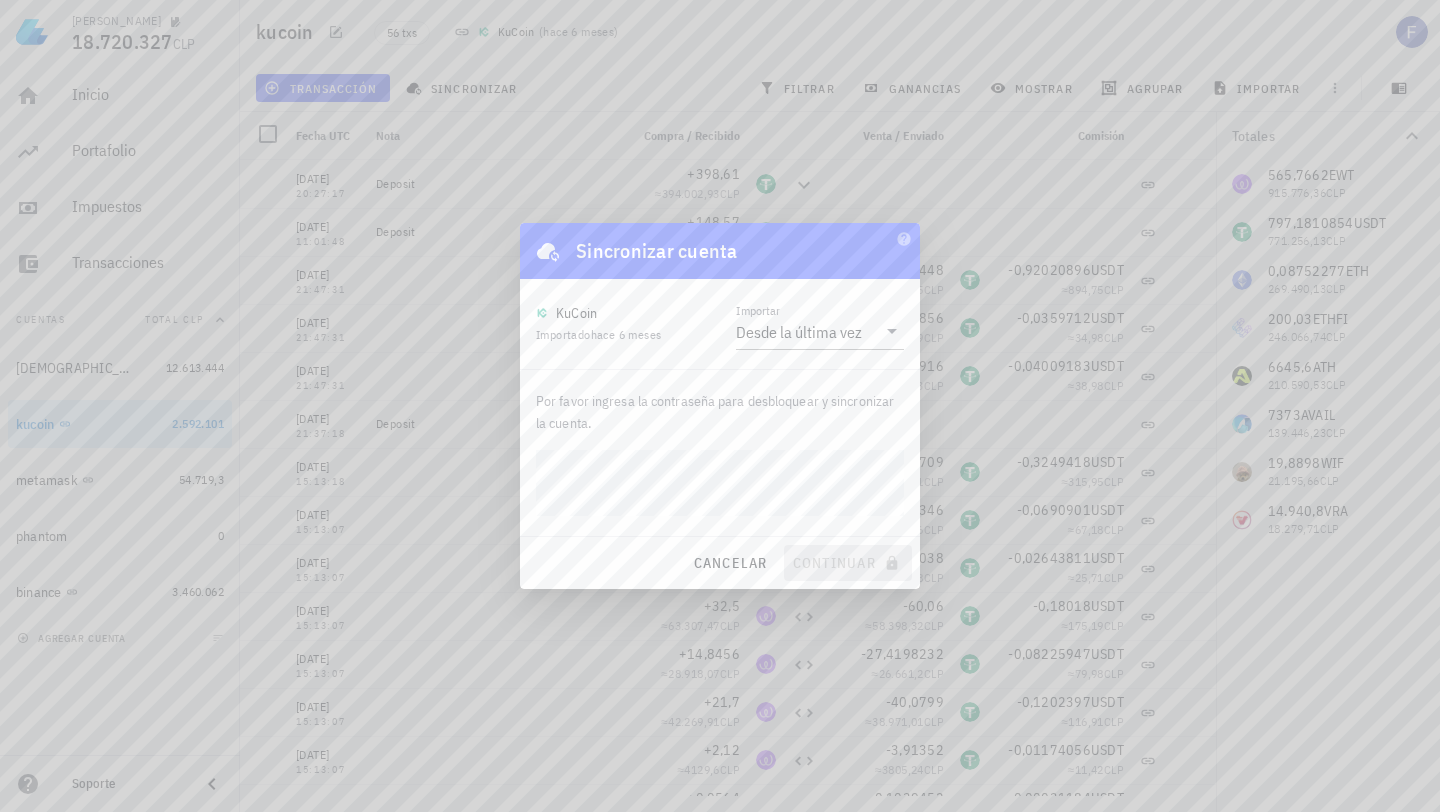 click on "cancelar
continuar" at bounding box center [720, 563] 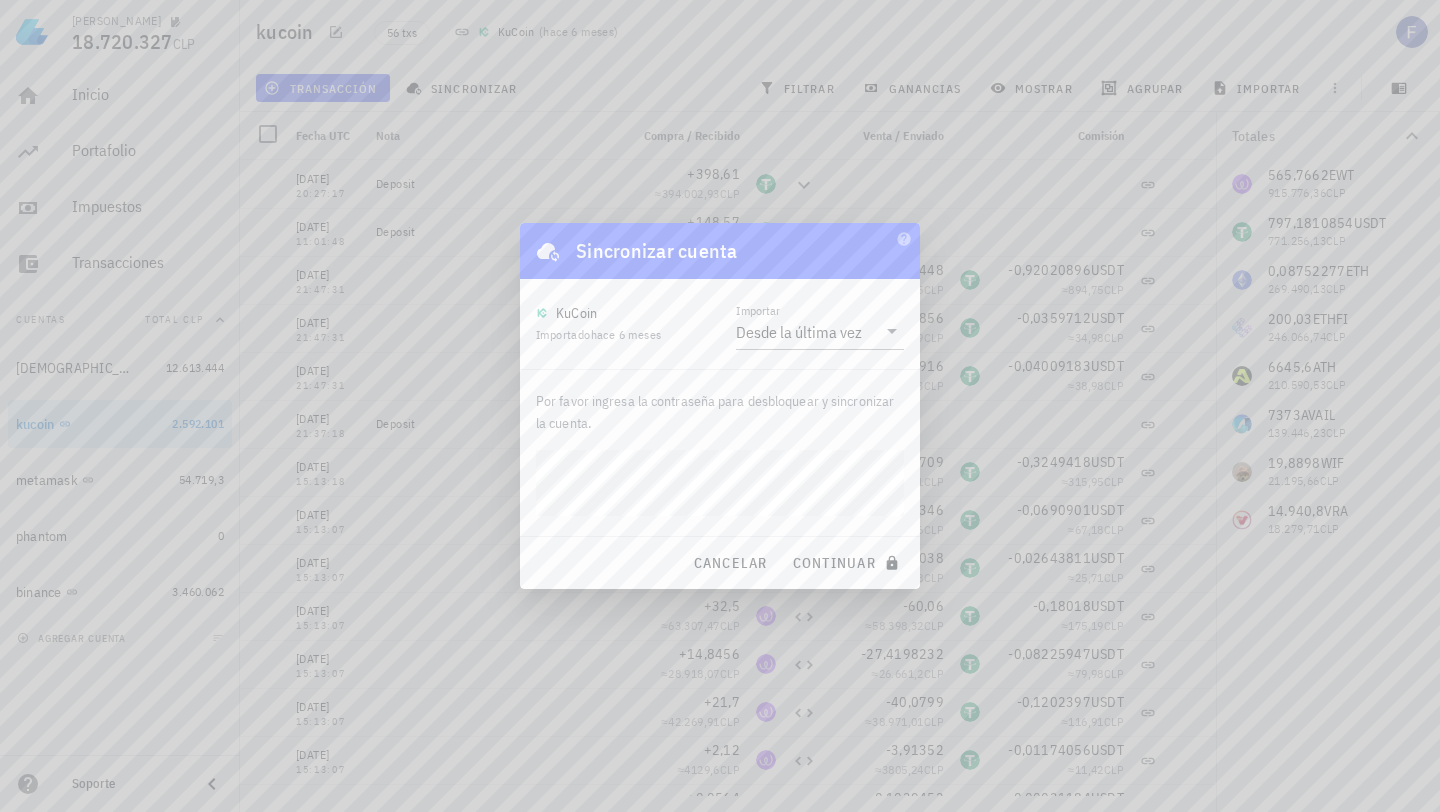click on "continuar" at bounding box center (848, 563) 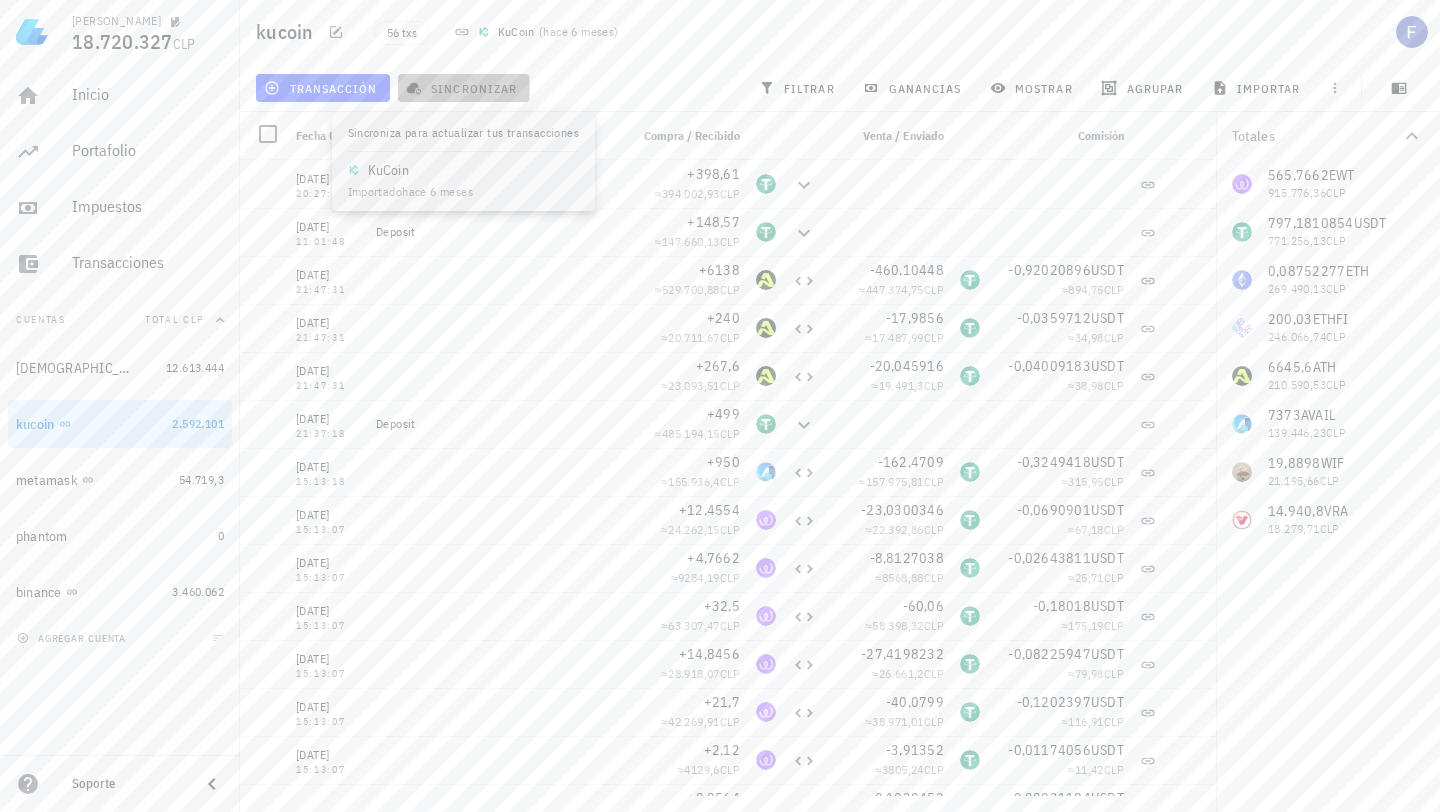 click on "sincronizar" at bounding box center [463, 88] 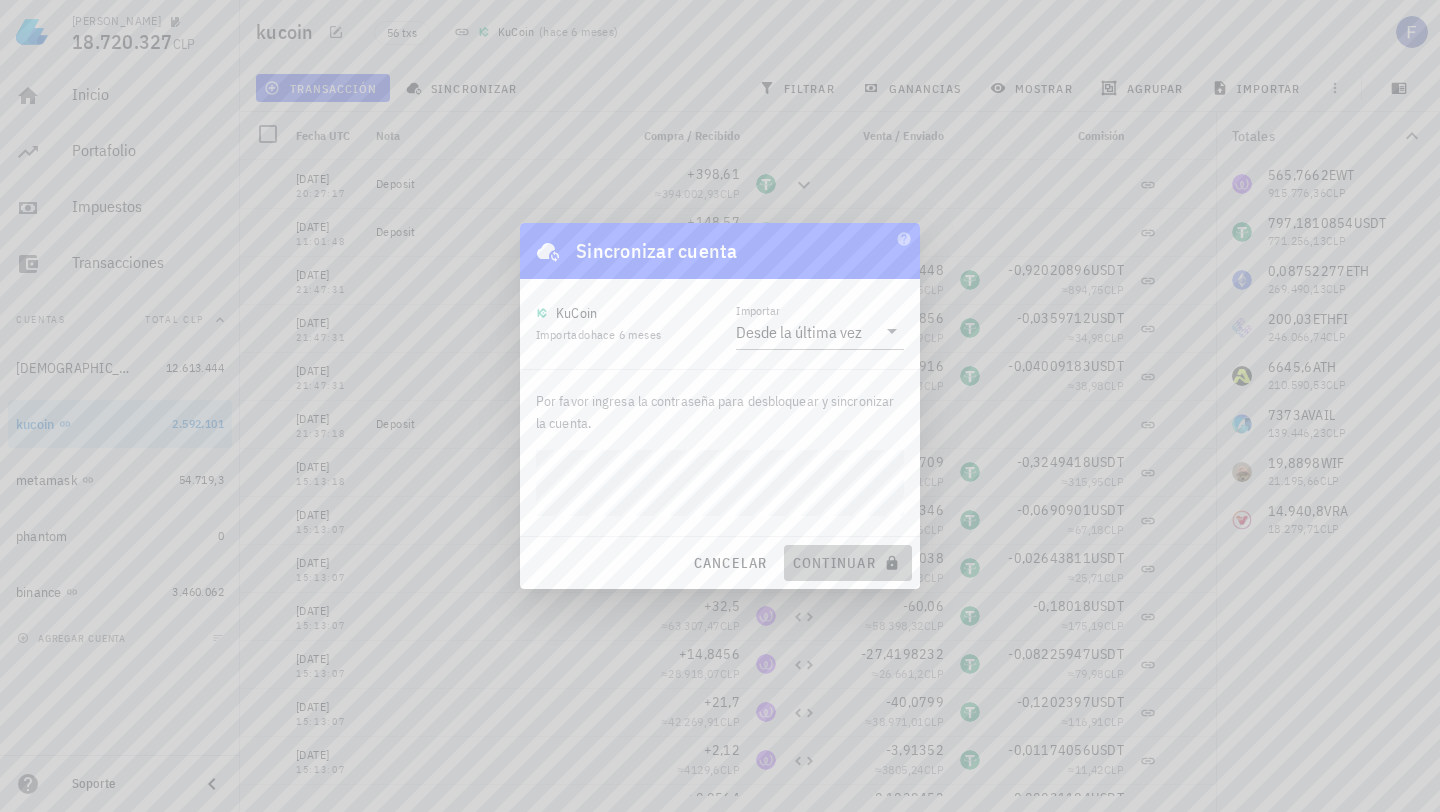 click on "continuar" at bounding box center (848, 563) 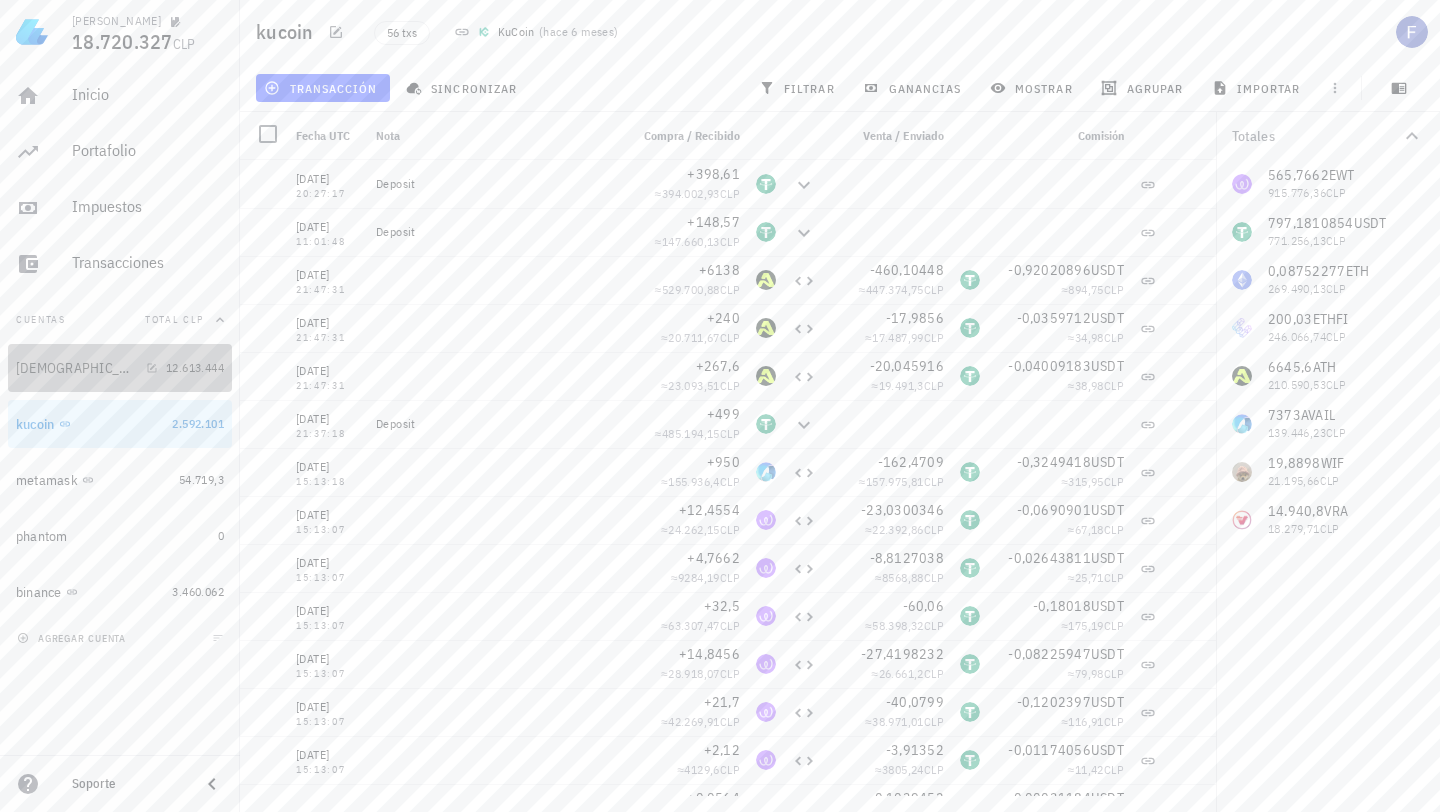 click on "buda" at bounding box center (87, 368) 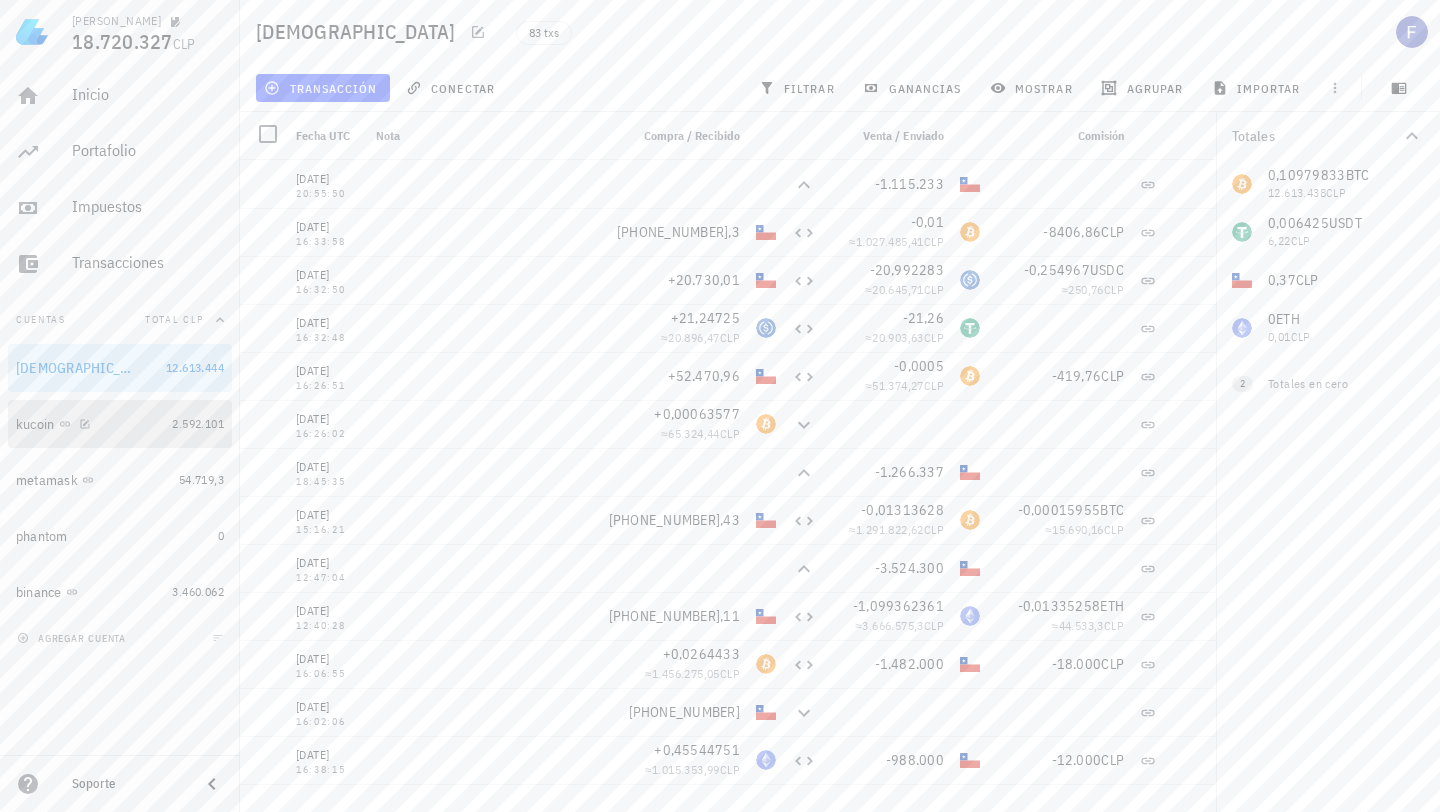 click on "kucoin" at bounding box center (90, 424) 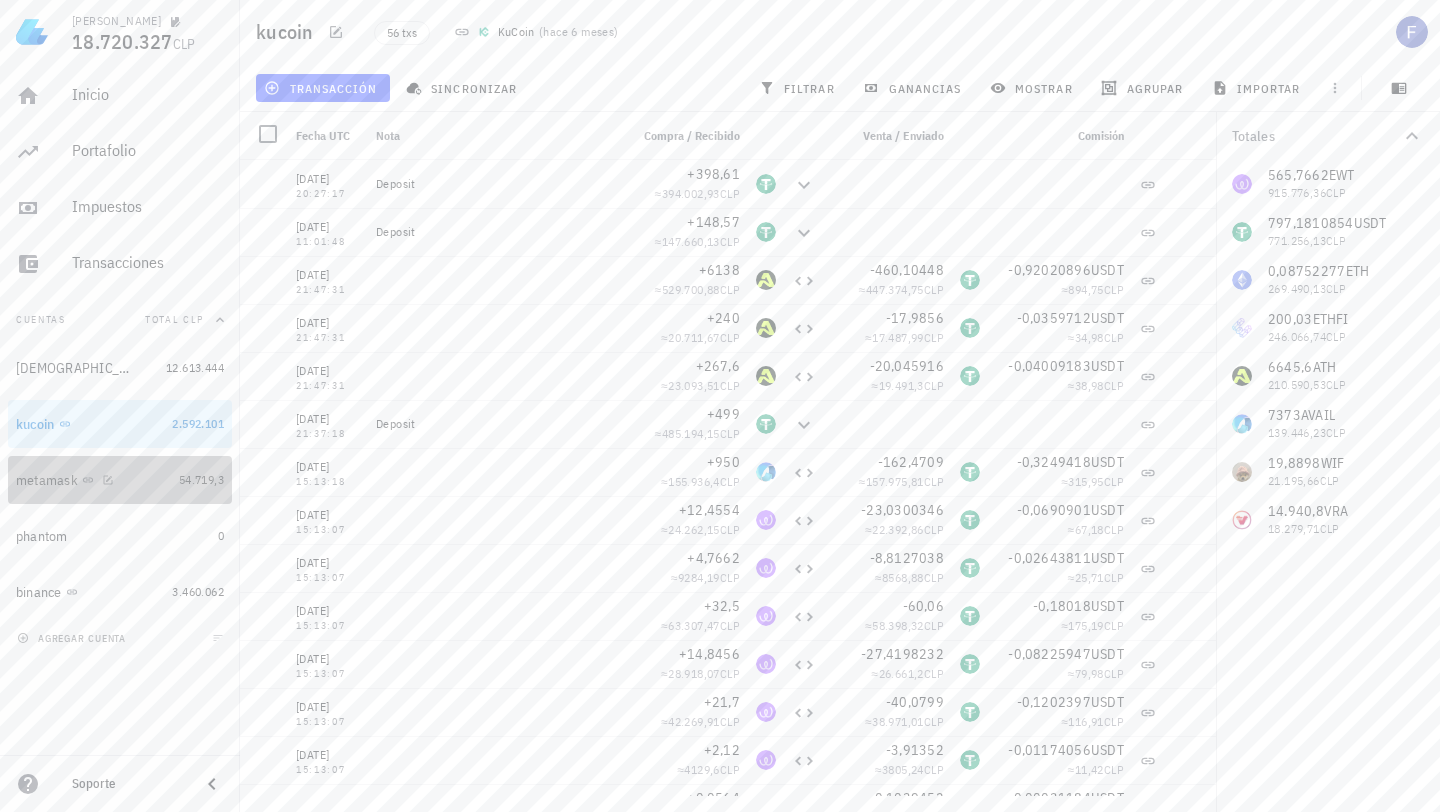 click on "metamask" at bounding box center [93, 480] 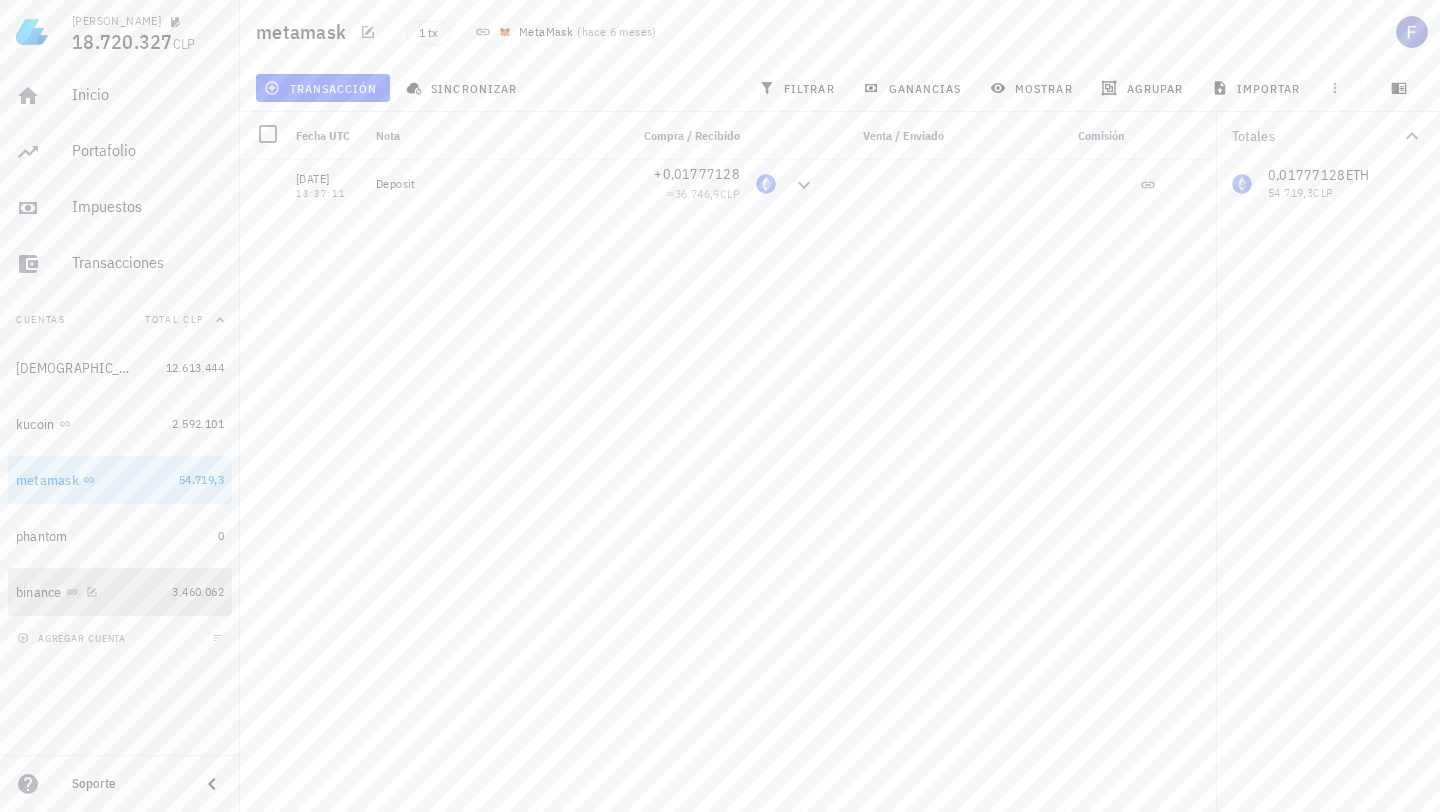 click on "binance" at bounding box center (90, 592) 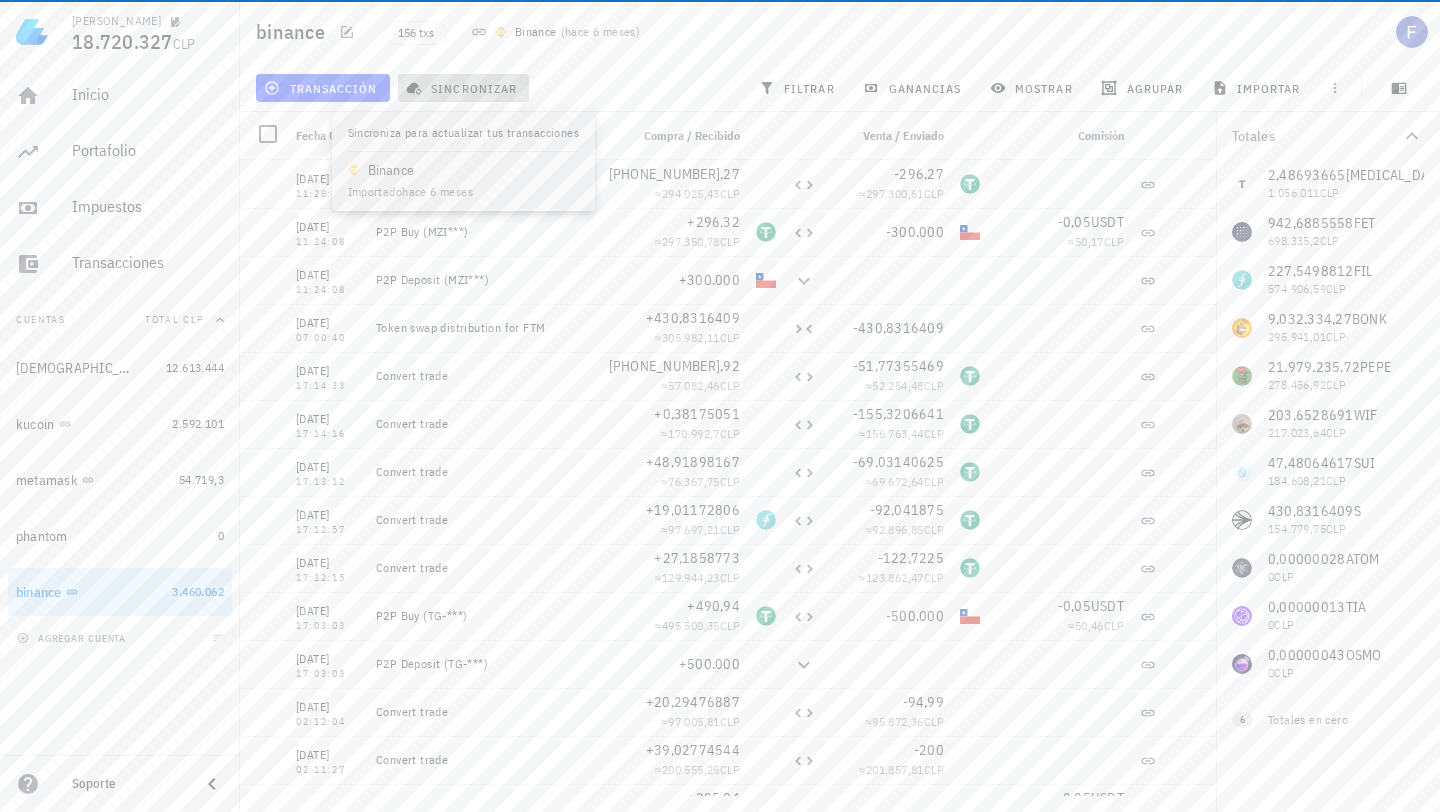 click on "sincronizar" at bounding box center [463, 88] 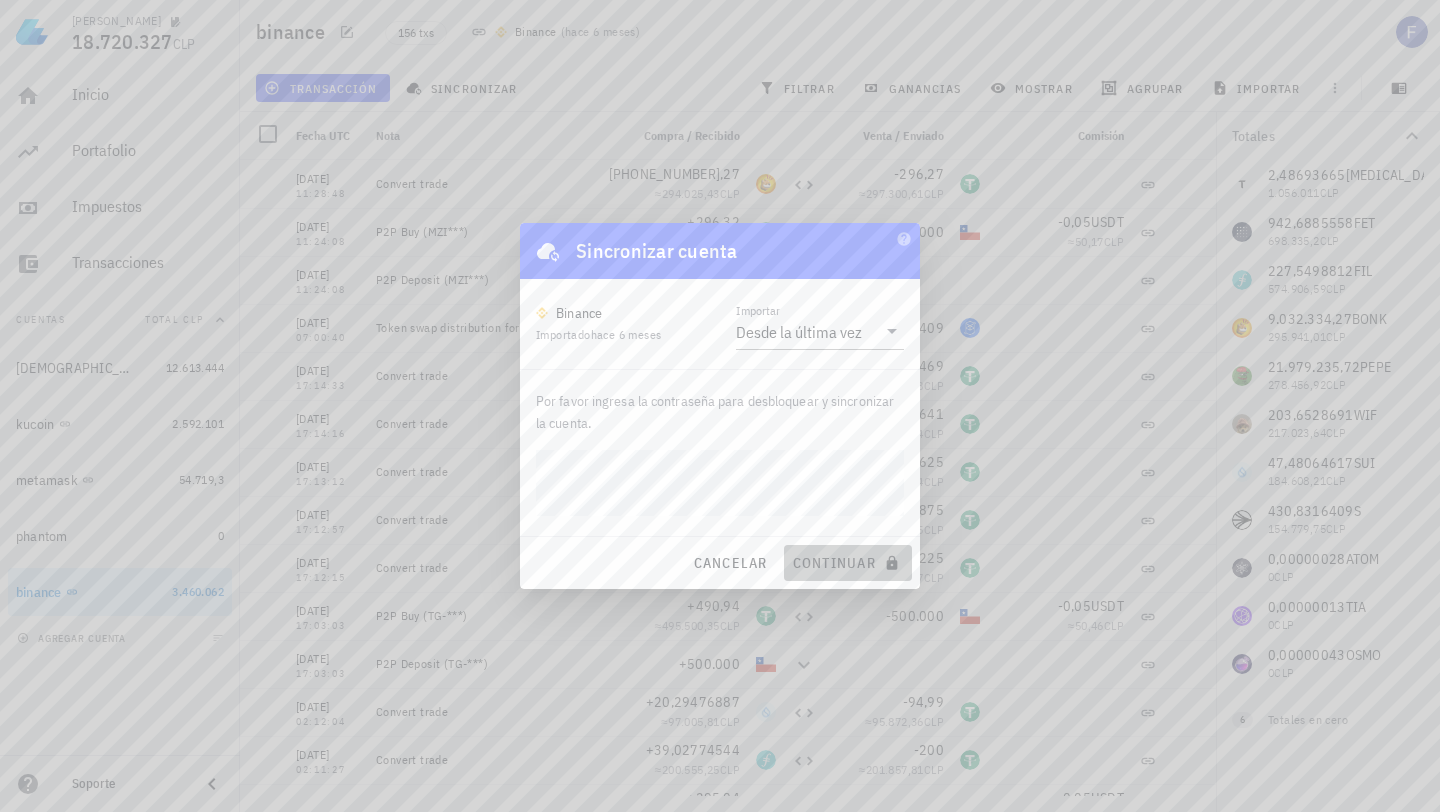 click on "continuar" at bounding box center (848, 563) 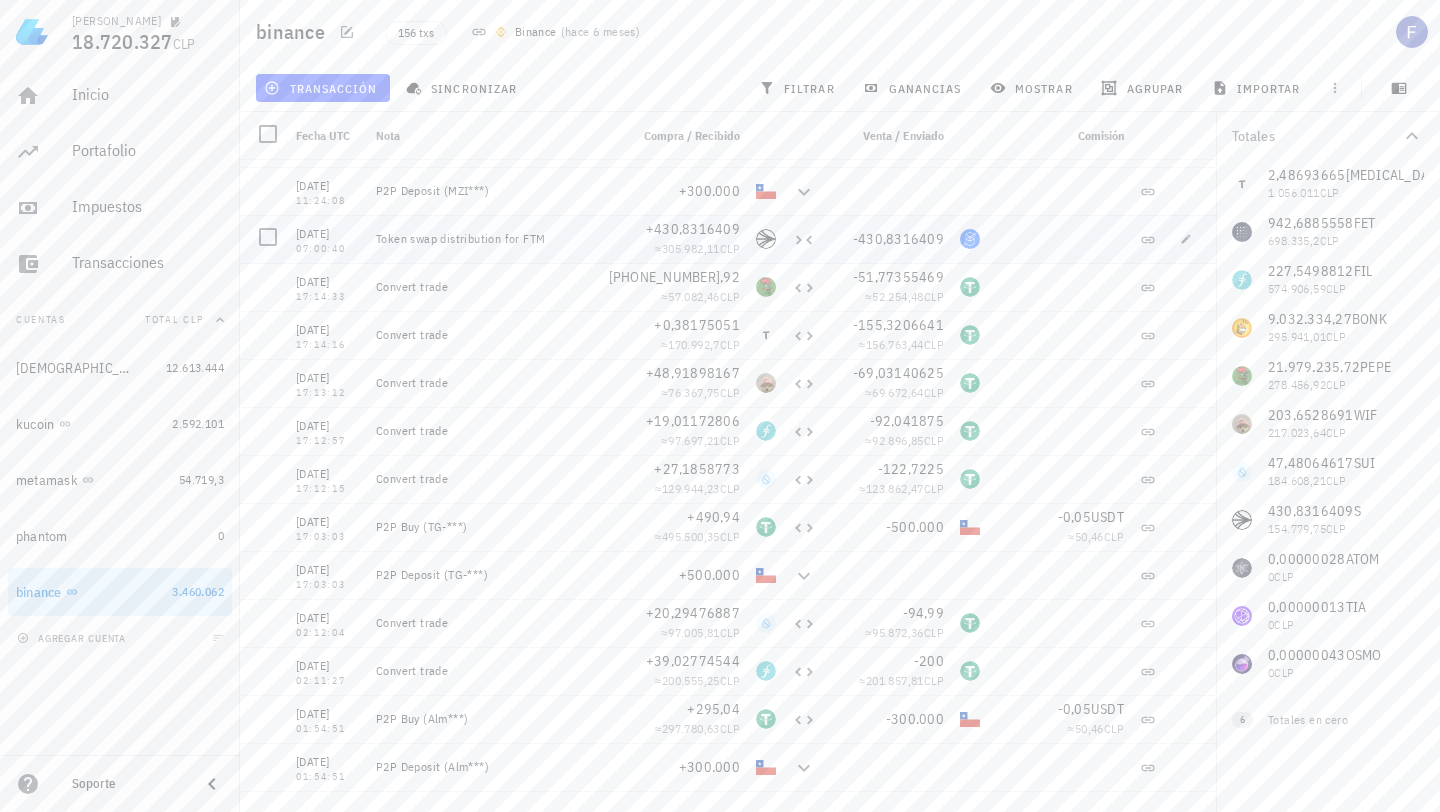 scroll, scrollTop: 0, scrollLeft: 0, axis: both 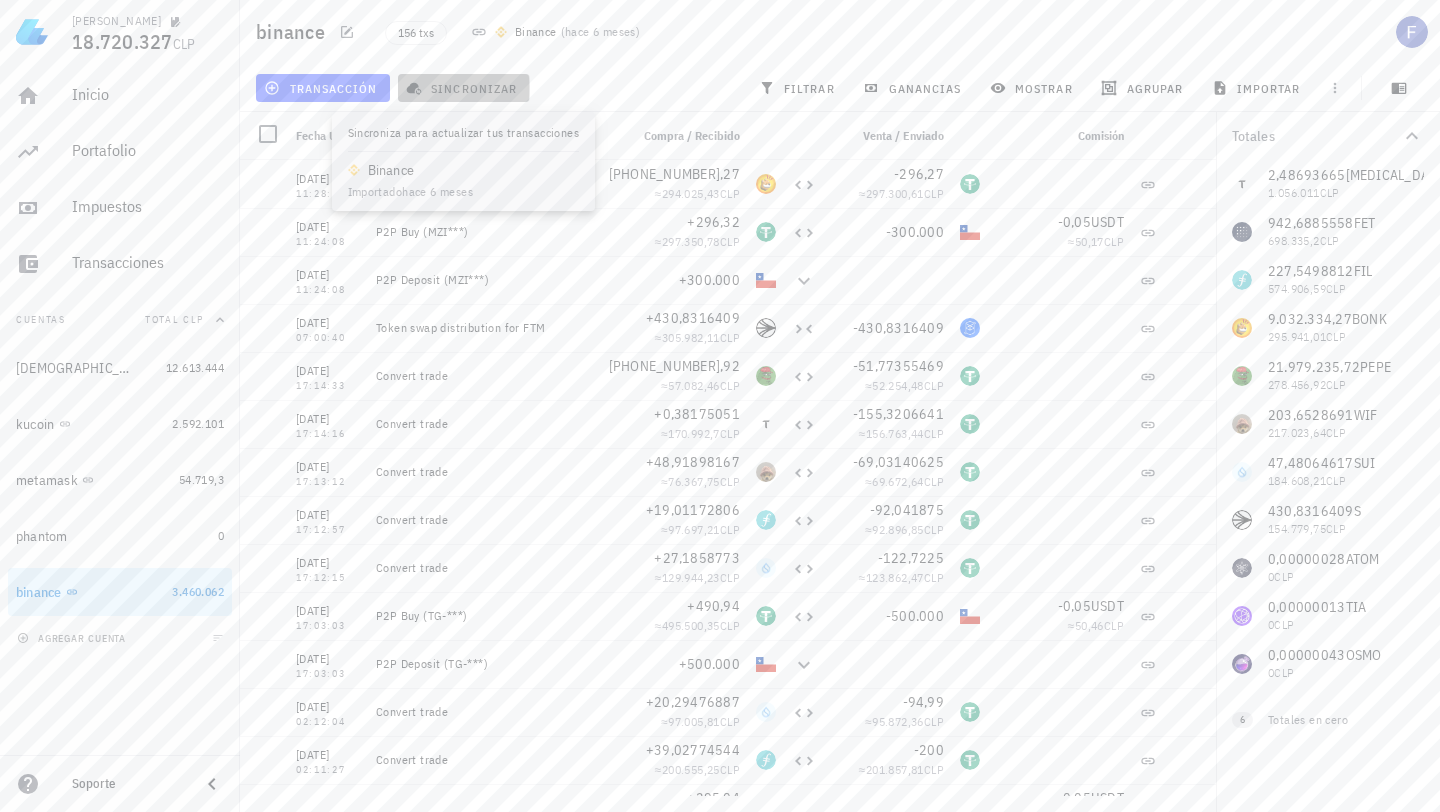 click on "sincronizar" at bounding box center (463, 88) 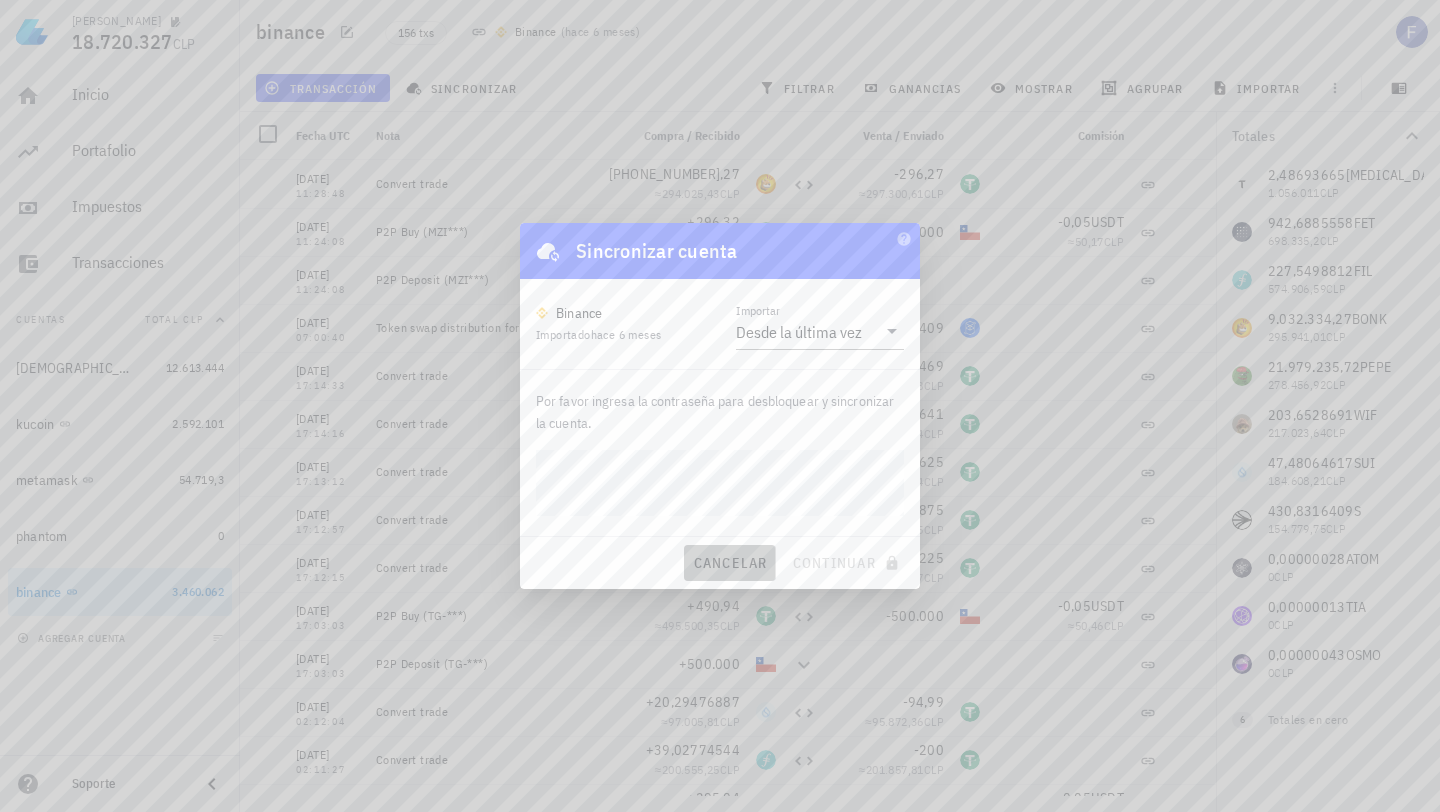 click on "cancelar" at bounding box center (729, 563) 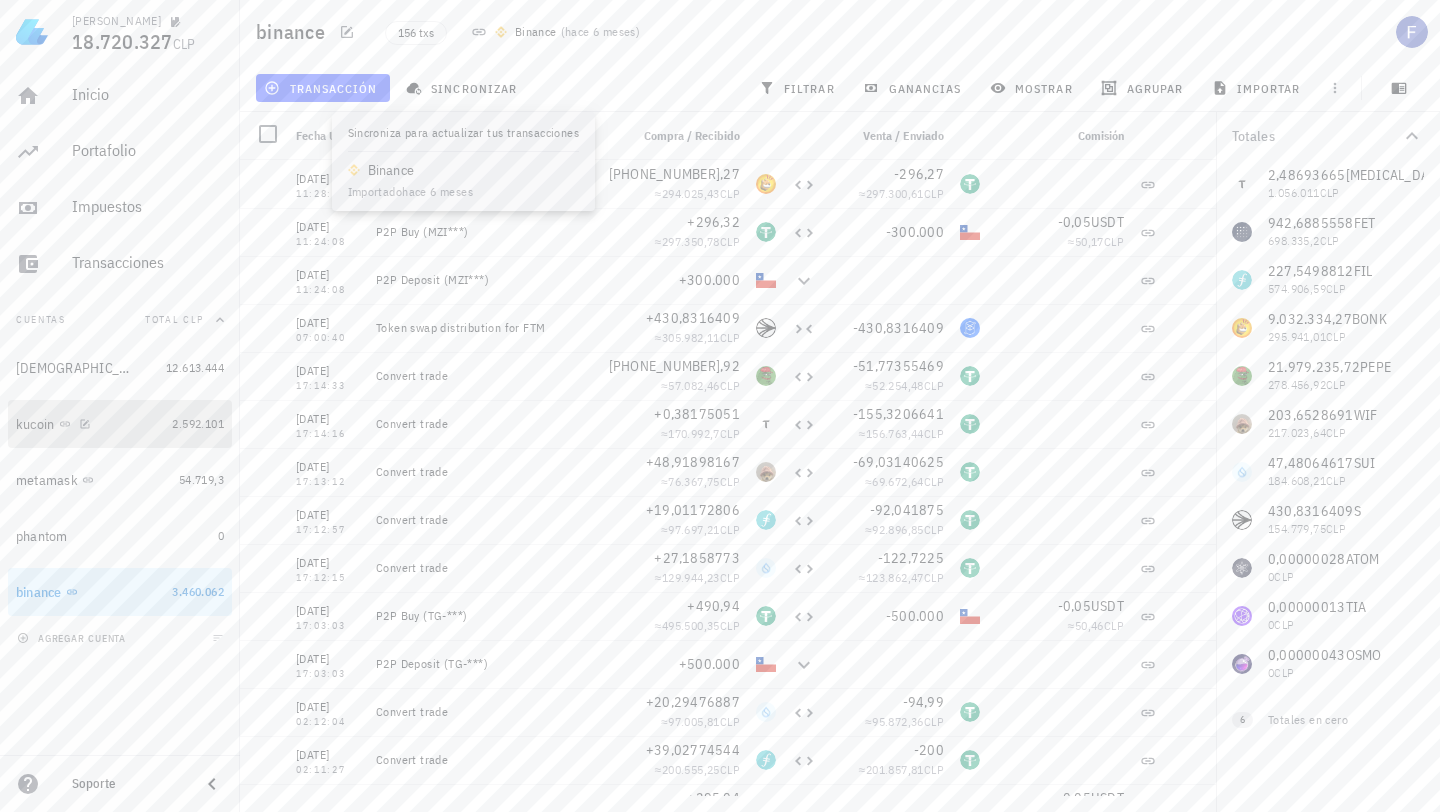 click on "kucoin" at bounding box center [90, 424] 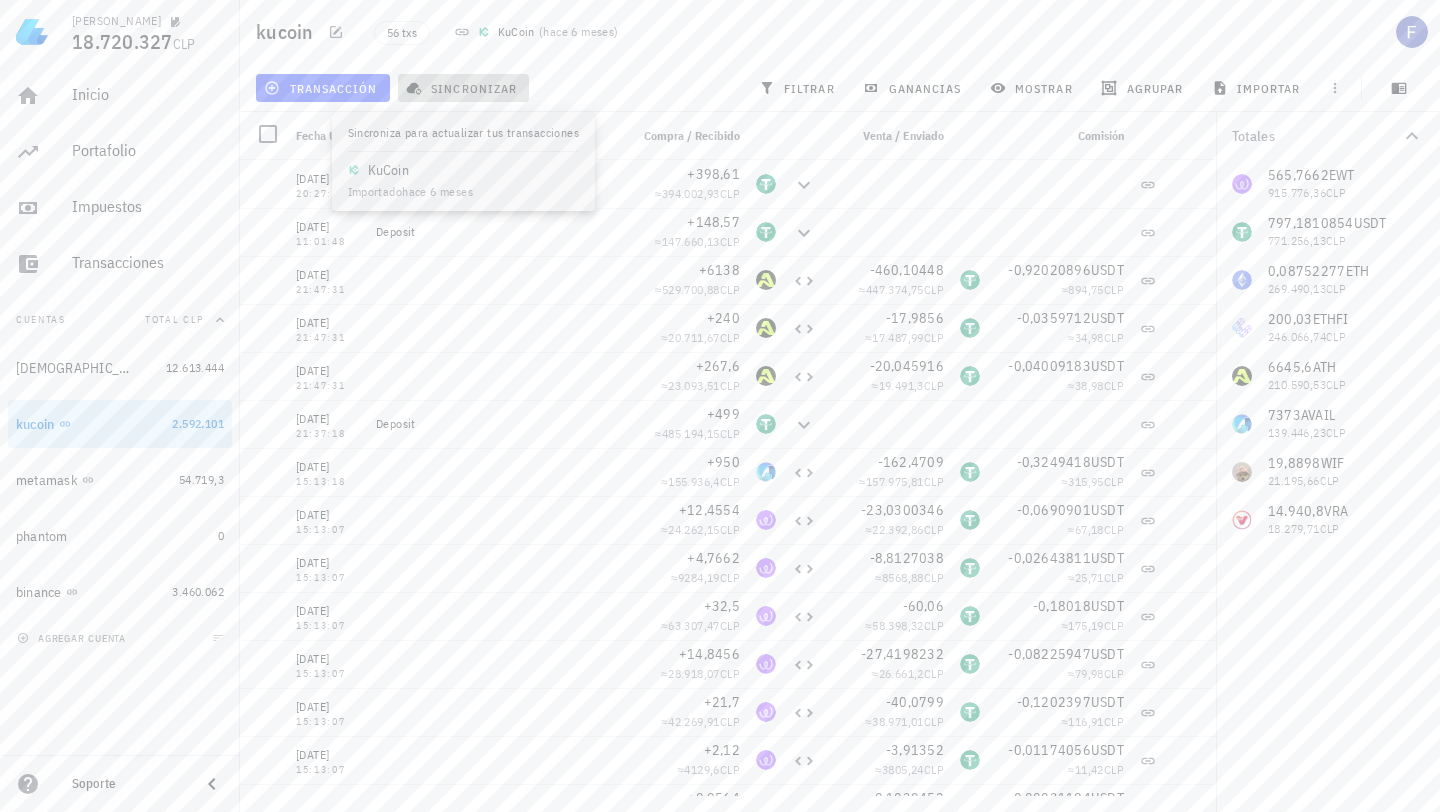 click on "sincronizar" at bounding box center [463, 88] 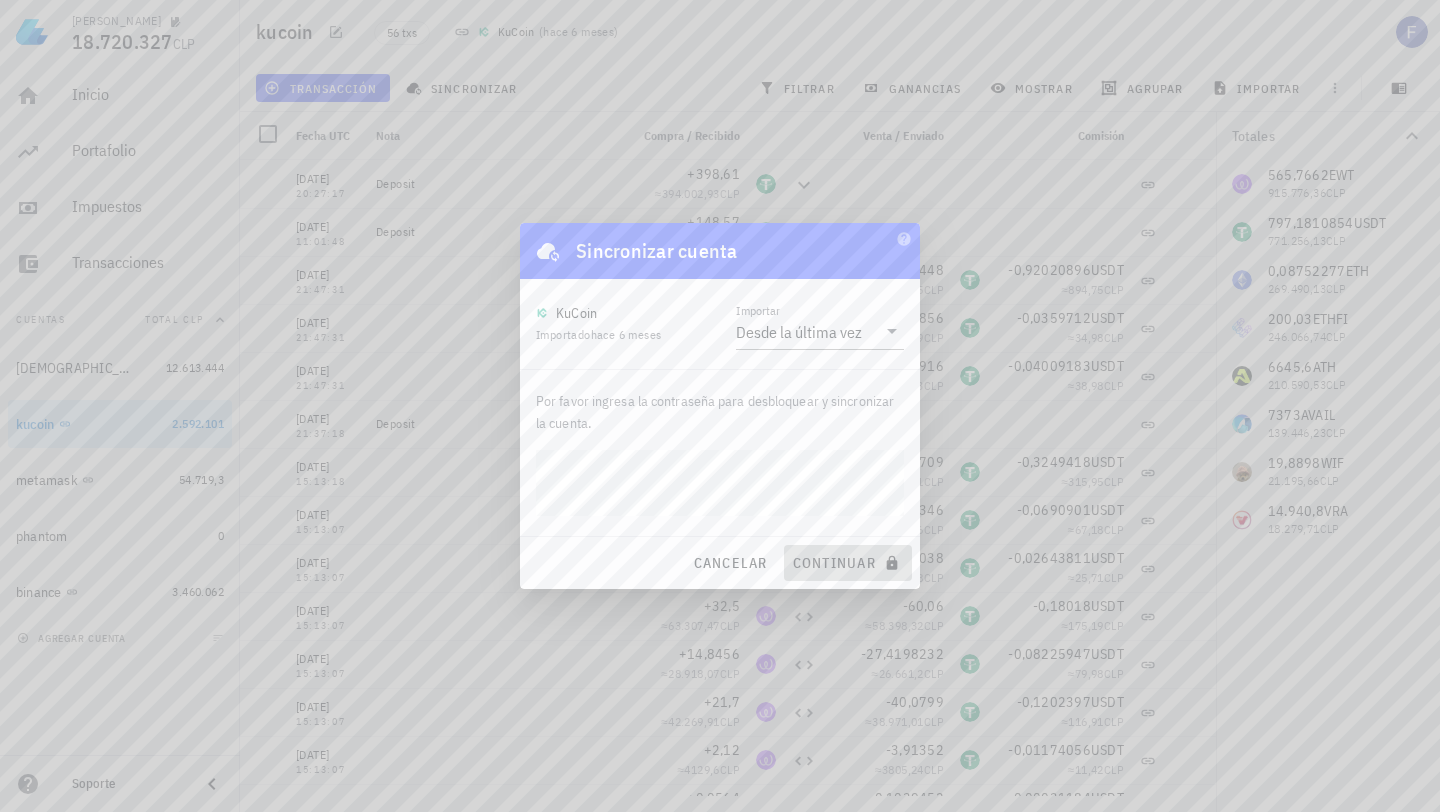 click on "continuar" at bounding box center [848, 563] 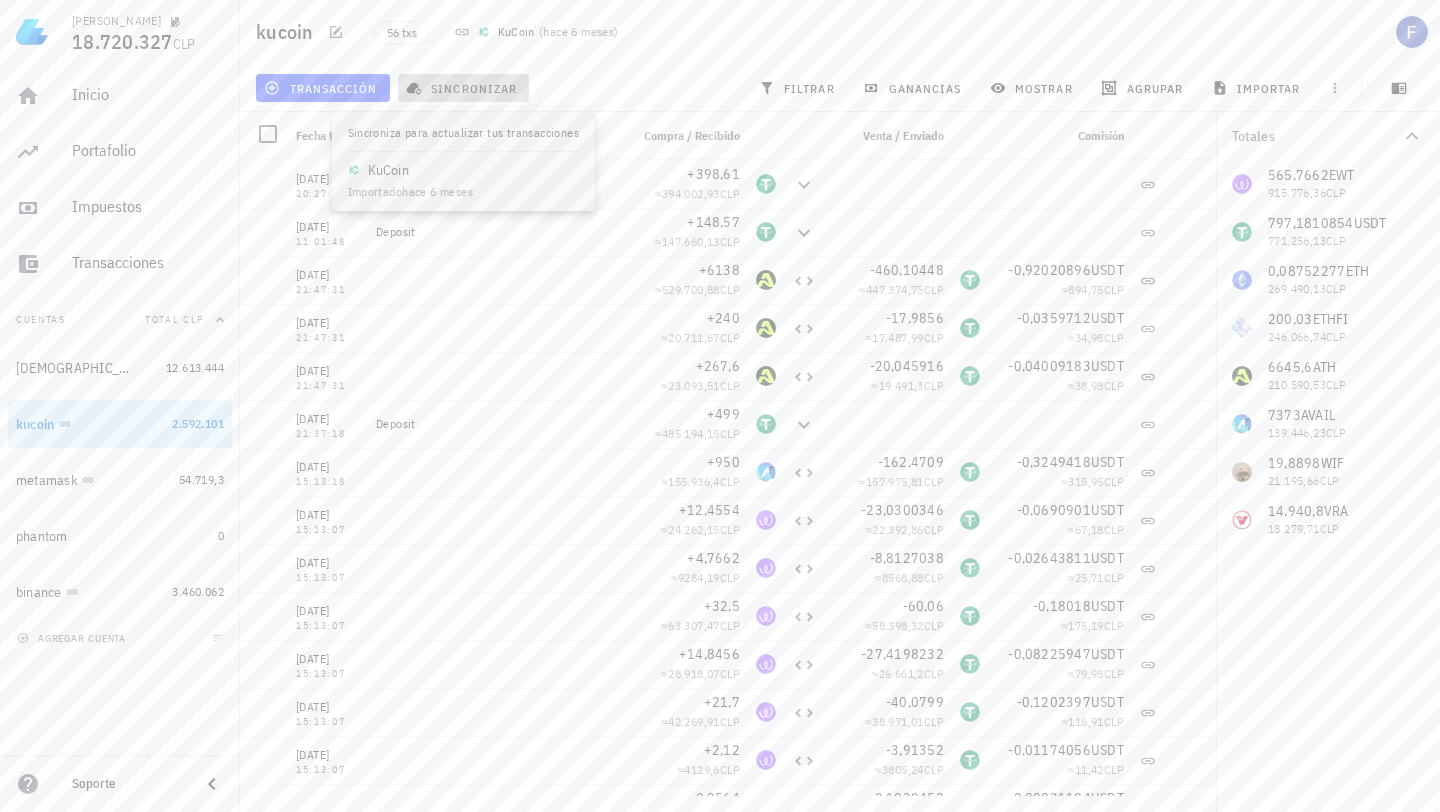 click 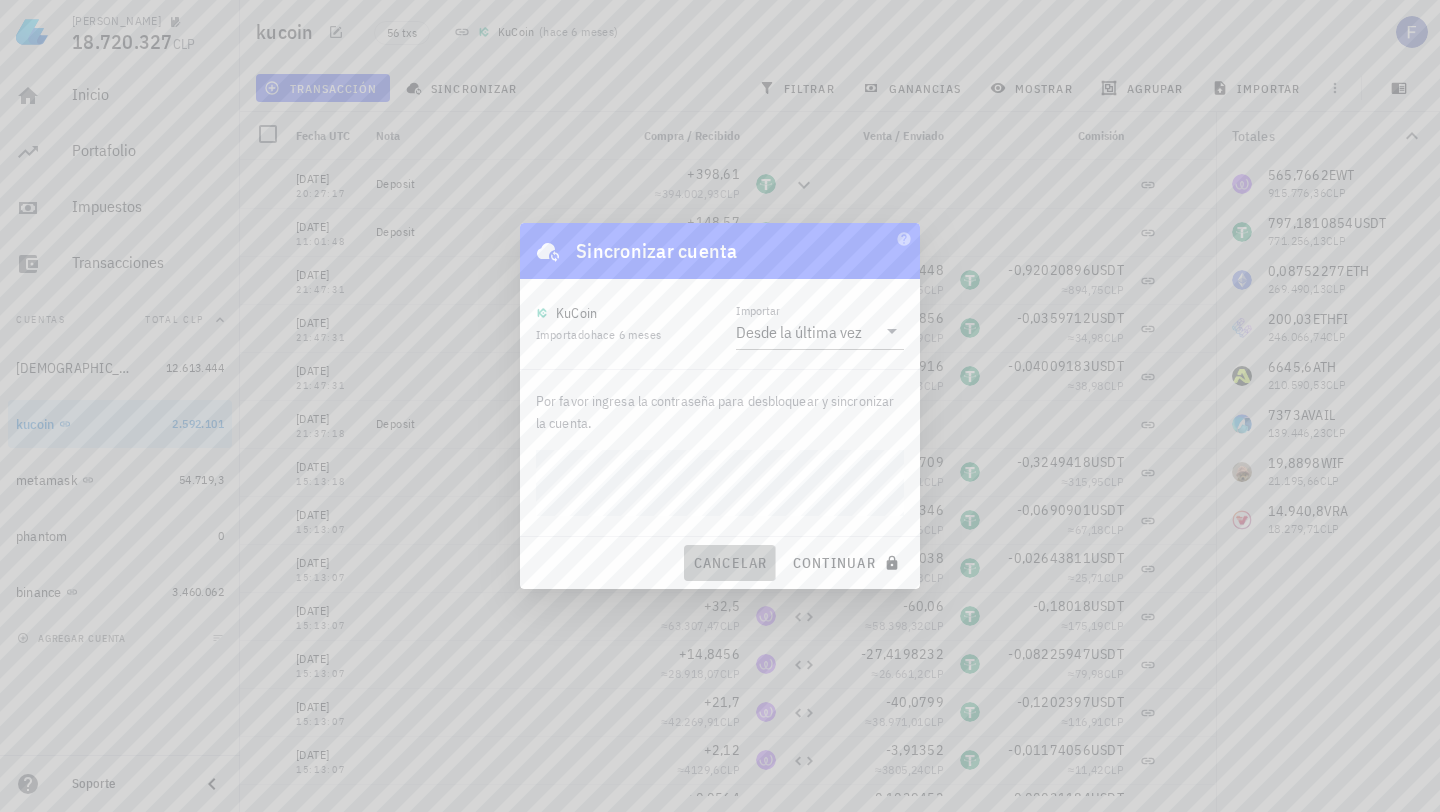 click on "cancelar" at bounding box center [729, 563] 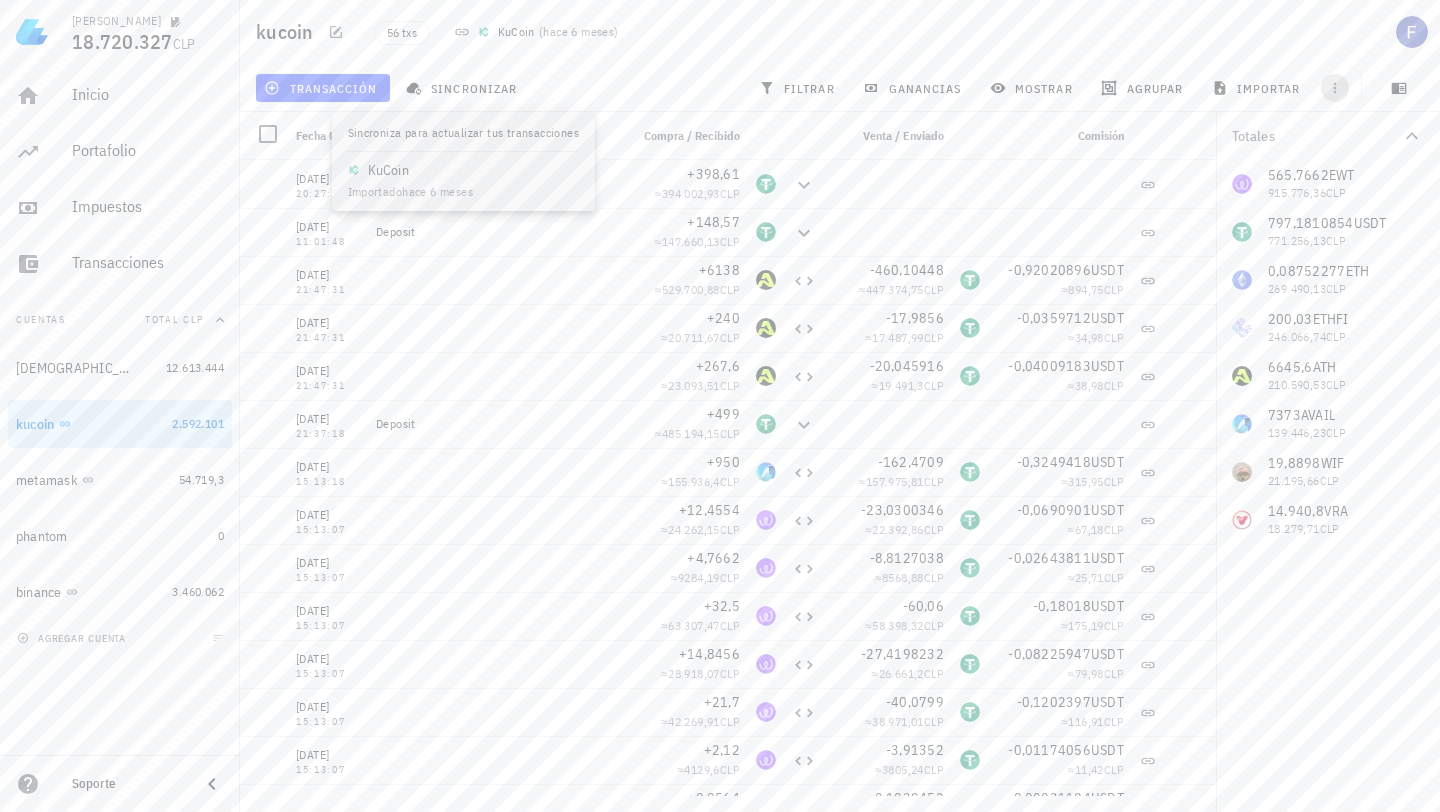 click 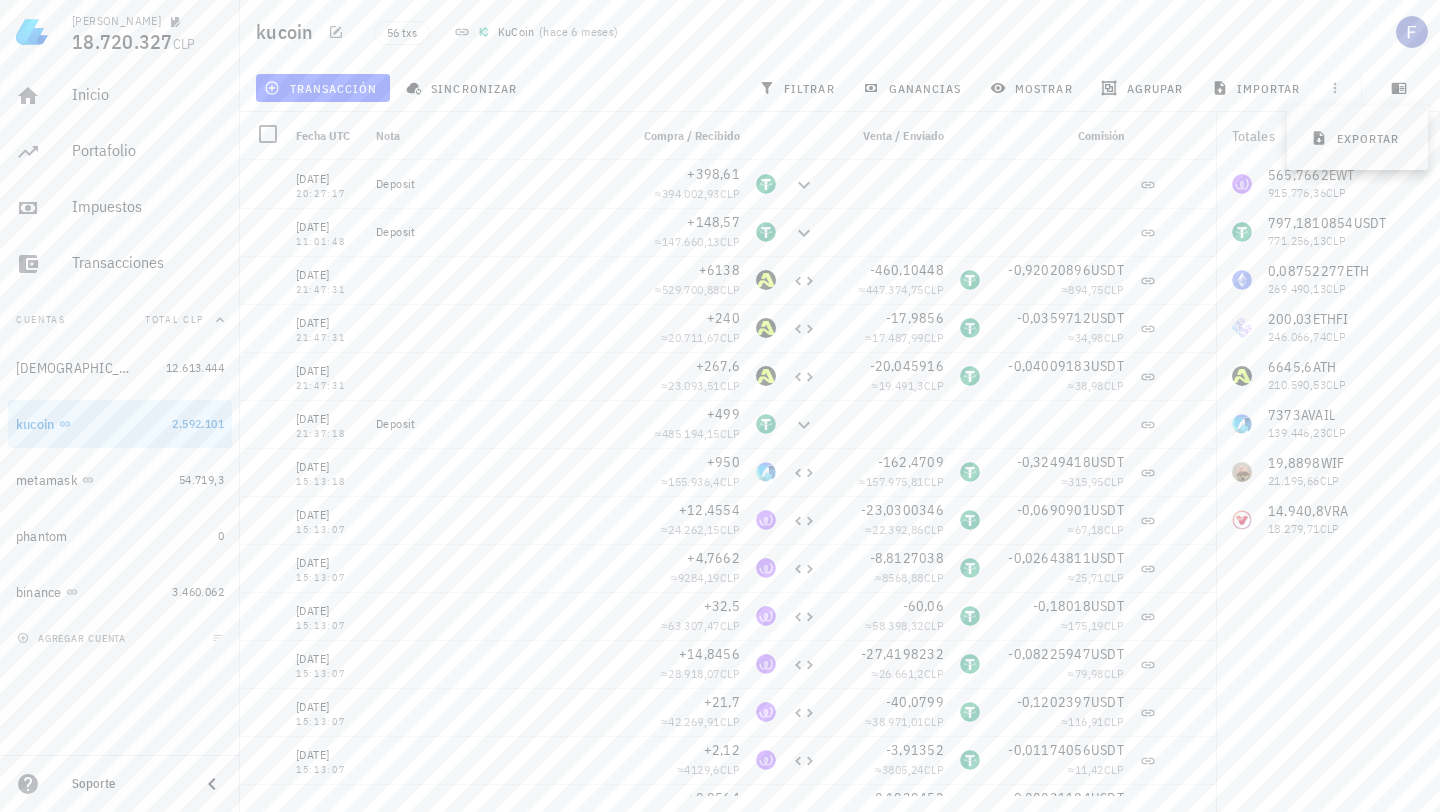 click on "kucoin
56 txs
KuCoin   ( hace 6 meses )" at bounding box center (840, 32) 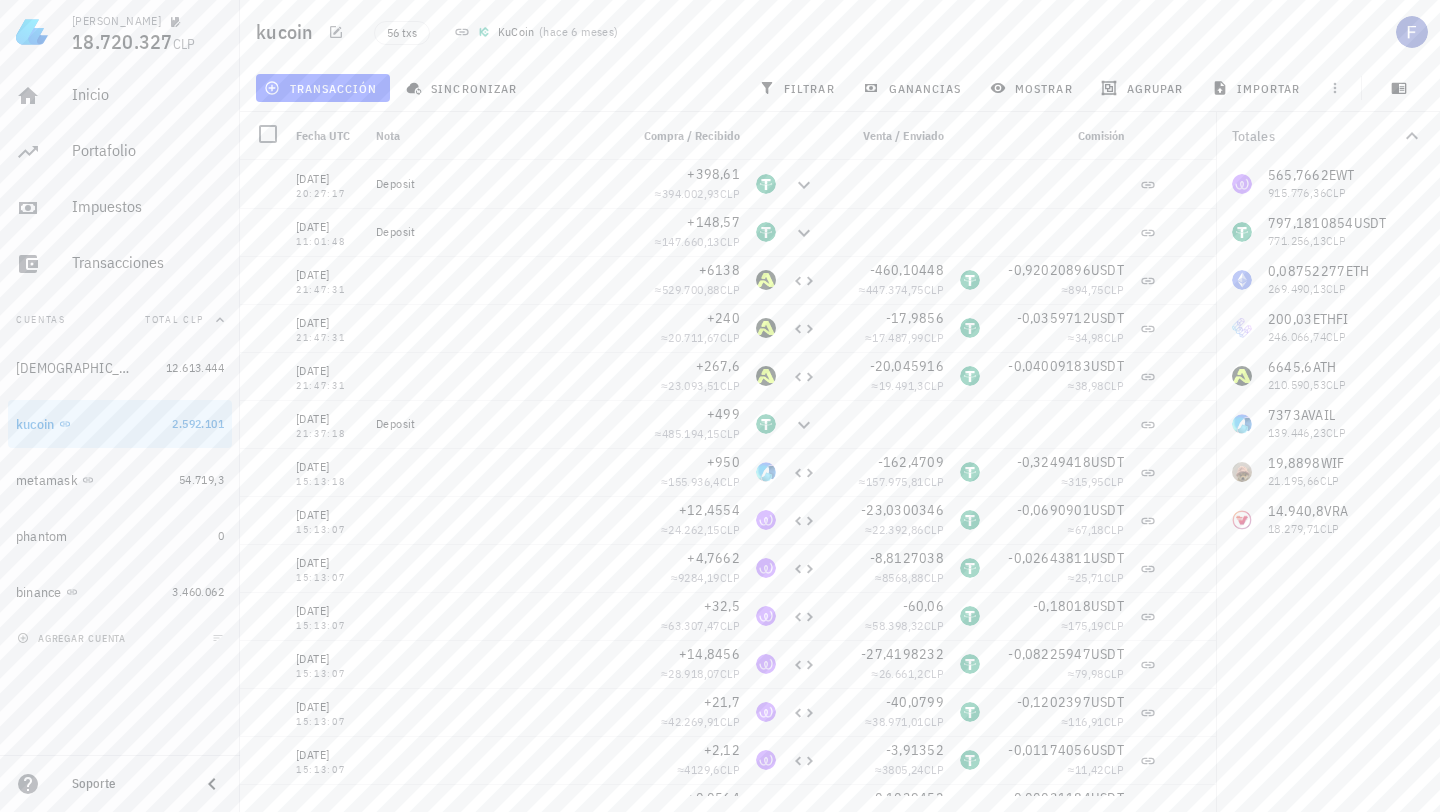 click 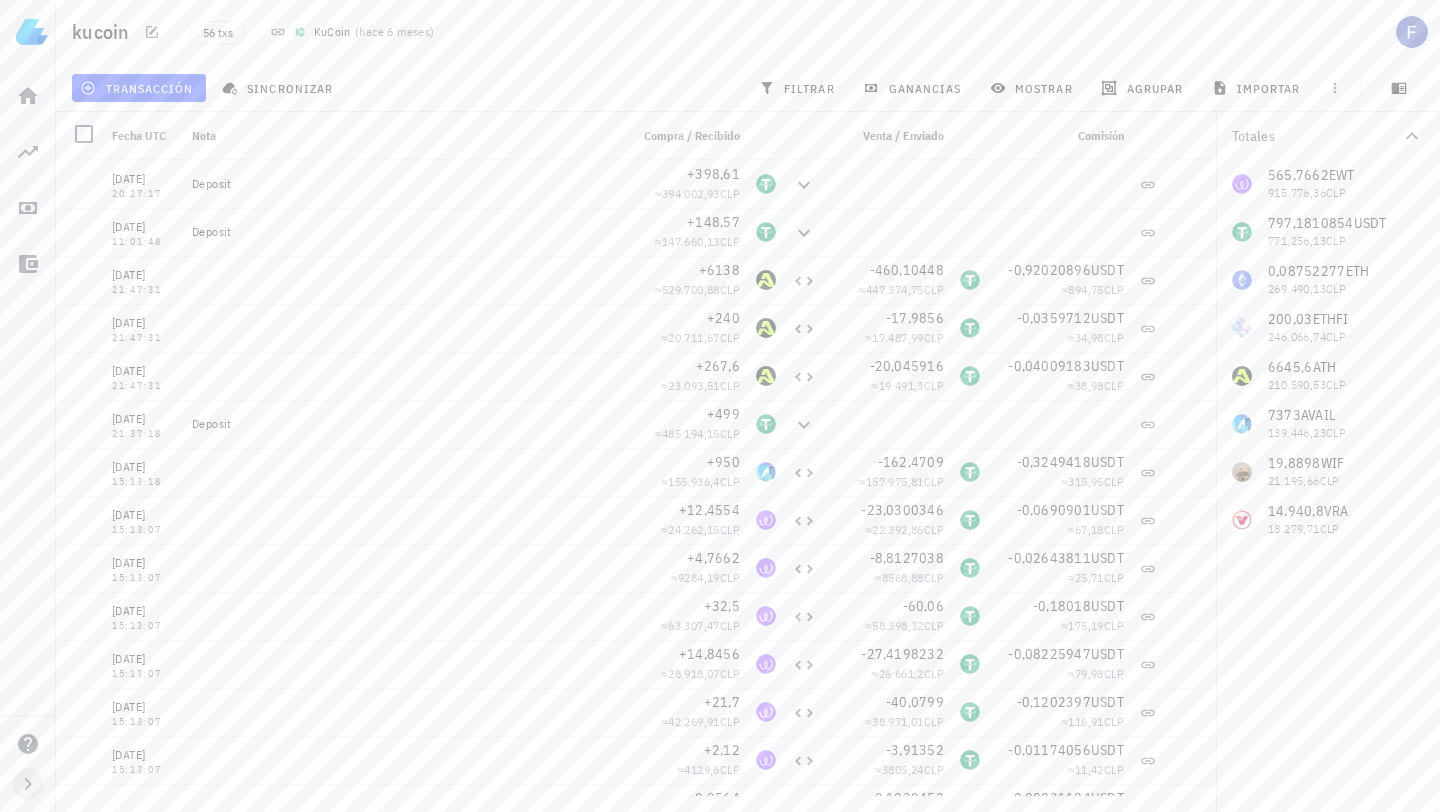click 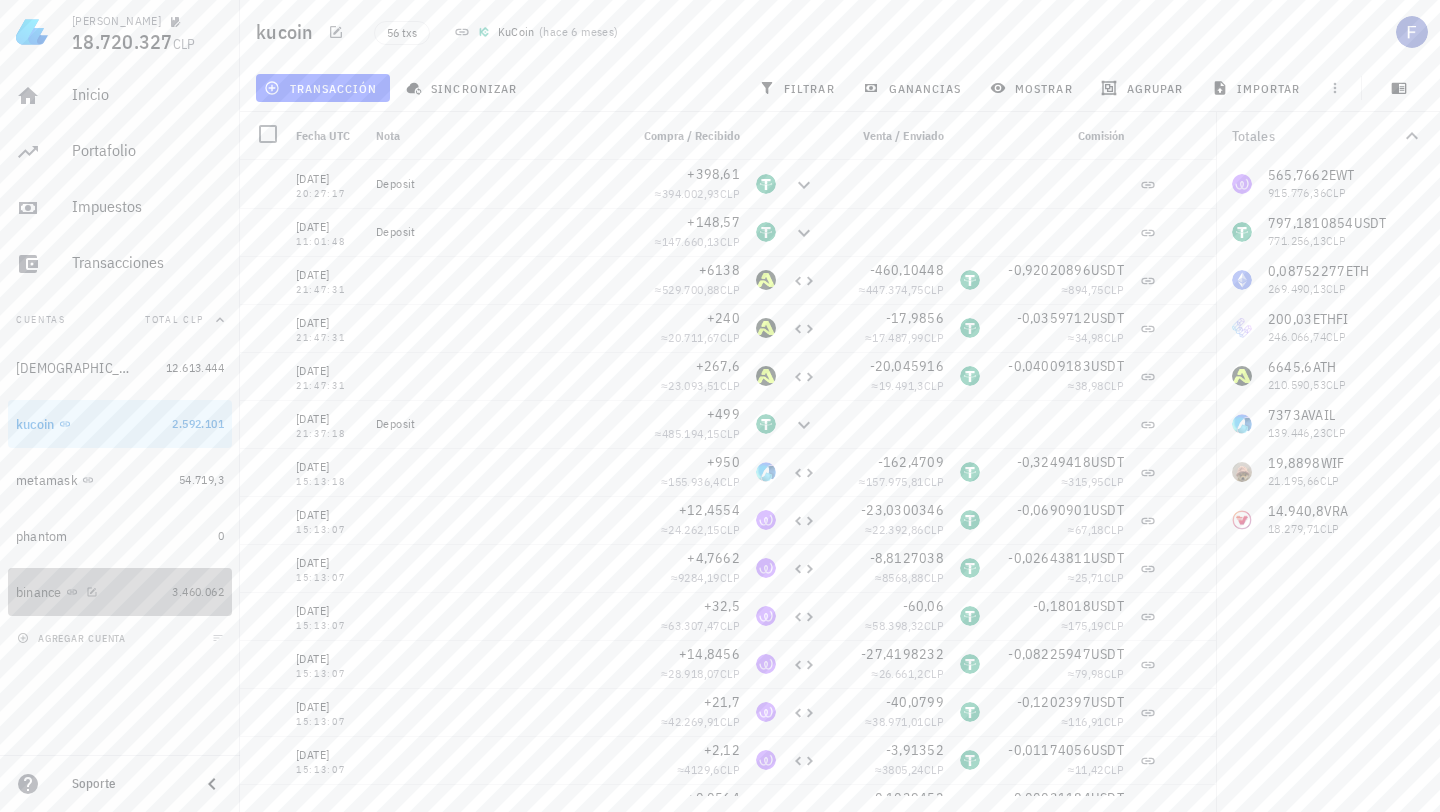click on "binance" at bounding box center (90, 592) 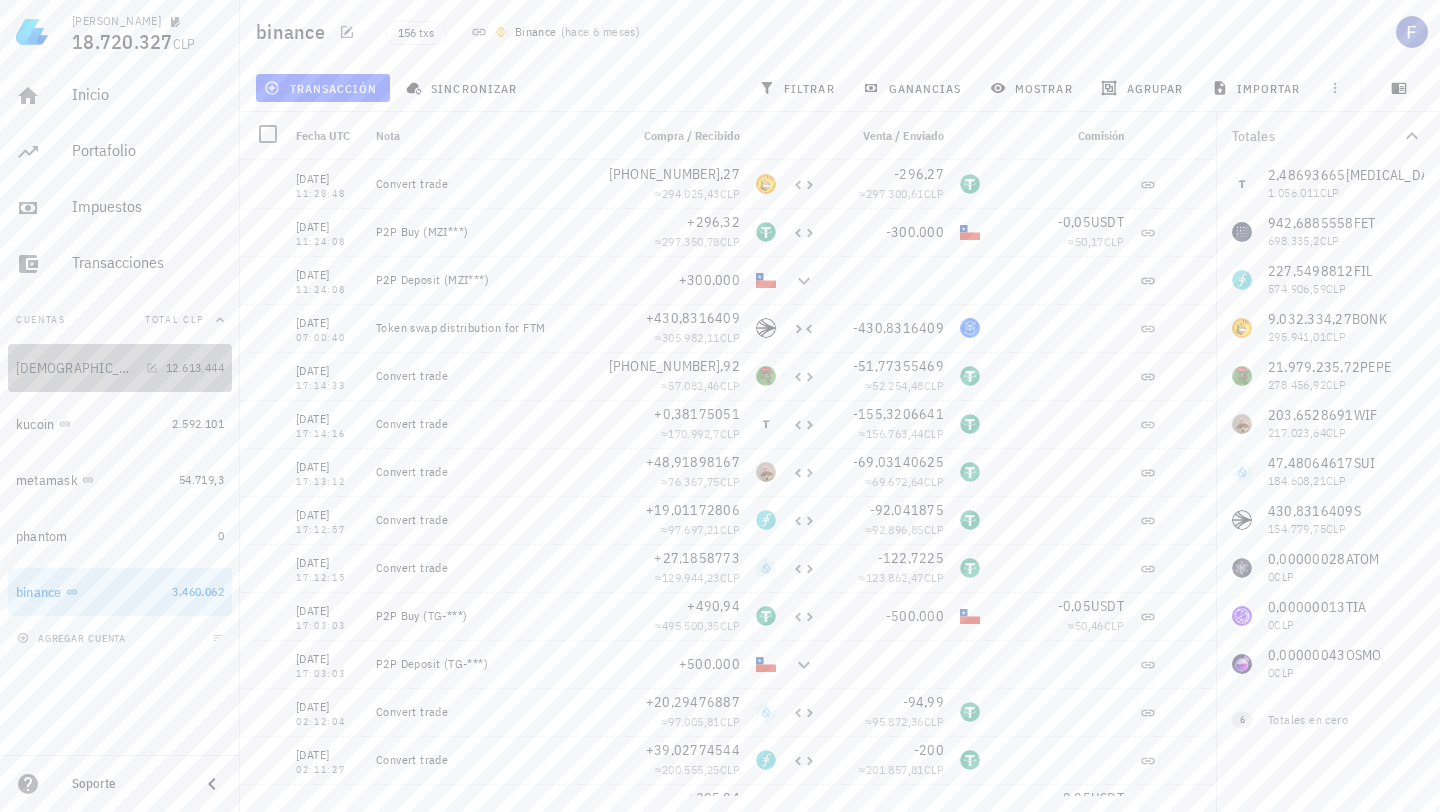 click on "buda" at bounding box center [87, 368] 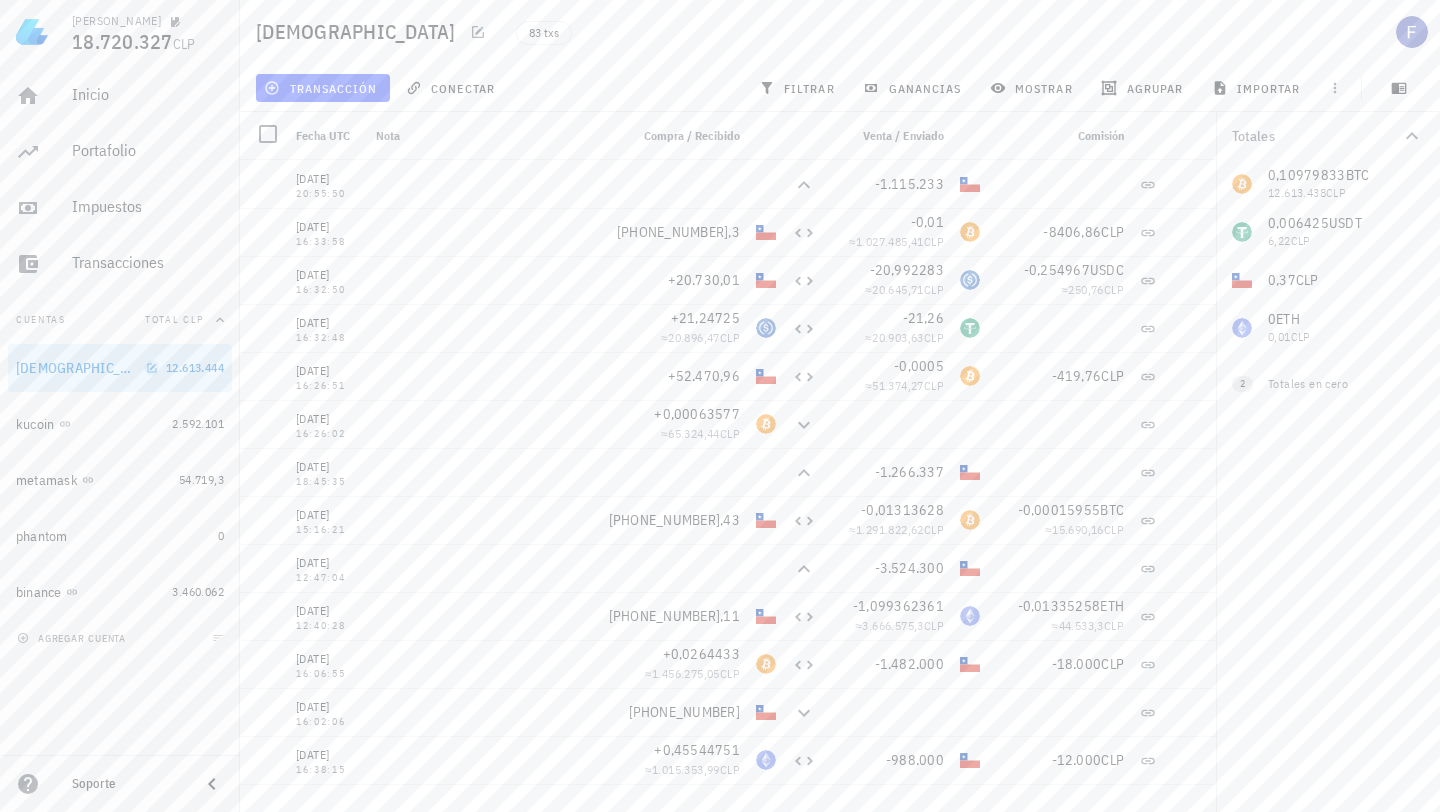 click 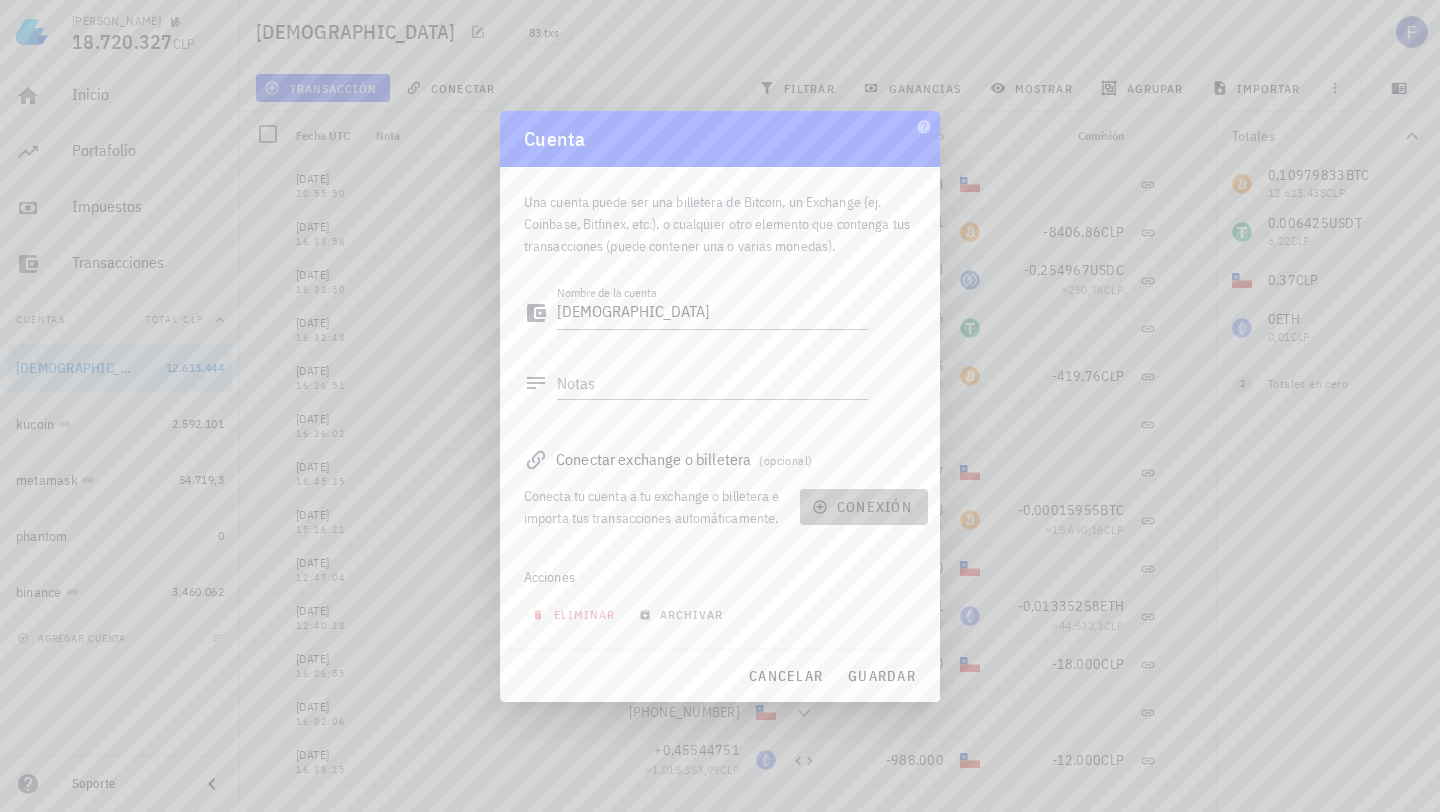 click on "conexión" at bounding box center (864, 507) 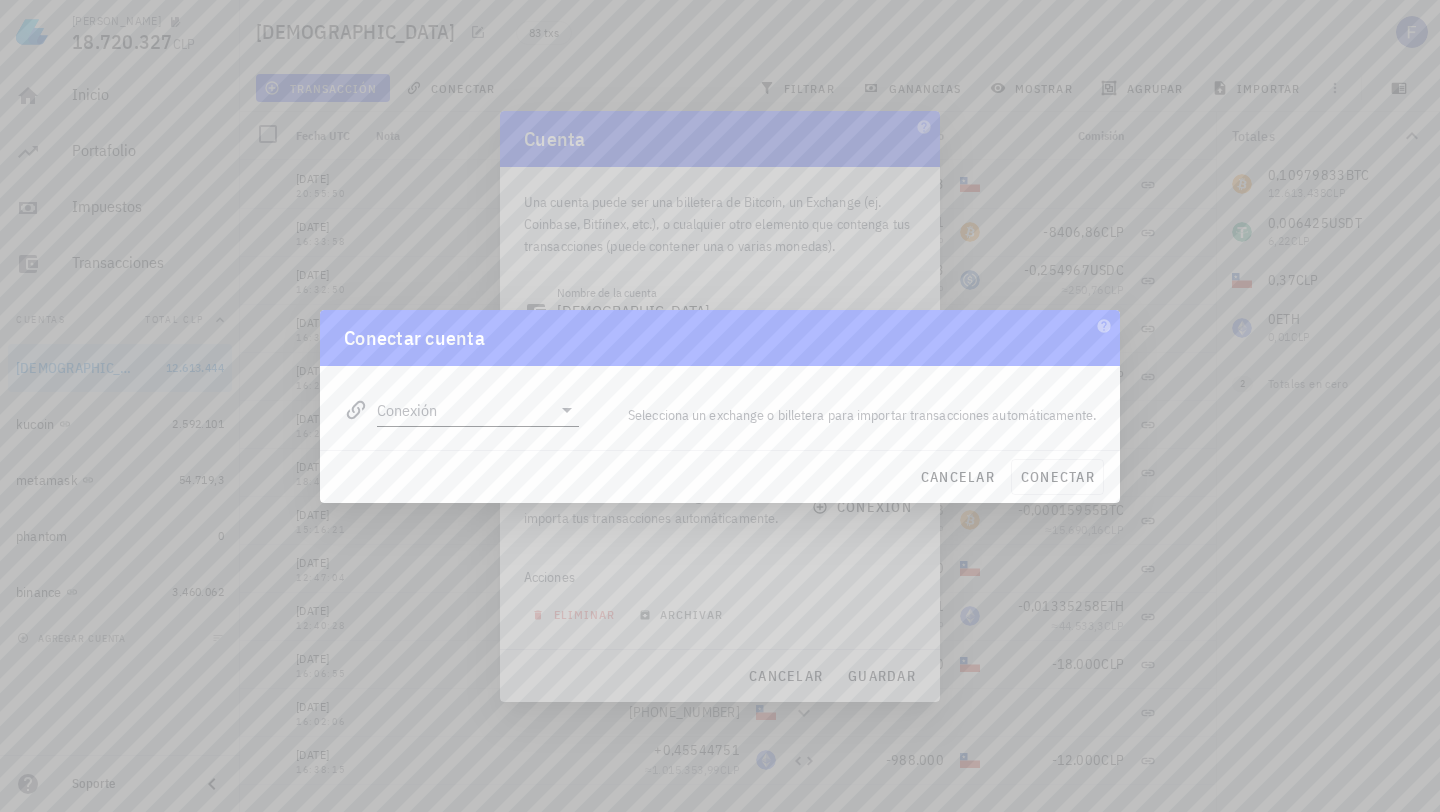 click on "Conexión" at bounding box center (464, 410) 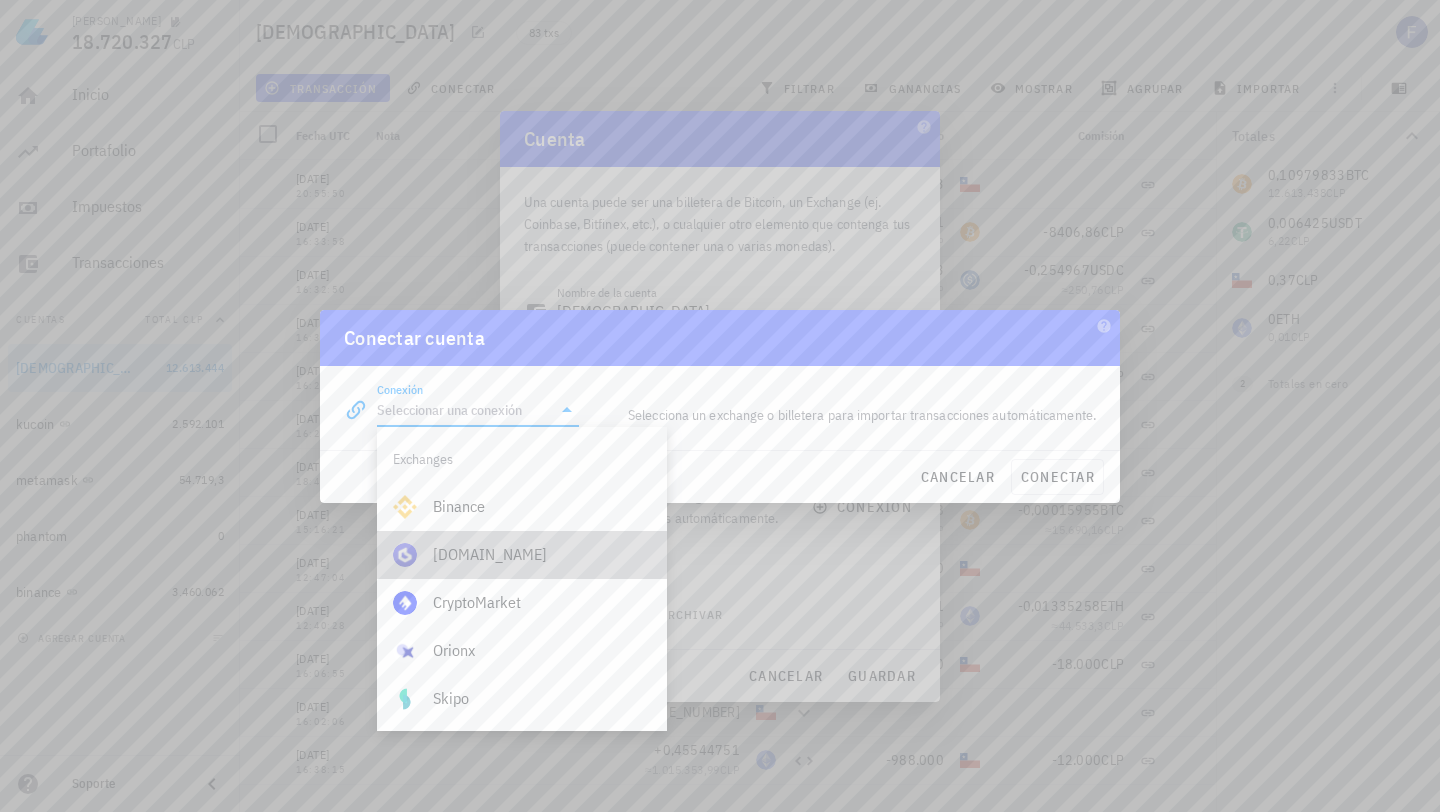 click on "[DOMAIN_NAME]" at bounding box center (542, 554) 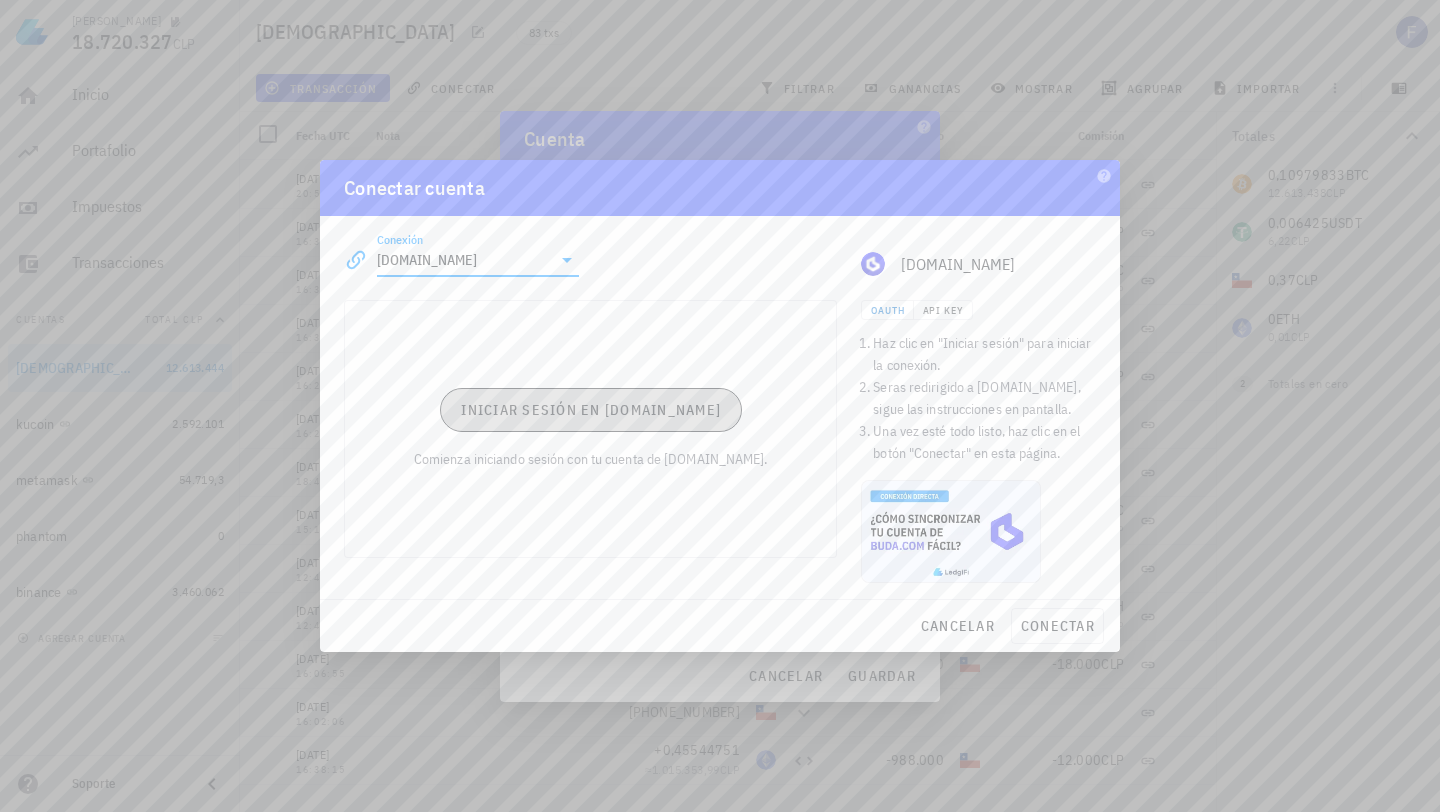 click on "Iniciar sesión en Buda.com" at bounding box center [590, 410] 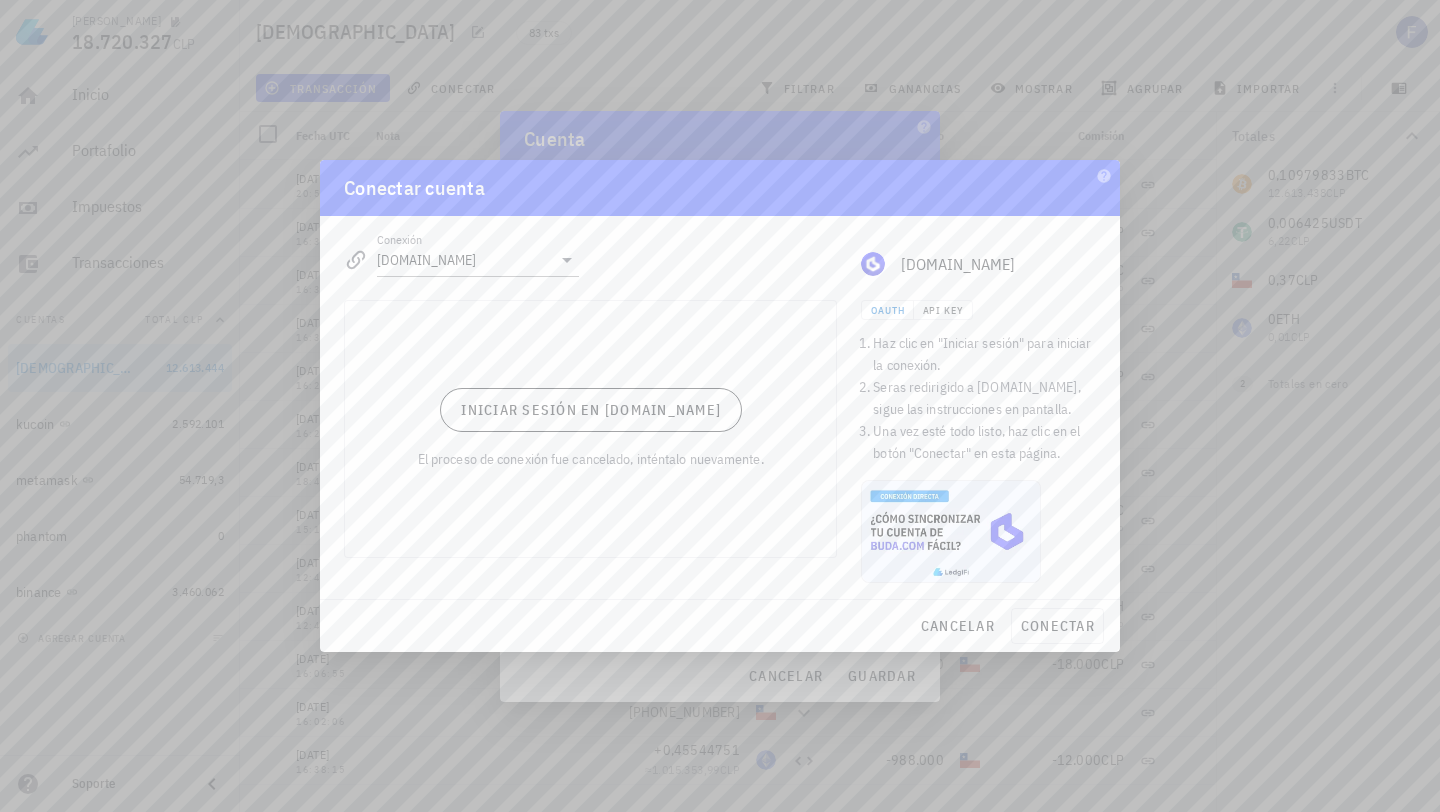 click at bounding box center [720, 406] 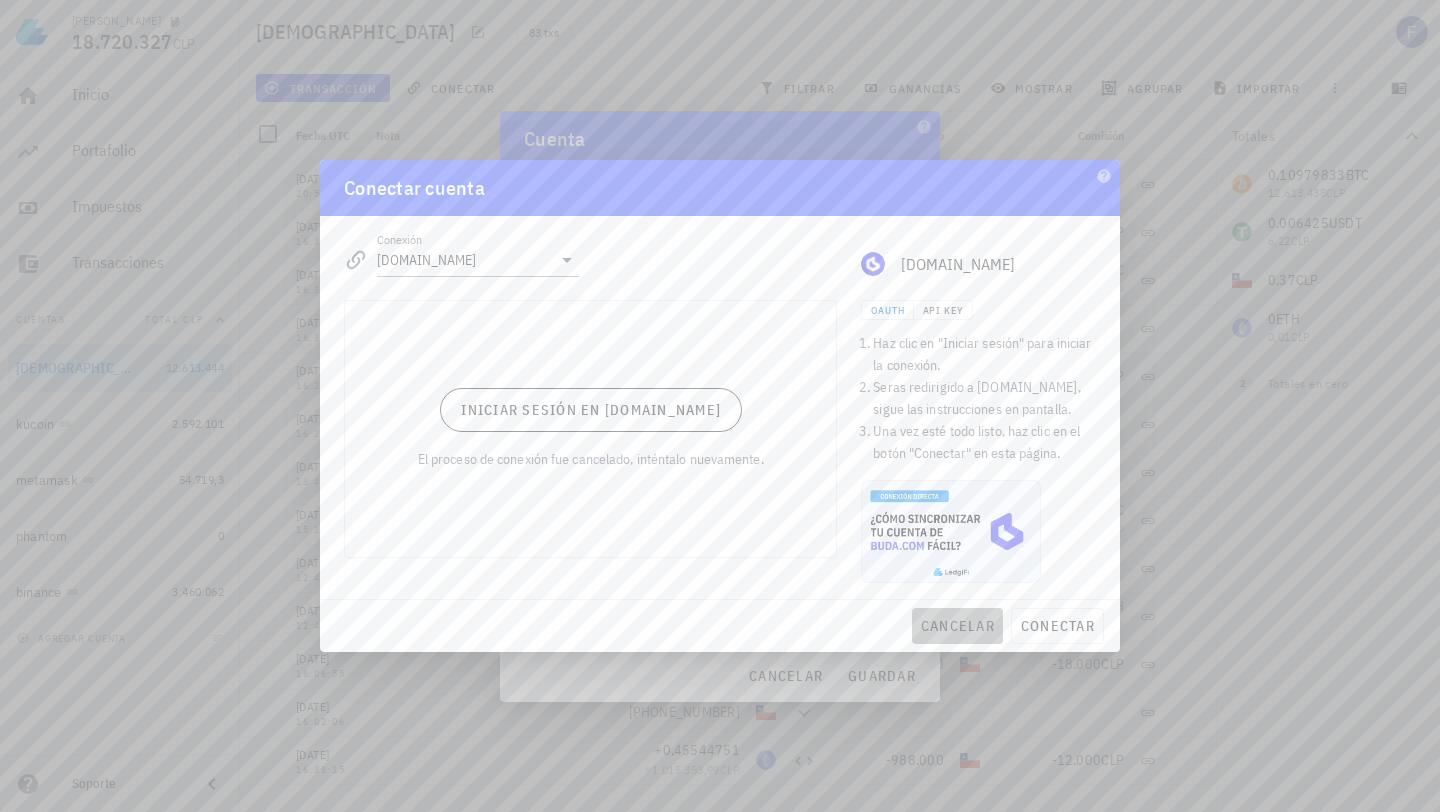 click on "cancelar" at bounding box center [957, 626] 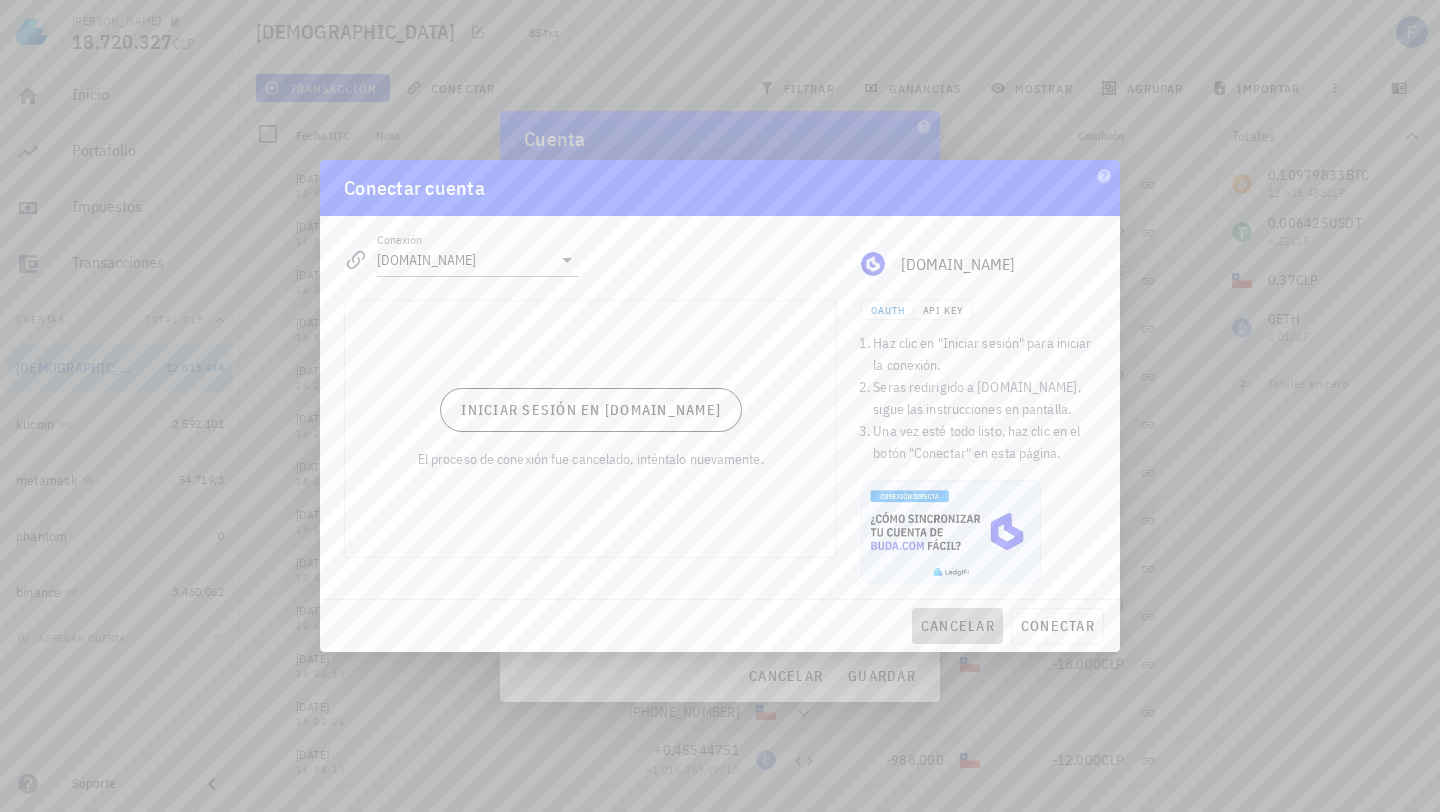 type 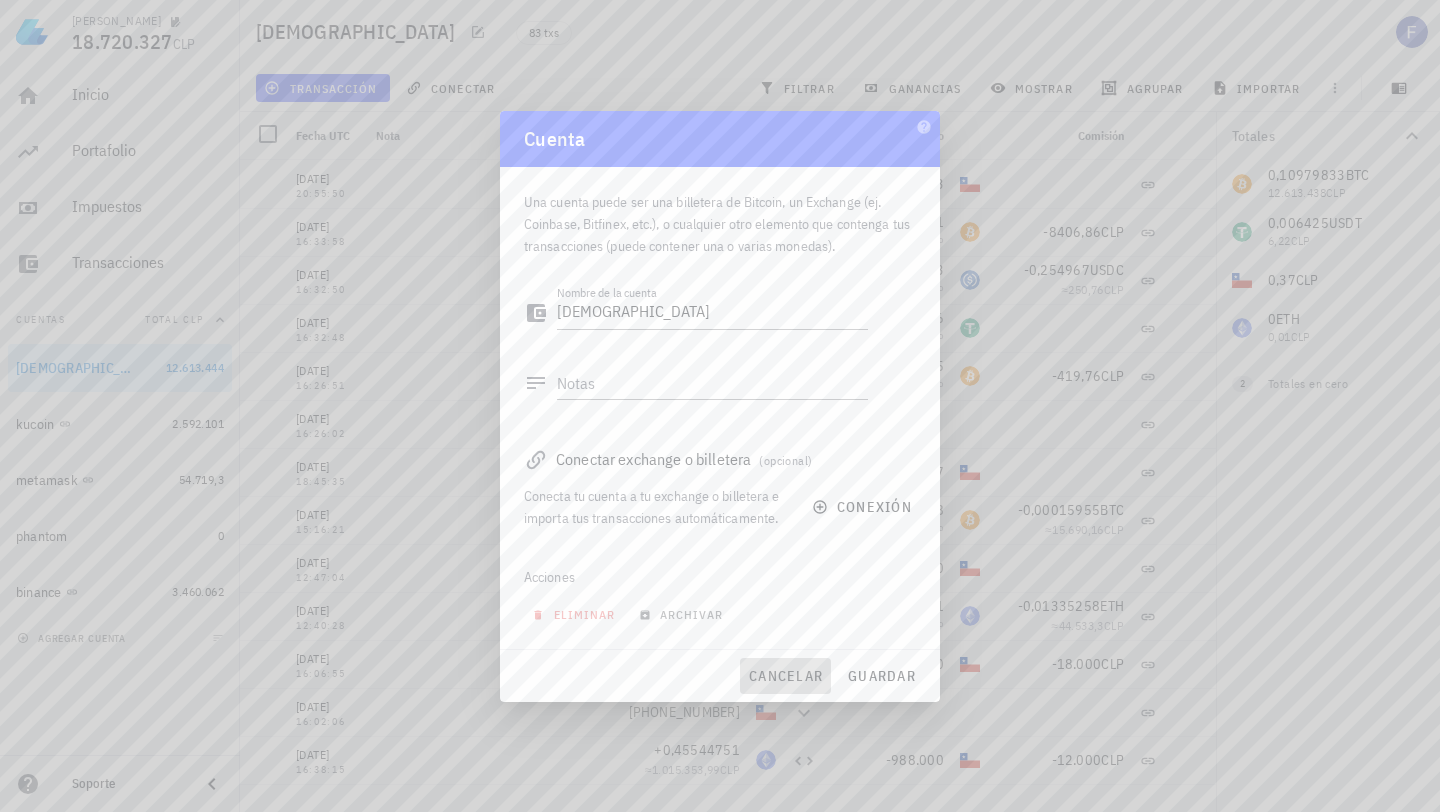 click on "cancelar" at bounding box center (785, 676) 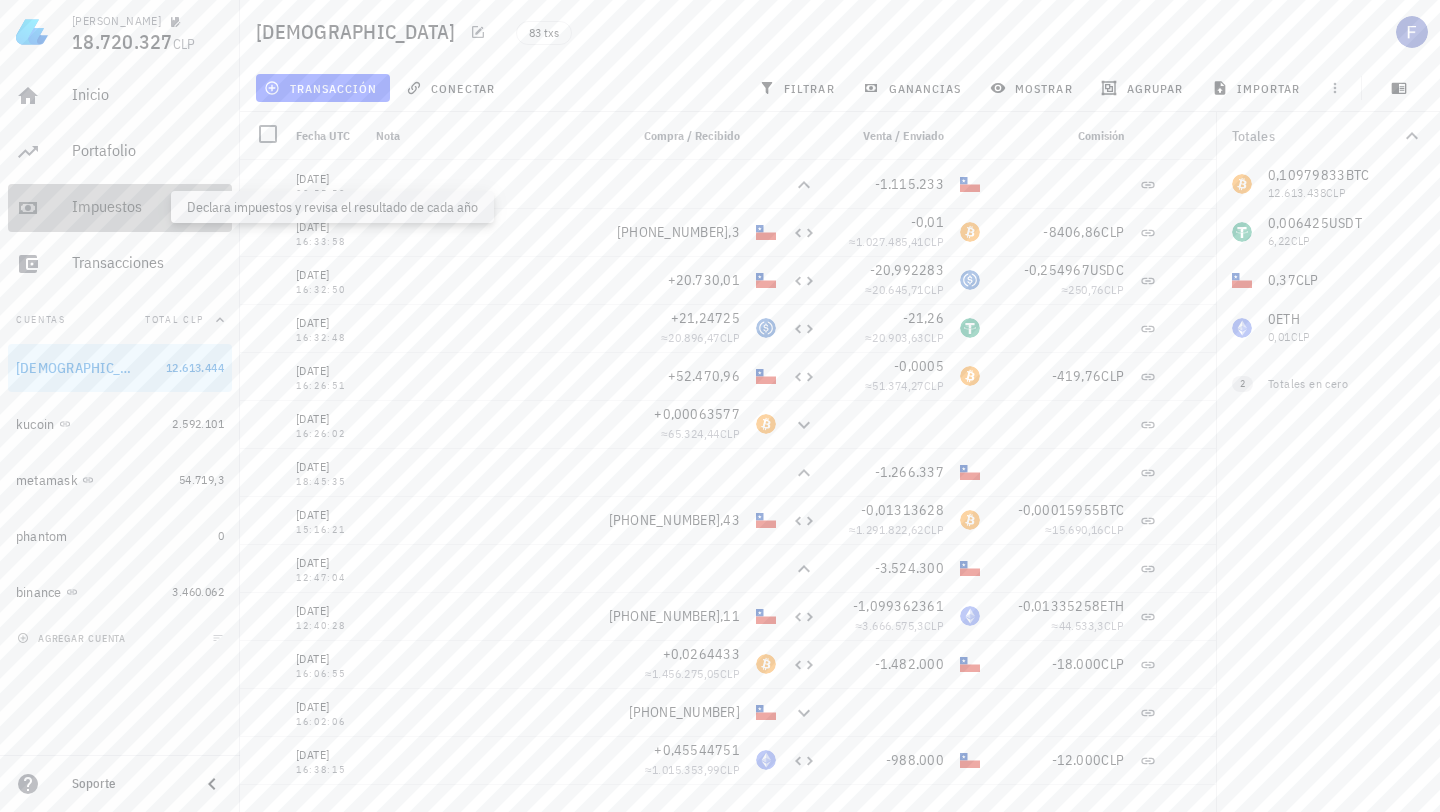 click on "Impuestos" at bounding box center (148, 206) 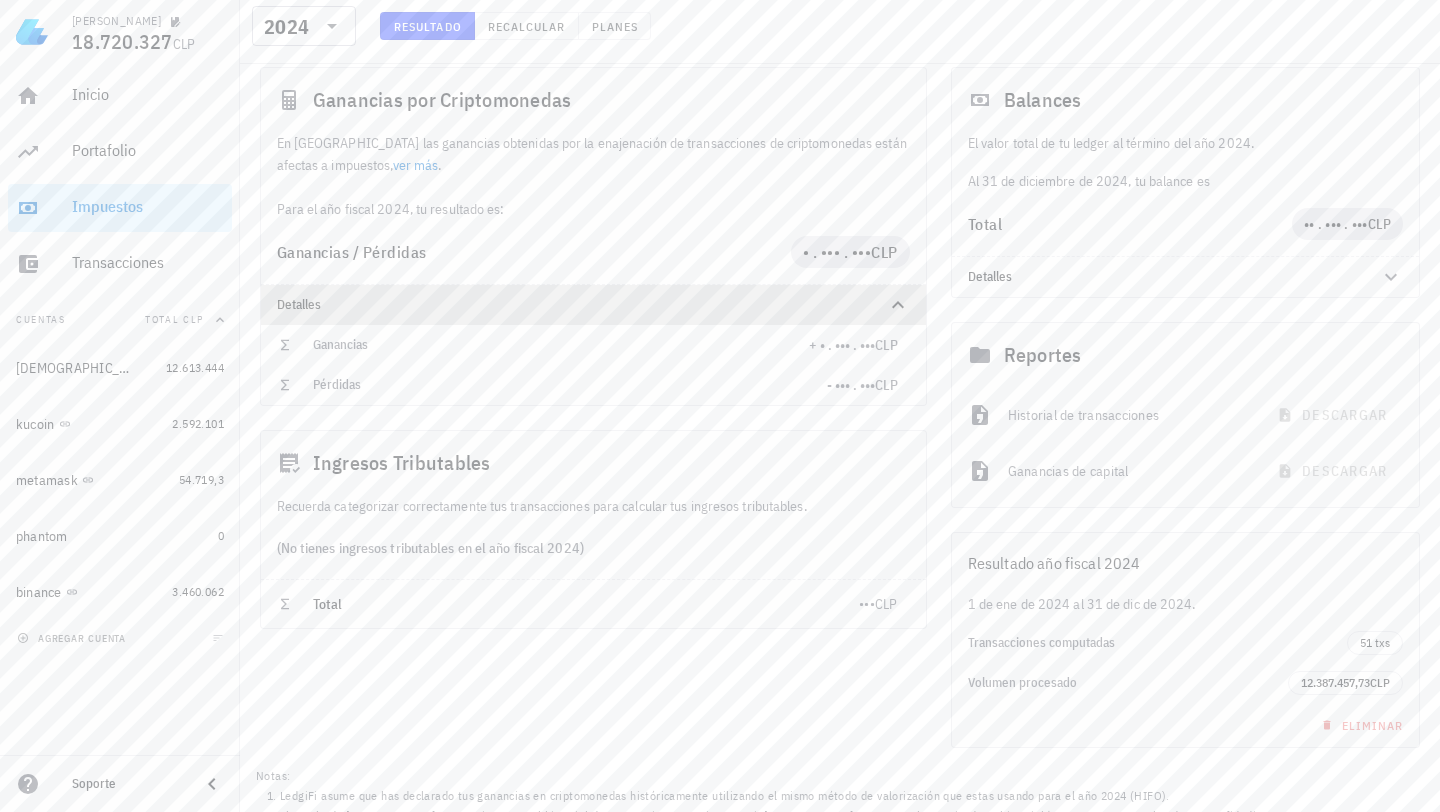 scroll, scrollTop: 0, scrollLeft: 0, axis: both 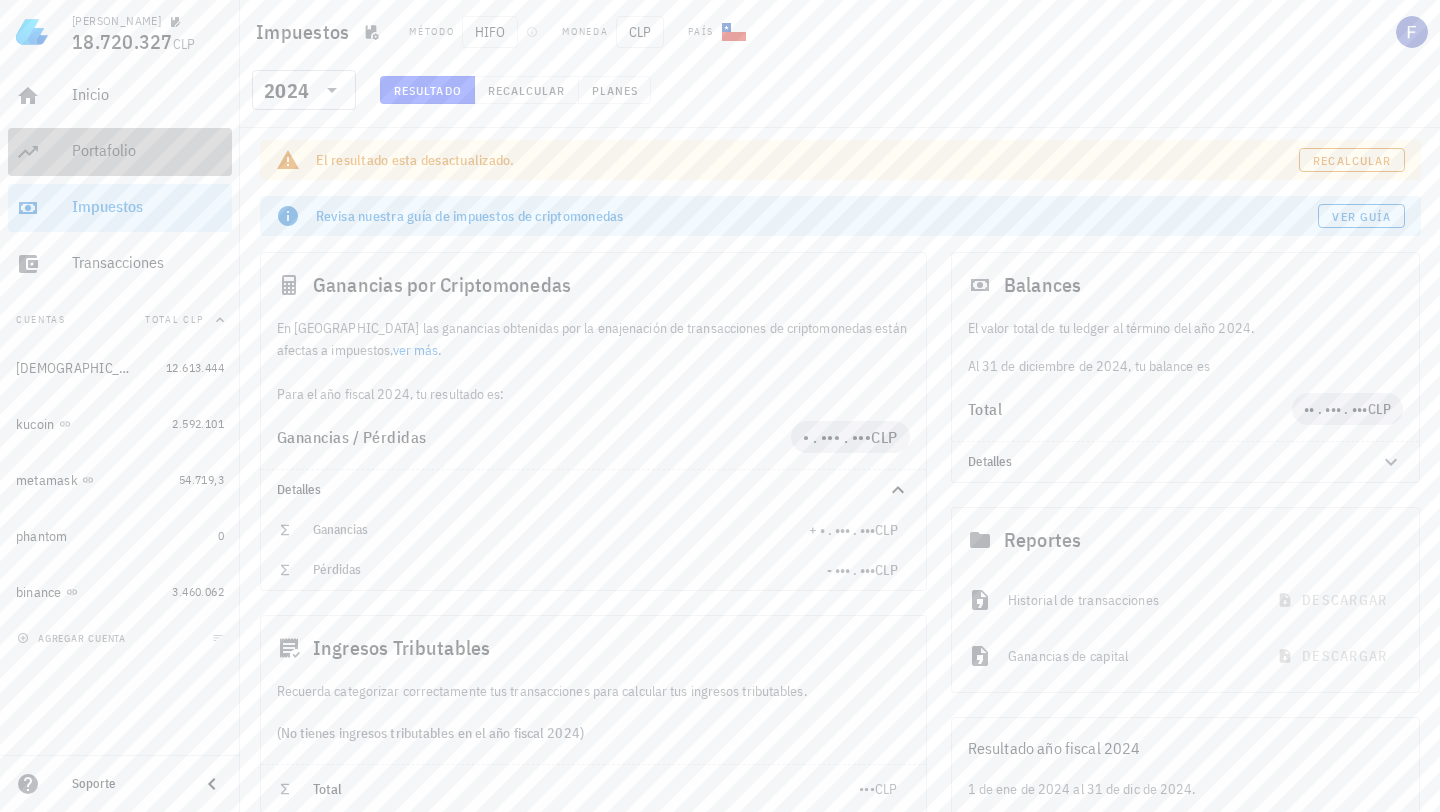 click on "Portafolio" at bounding box center [148, 151] 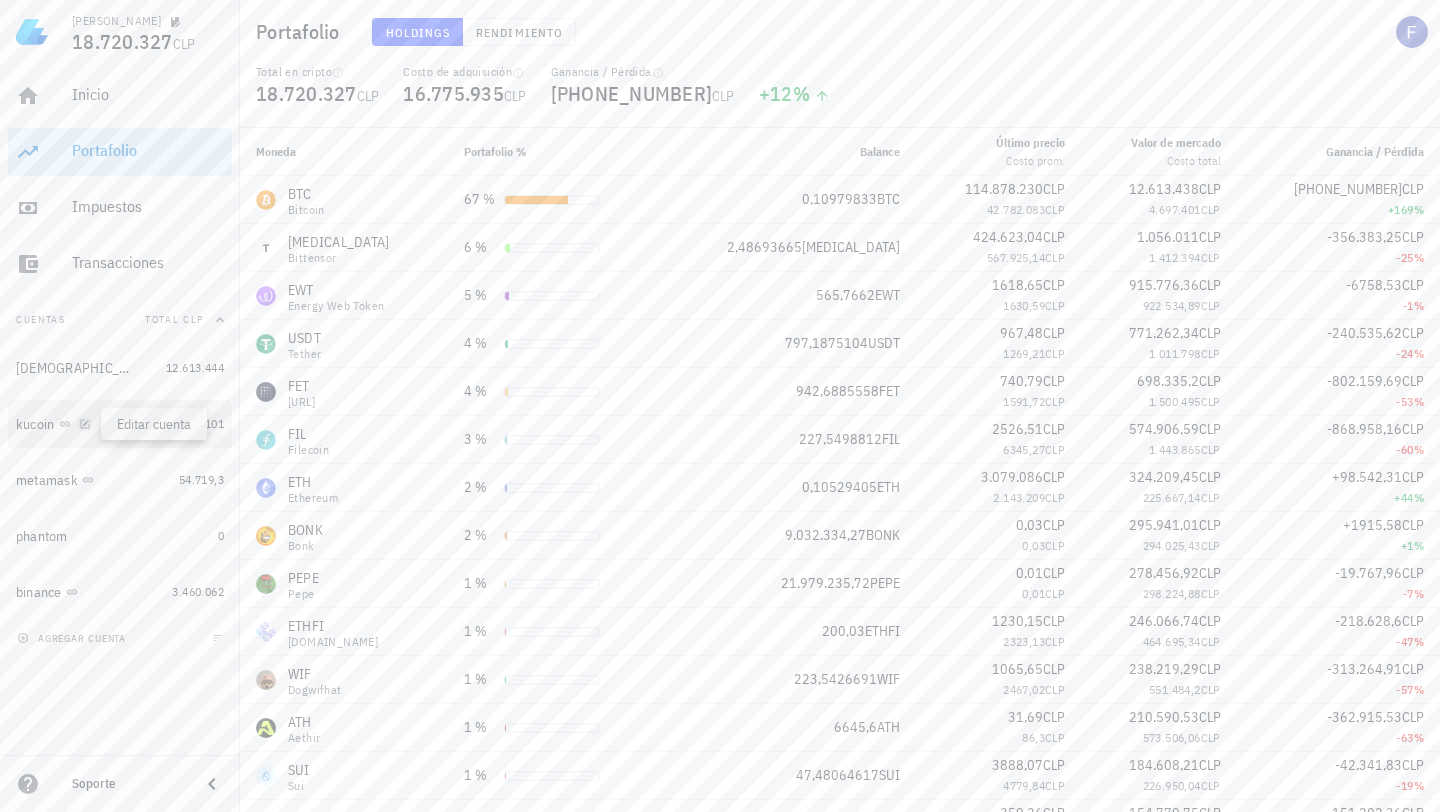 click 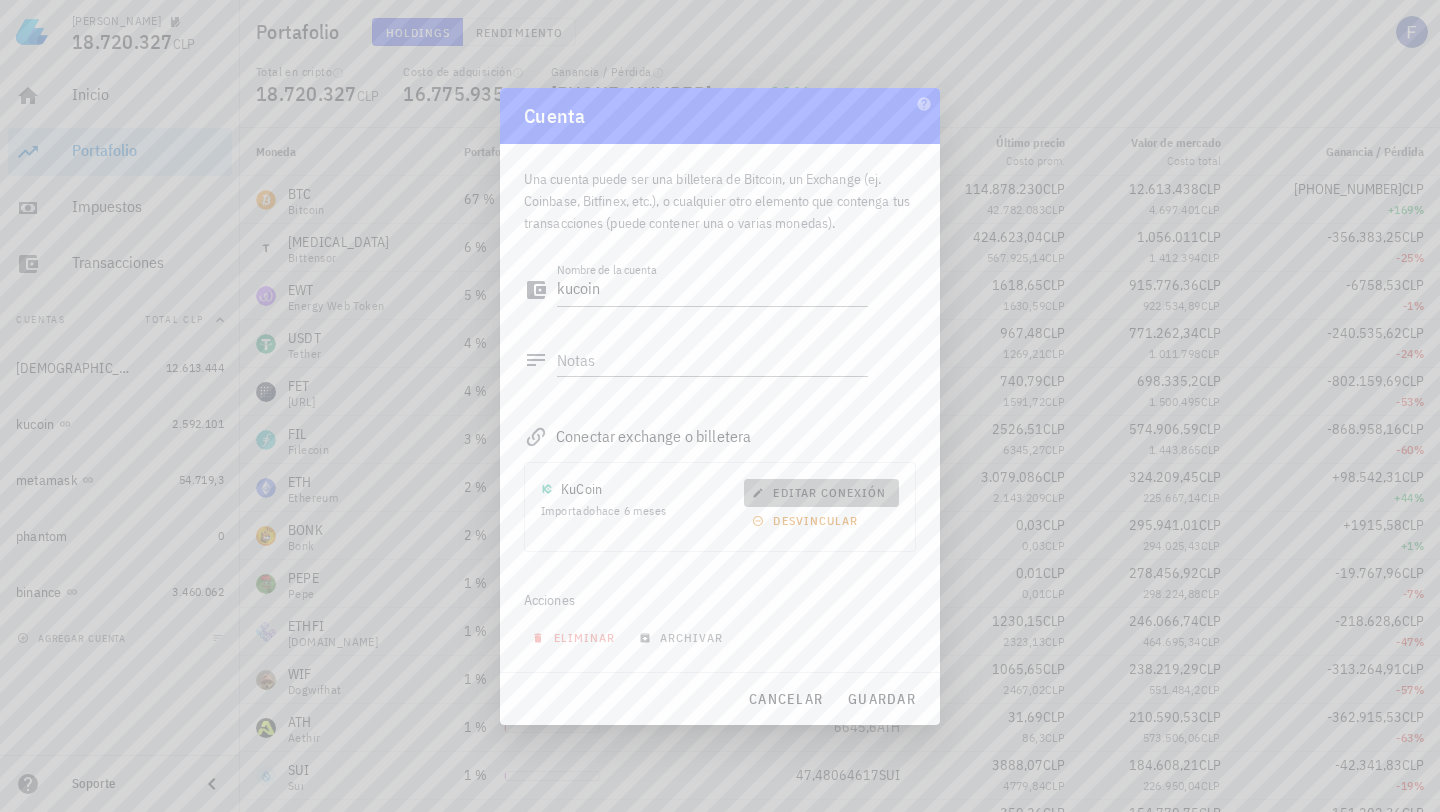 click on "editar conexión" at bounding box center [821, 492] 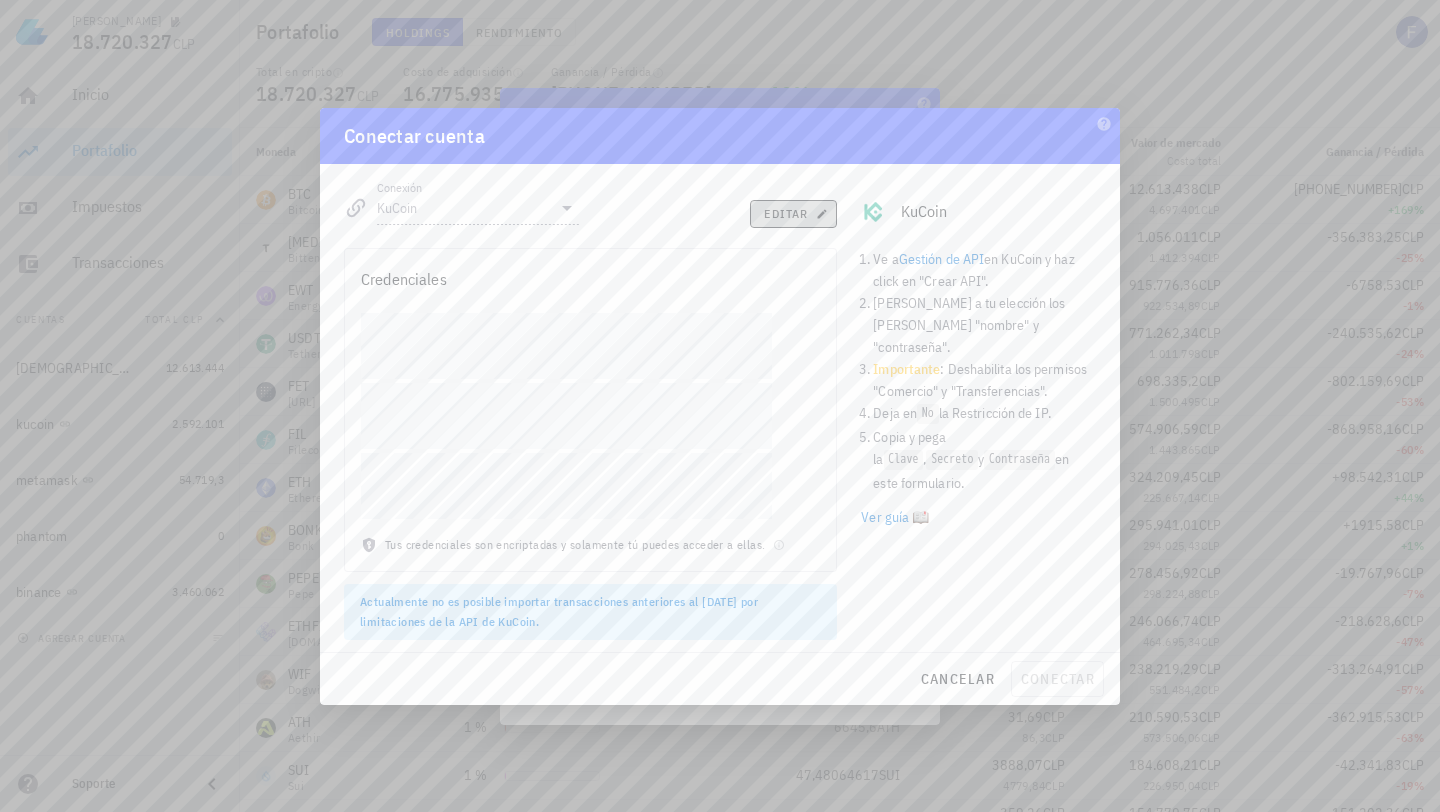 click on "editar" at bounding box center (793, 213) 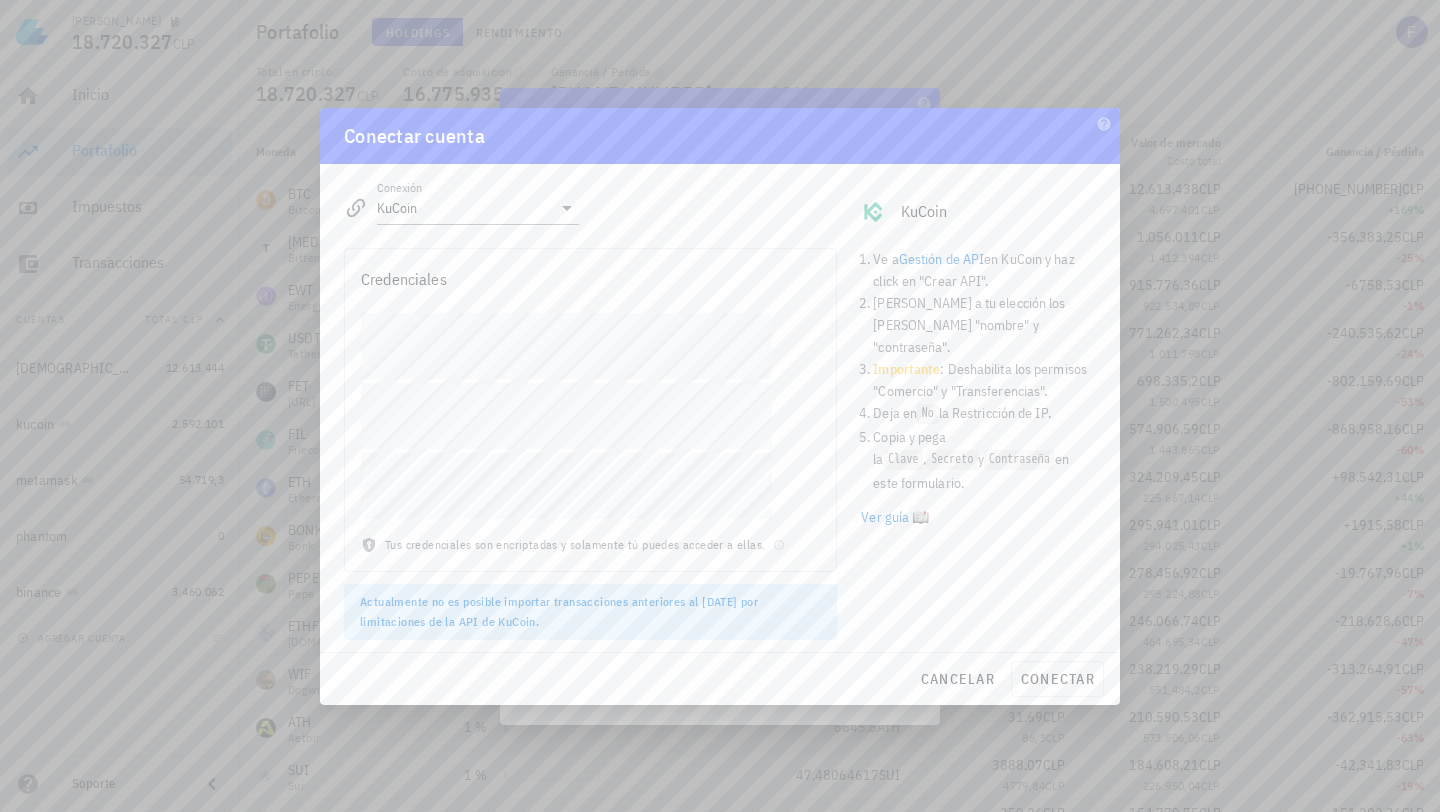 click at bounding box center [720, 406] 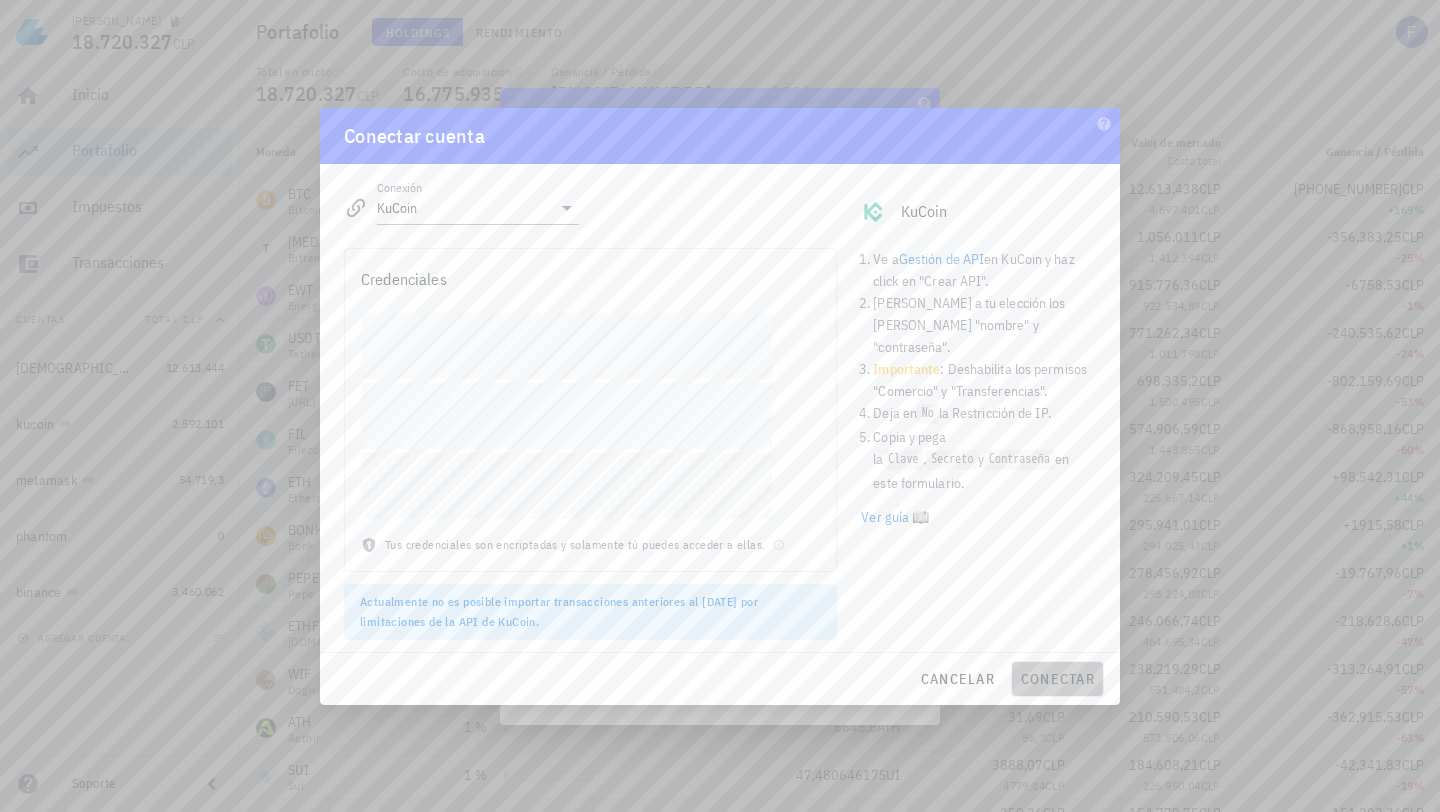 click on "conectar" at bounding box center [1057, 679] 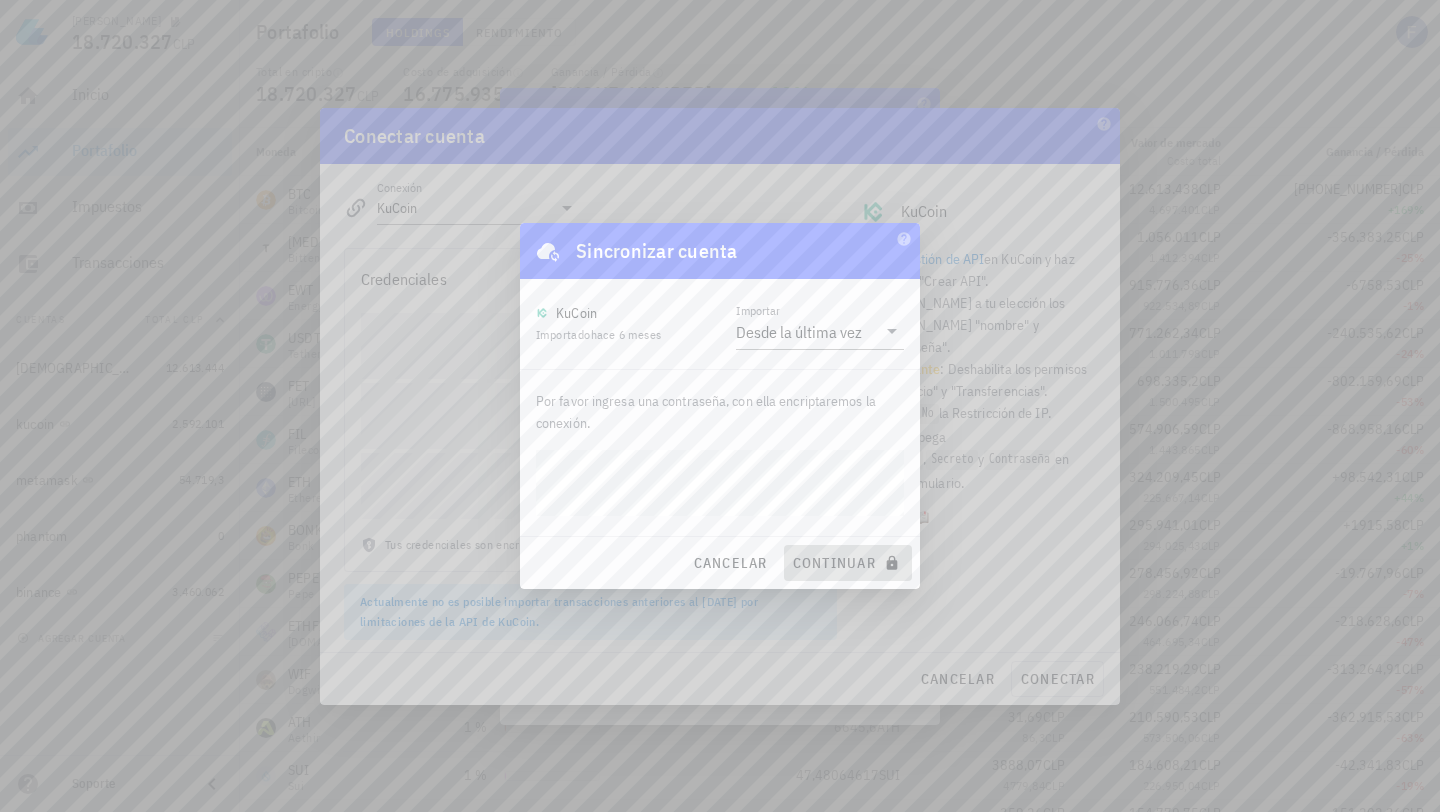 click on "continuar" at bounding box center (848, 563) 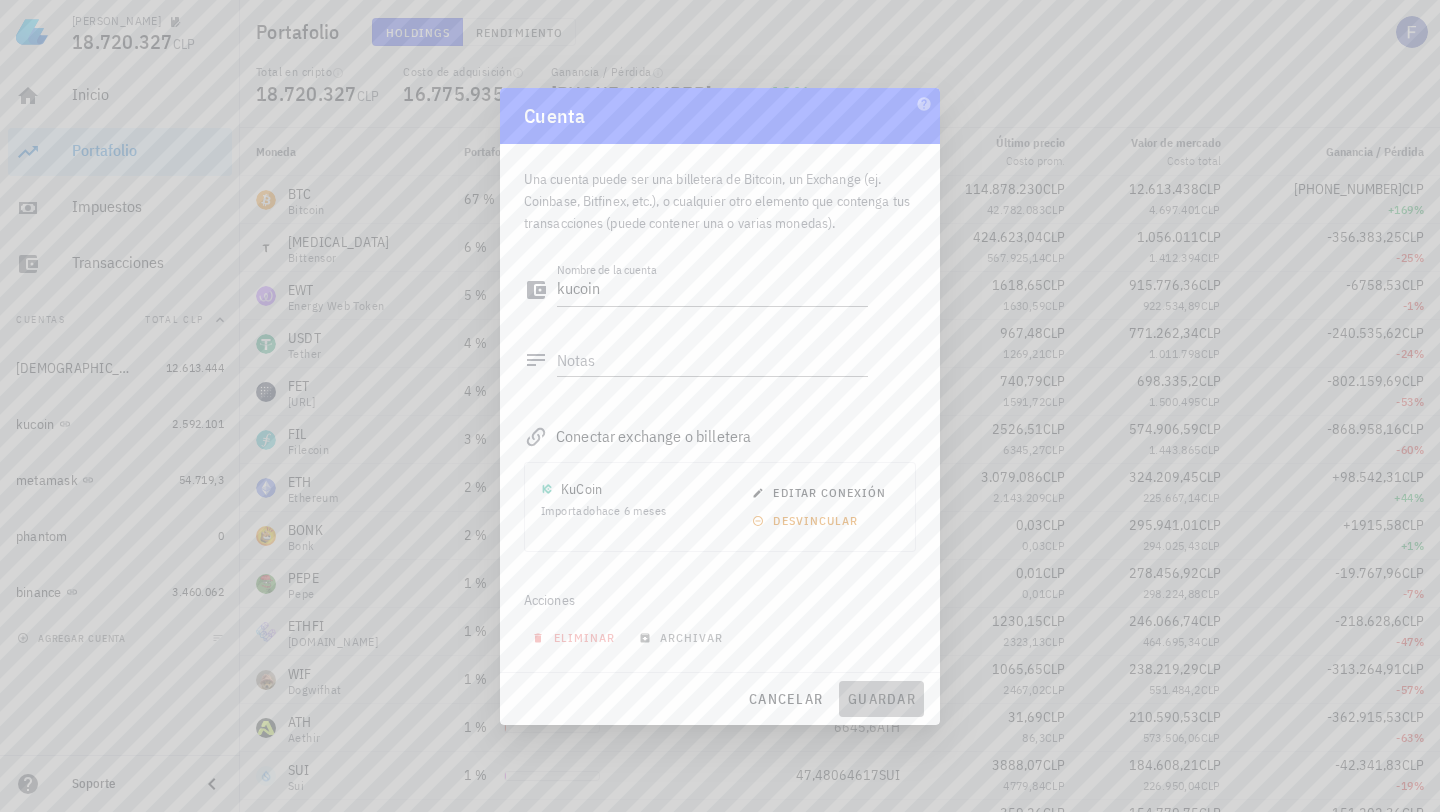 click on "guardar" at bounding box center (881, 699) 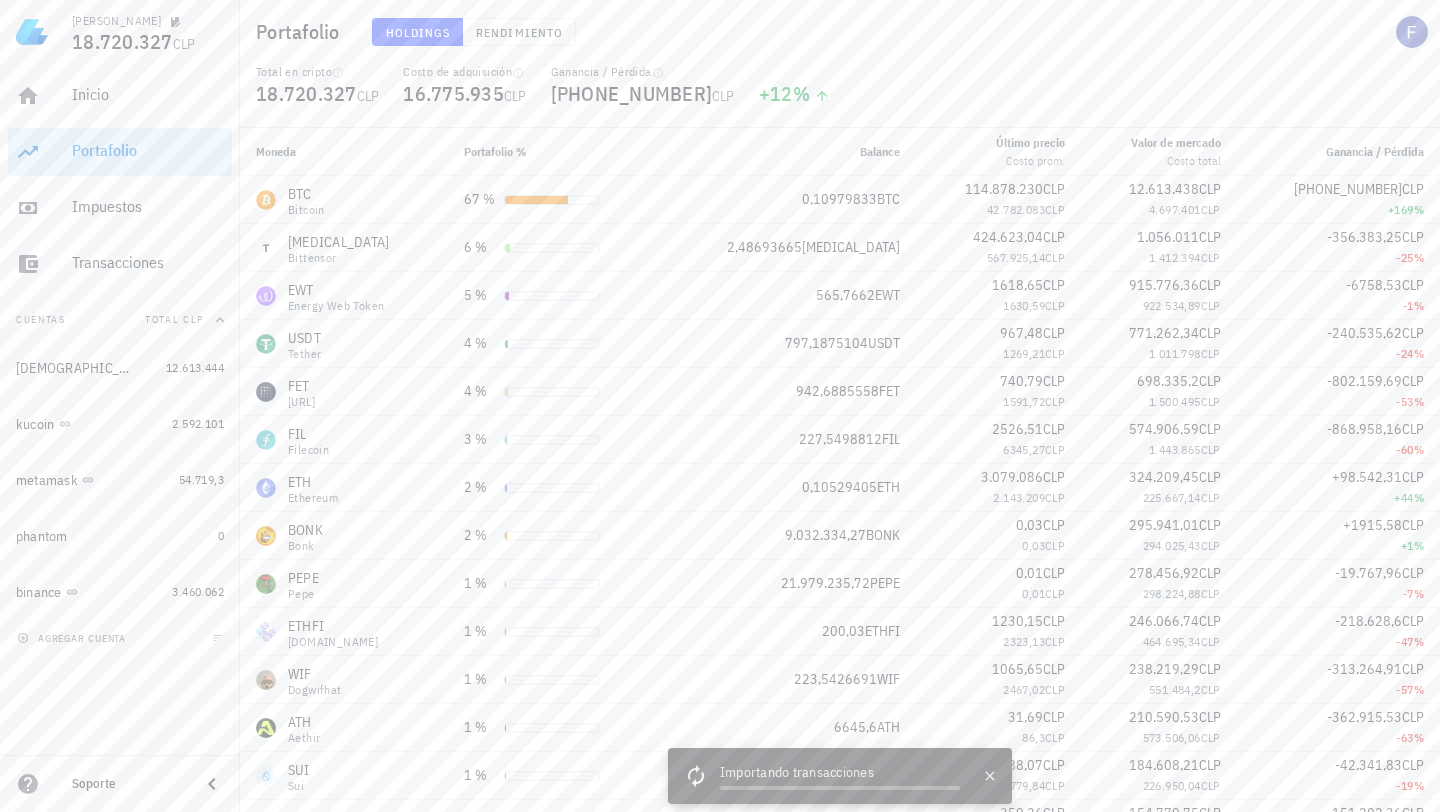 click on "Total en cripto
18.720.327  CLP
Costo de adquisición
16.775.935  CLP
Ganancia / Pérdida
+1.944.392  CLP   +12  %" at bounding box center [840, 96] 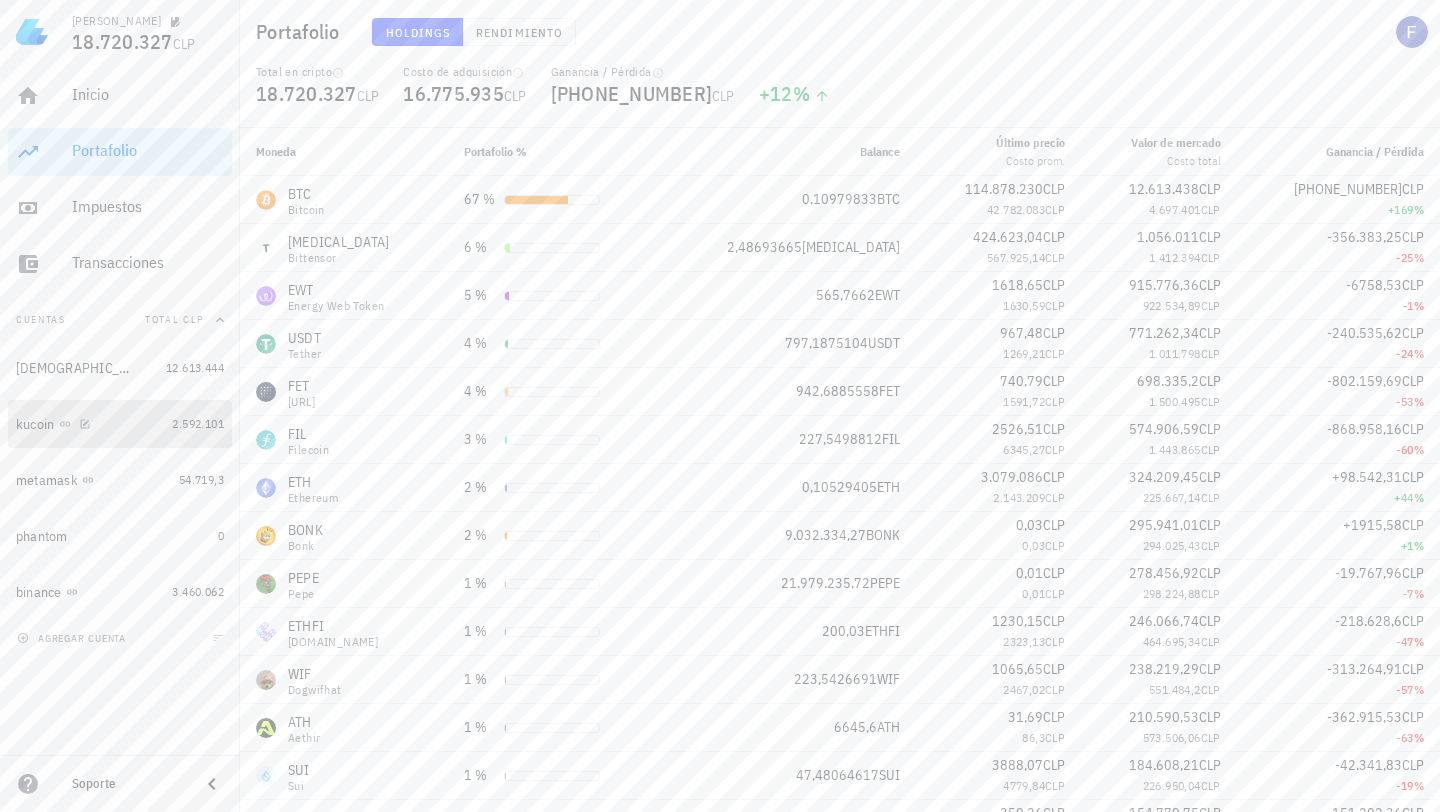 click on "kucoin       2.592.101" at bounding box center [120, 424] 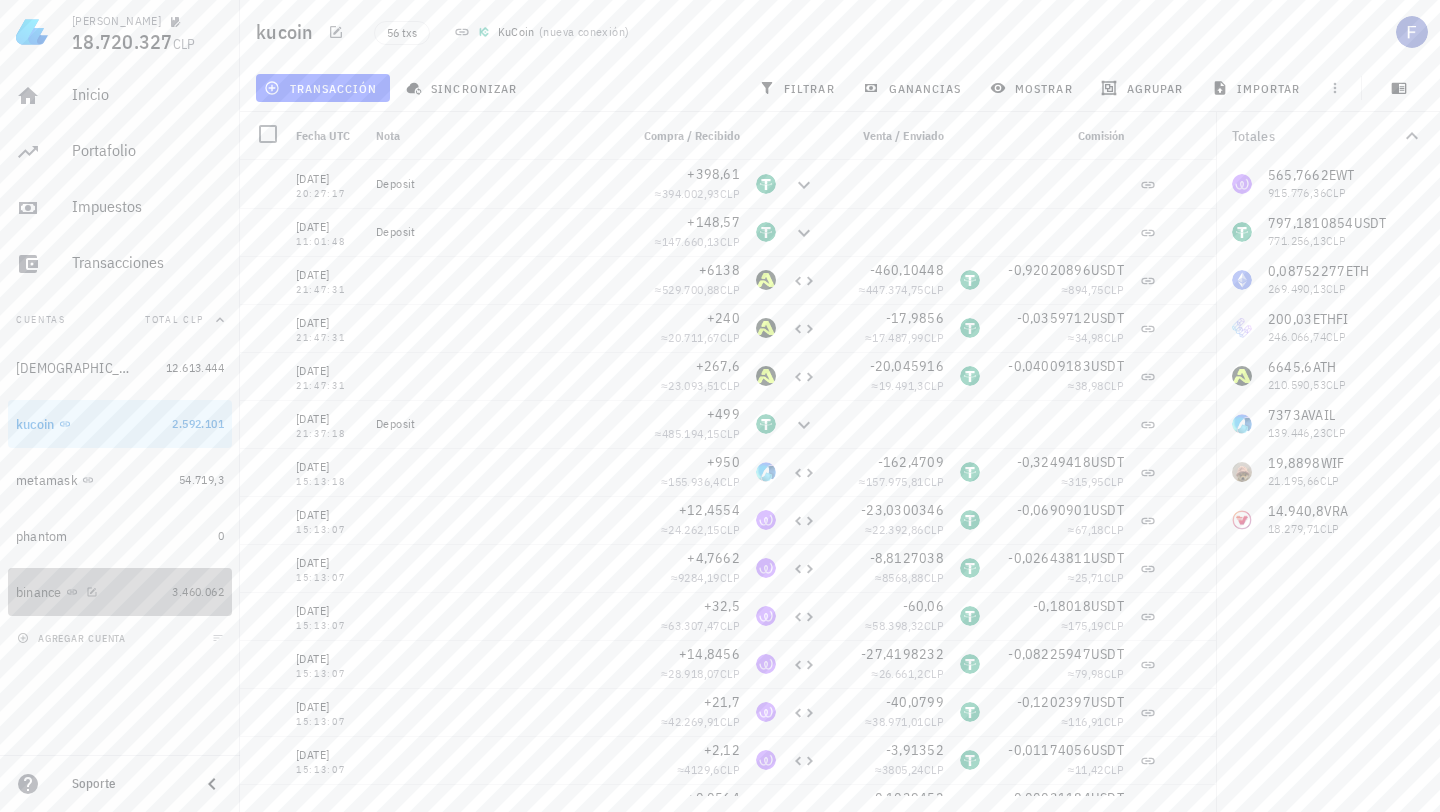 click on "binance" at bounding box center (90, 592) 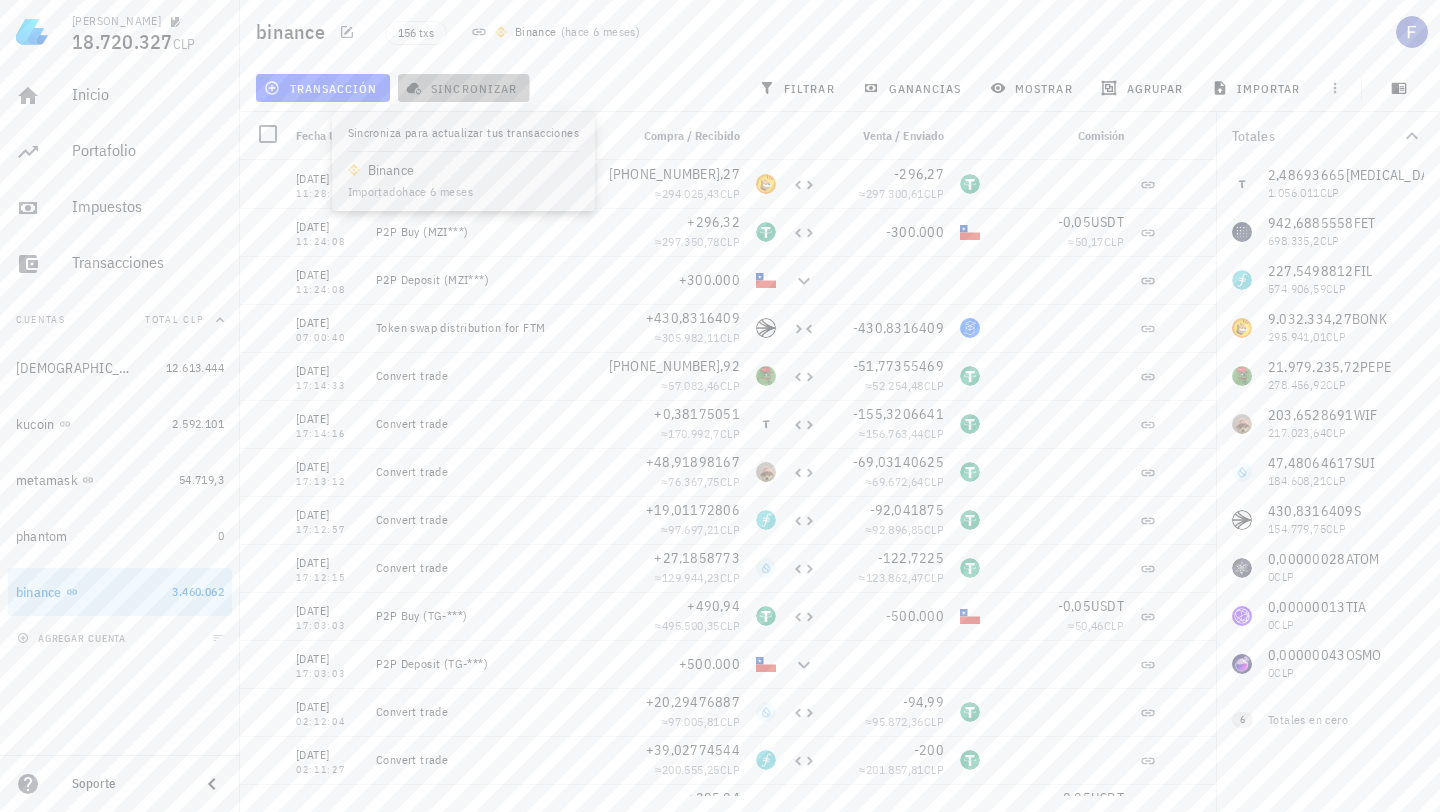 click on "sincronizar" at bounding box center [463, 88] 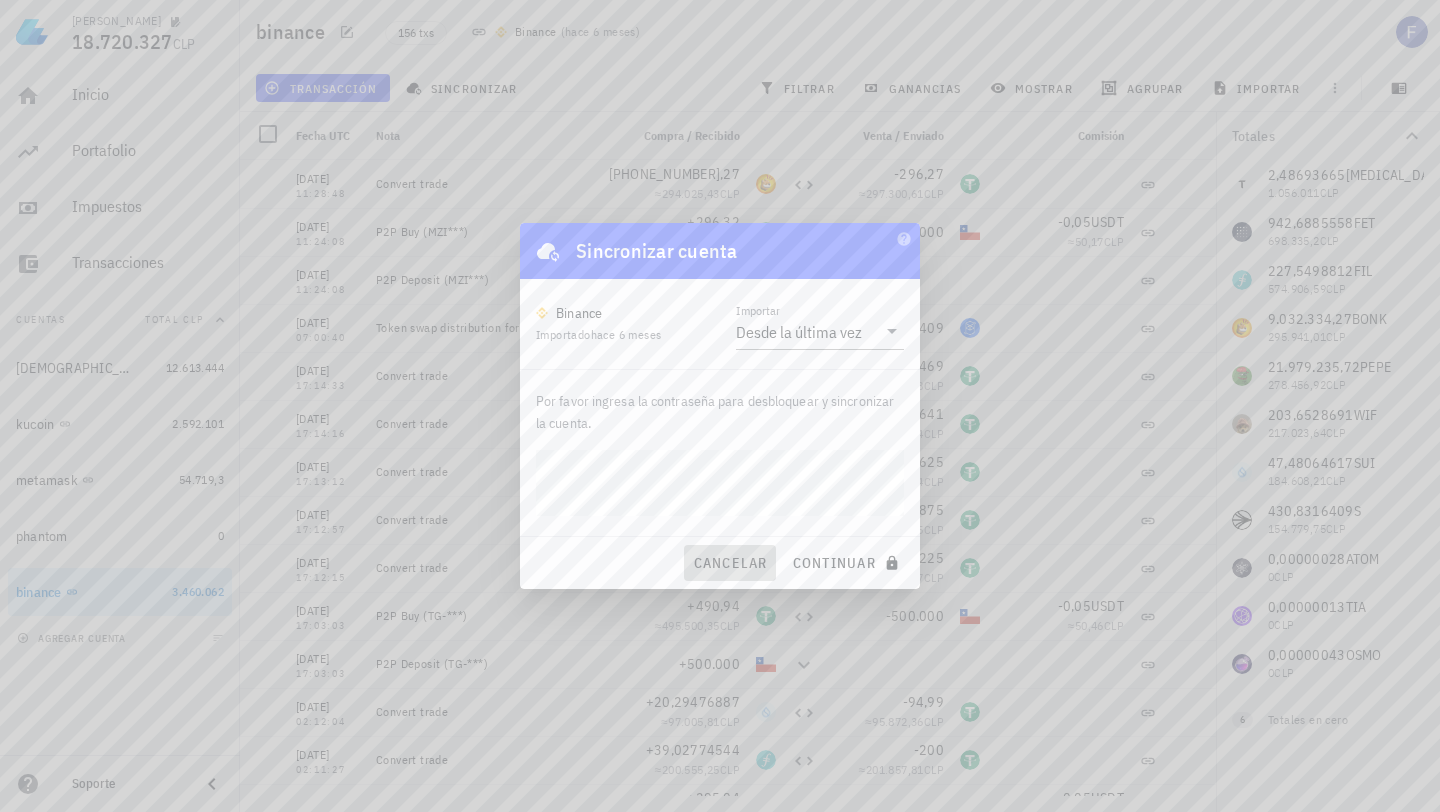 click on "cancelar" at bounding box center (729, 563) 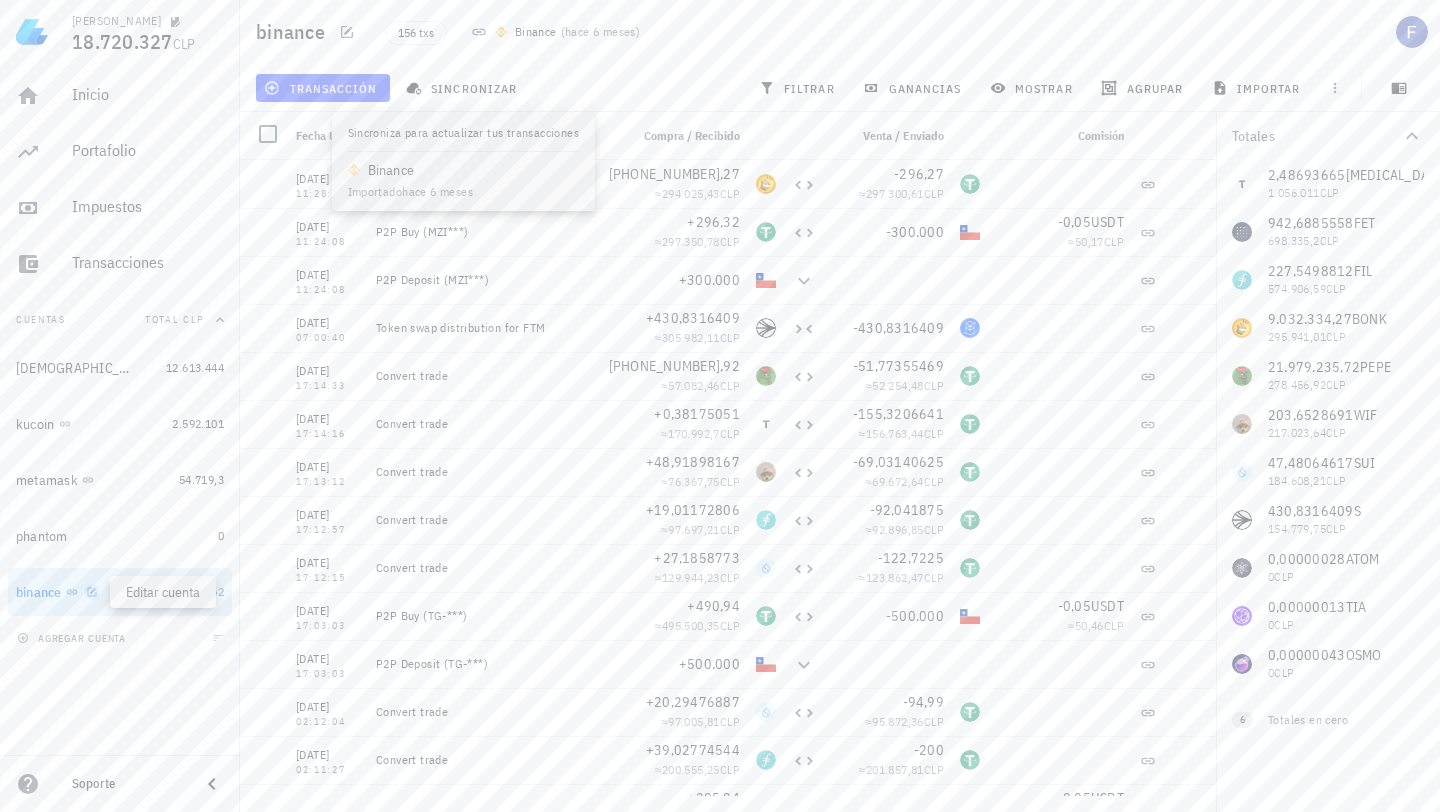 click 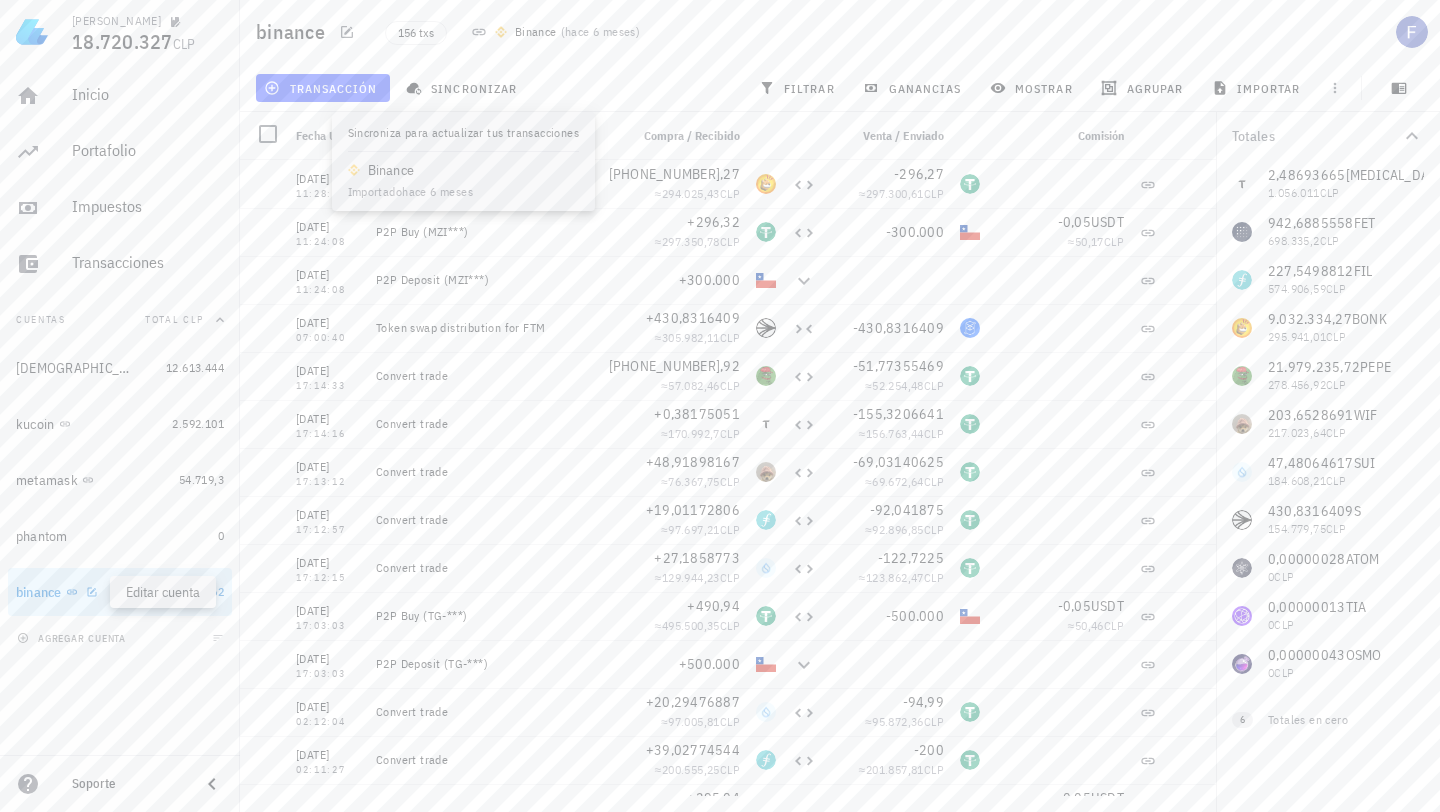 type on "binance" 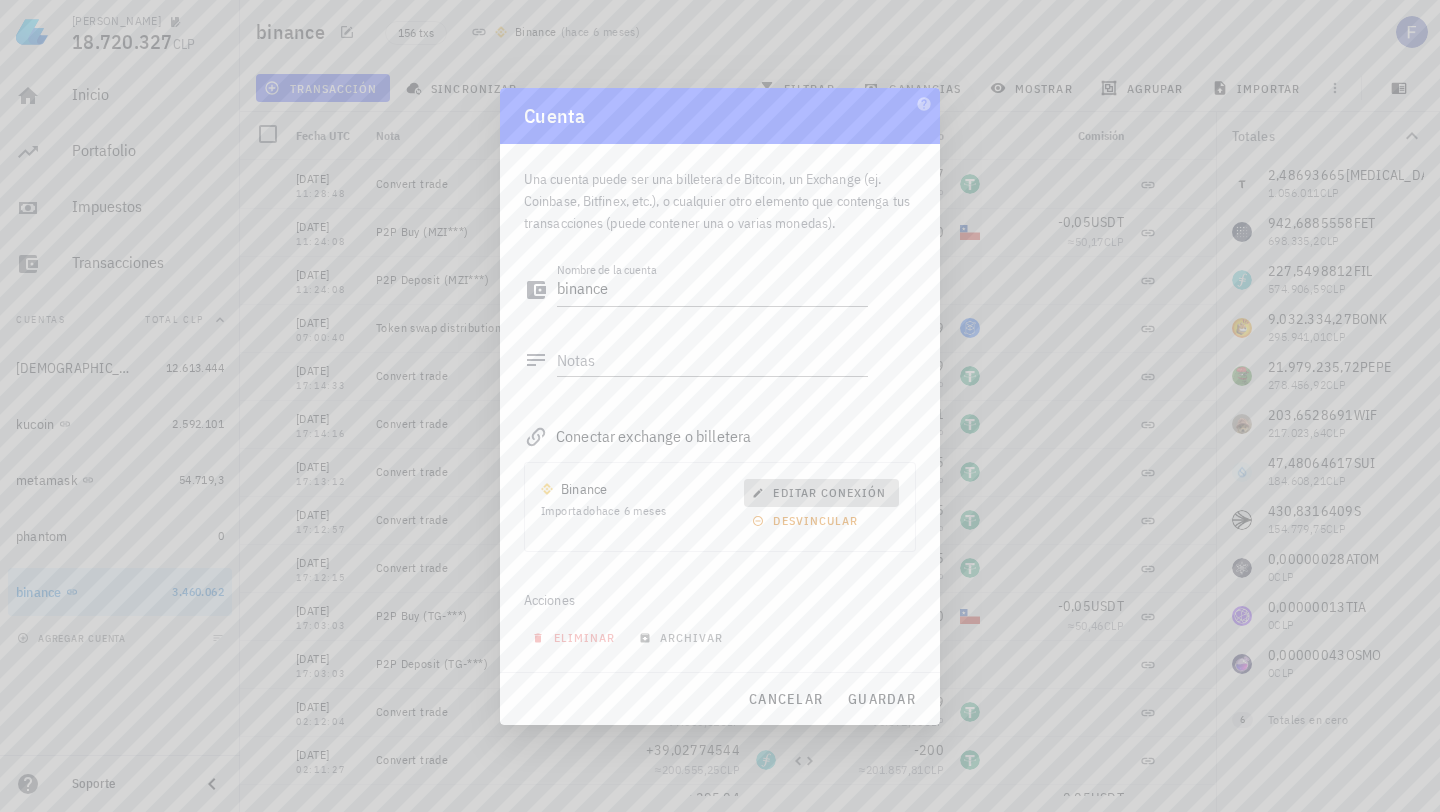 click on "editar conexión" at bounding box center (821, 492) 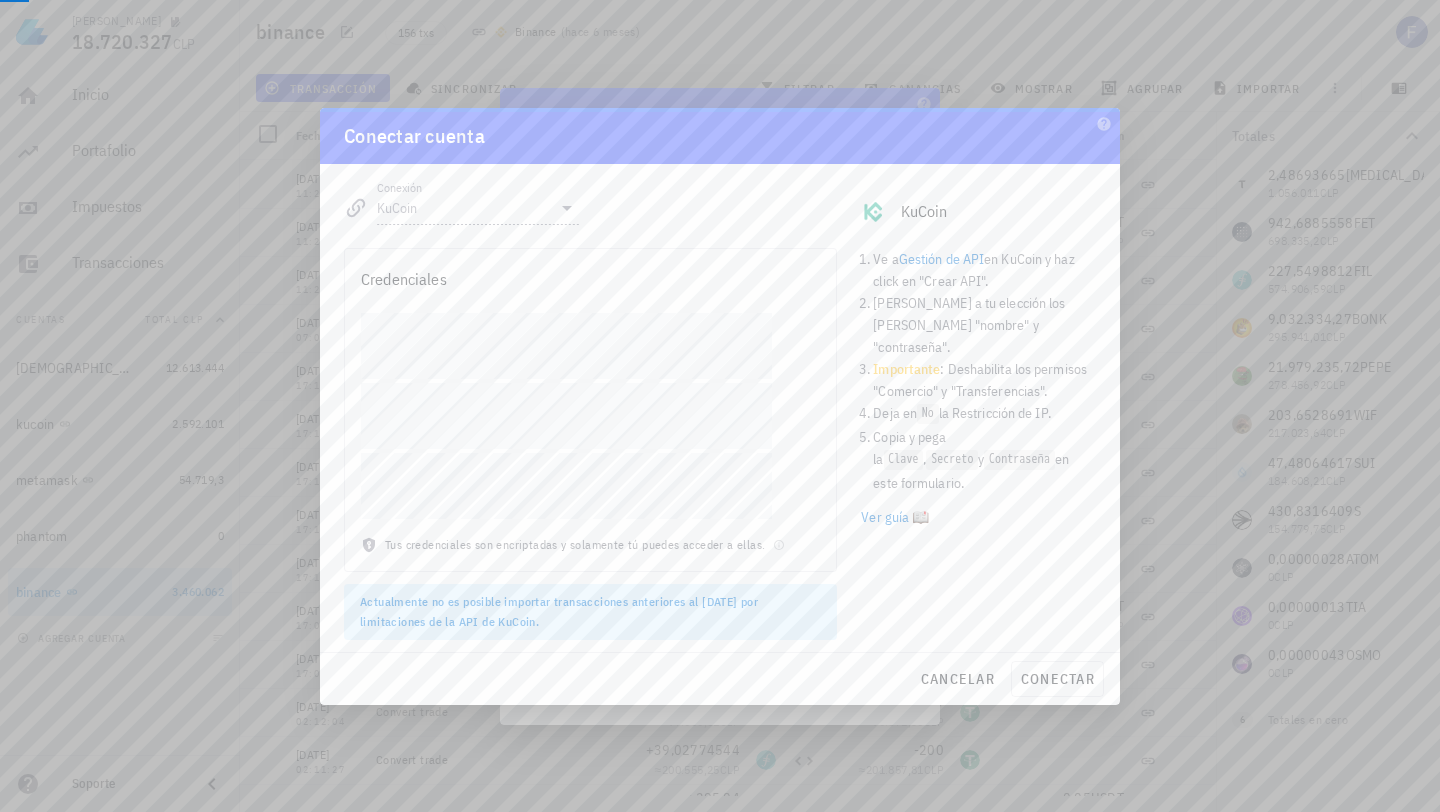 type on "Binance" 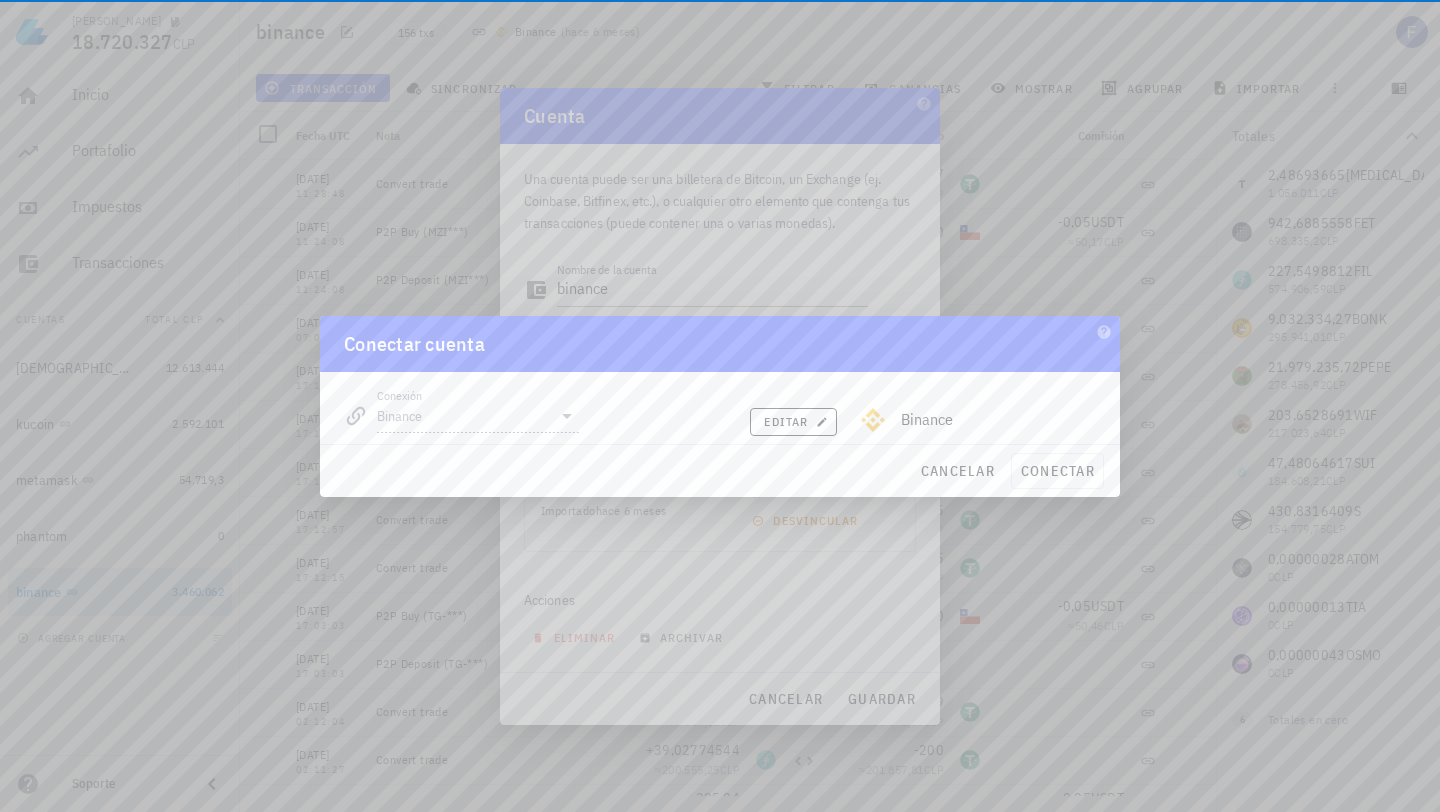 click on "Conectar cuenta     Conexión Binance
editar
Binance             Ve a  Gestión de API  en KuCoin y haz click en "Crear API".   Llena a tu elección los campos "nombre" y "contraseña".   Importante : Deshabilita los permisos "Comercio" y "Transferencias".   Deja en  No  la Restricción de IP.   Copia y pega la  Clave ,  Secreto  y  Contraseña  en este formulario.   Ver guía 📖   Credenciales          Tus credenciales son encriptadas y solamente tú puedes acceder a ellas.    Actualmente no es posible importar transacciones anteriores al 18/02/2019 por limitaciones de la API de KuCoin.
cancelar
conectar" at bounding box center (720, 406) 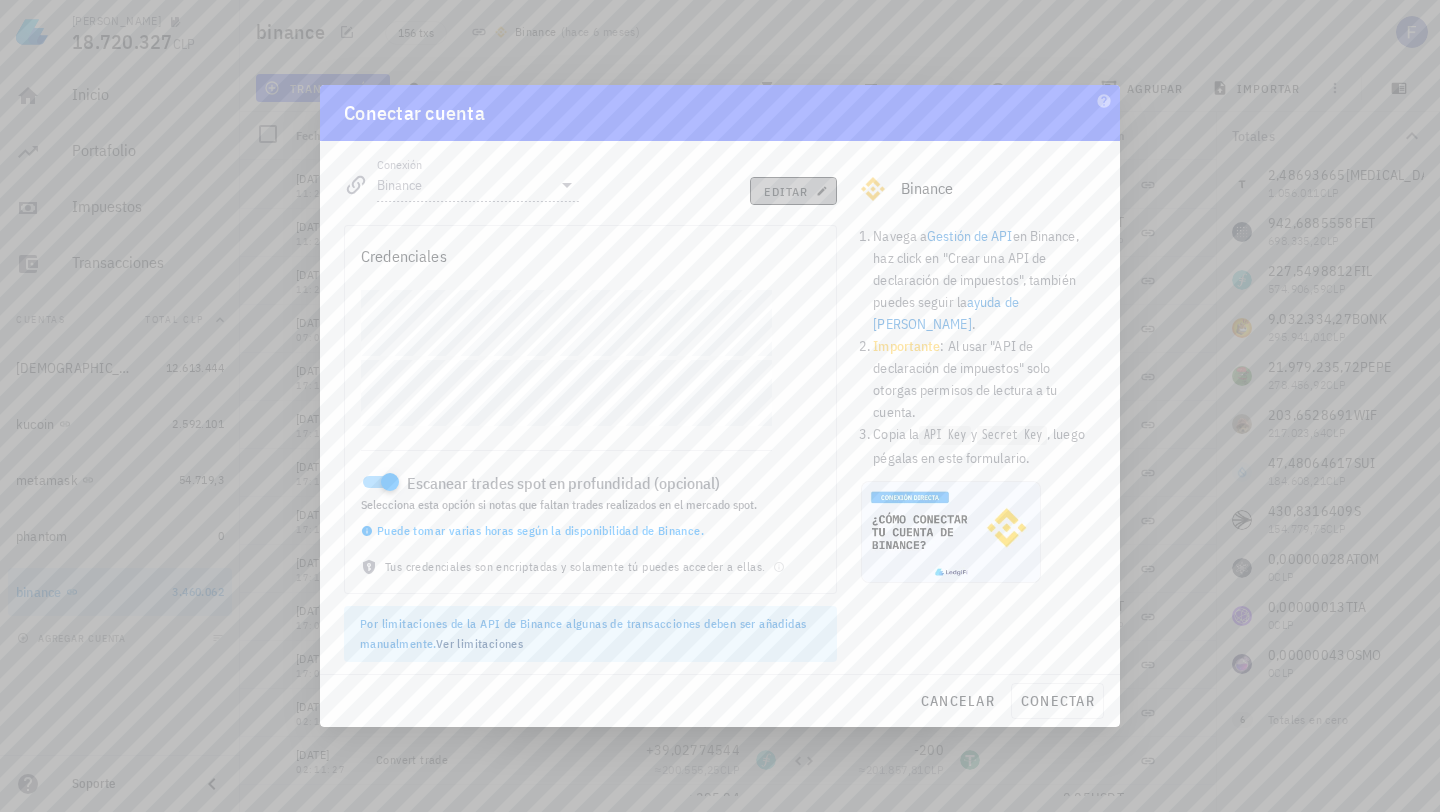 click on "editar" at bounding box center [793, 191] 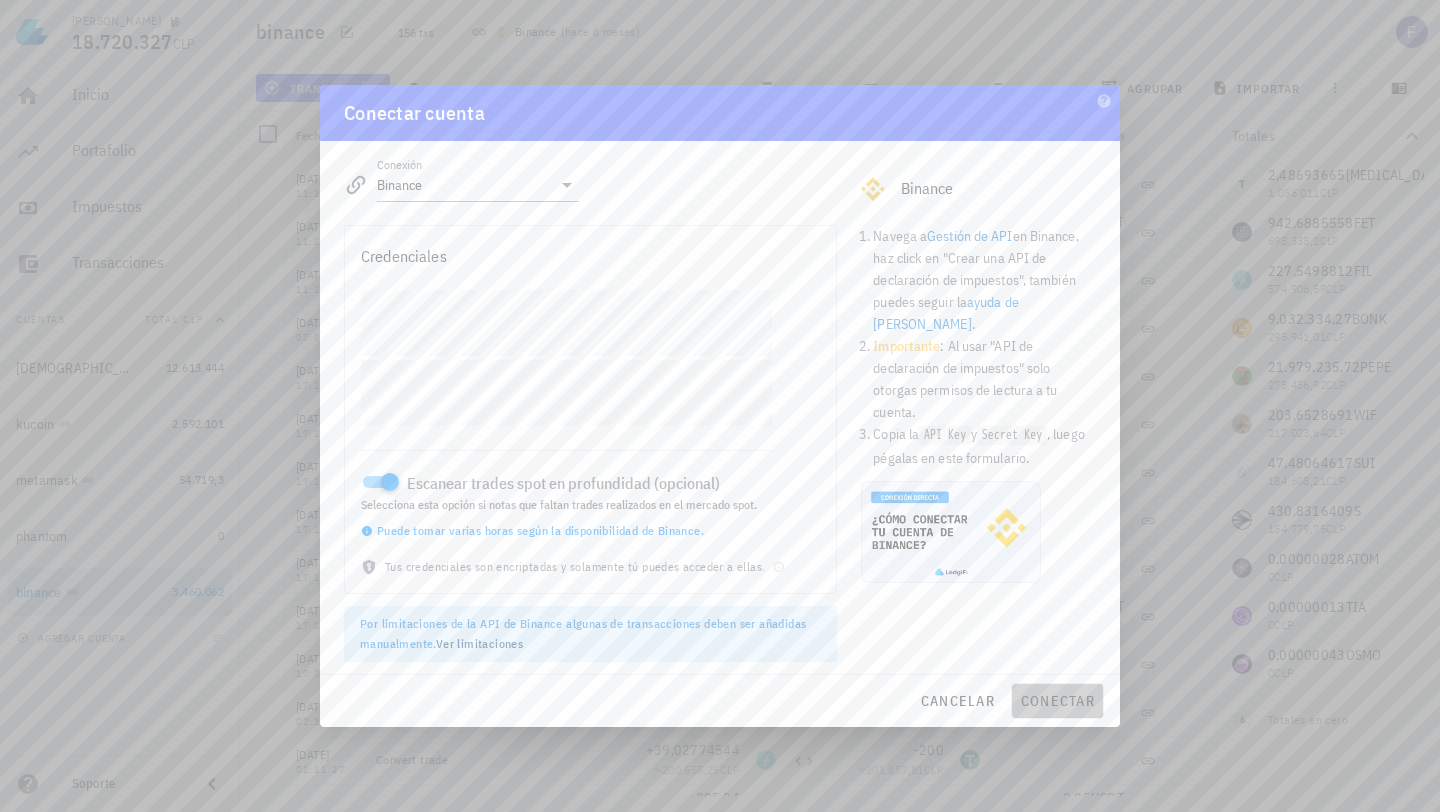 click on "conectar" at bounding box center (1057, 701) 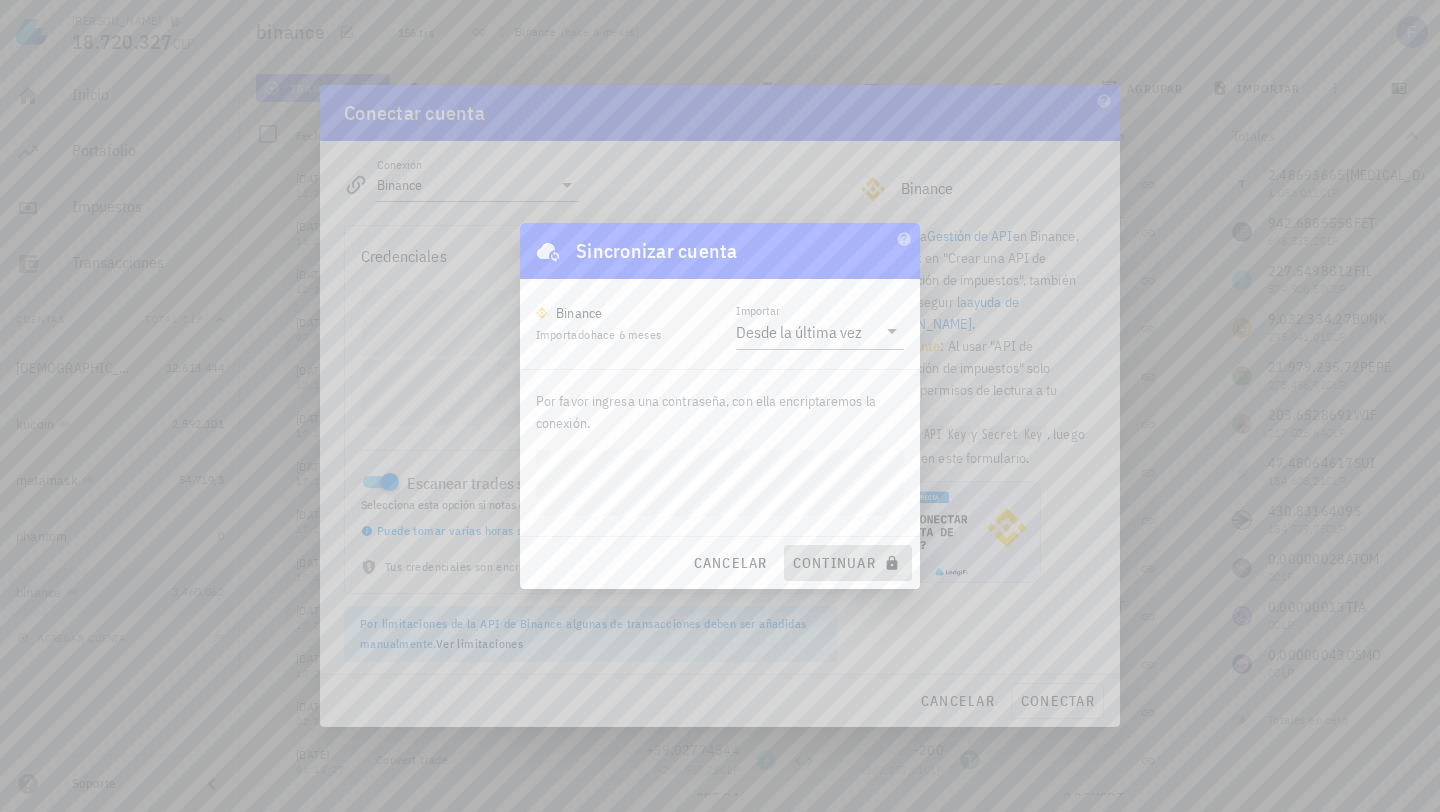 click on "continuar" at bounding box center (848, 563) 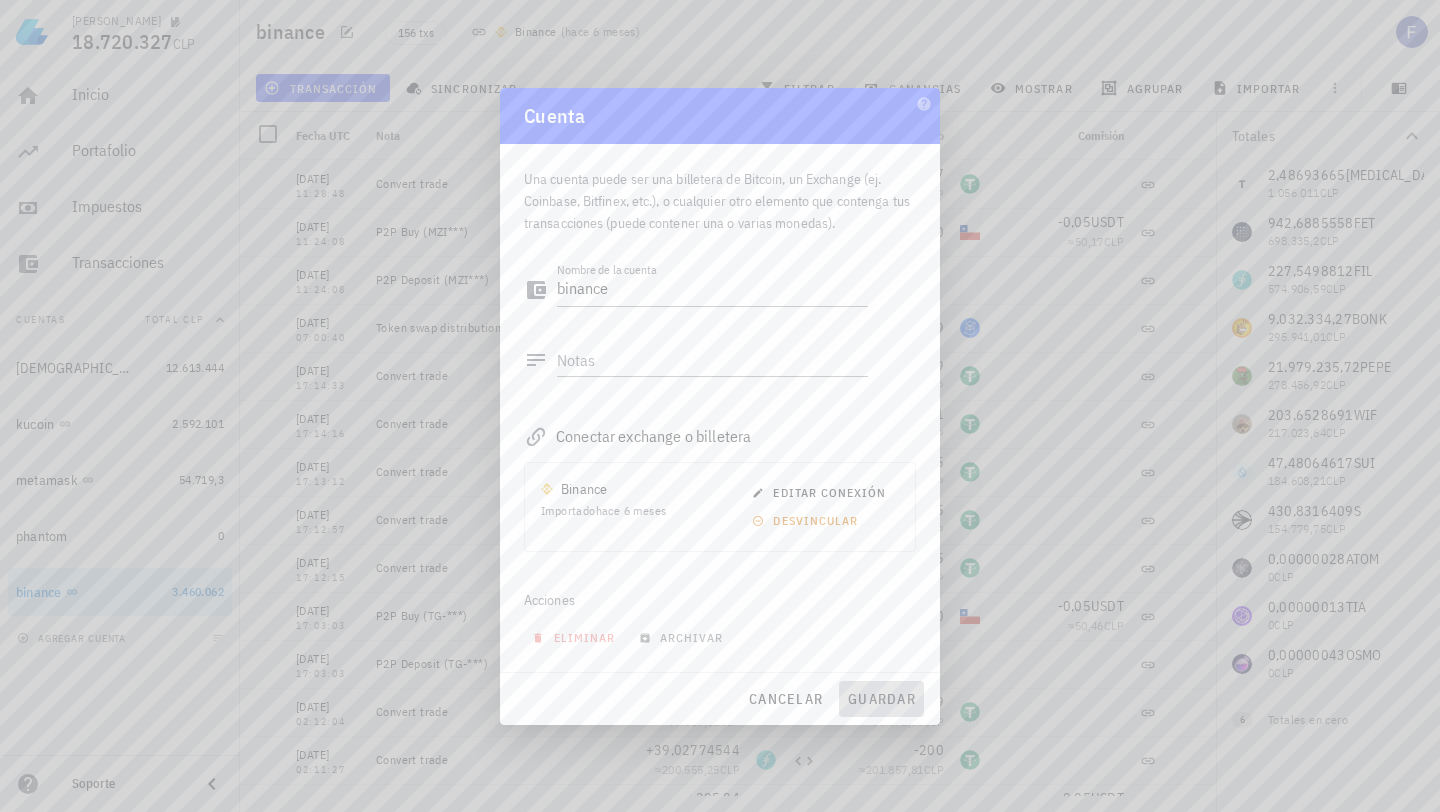 click on "guardar" at bounding box center [881, 699] 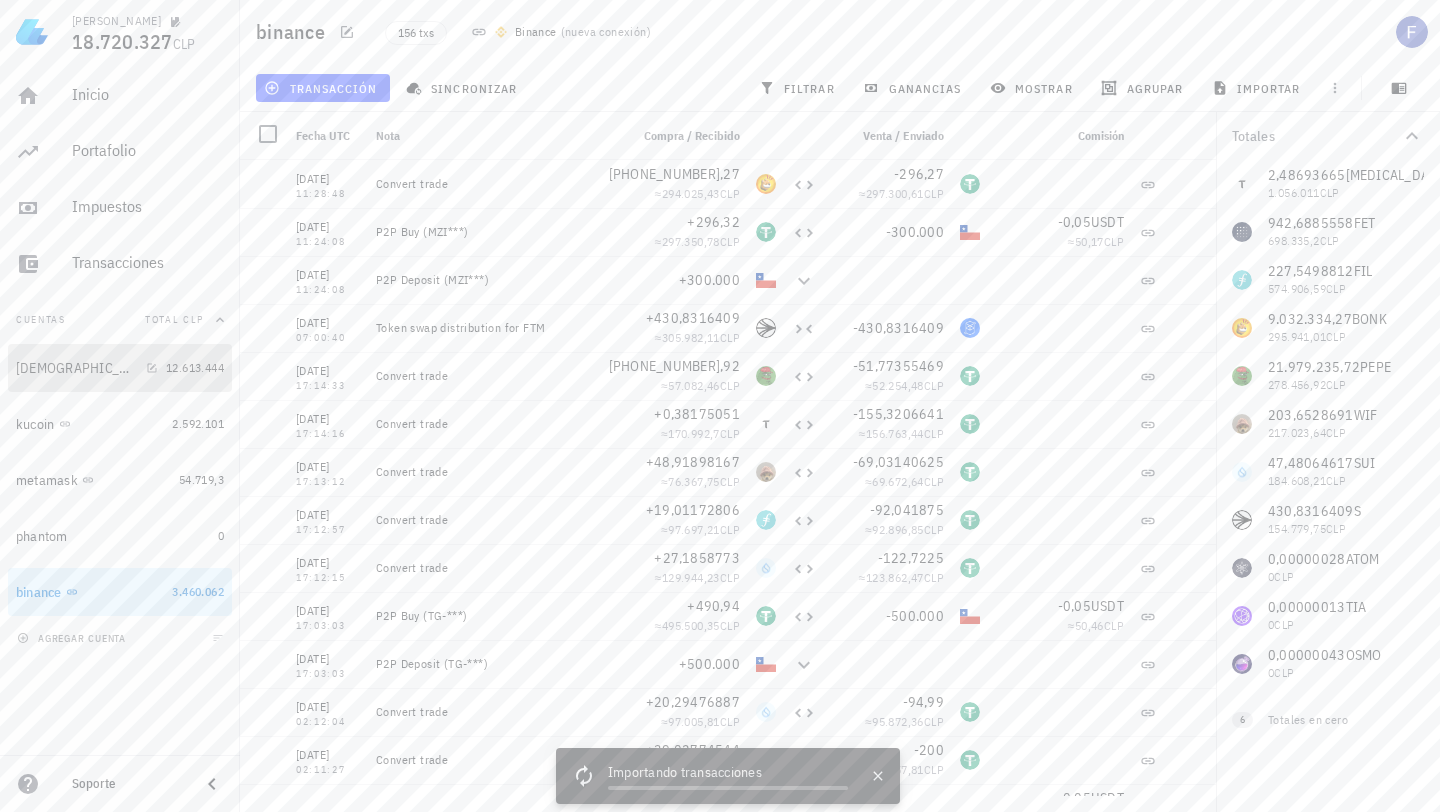 click on "buda       12.613.444" at bounding box center [120, 368] 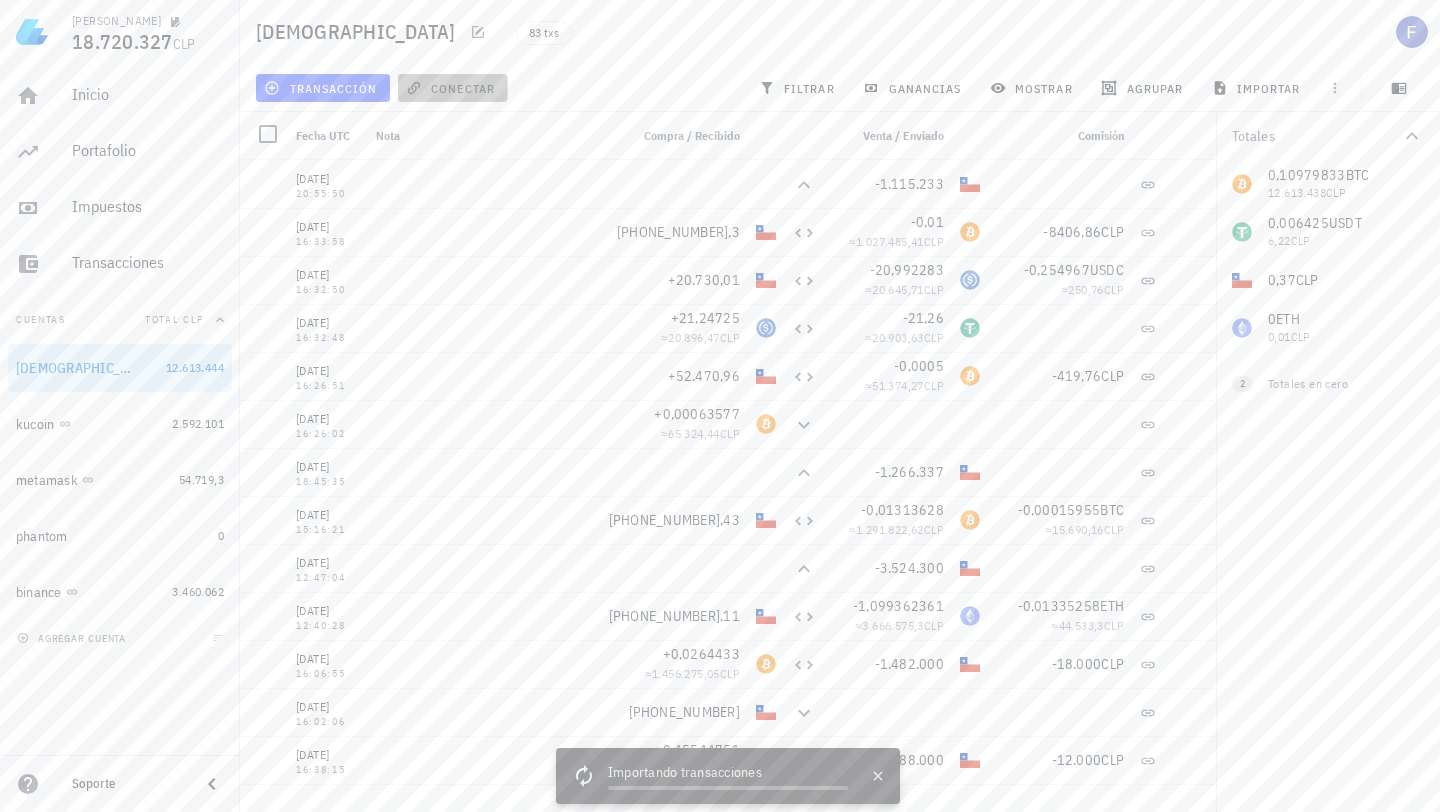 click on "conectar" at bounding box center [452, 88] 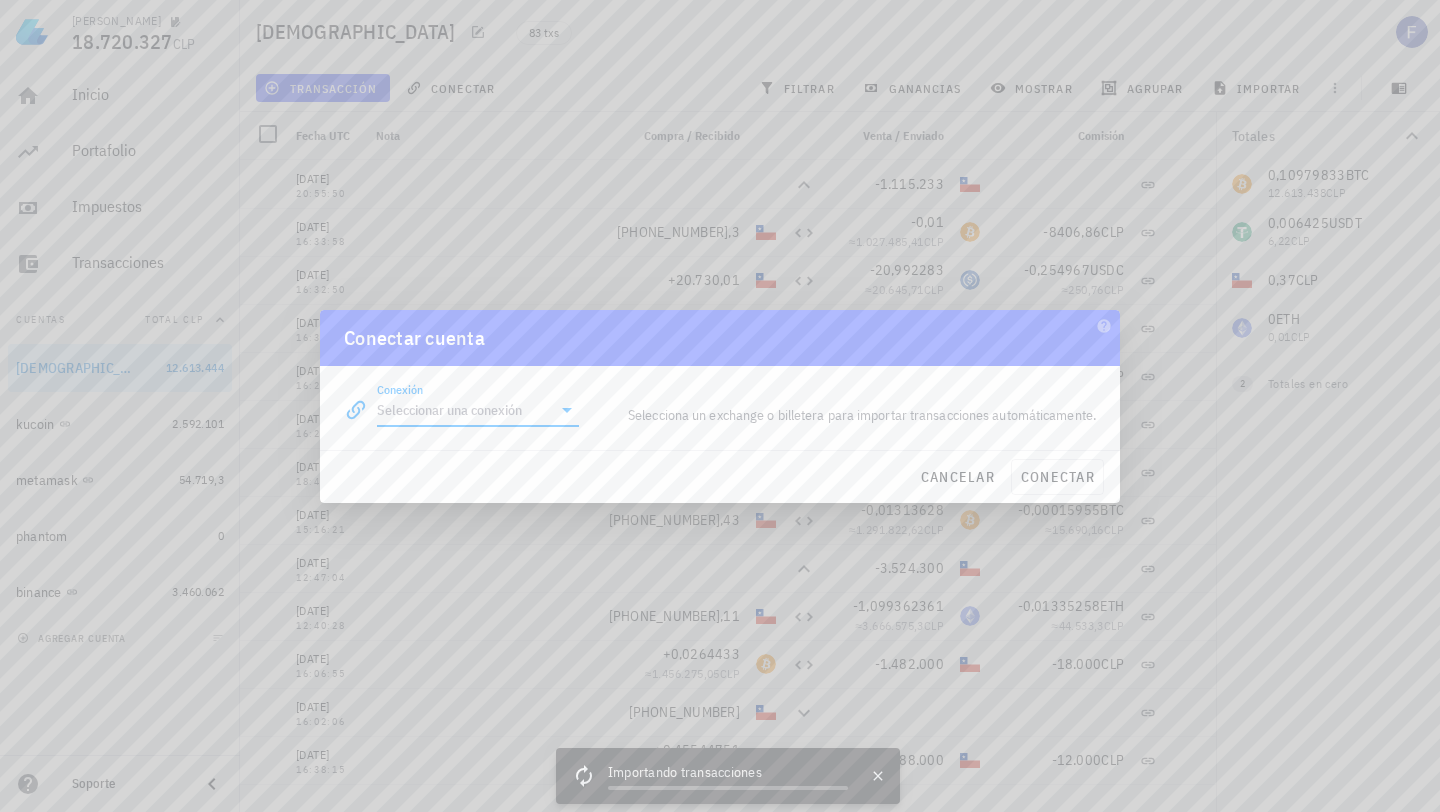 click on "Conexión" at bounding box center [464, 410] 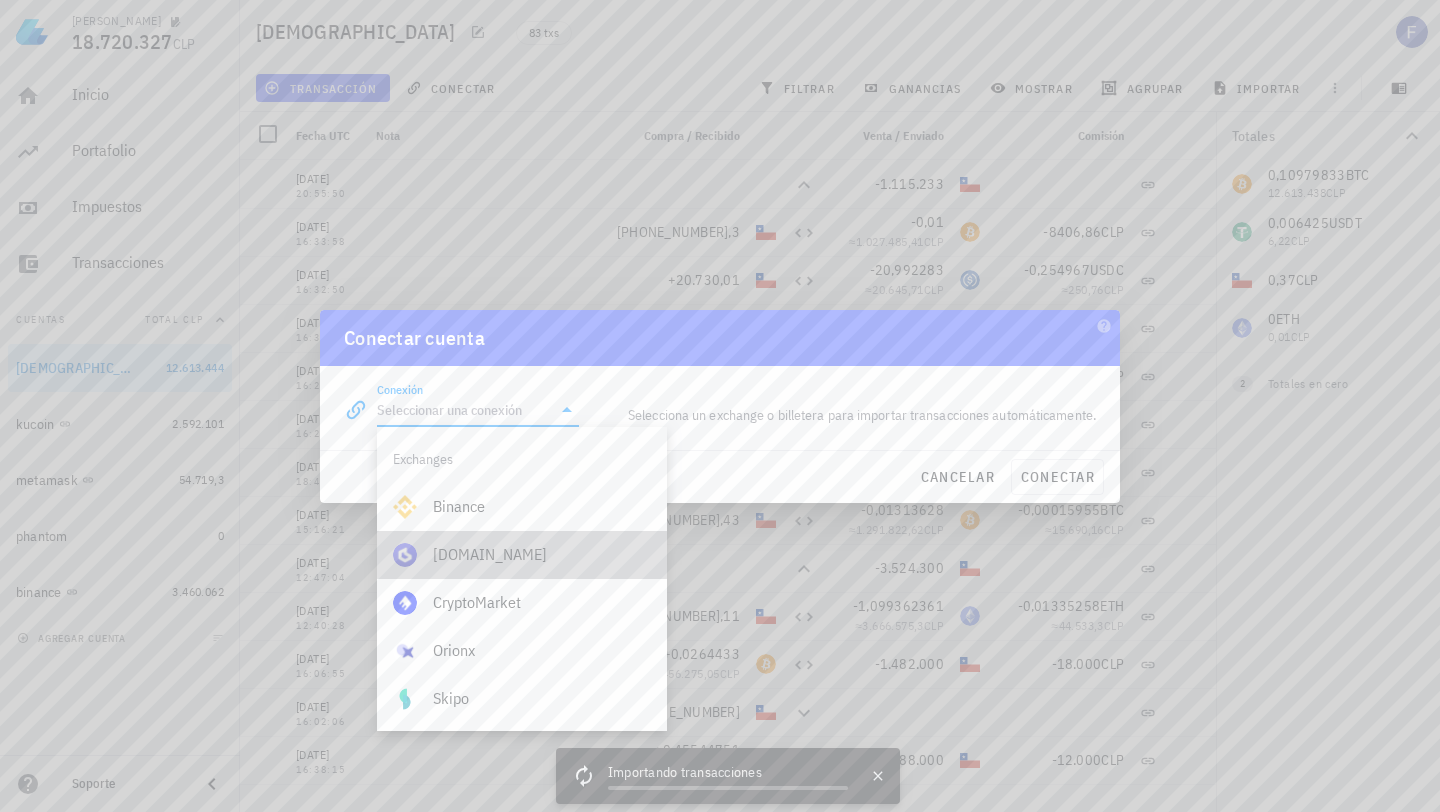 click on "[DOMAIN_NAME]" at bounding box center [542, 554] 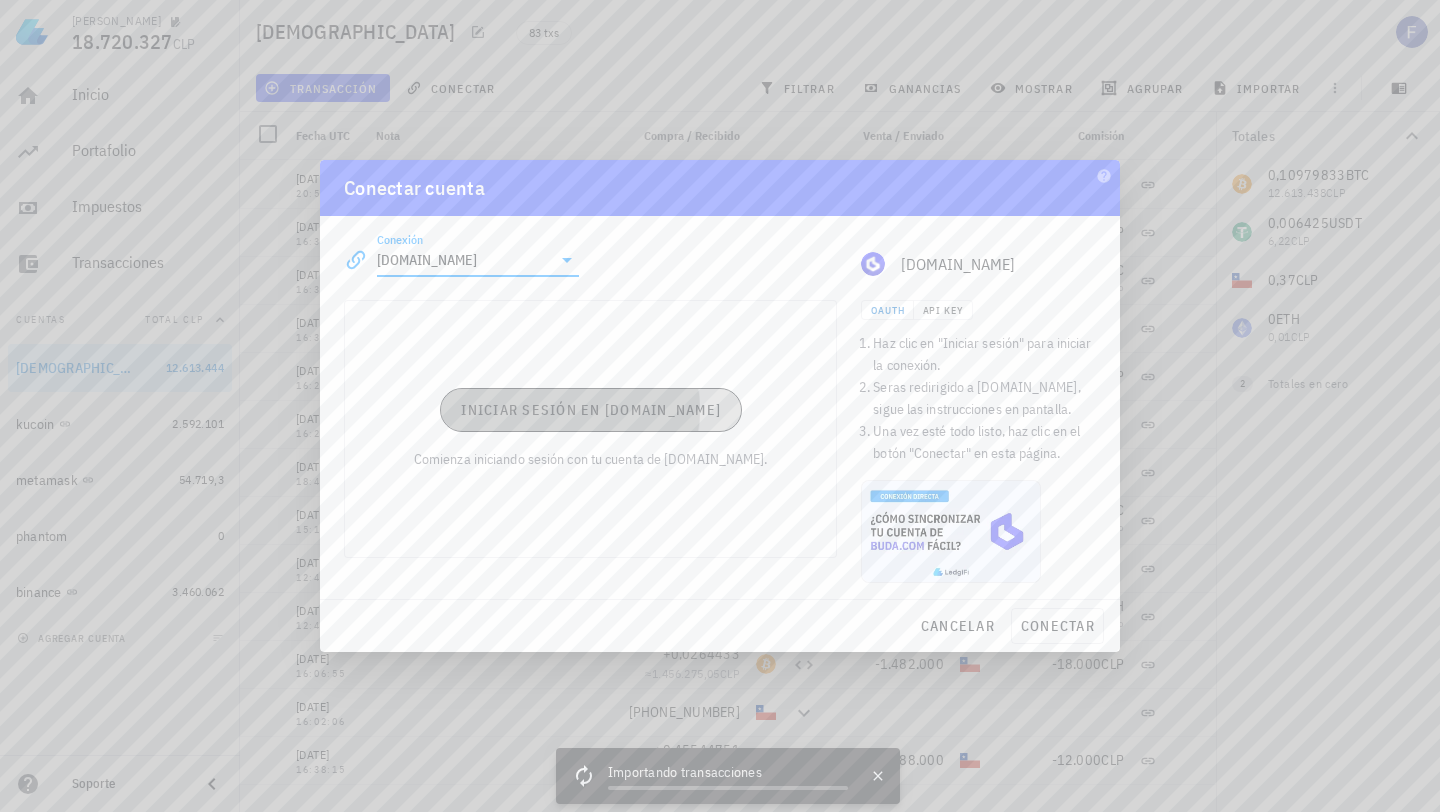 click on "Iniciar sesión en Buda.com" at bounding box center (590, 410) 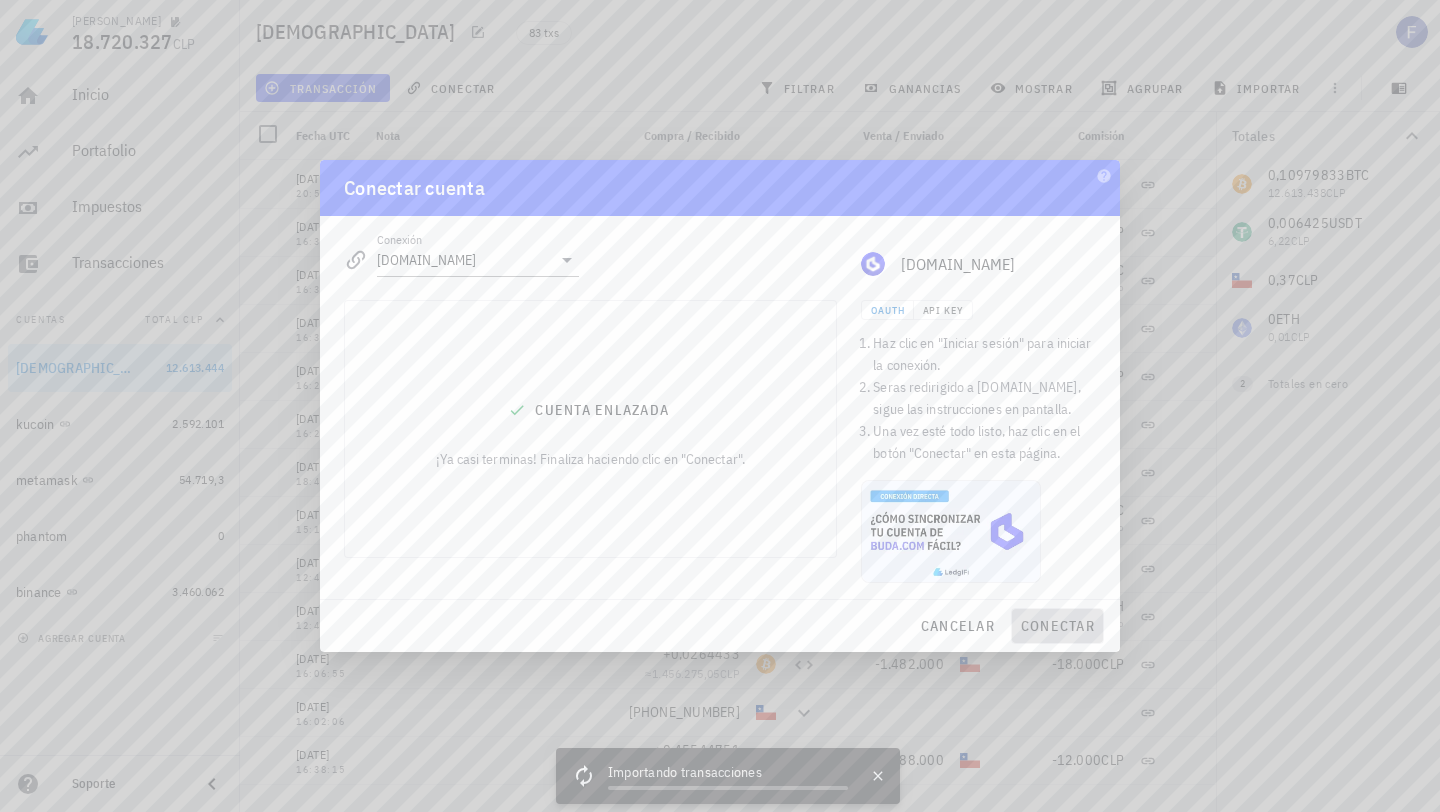 click on "conectar" at bounding box center [1057, 626] 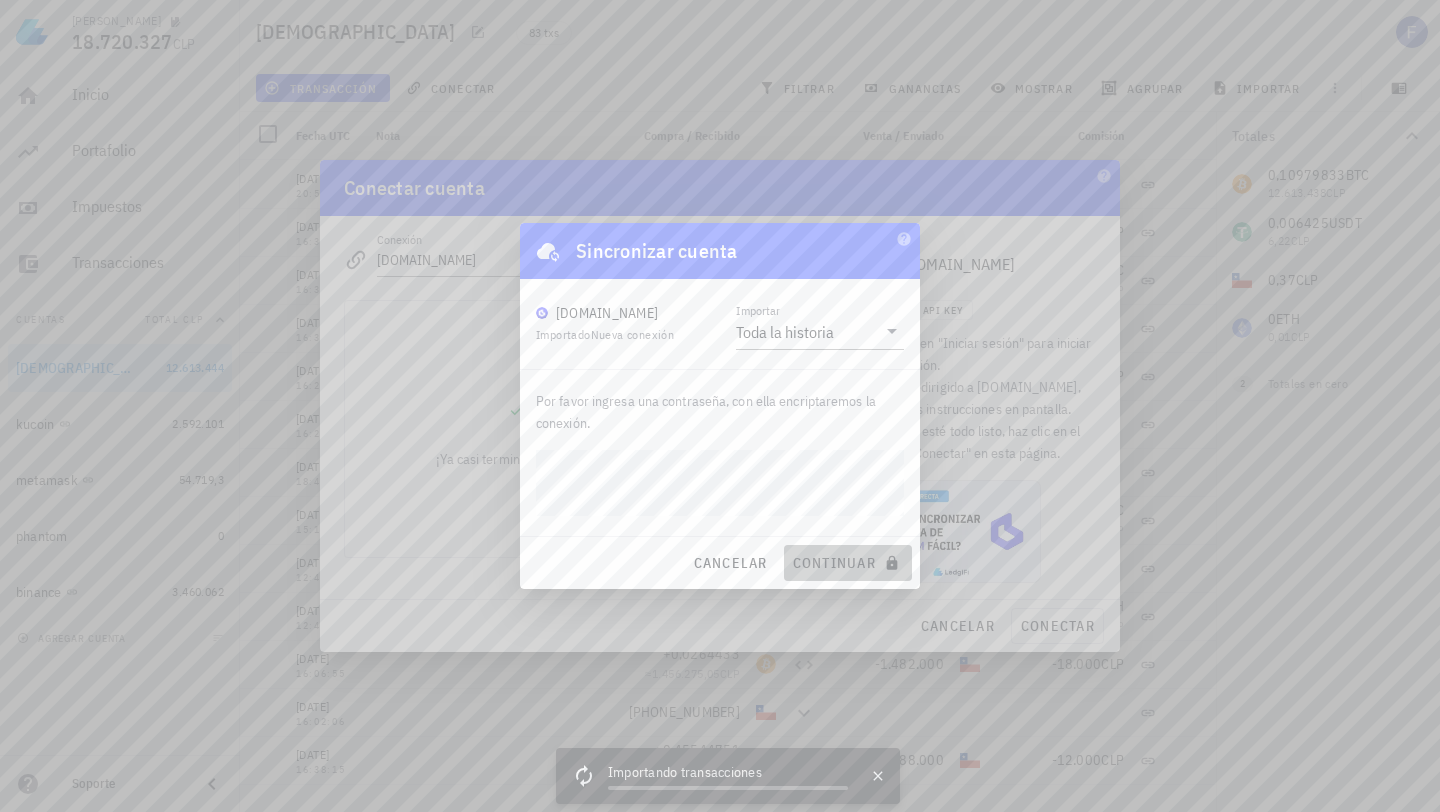 click on "continuar" at bounding box center (848, 563) 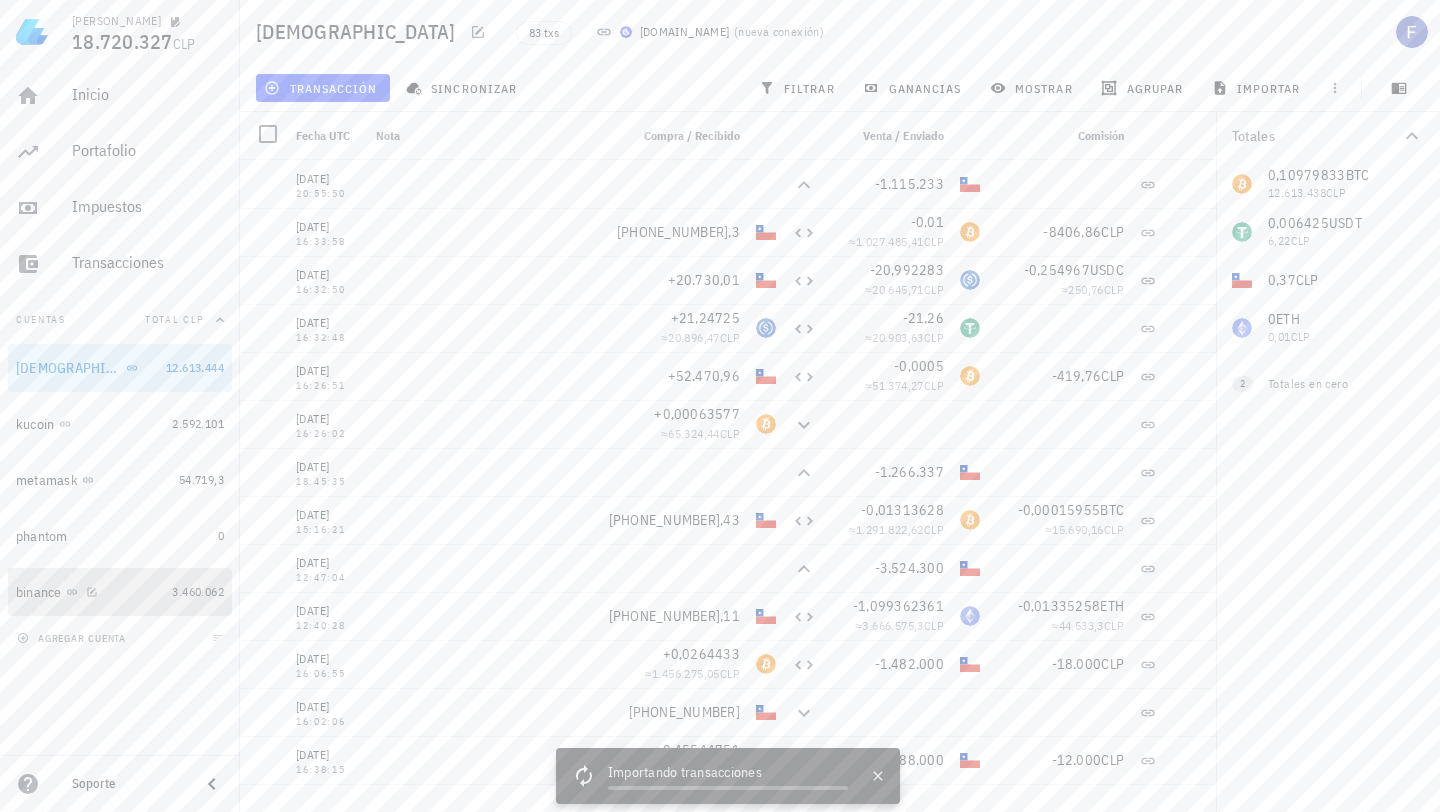 click on "binance" at bounding box center (90, 592) 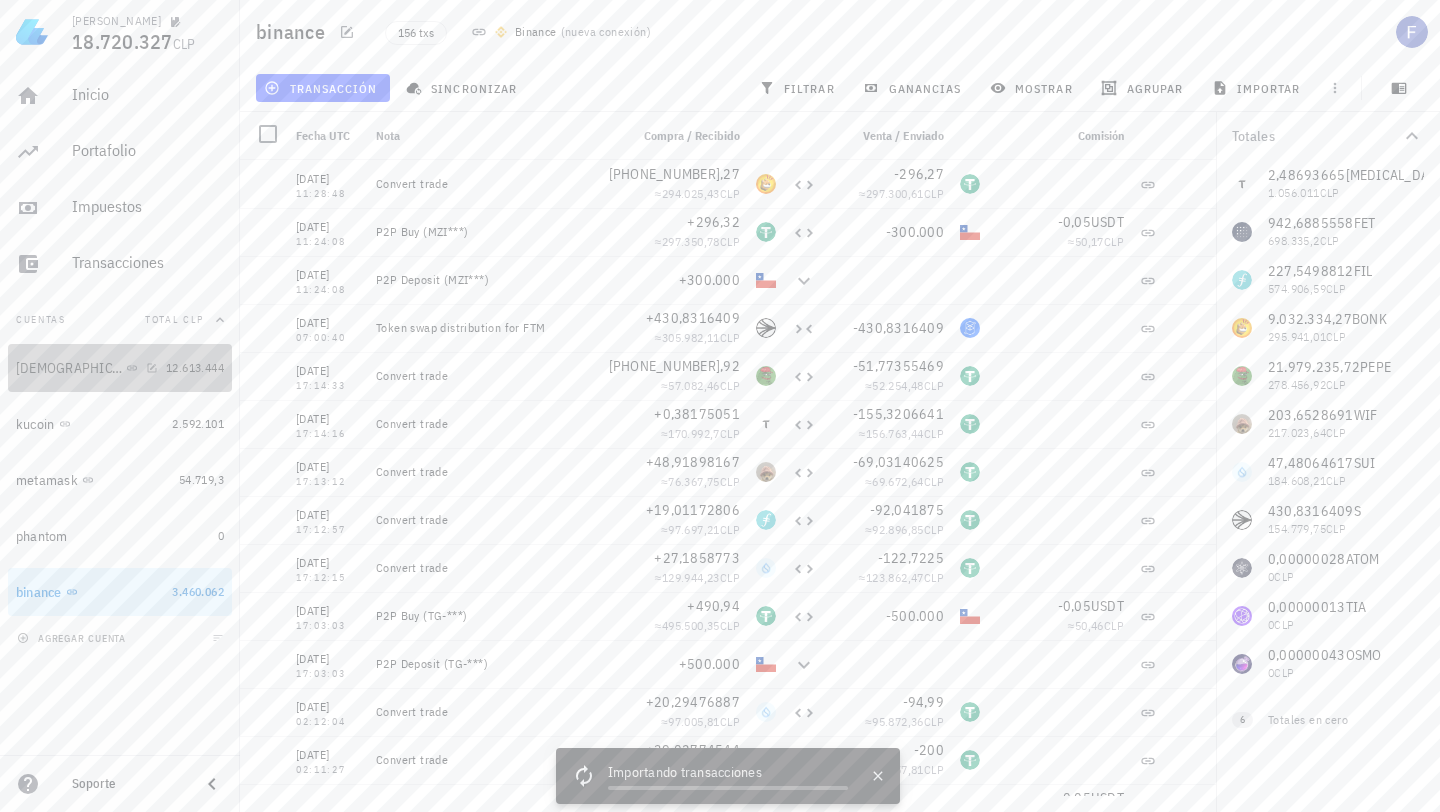 click on "buda       12.613.444" at bounding box center (120, 368) 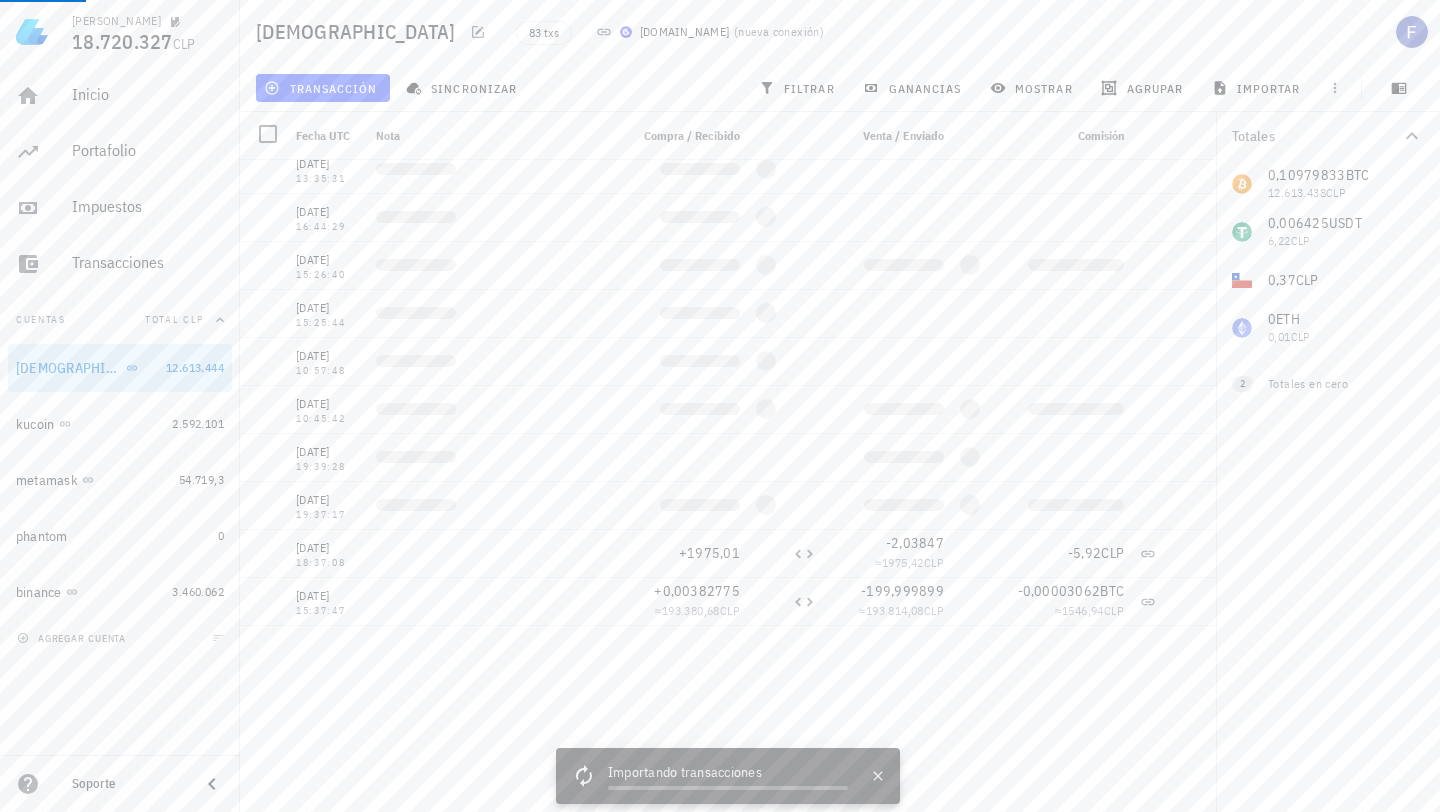 scroll, scrollTop: 0, scrollLeft: 0, axis: both 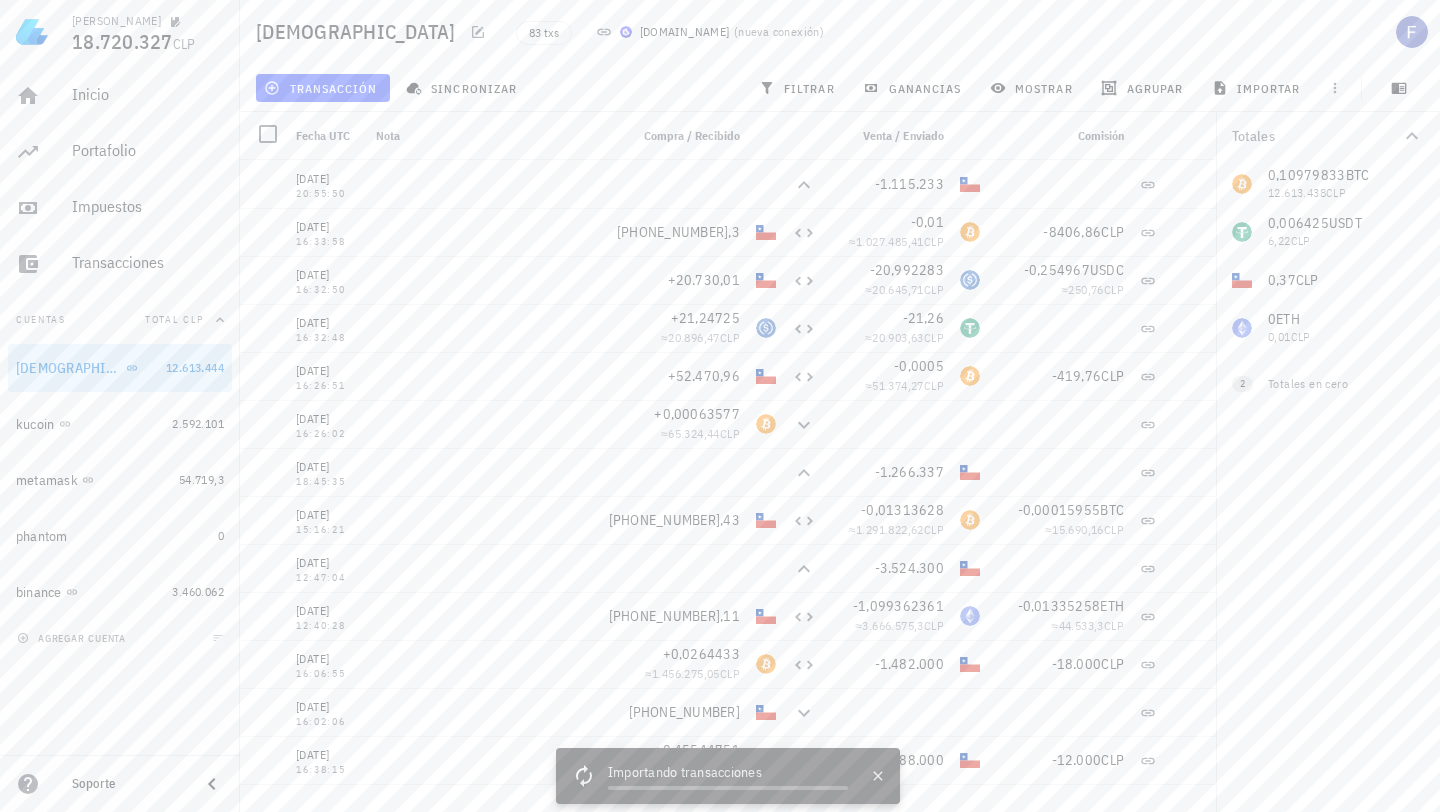 click on "Importando transacciones" at bounding box center (728, 774) 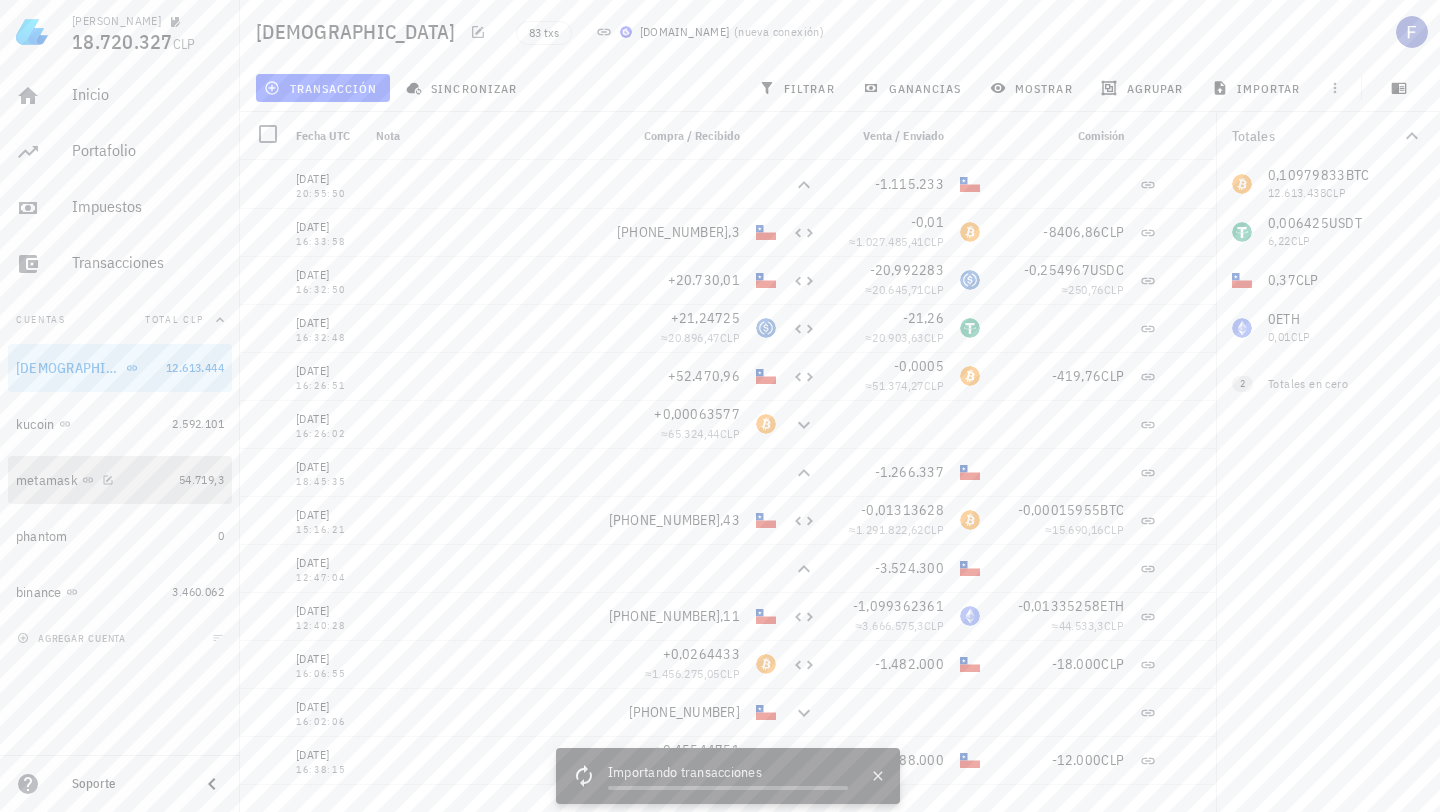 click on "metamask" at bounding box center (93, 480) 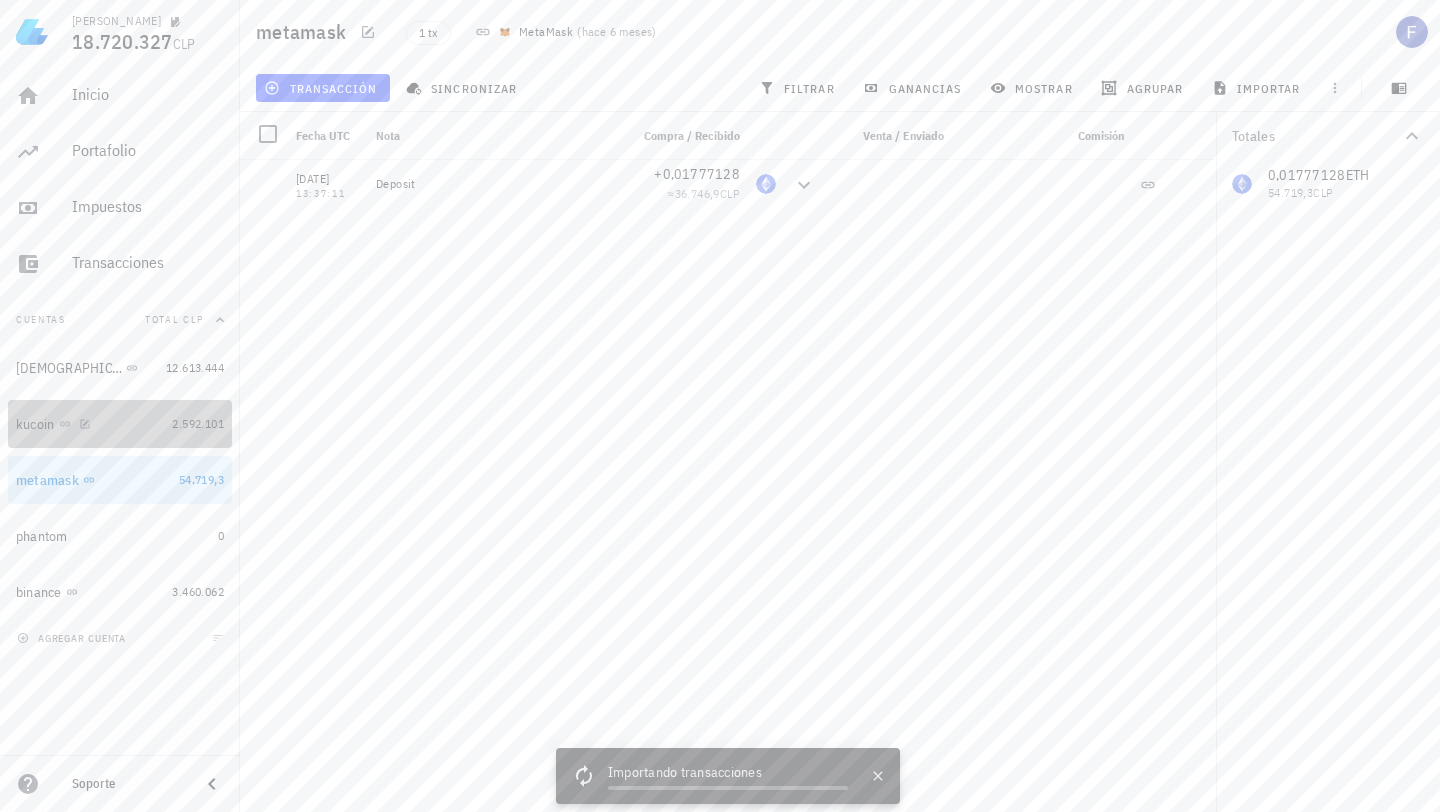 click on "kucoin" at bounding box center [90, 424] 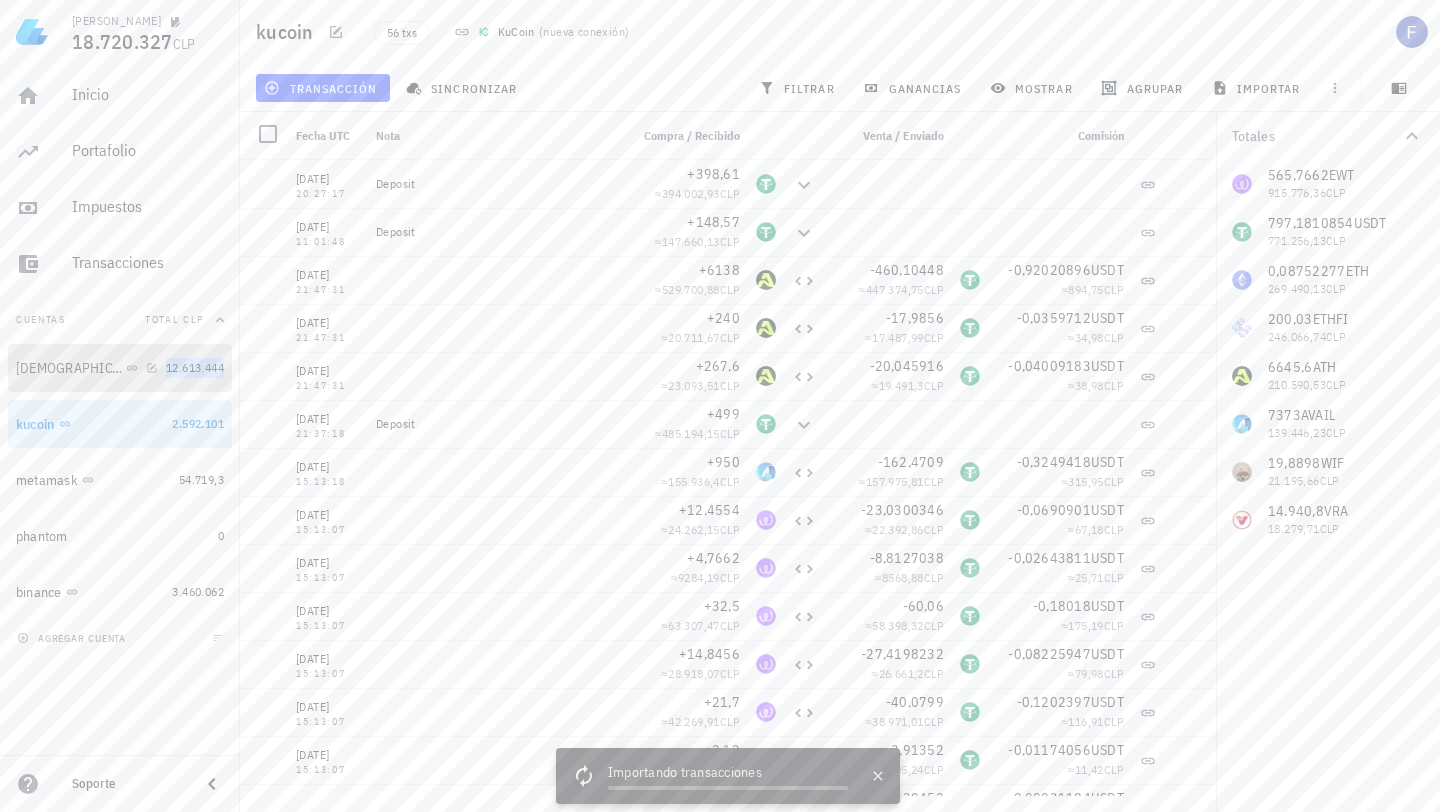 click on "12.613.444" at bounding box center [195, 367] 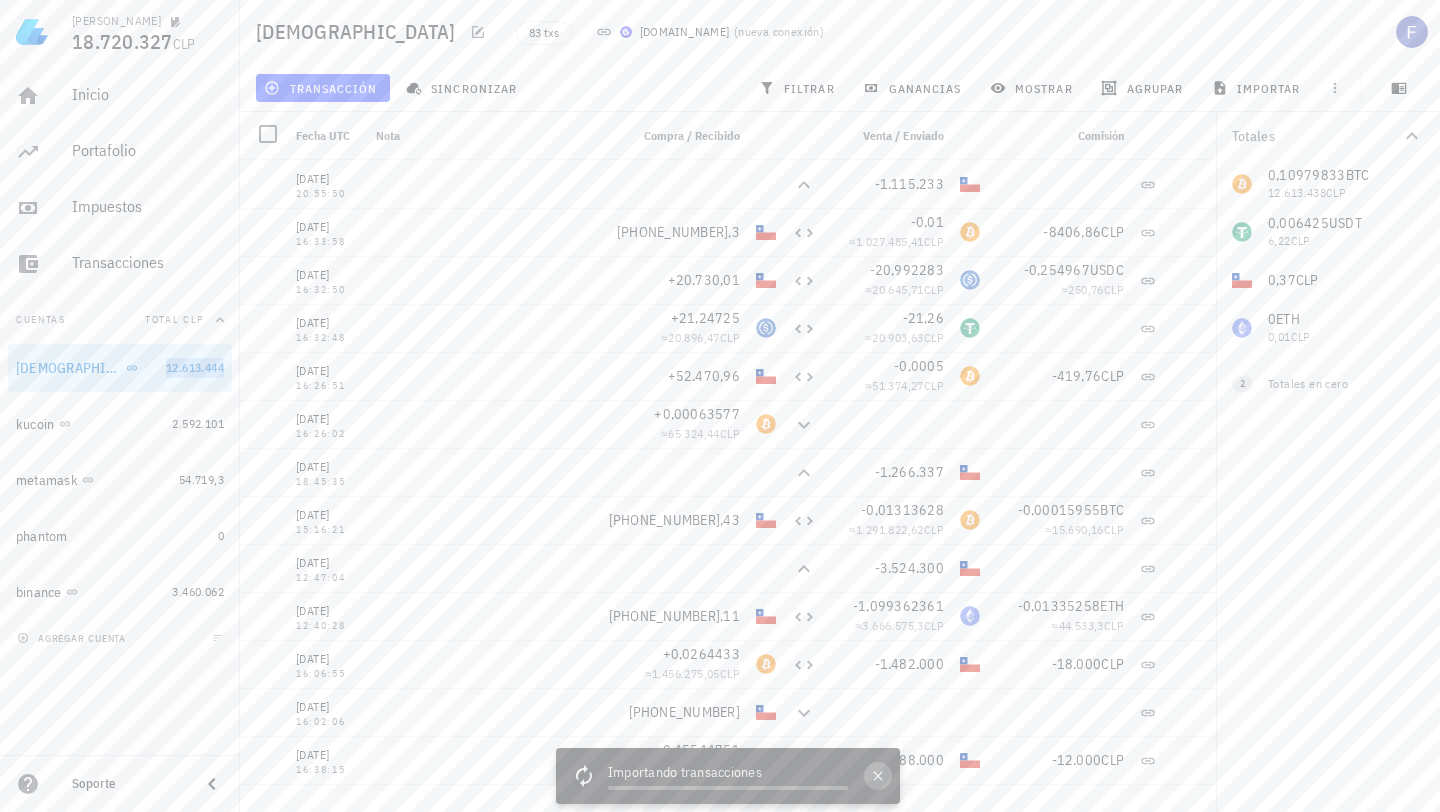 click 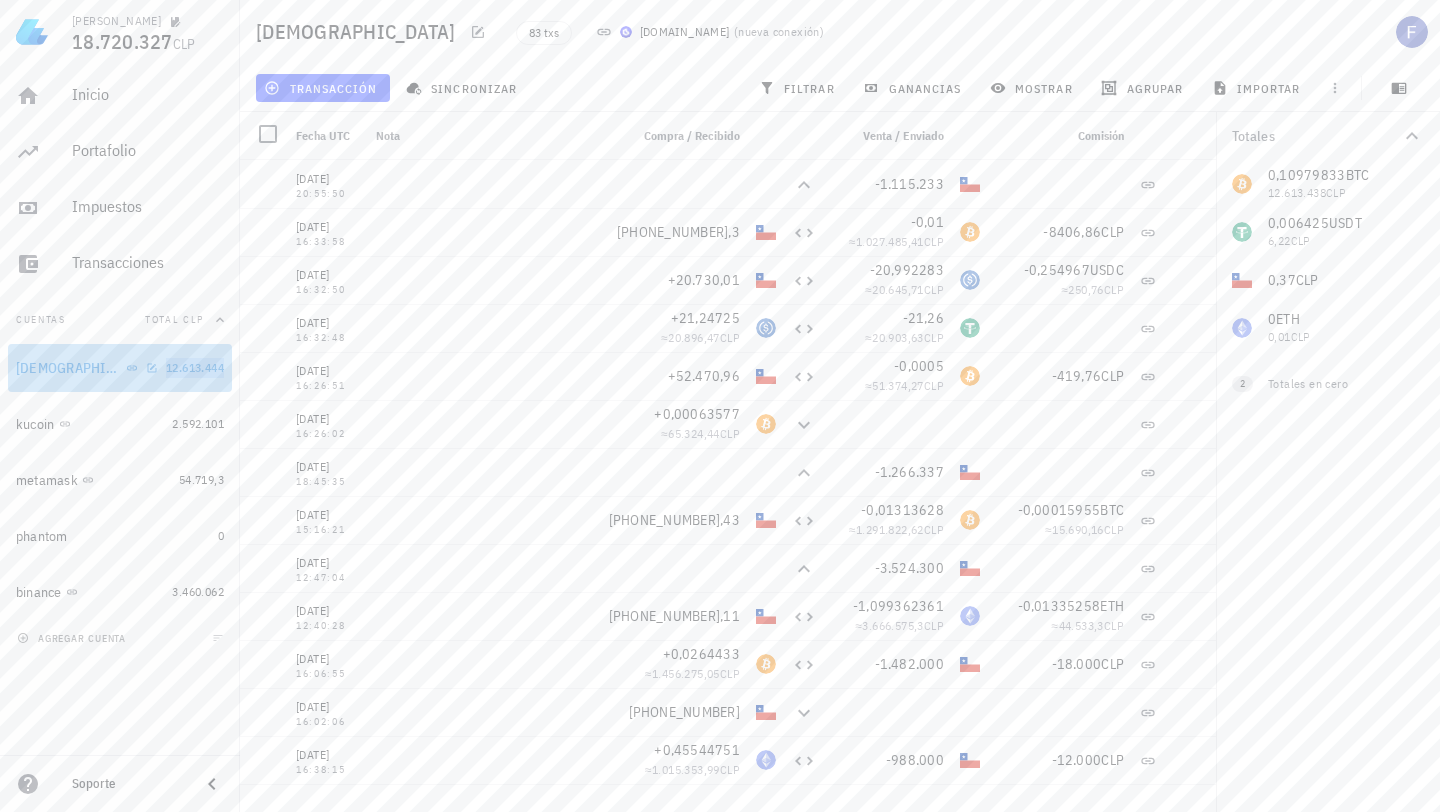 click on "buda" at bounding box center (87, 368) 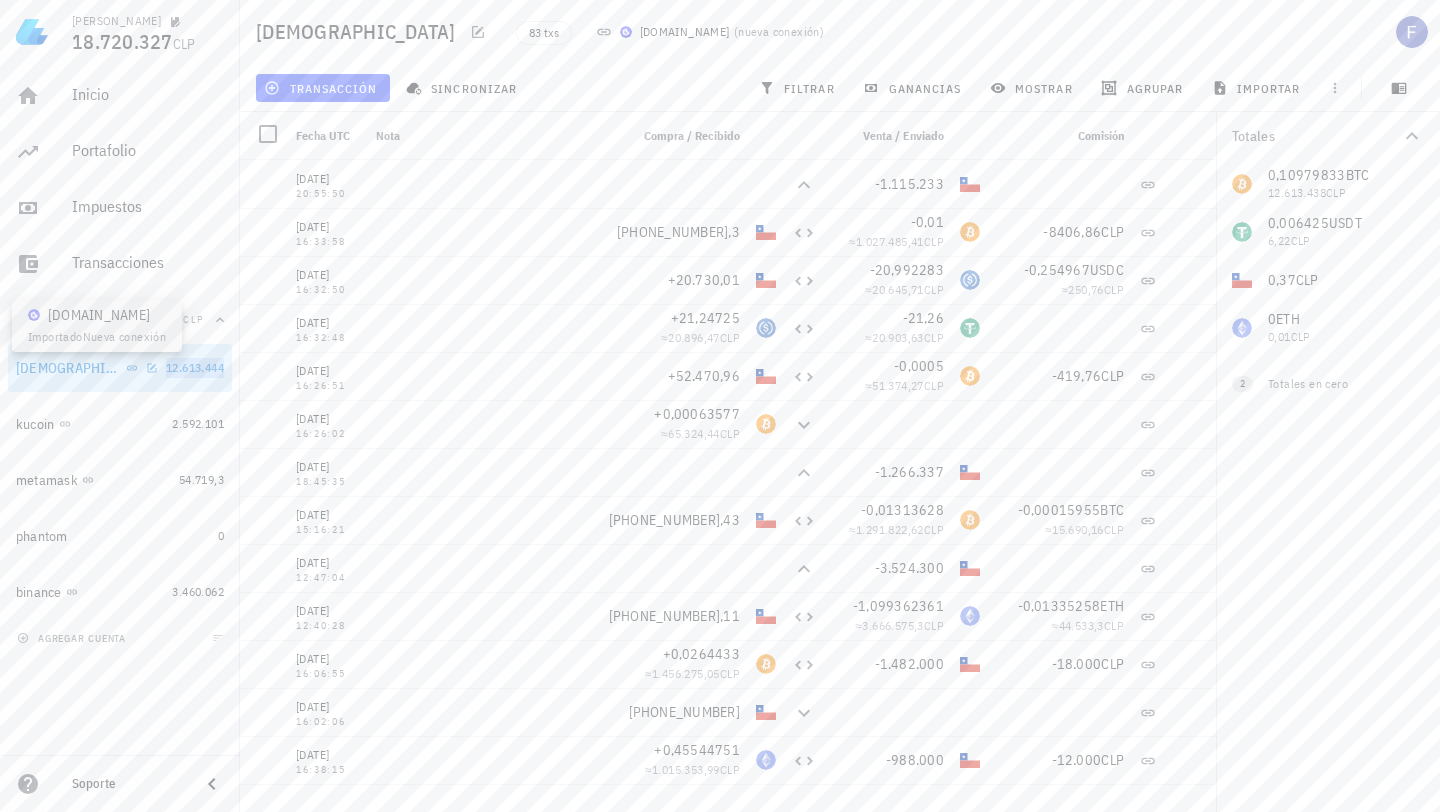 click 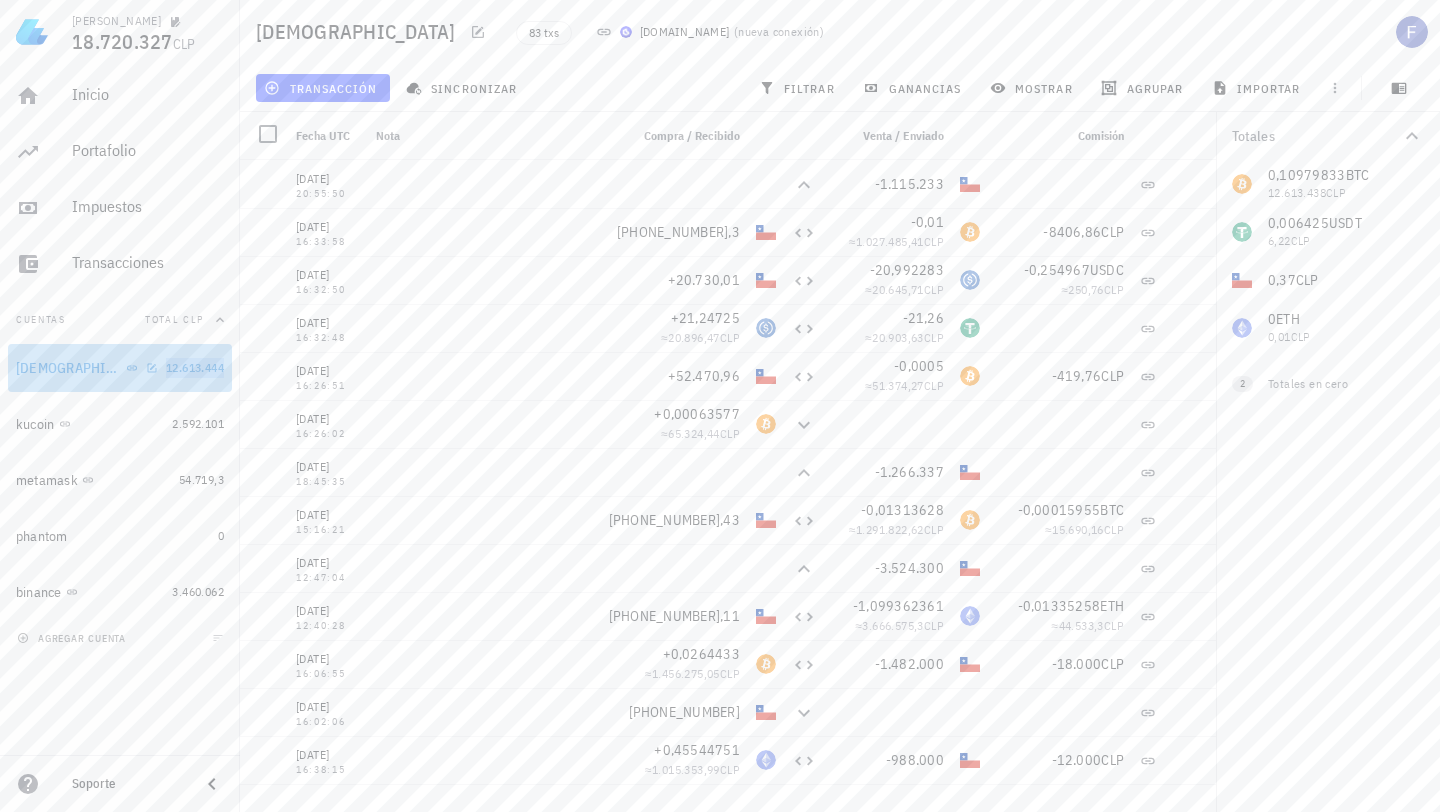 click on "buda" at bounding box center (69, 368) 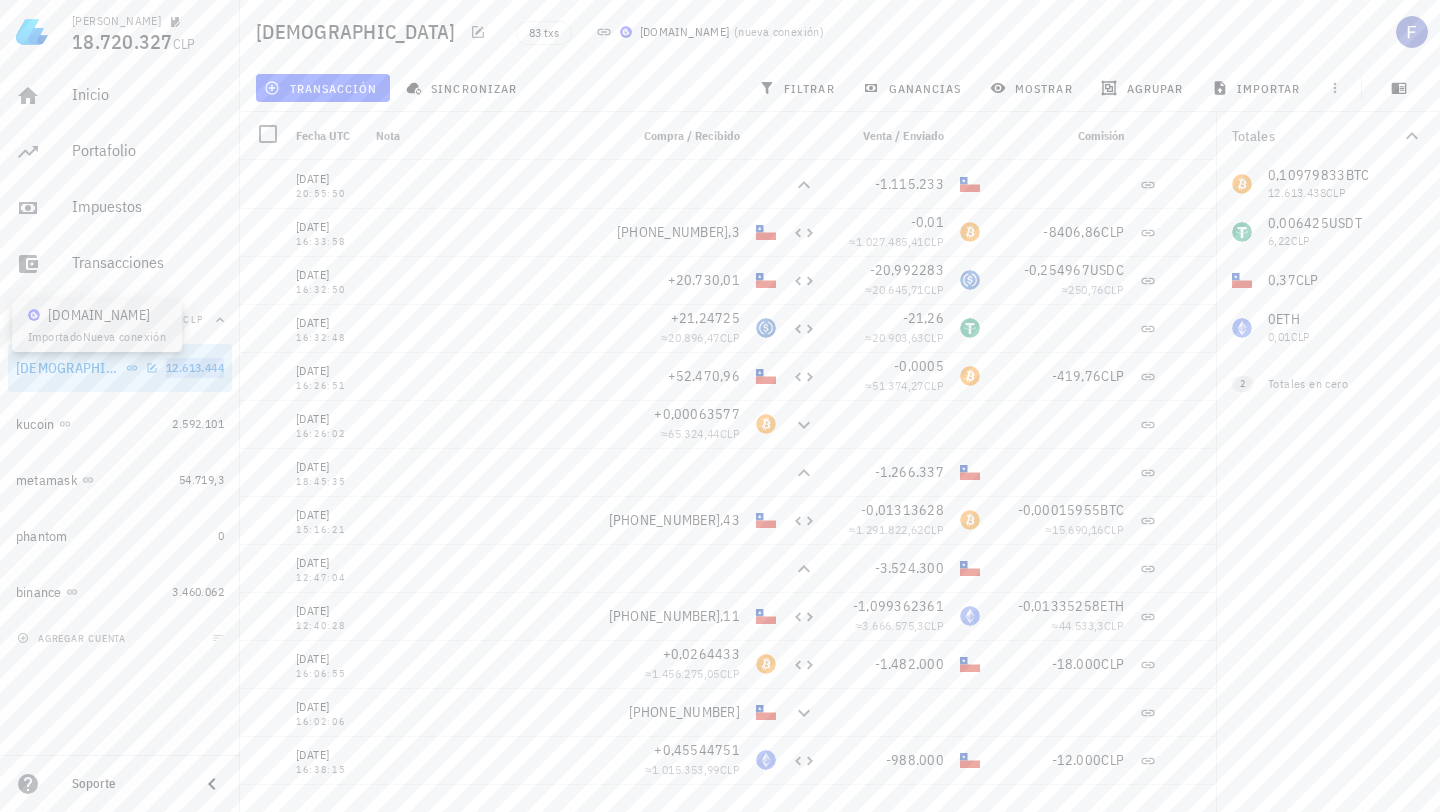 click 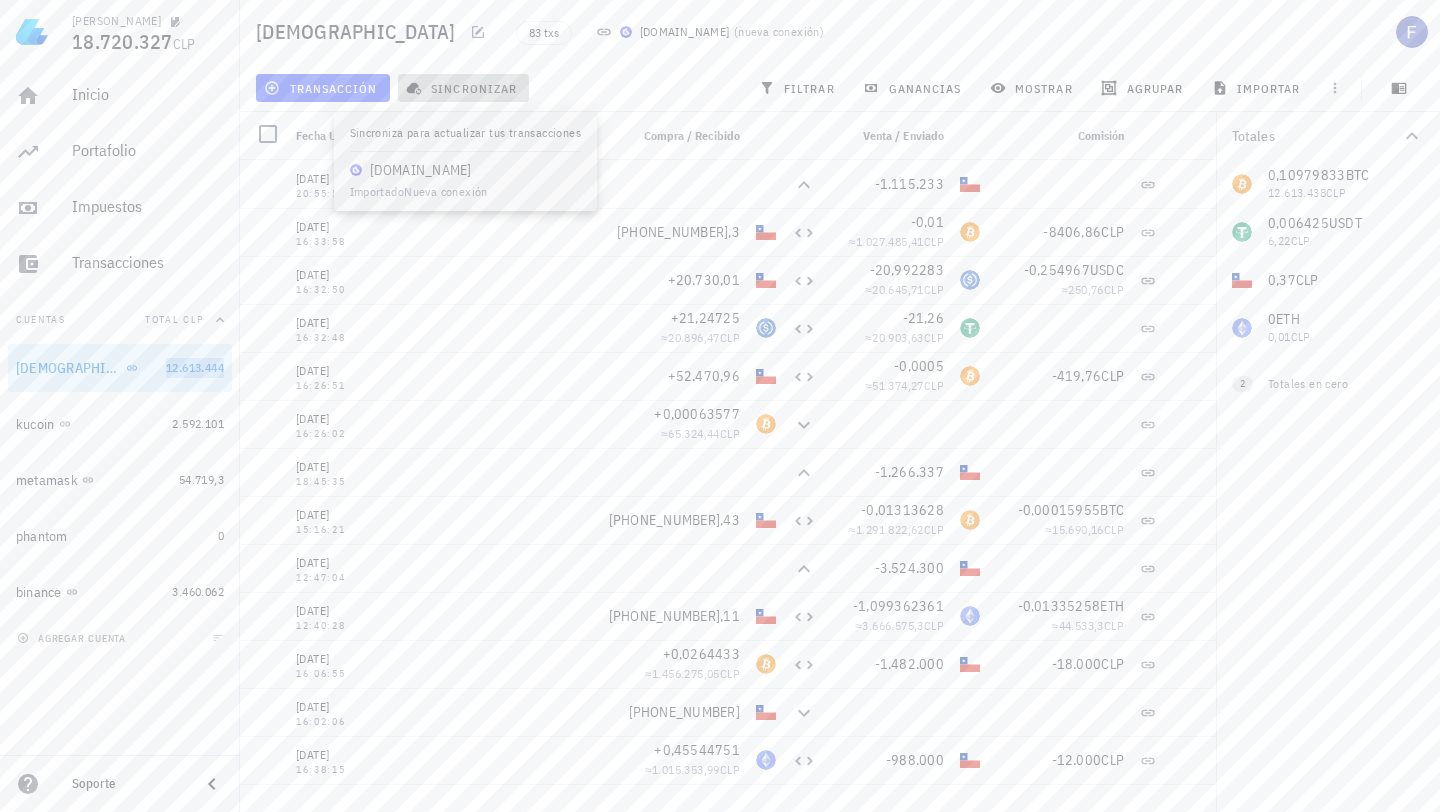 click on "sincronizar" at bounding box center (463, 88) 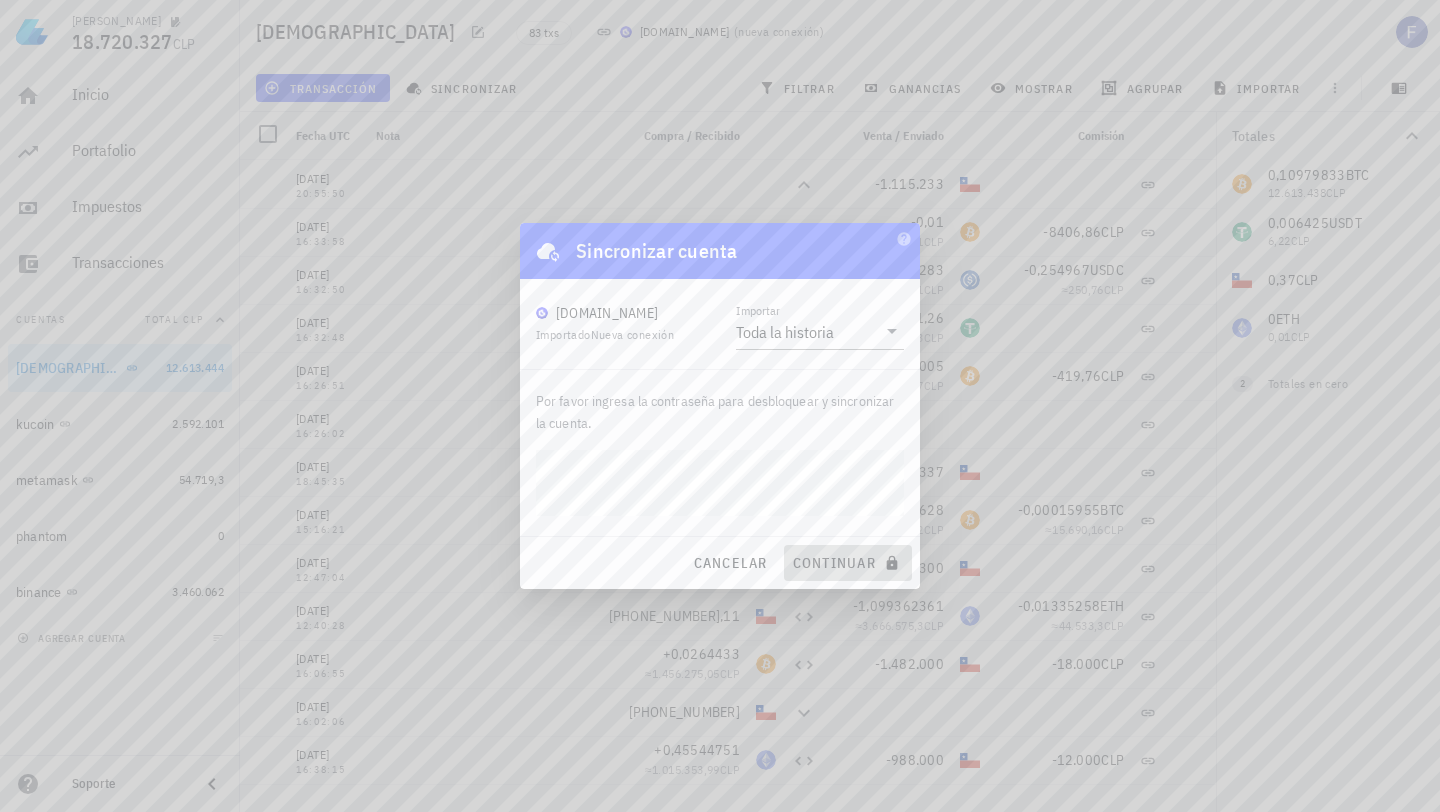 click on "continuar" at bounding box center (848, 563) 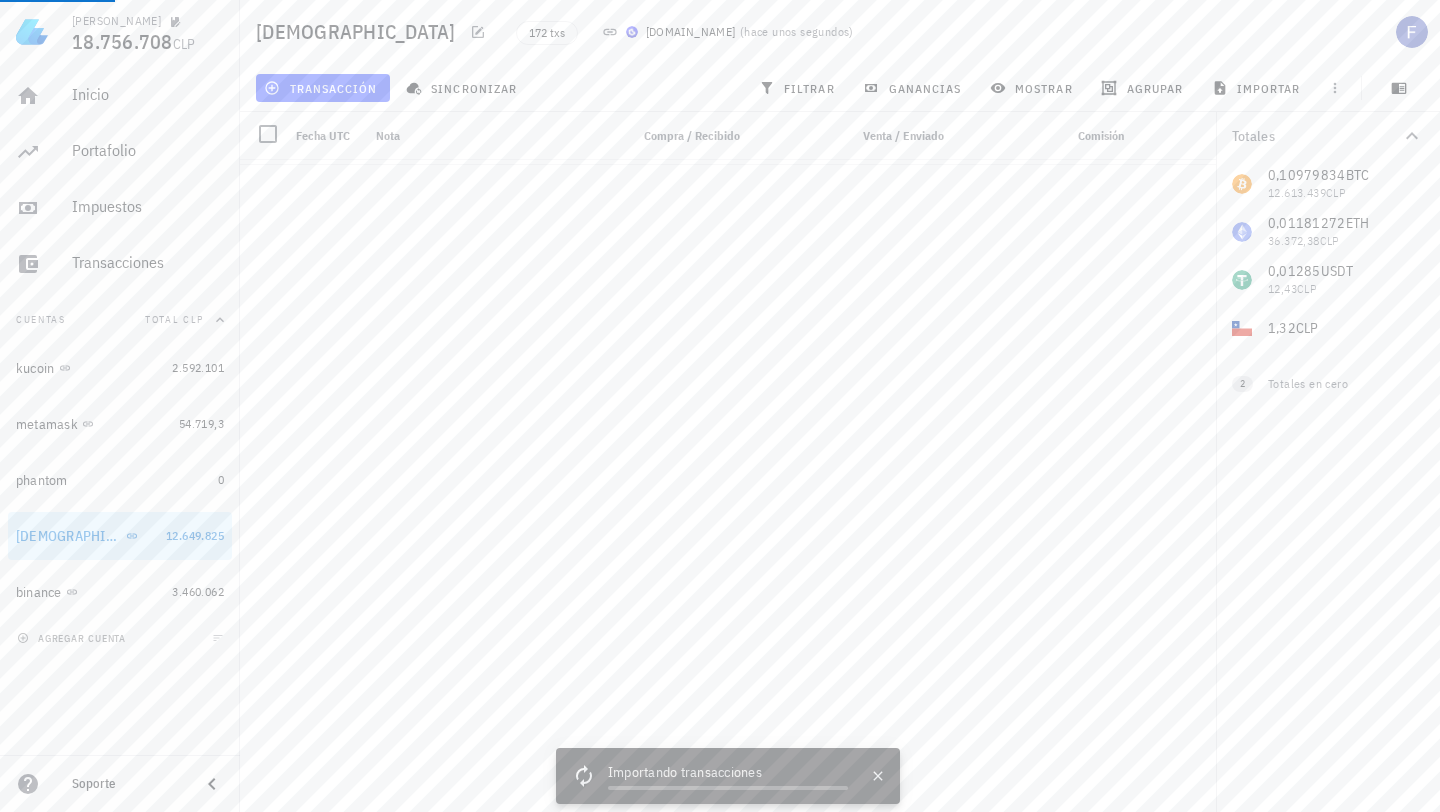 scroll, scrollTop: 0, scrollLeft: 0, axis: both 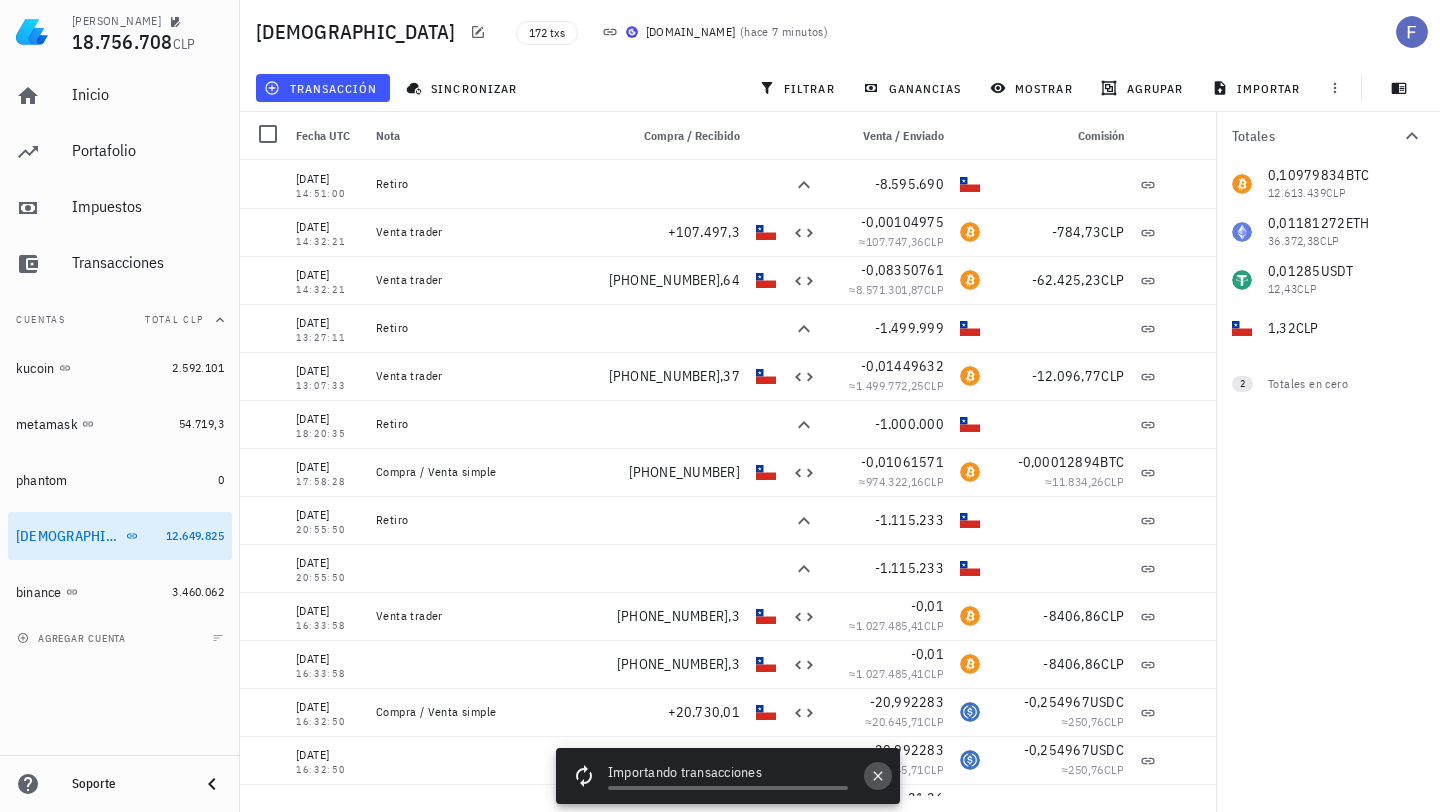 click 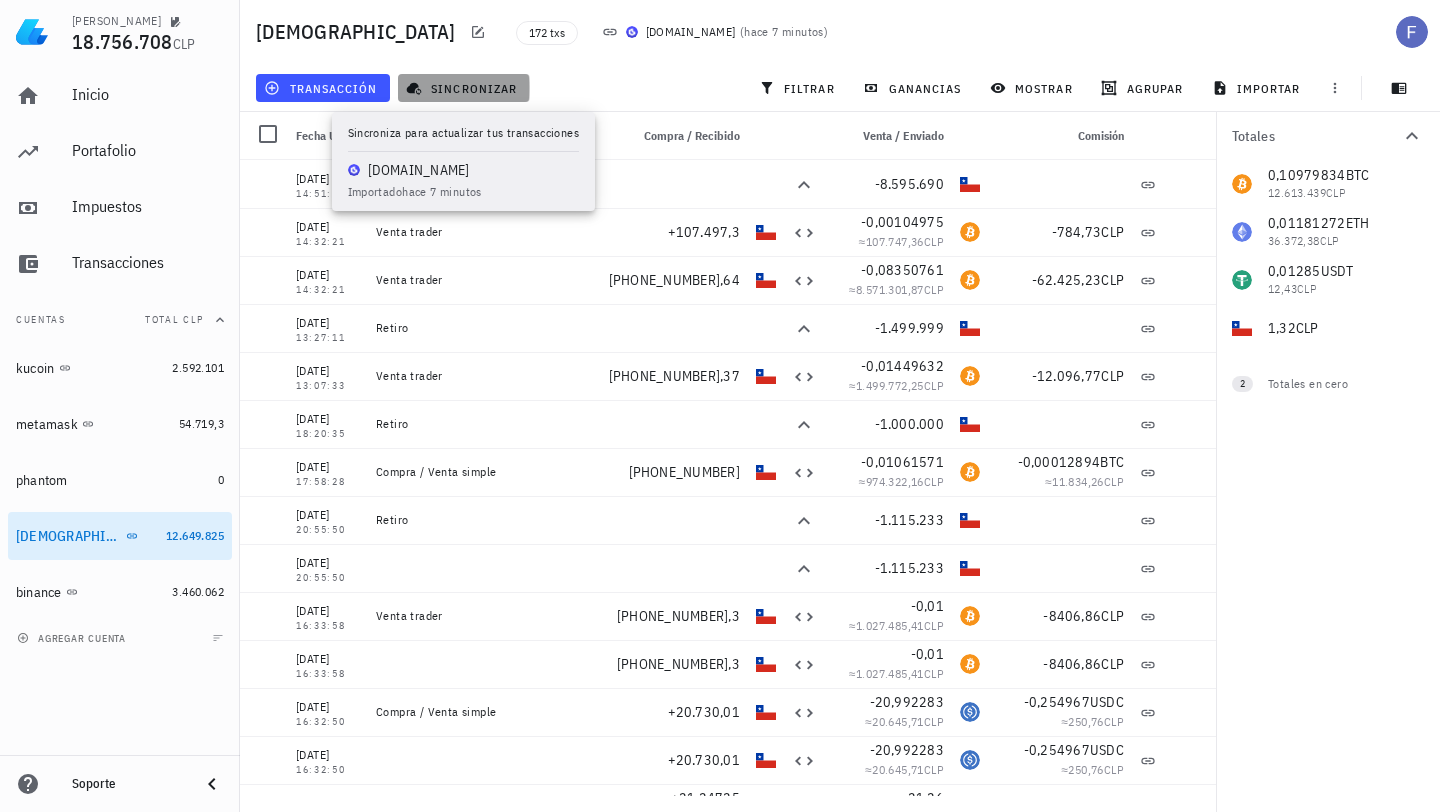 click on "sincronizar" at bounding box center (463, 88) 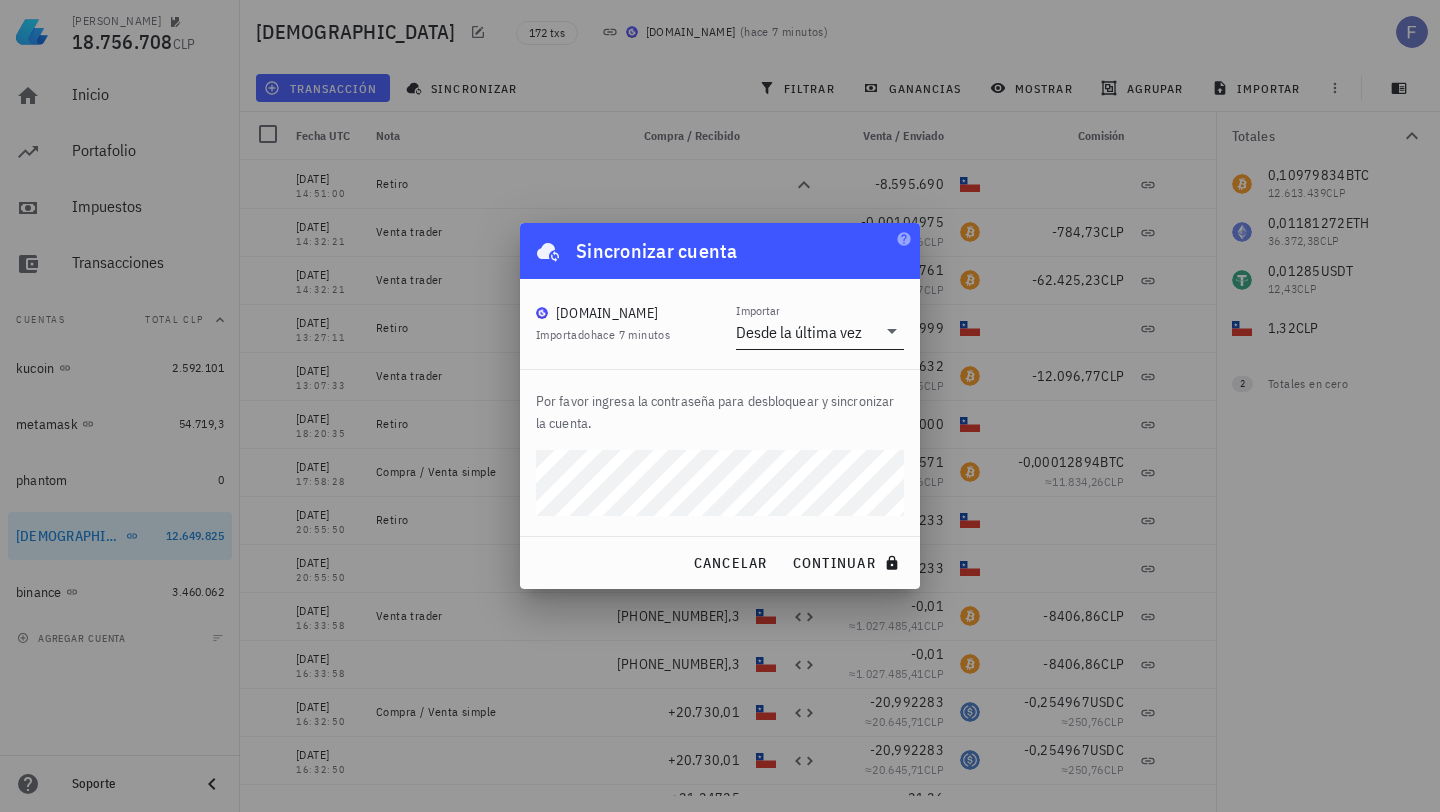 click on "Desde la última vez" at bounding box center [799, 332] 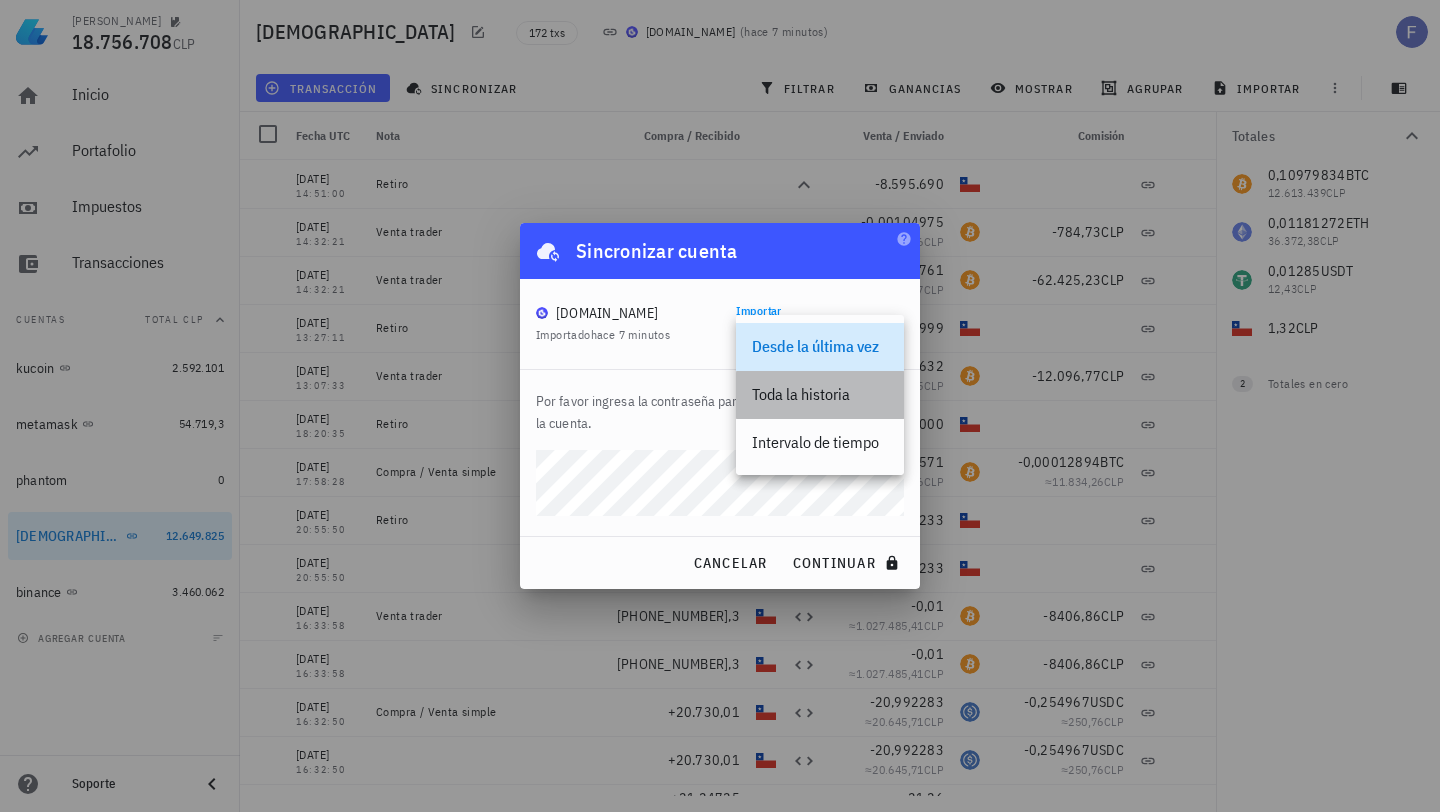 click on "Toda la historia" at bounding box center [820, 394] 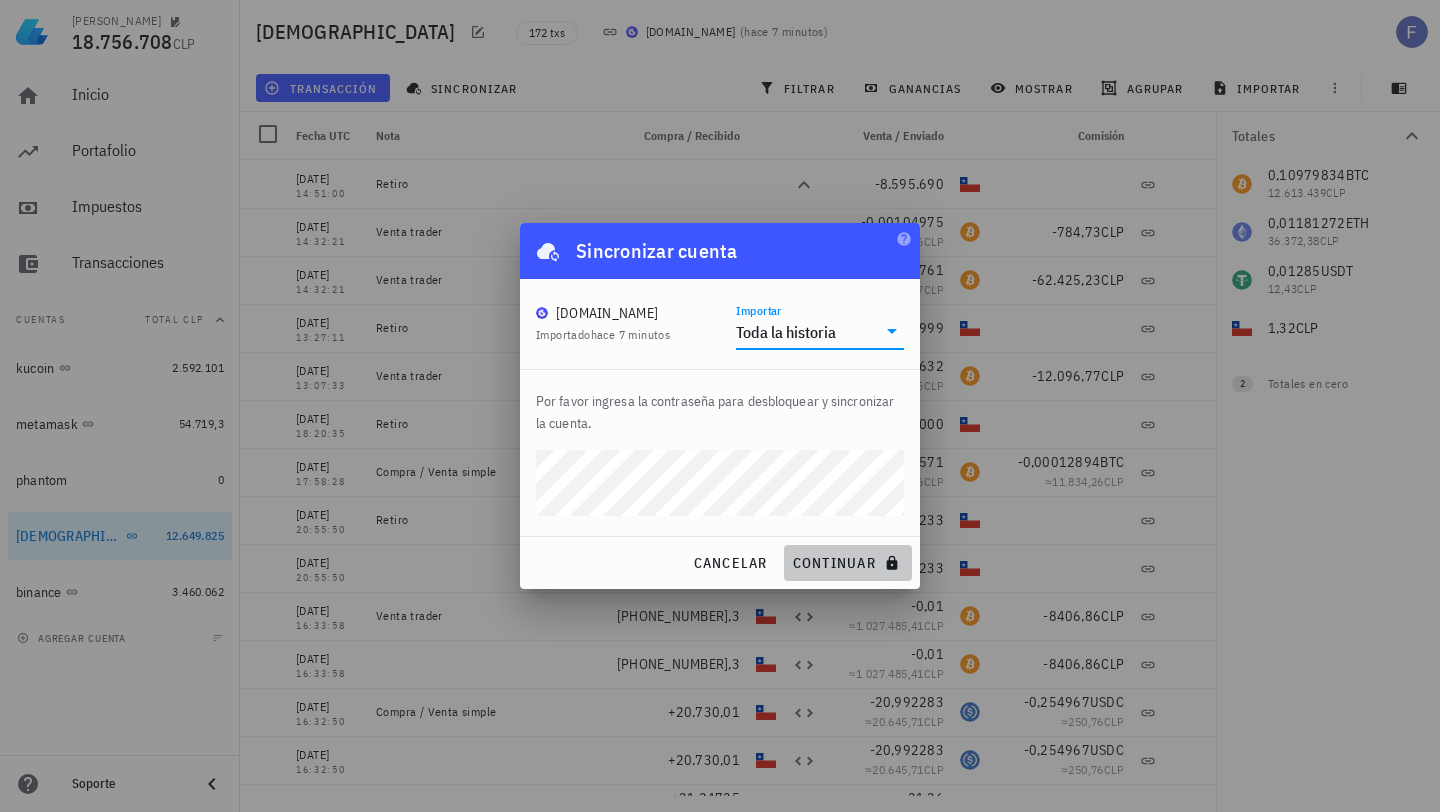 click on "continuar" at bounding box center (848, 563) 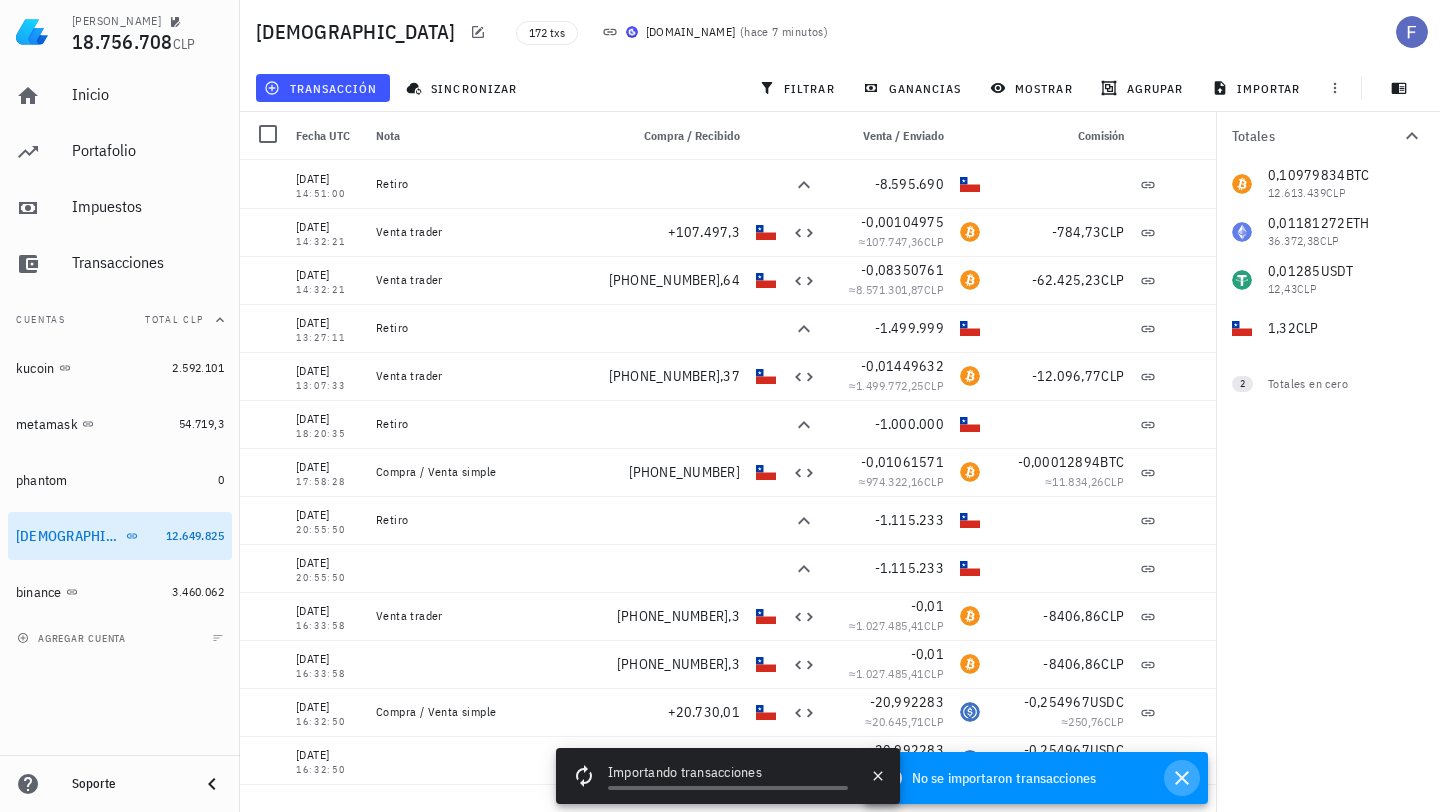 click 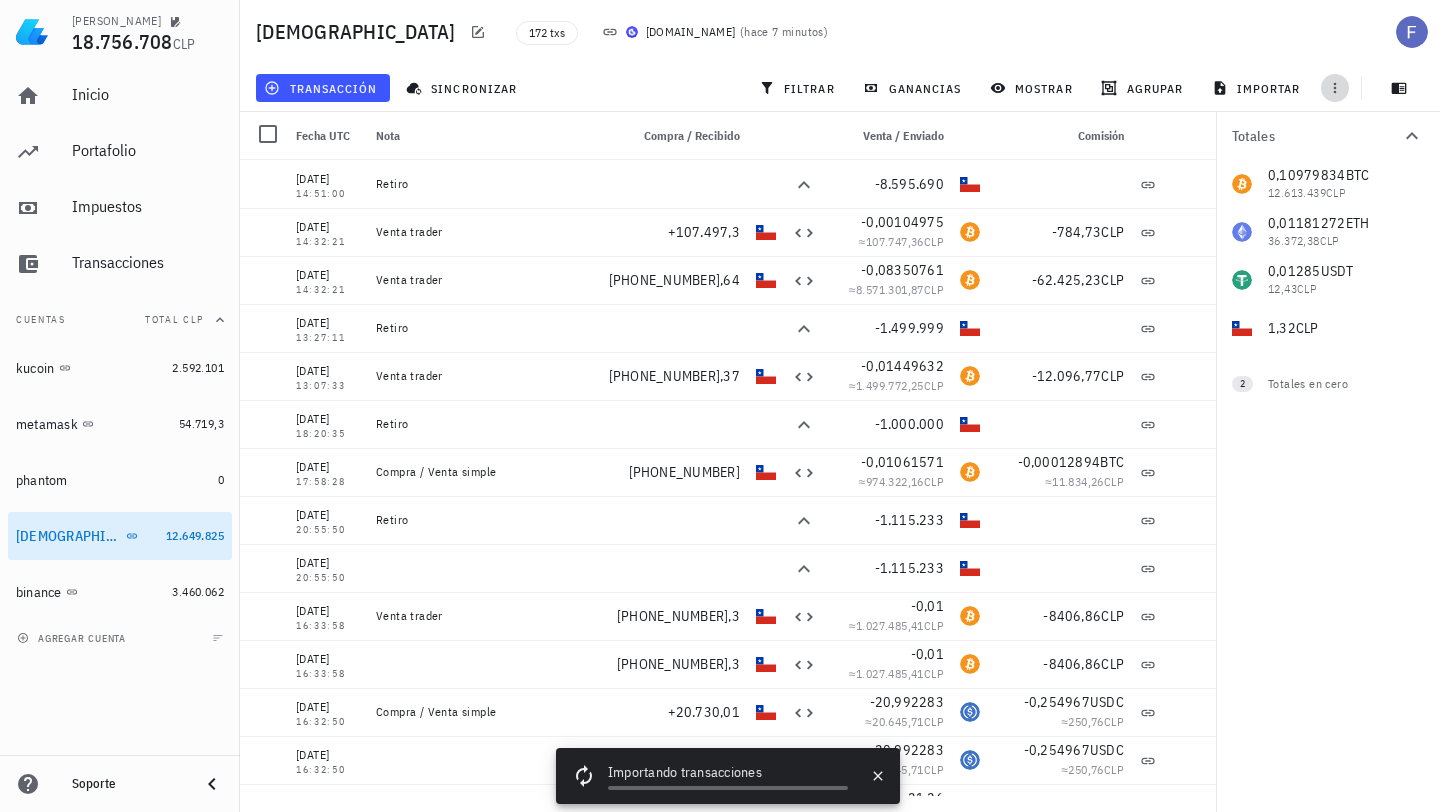 click 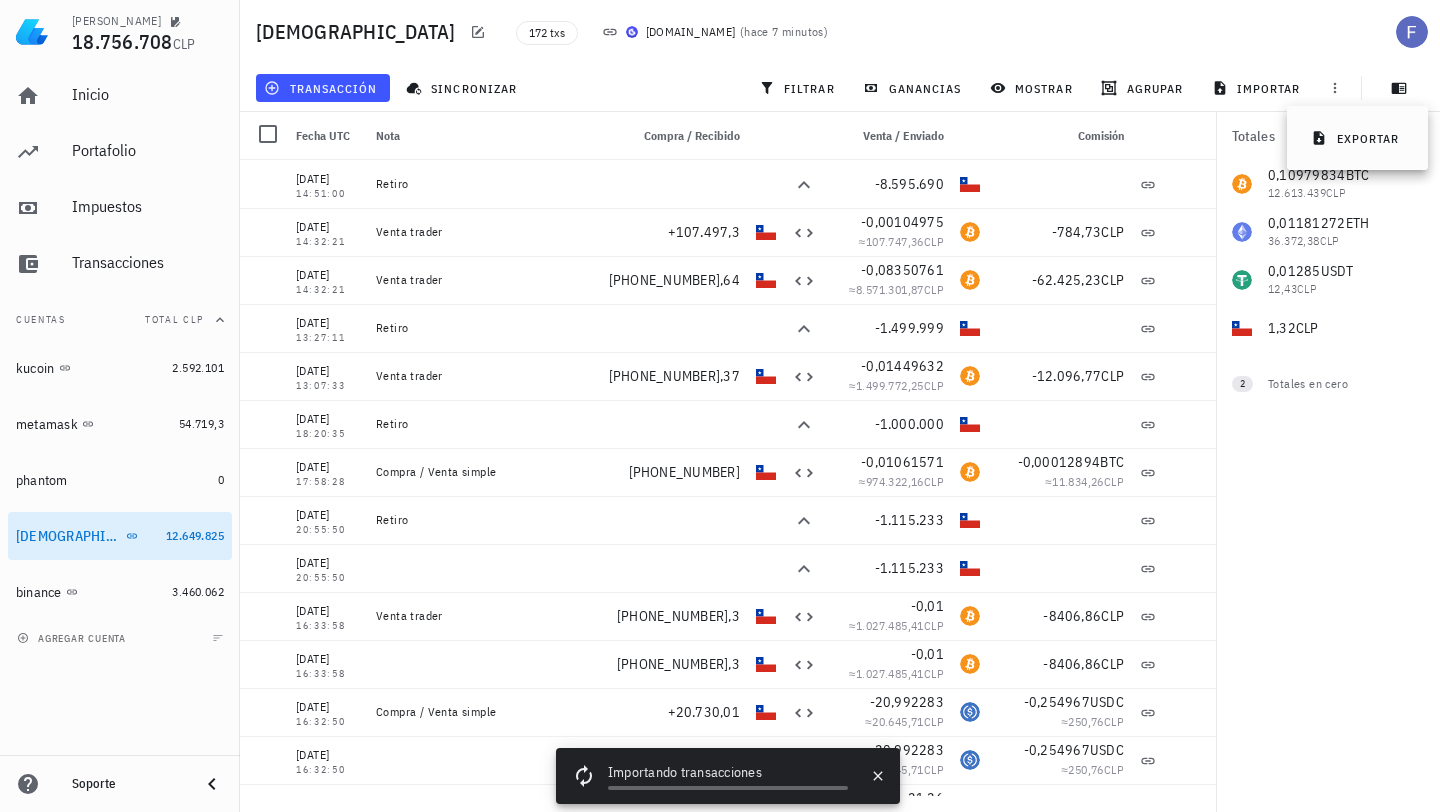 click on "buda
172 txs
Buda.com   ( hace 7 minutos )" at bounding box center (840, 32) 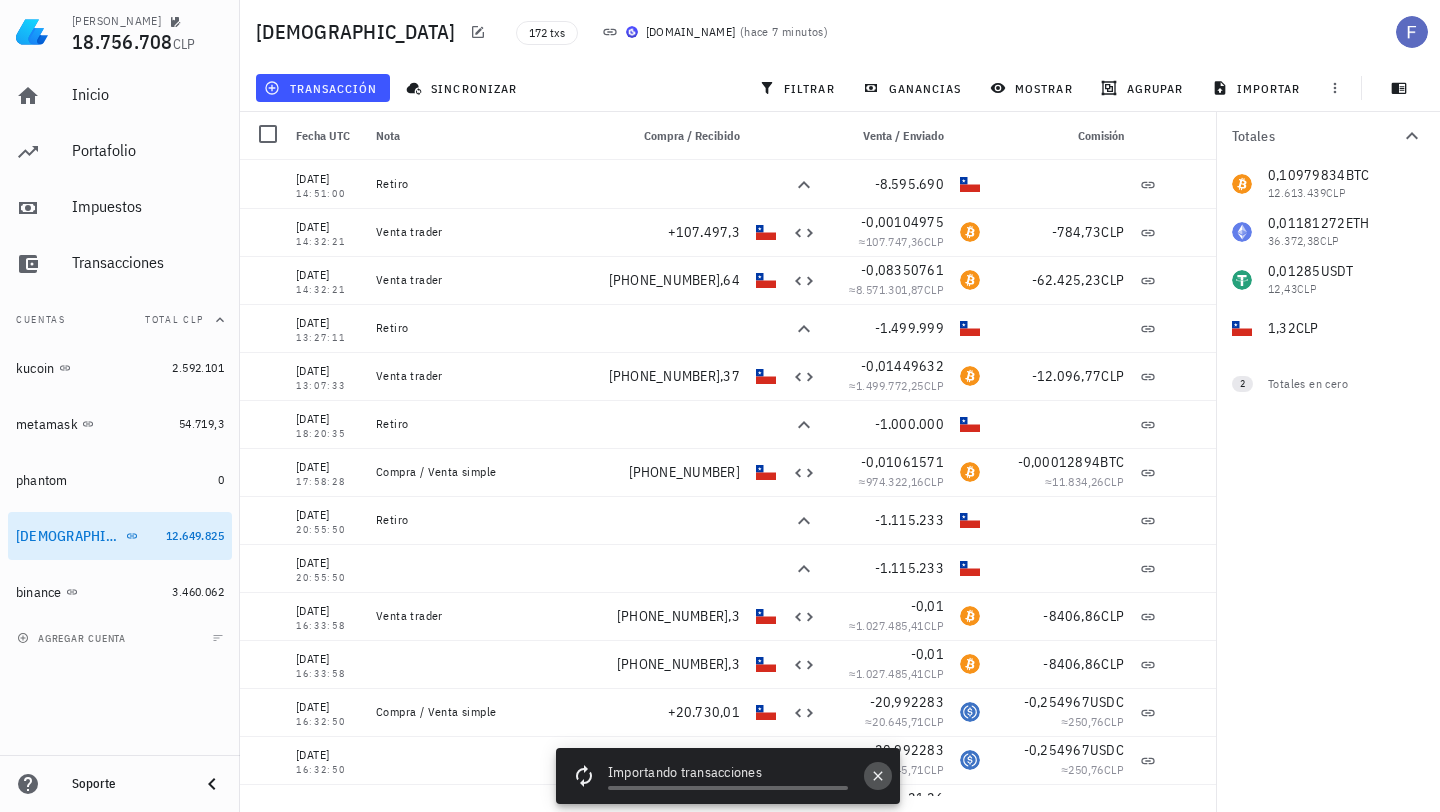 click 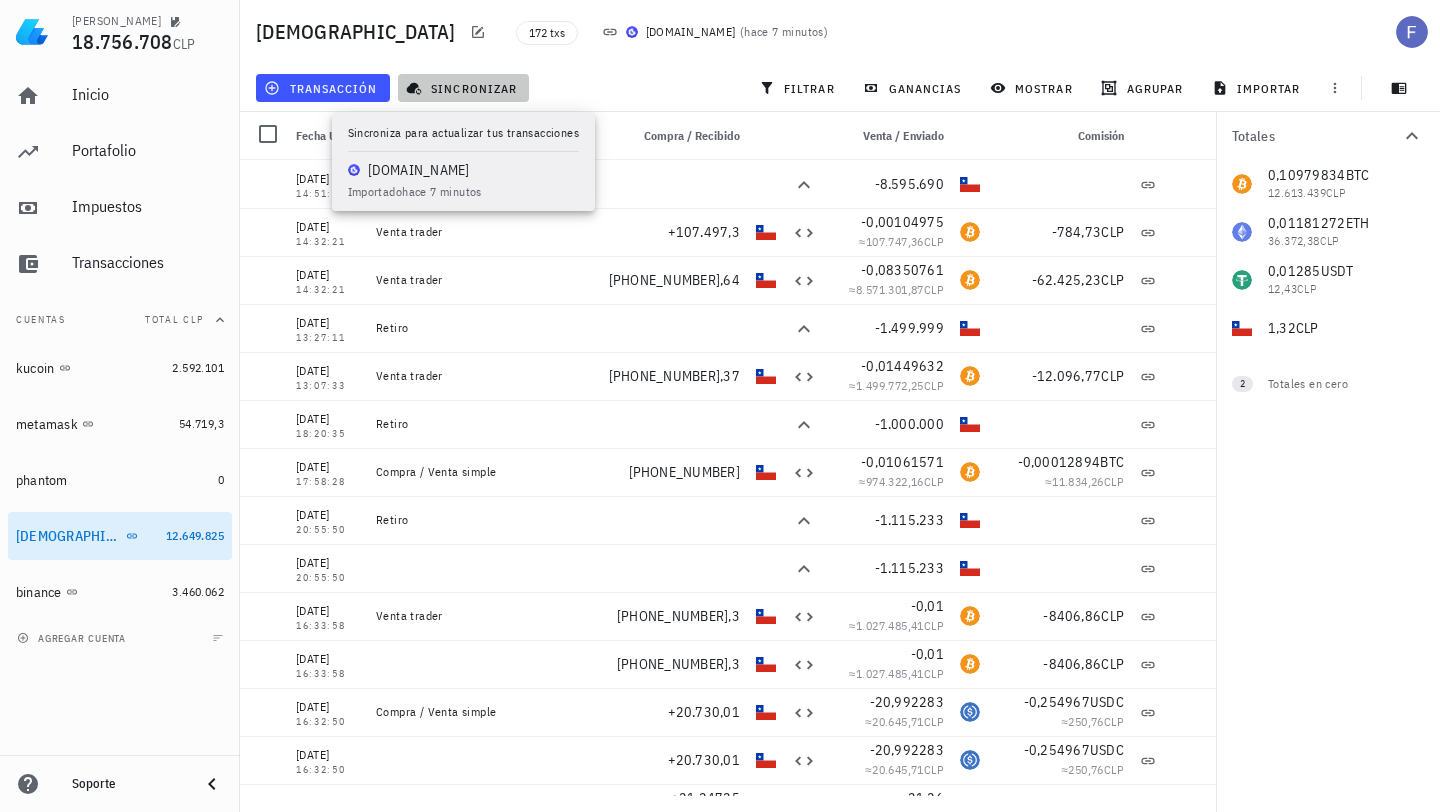 click on "sincronizar" at bounding box center [463, 88] 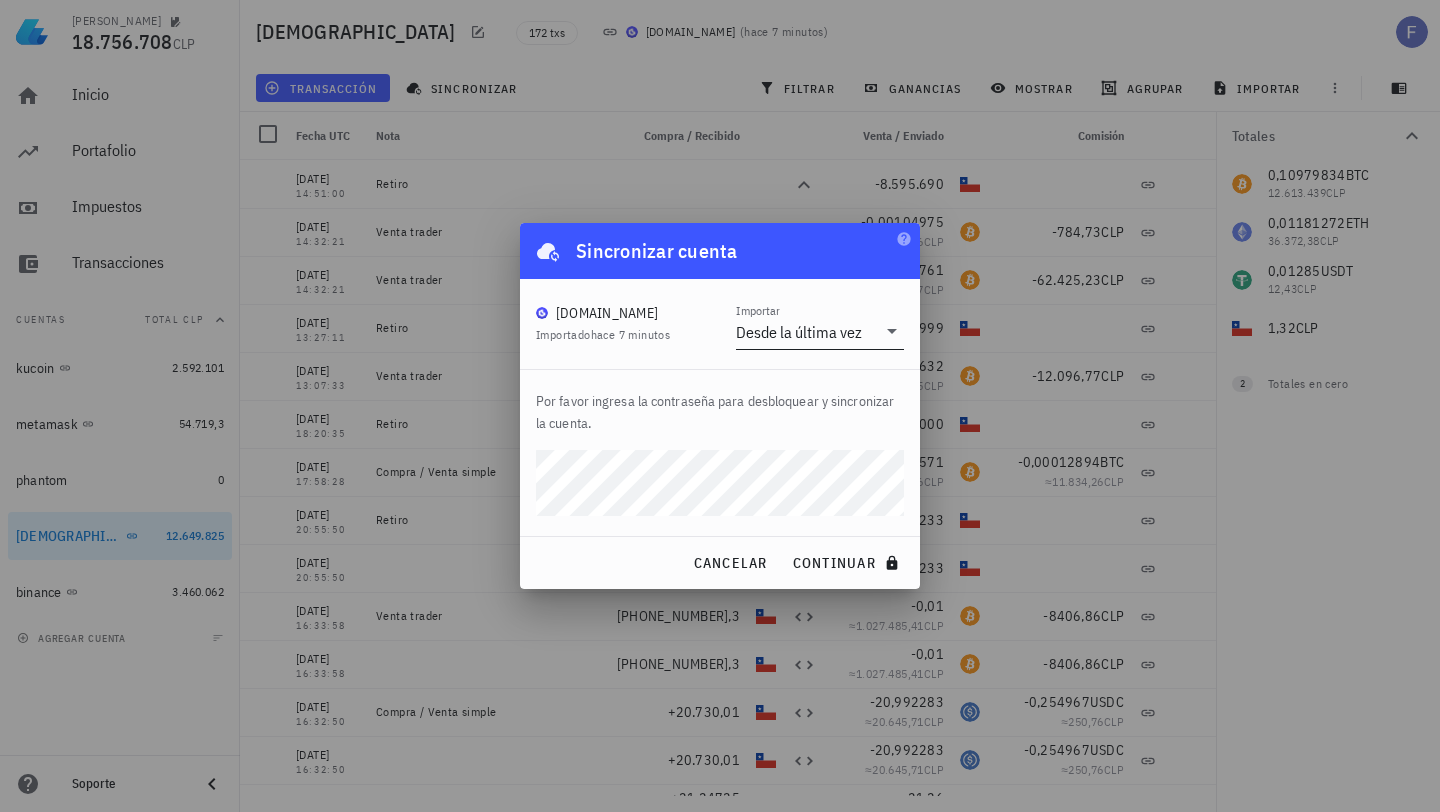 click on "Desde la última vez" at bounding box center [799, 332] 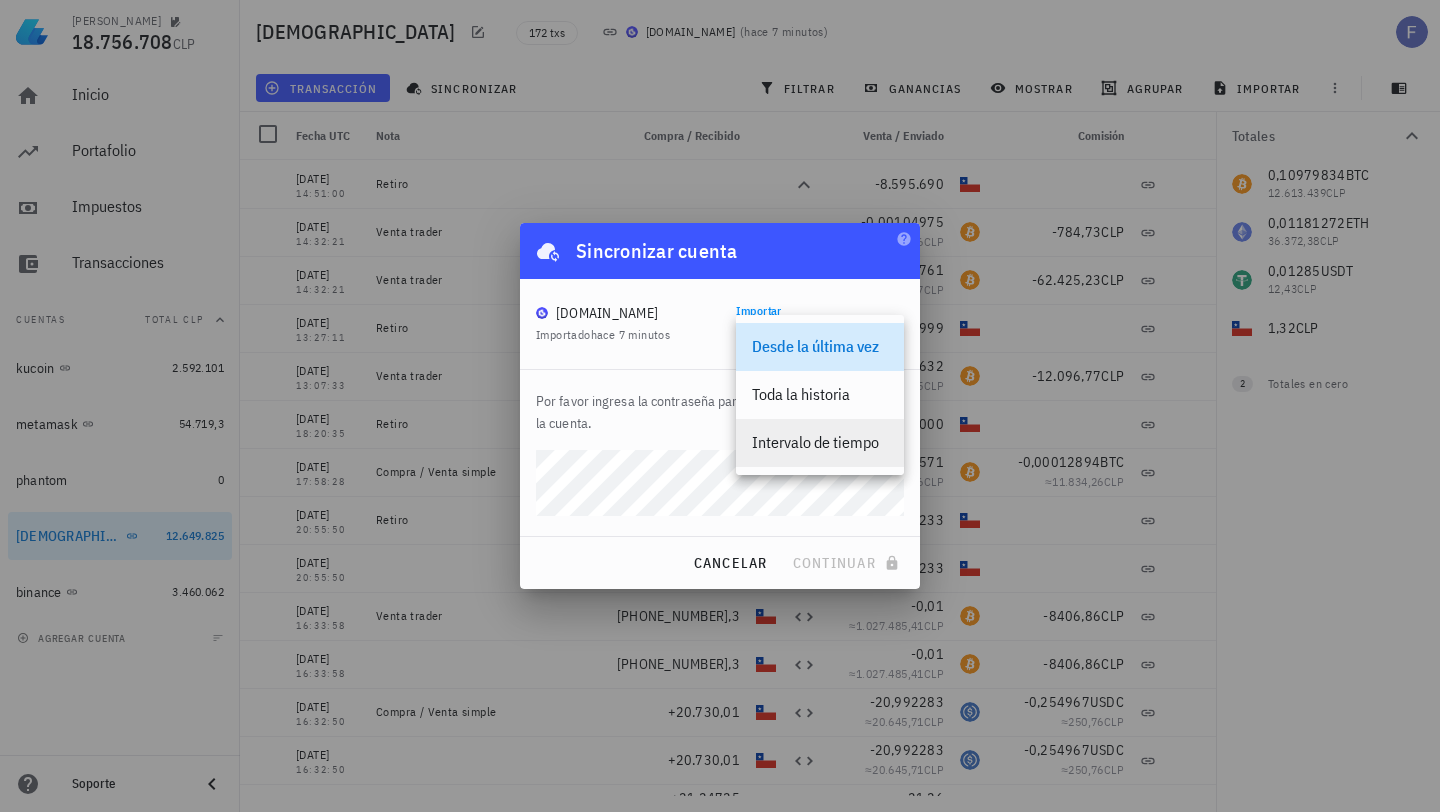 click on "Intervalo de tiempo" at bounding box center (820, 442) 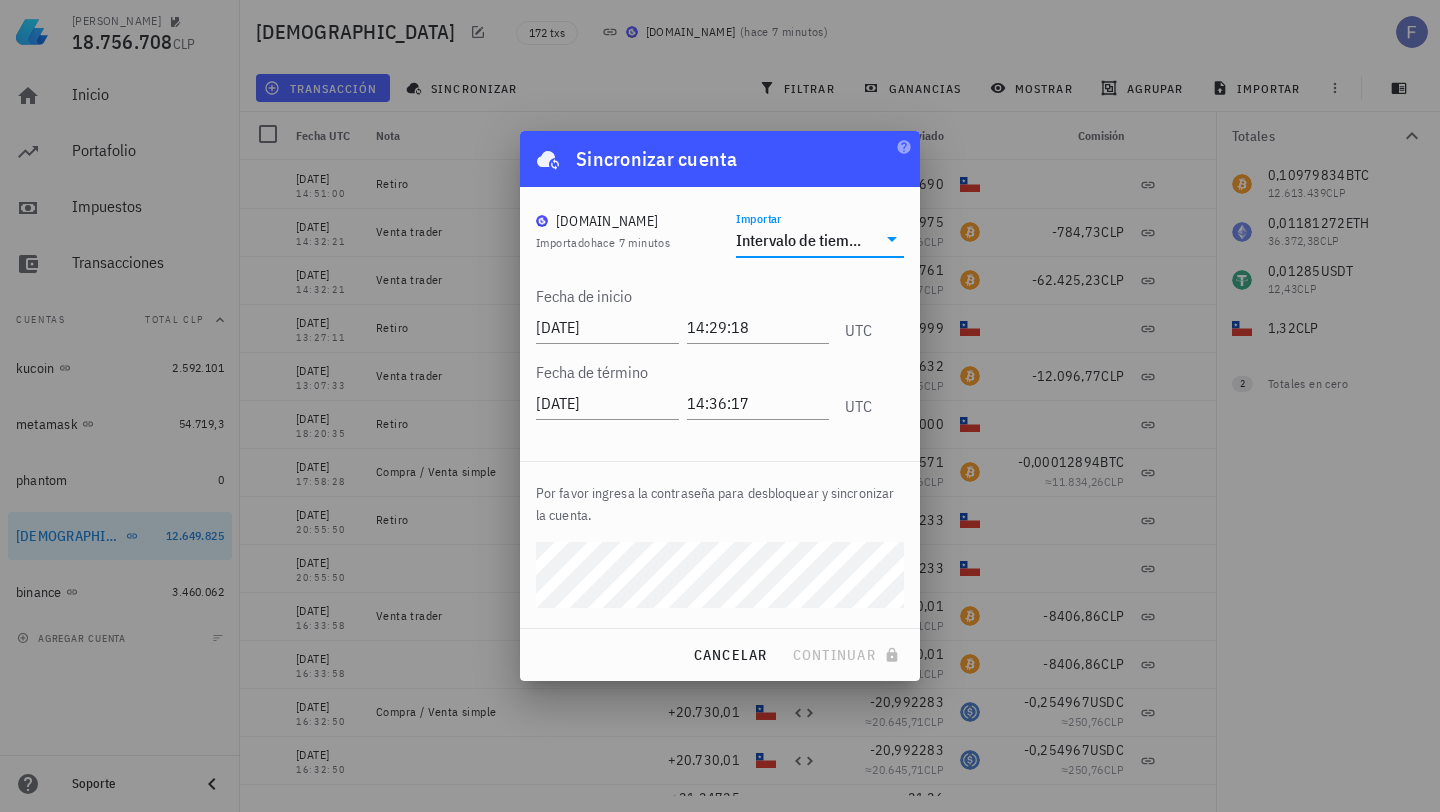 click on "Intervalo de tiempo" at bounding box center [799, 240] 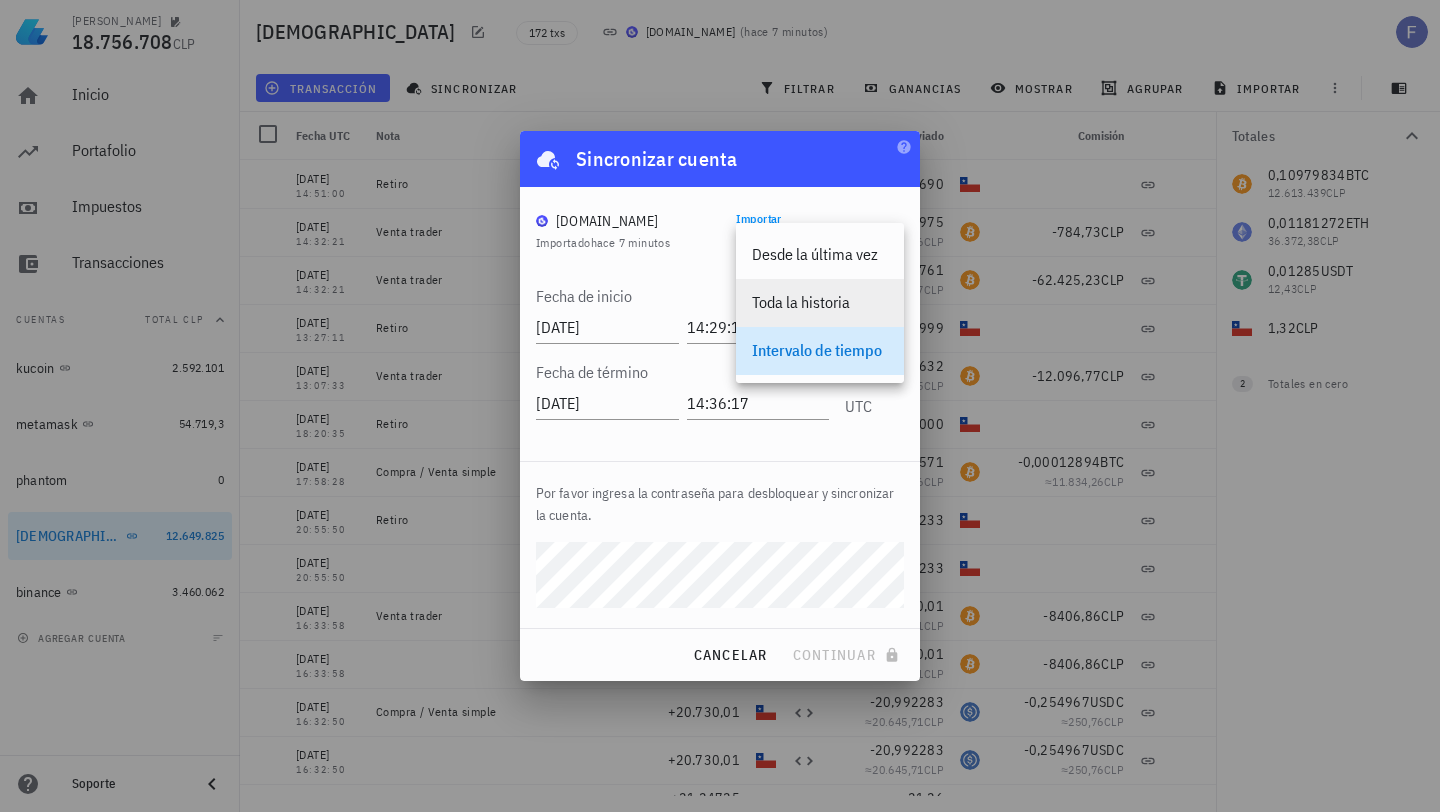 click on "Toda la historia" at bounding box center (820, 302) 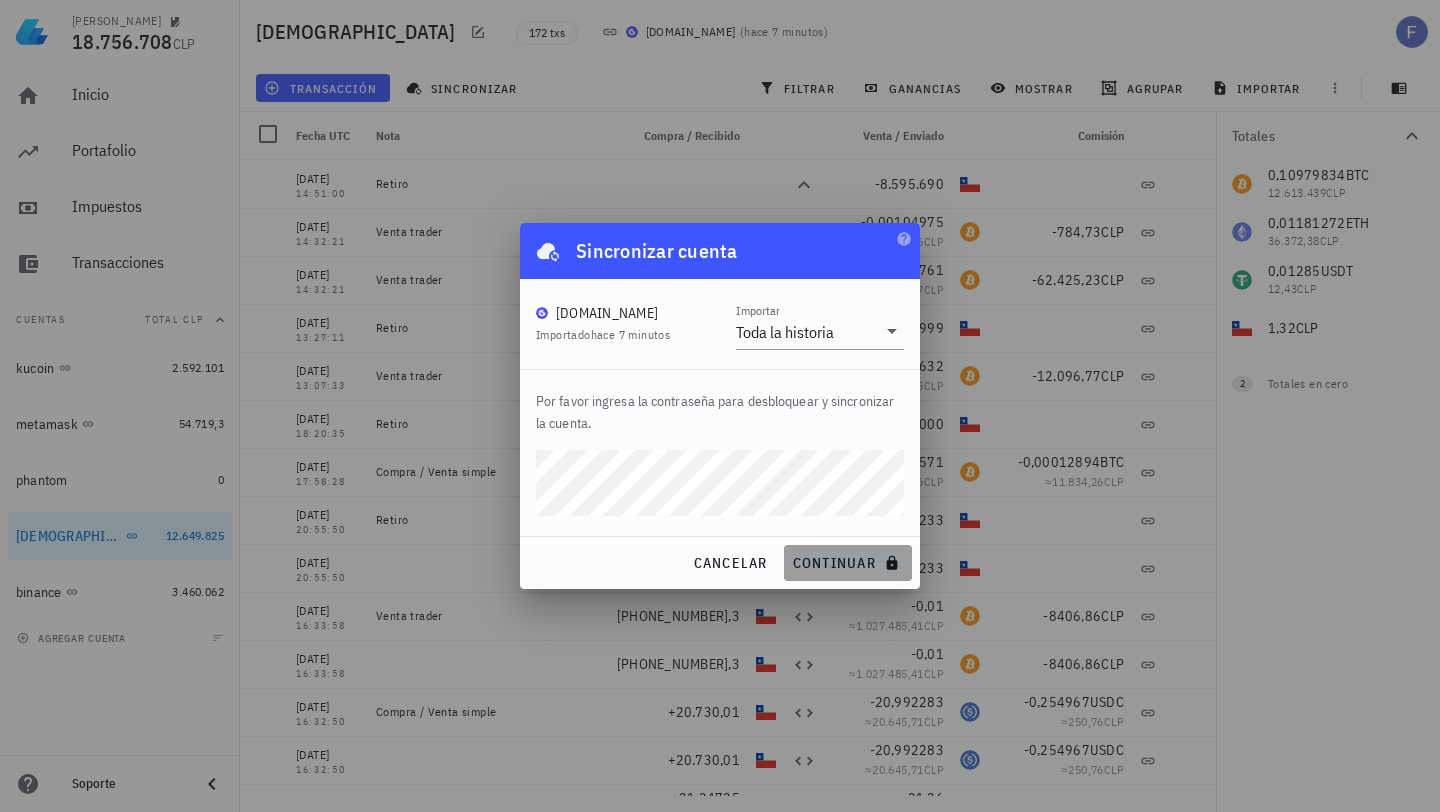click on "continuar" at bounding box center (848, 563) 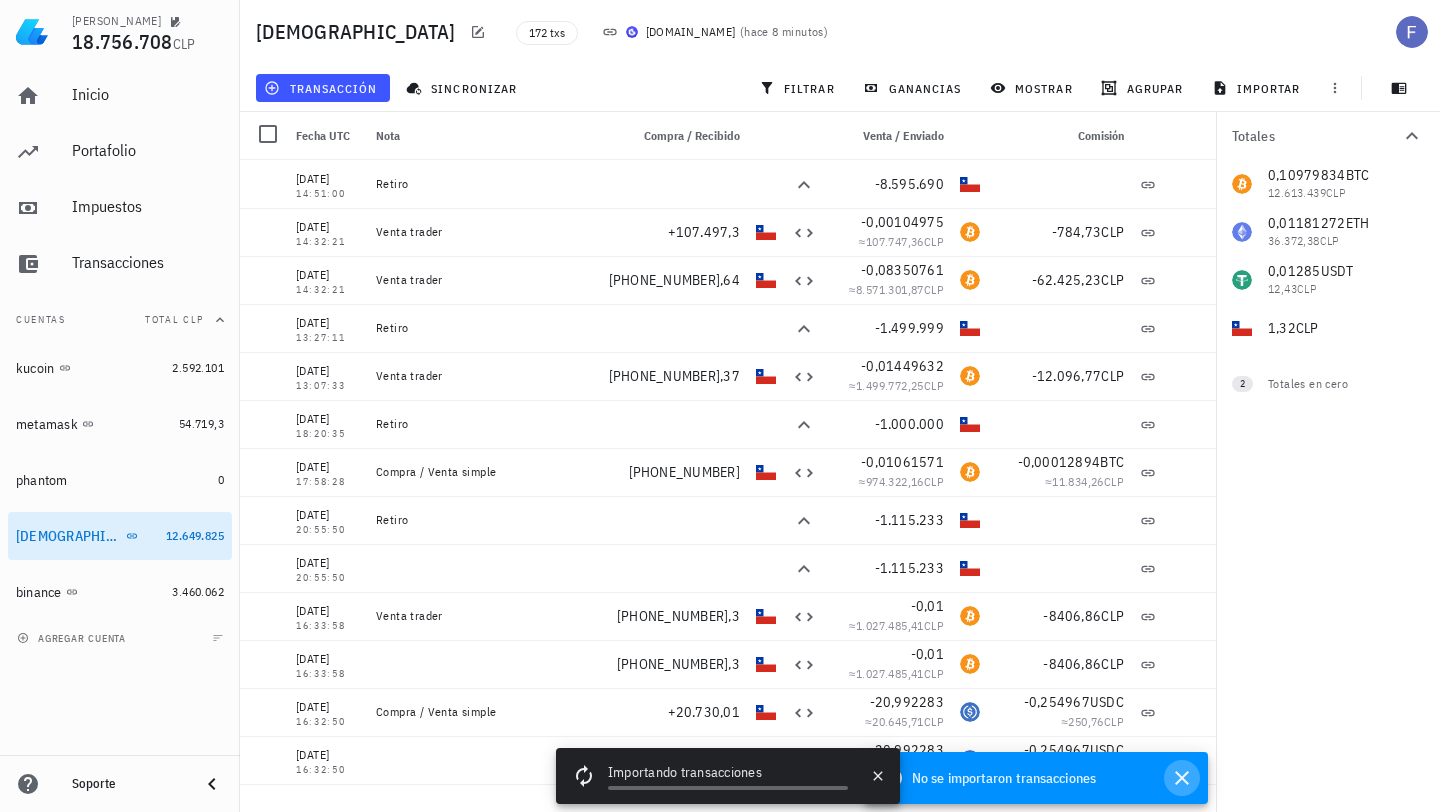 click at bounding box center (1182, 778) 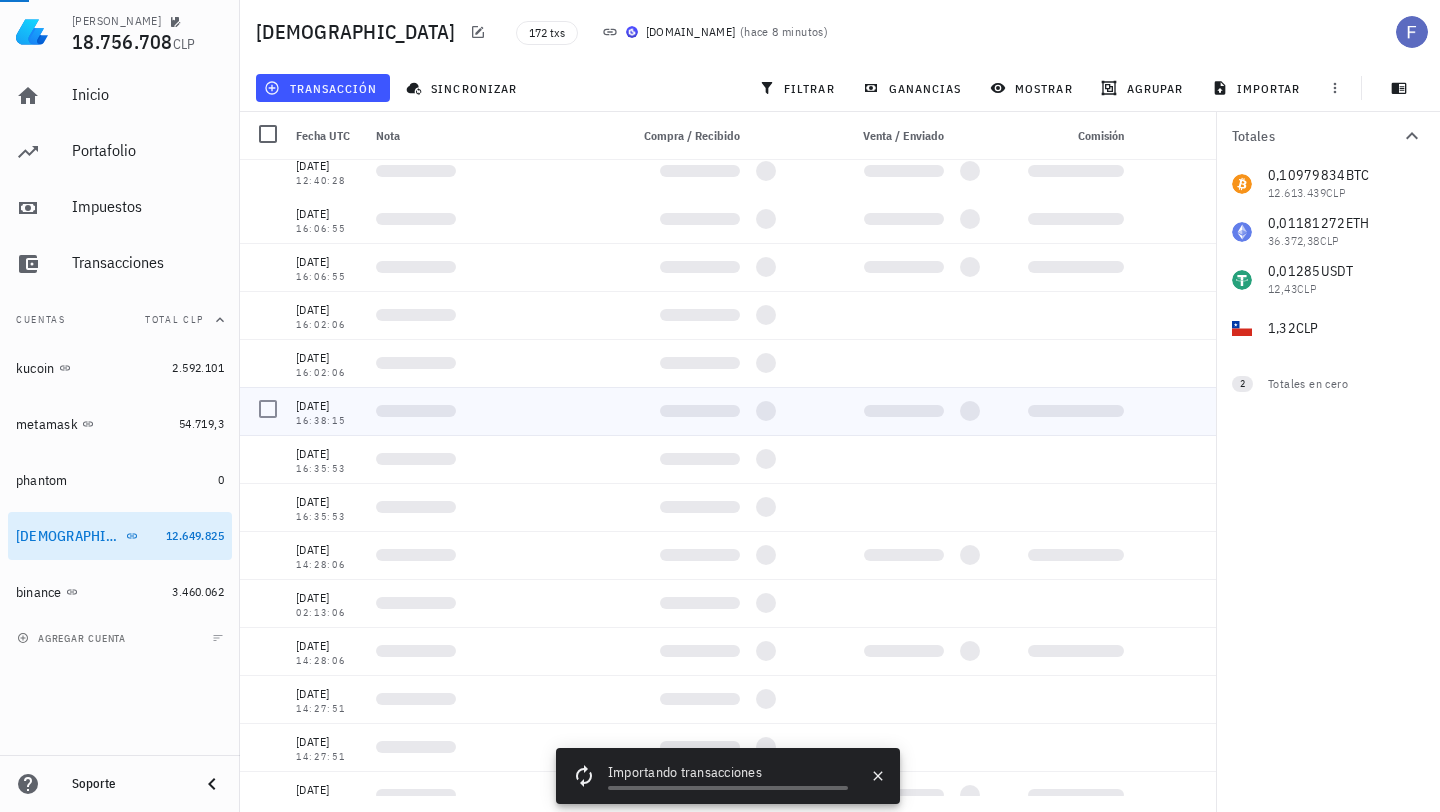 scroll, scrollTop: 0, scrollLeft: 0, axis: both 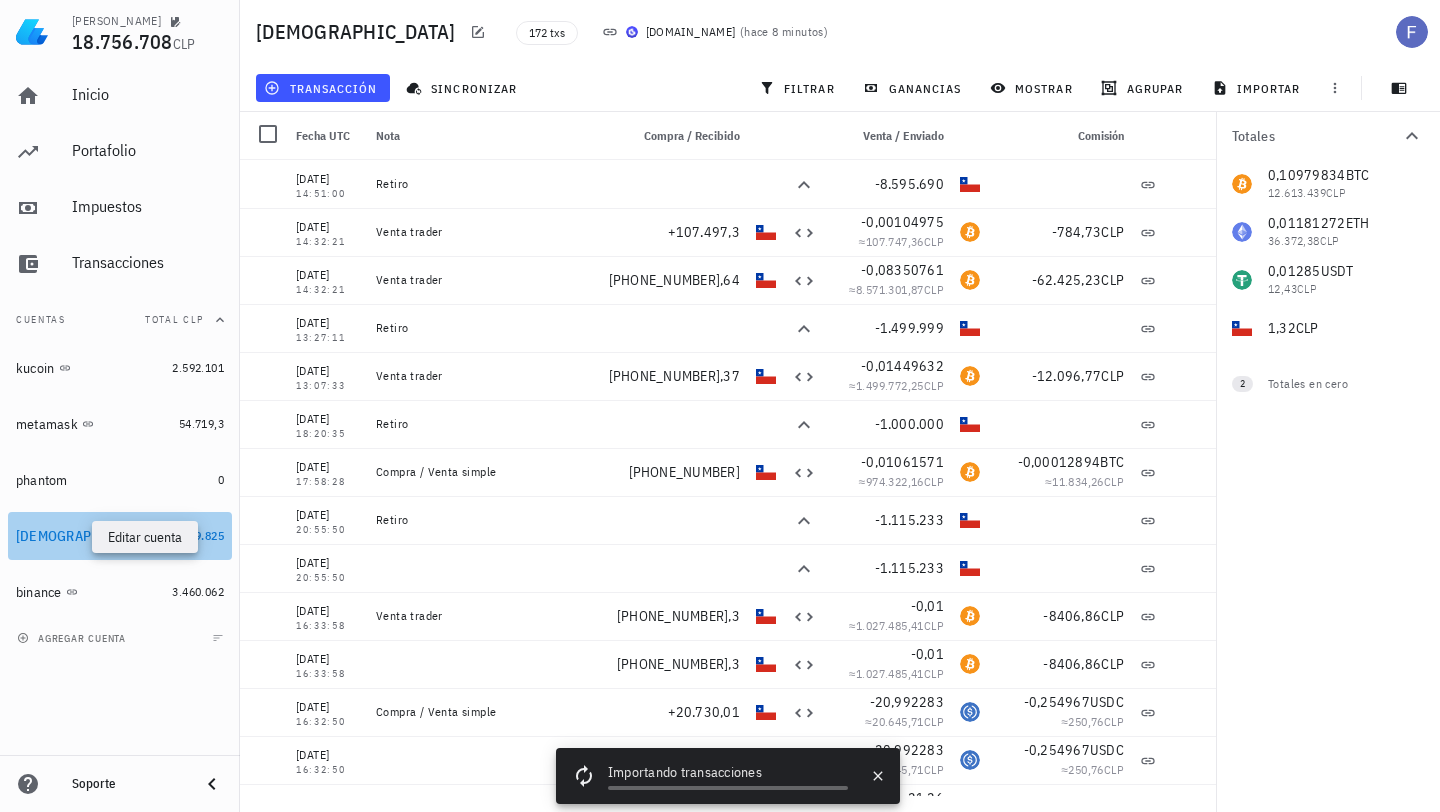 click 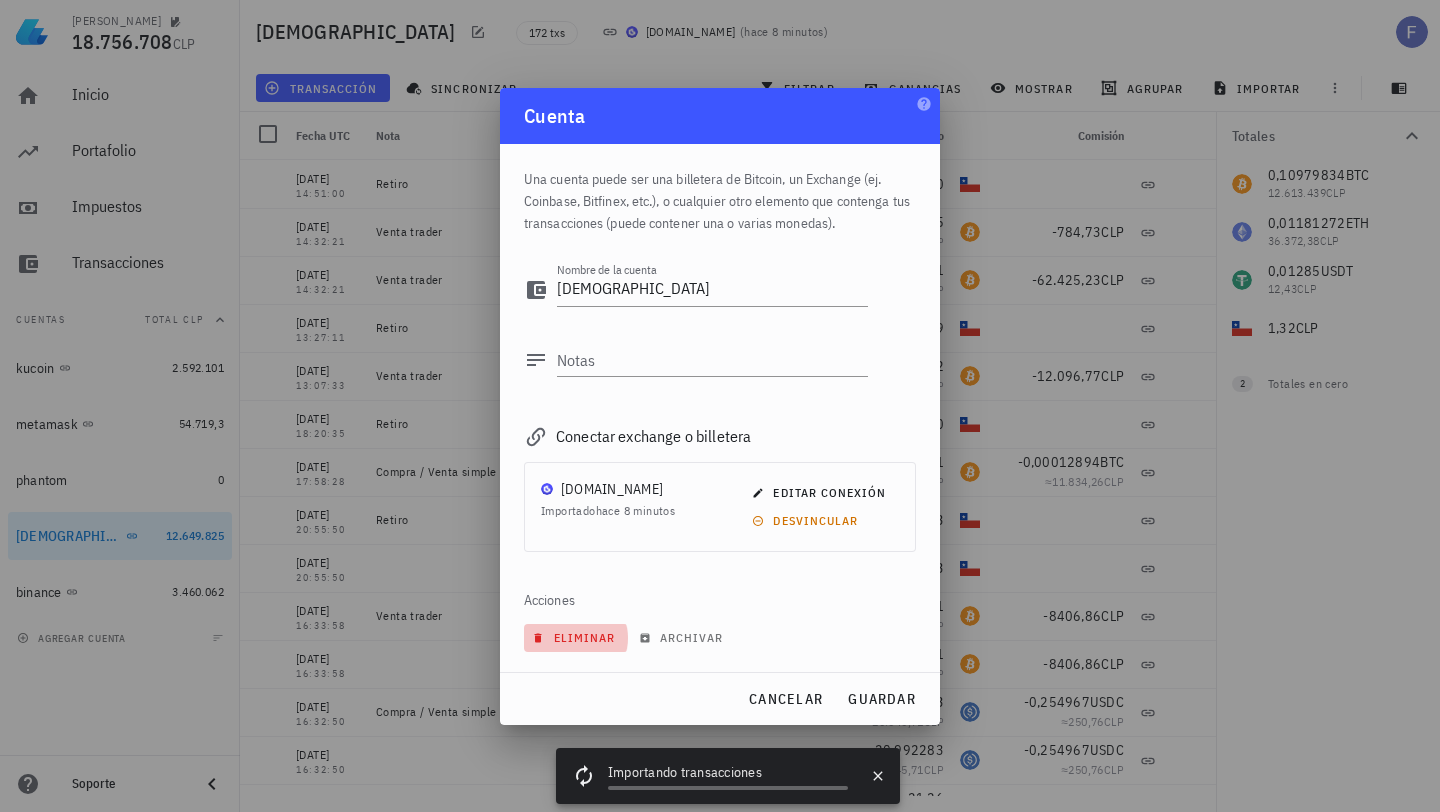 click on "eliminar" at bounding box center [575, 637] 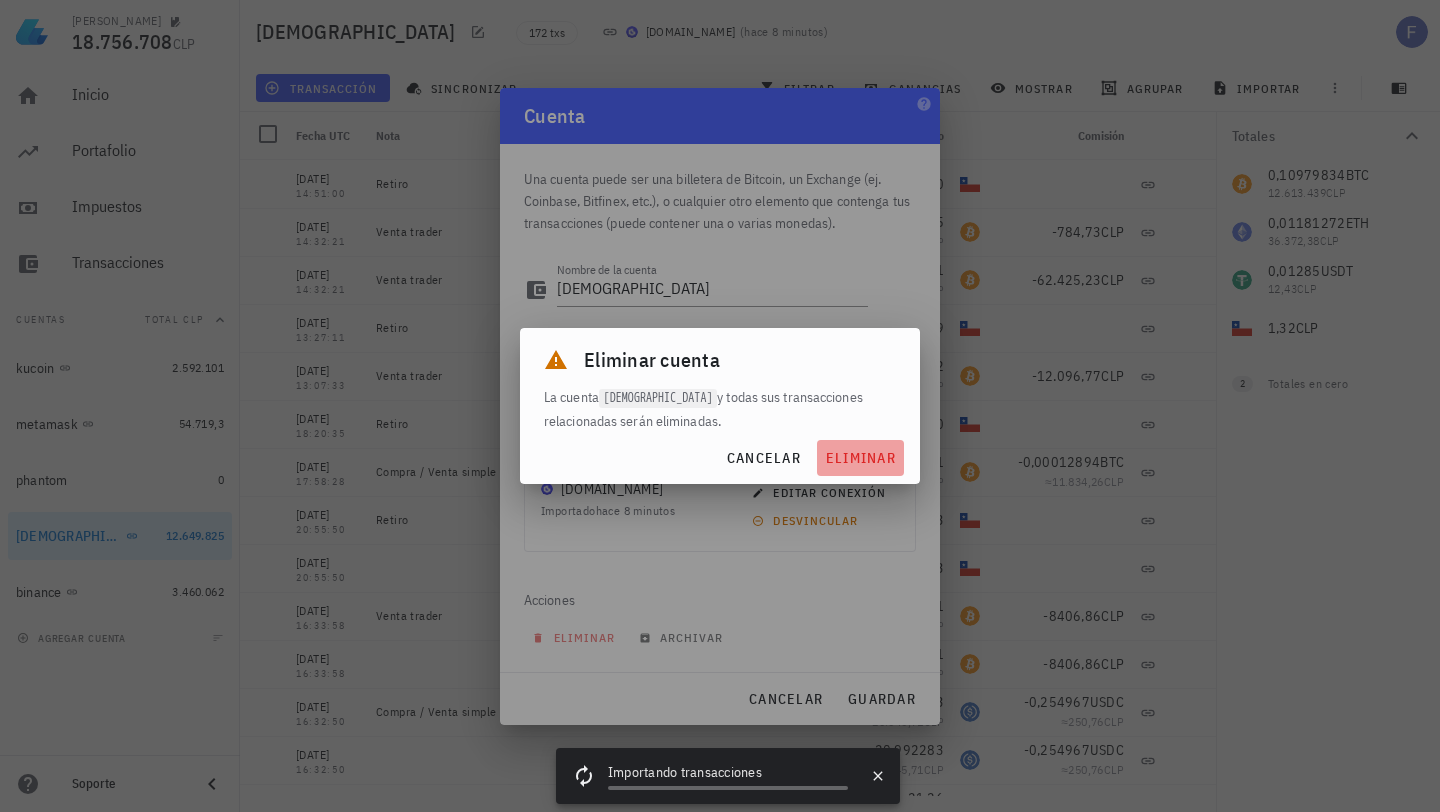 click on "eliminar" at bounding box center (860, 458) 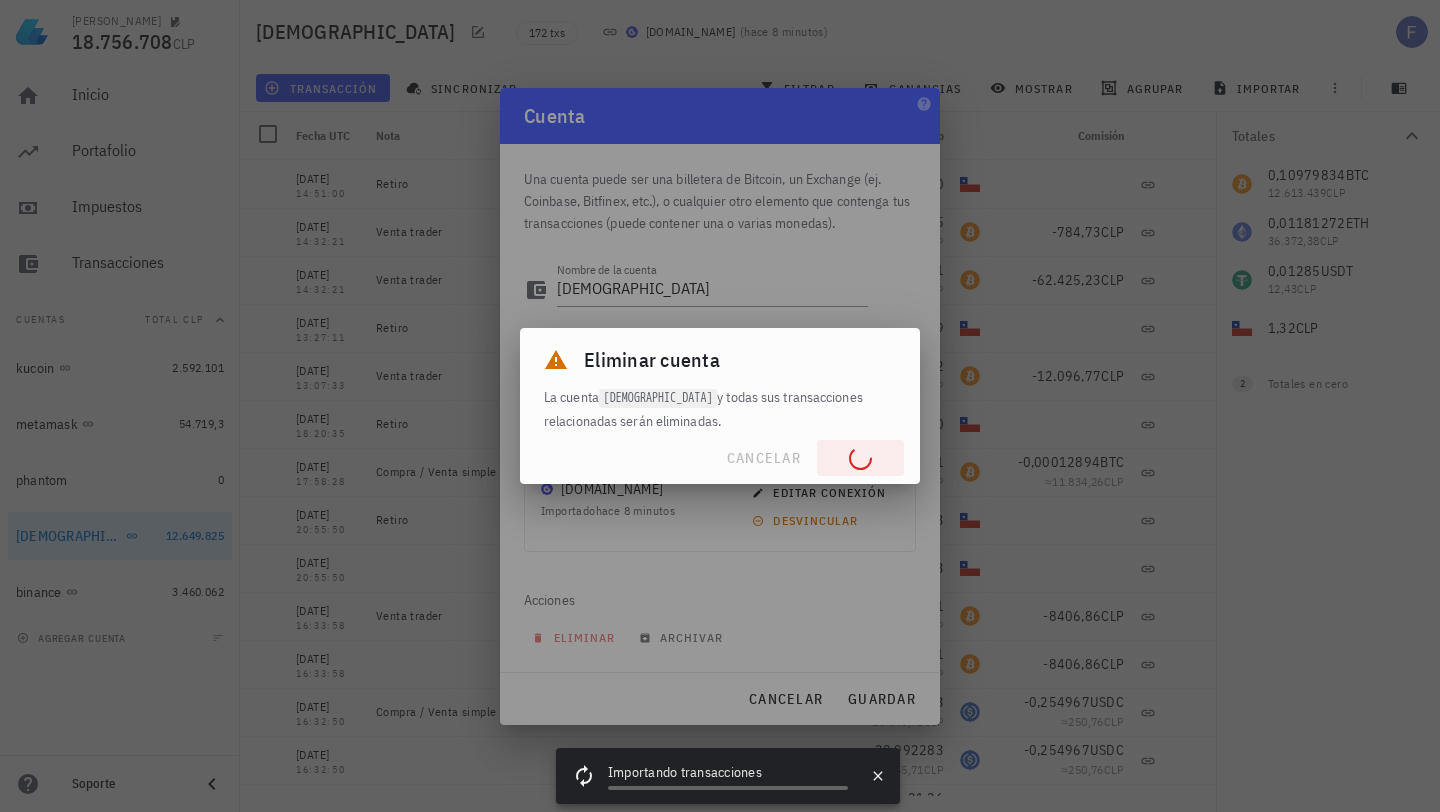 type 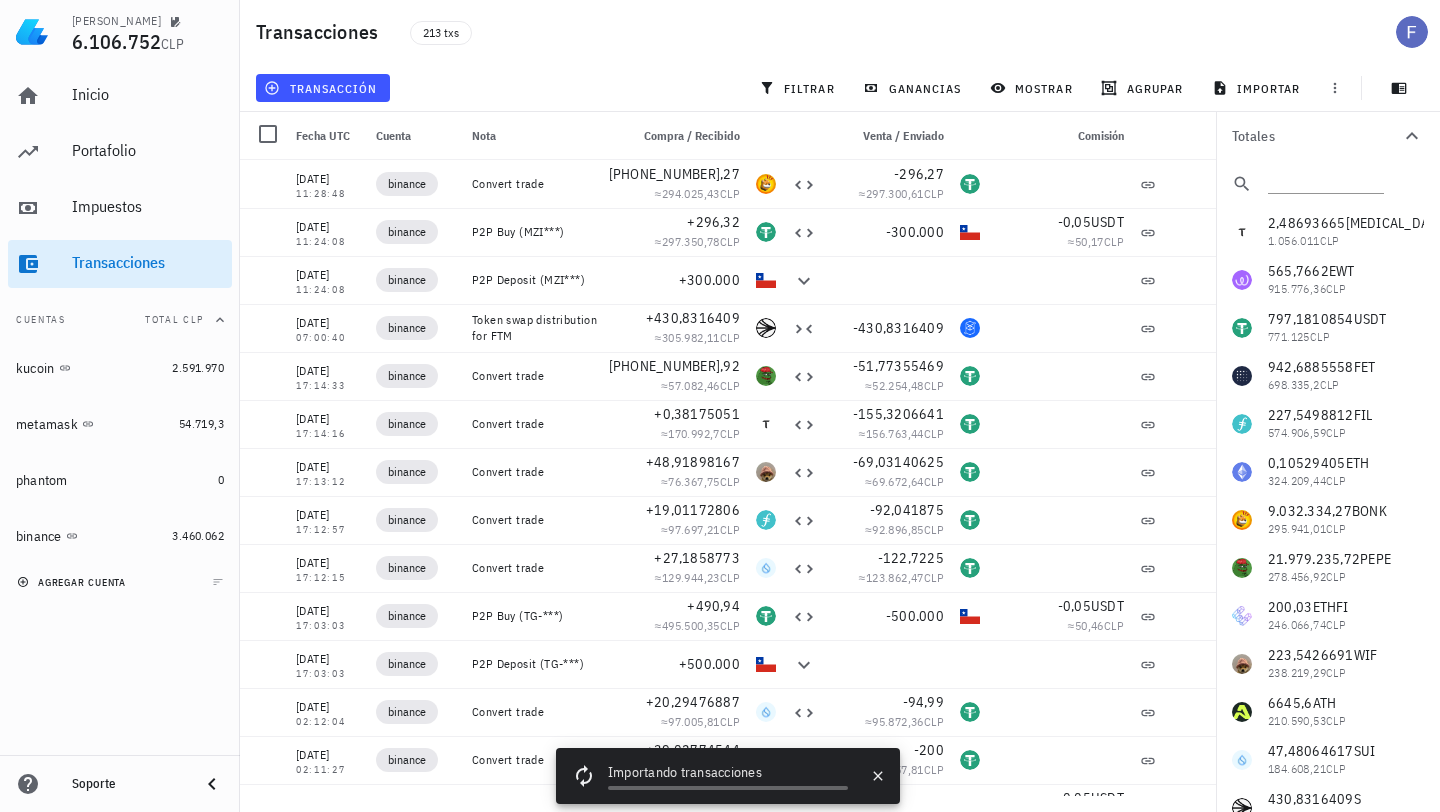 click on "agregar cuenta" at bounding box center (73, 582) 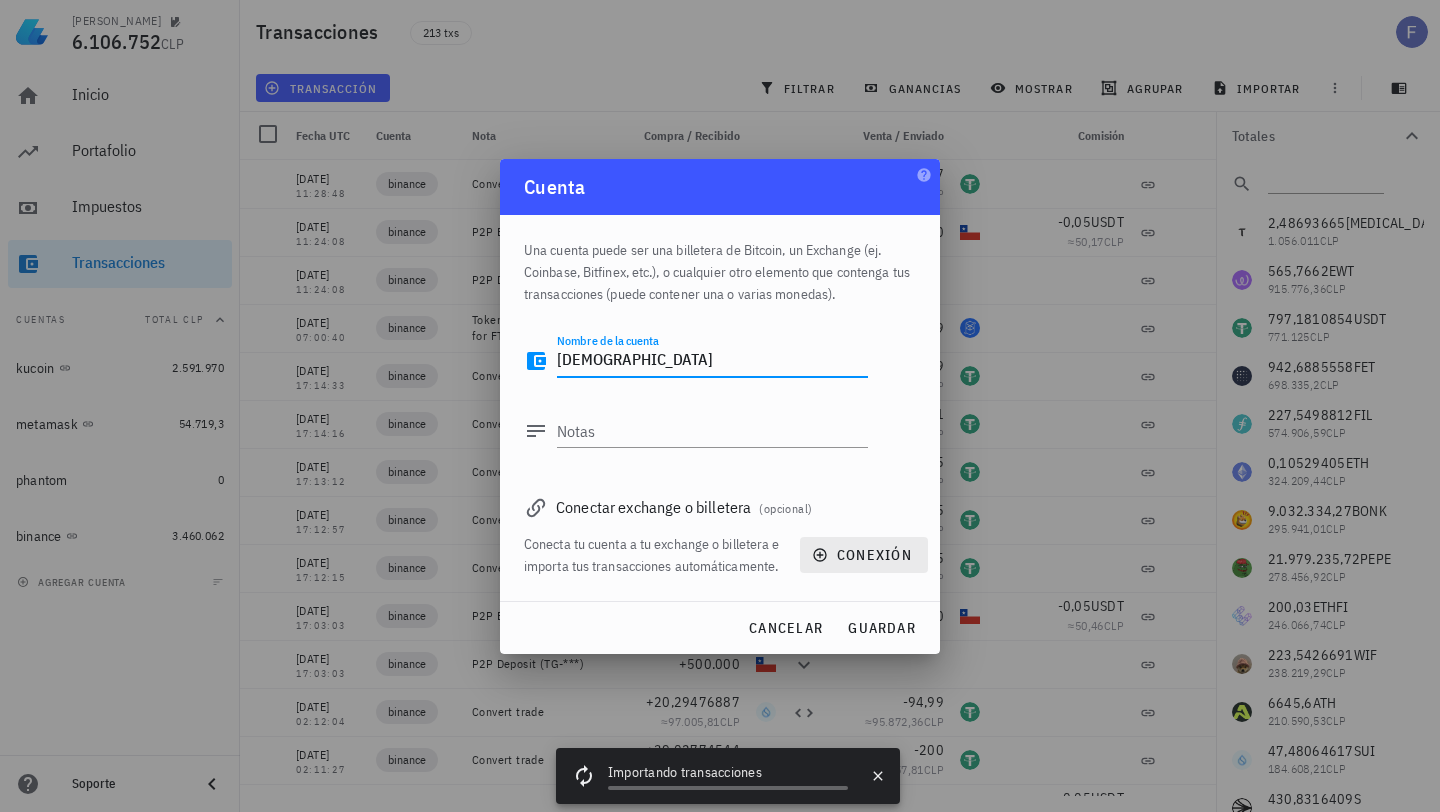 type on "Buda" 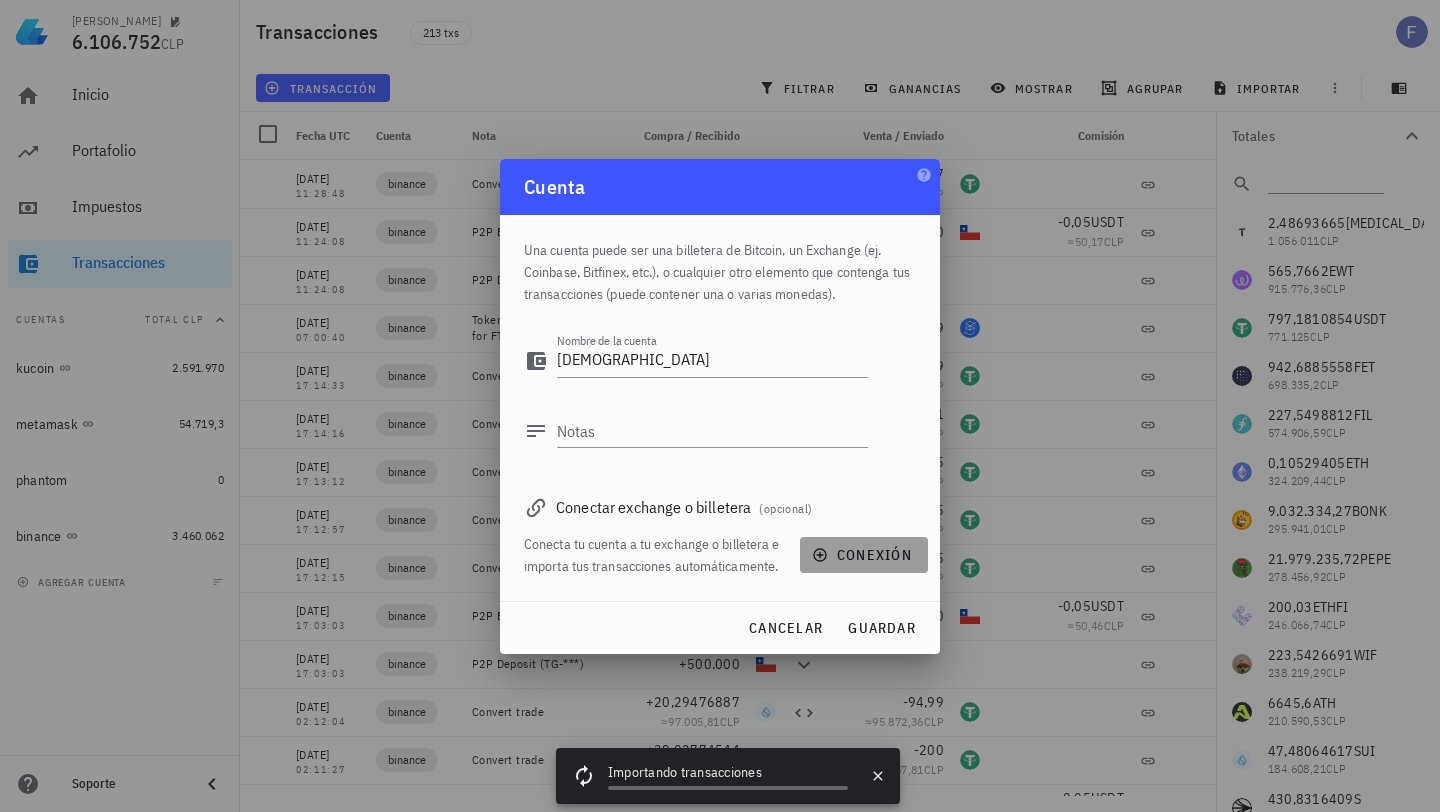 click on "conexión" at bounding box center (864, 555) 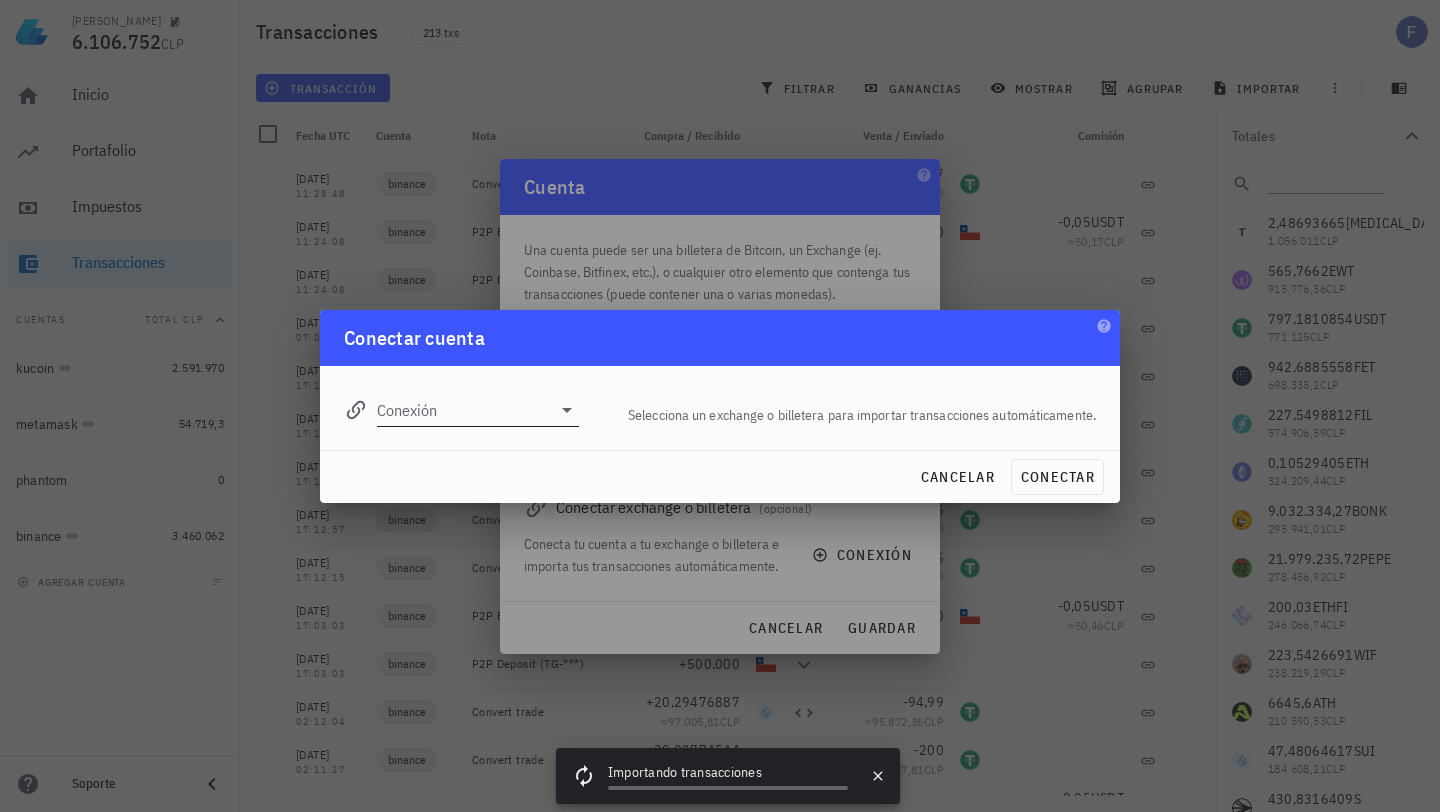 click on "Conexión" at bounding box center (464, 410) 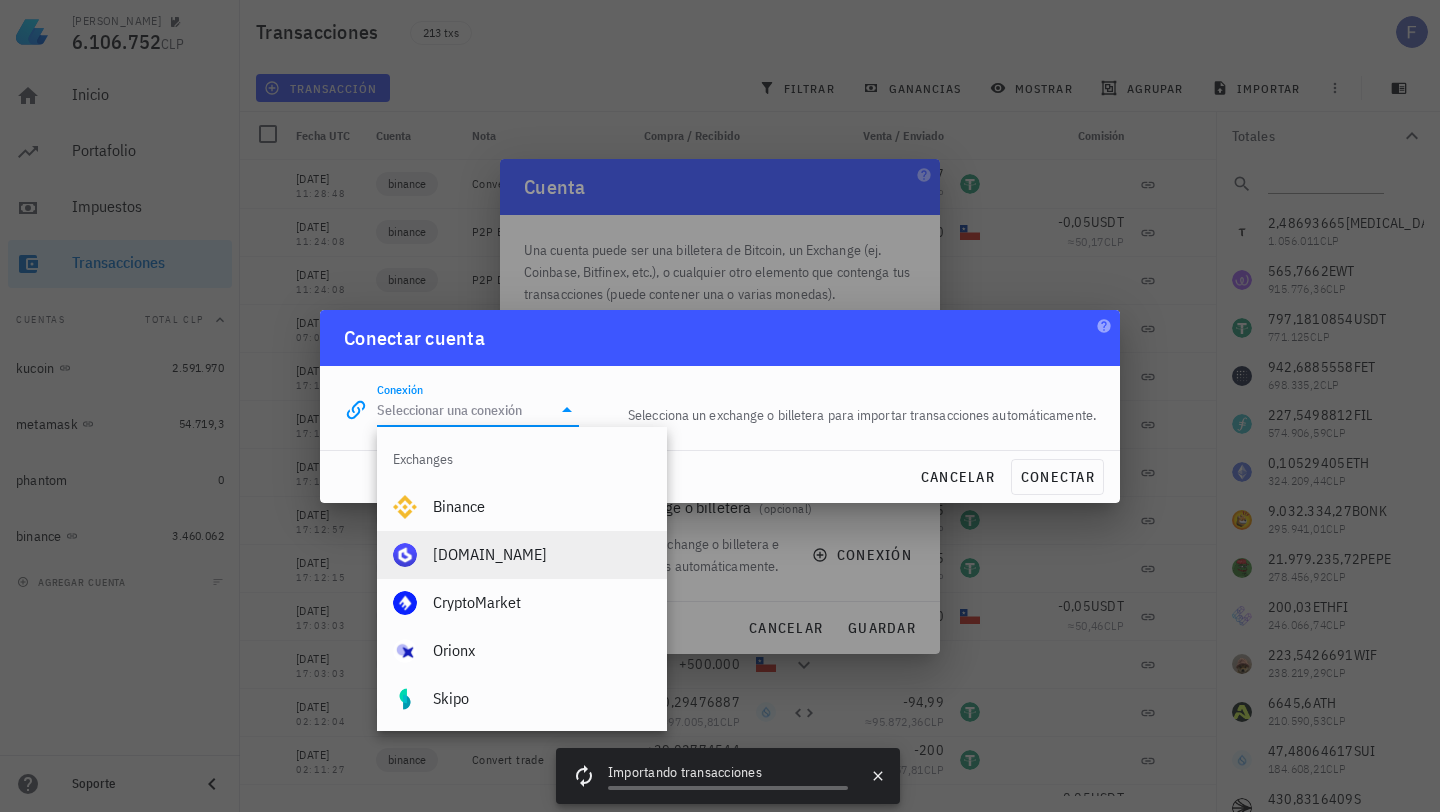 click on "[DOMAIN_NAME]" at bounding box center (542, 554) 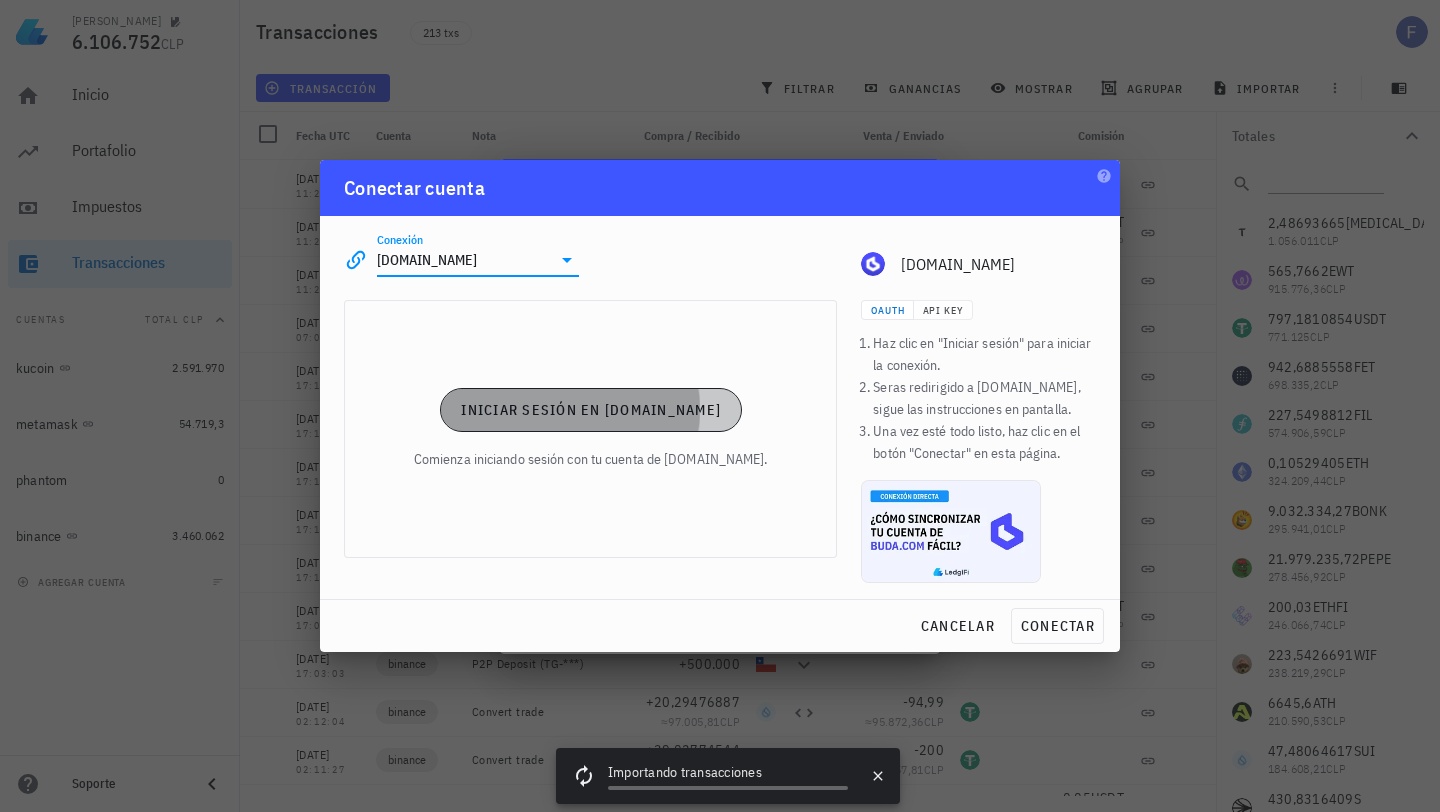 click on "Iniciar sesión en Buda.com" at bounding box center [590, 410] 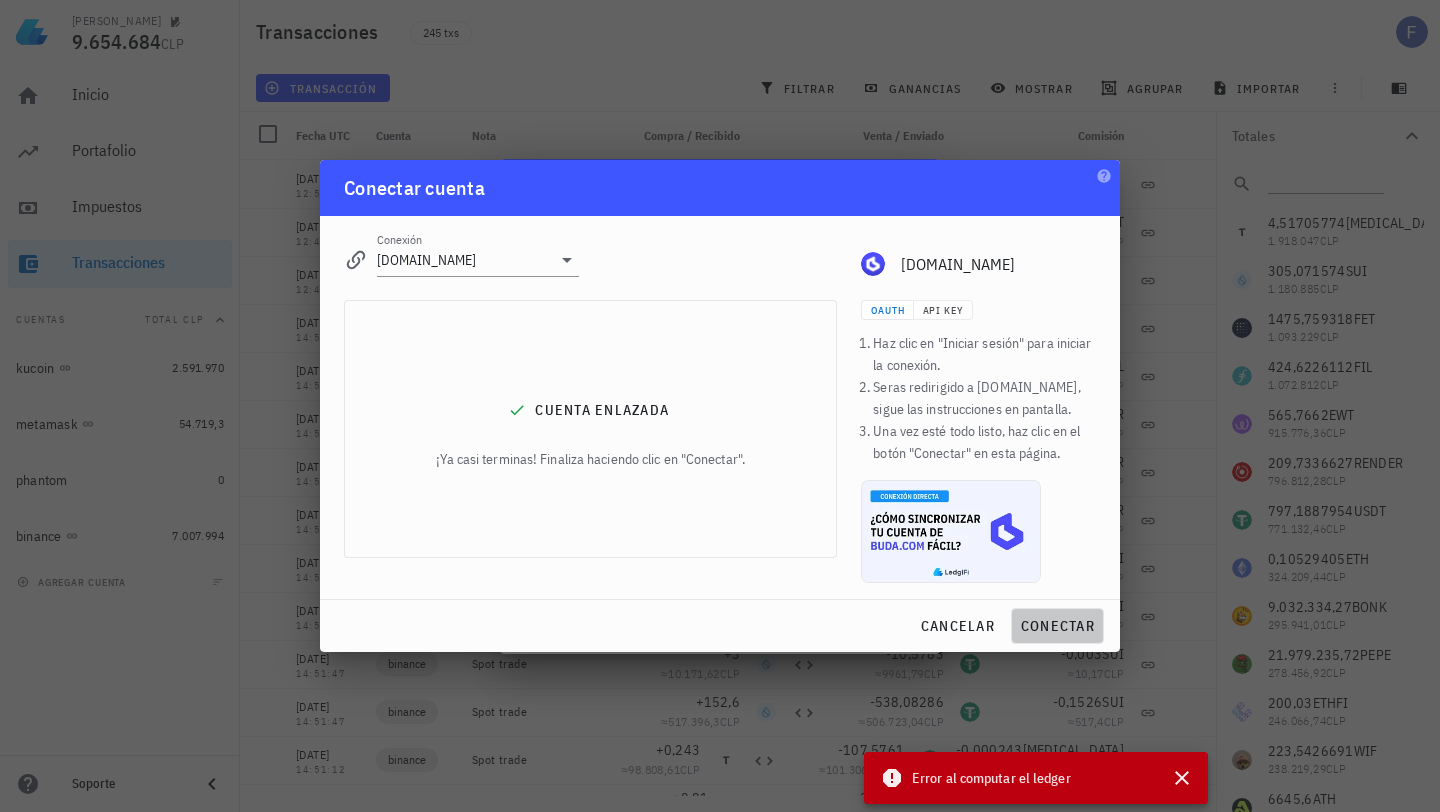 click on "conectar" at bounding box center [1057, 626] 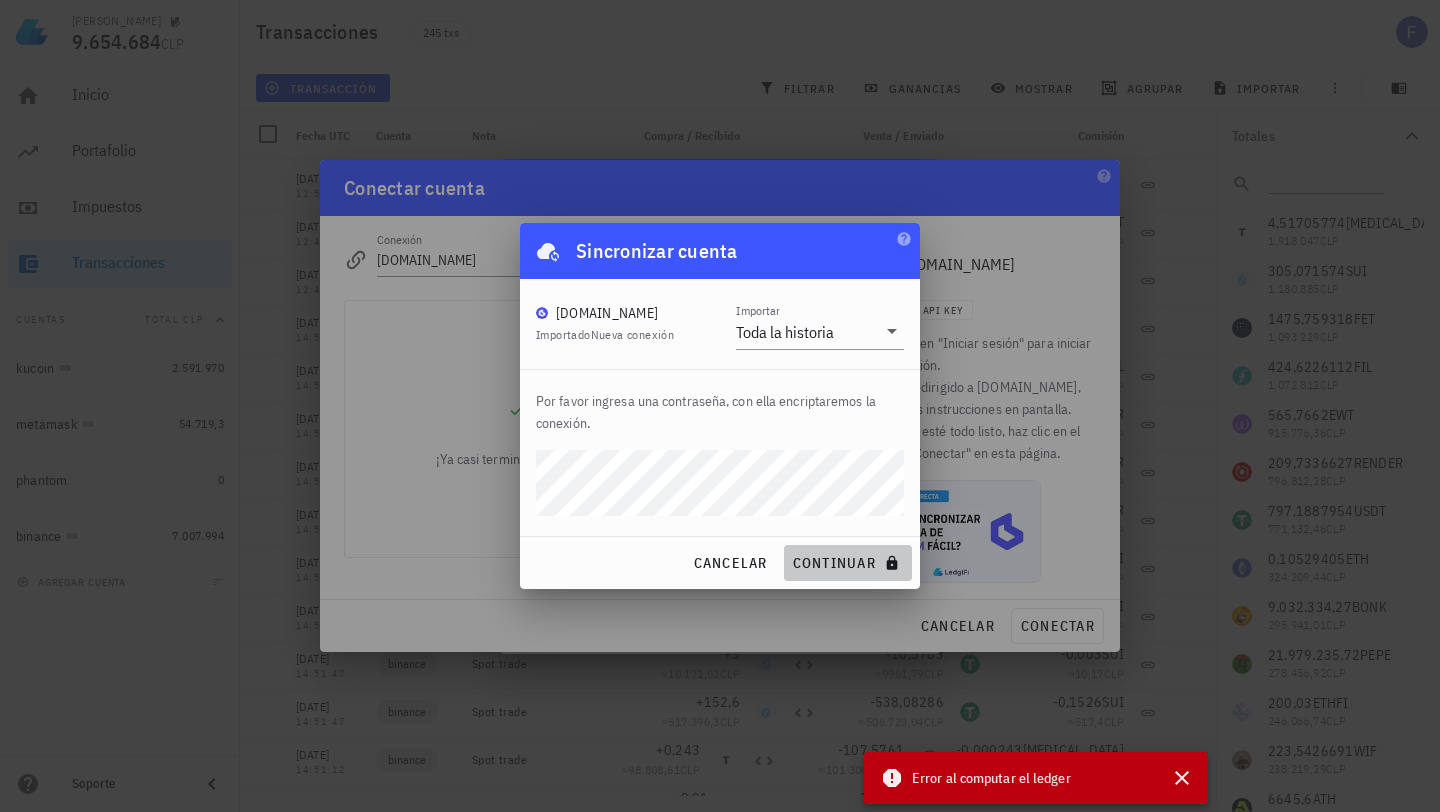 click on "continuar" at bounding box center (848, 563) 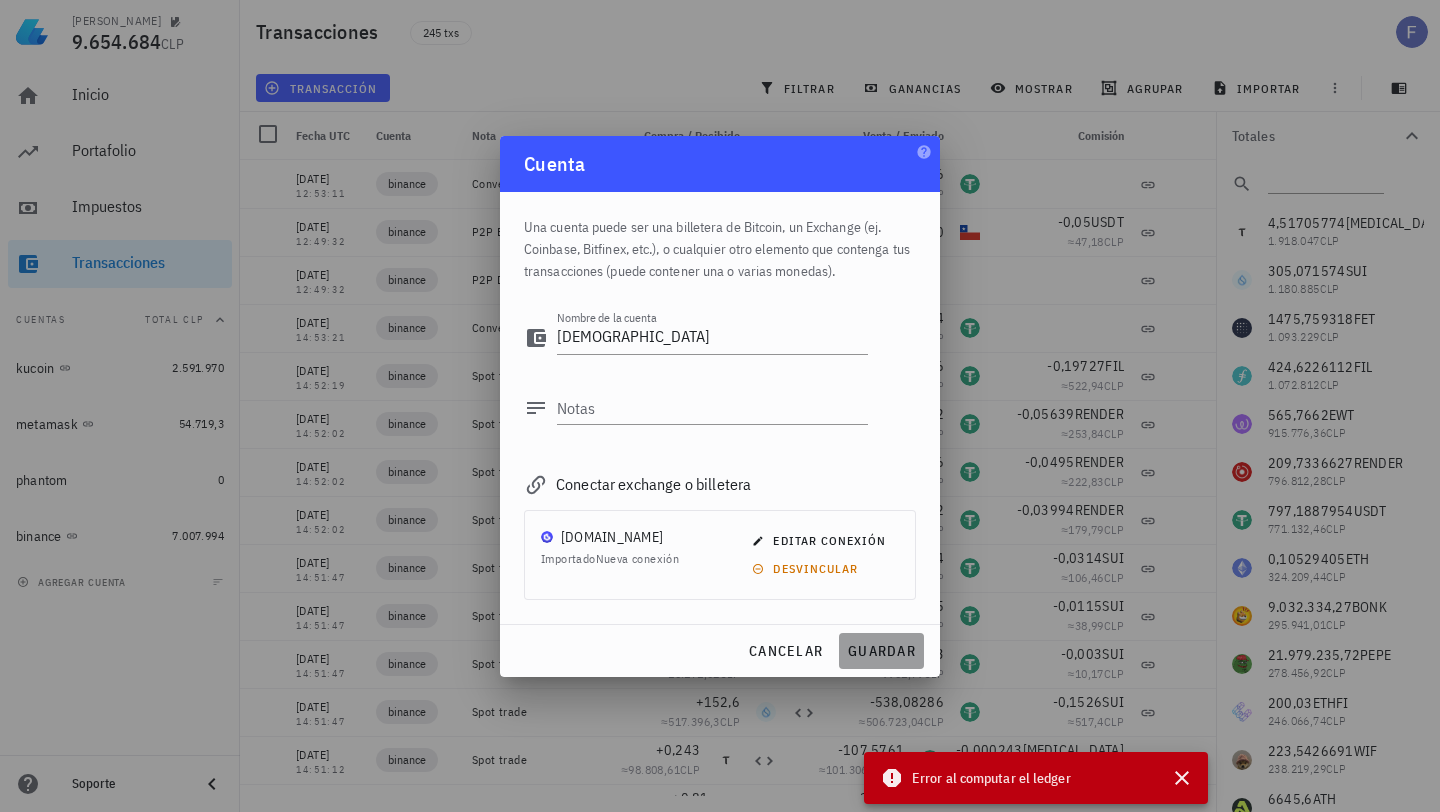 click on "guardar" at bounding box center [881, 651] 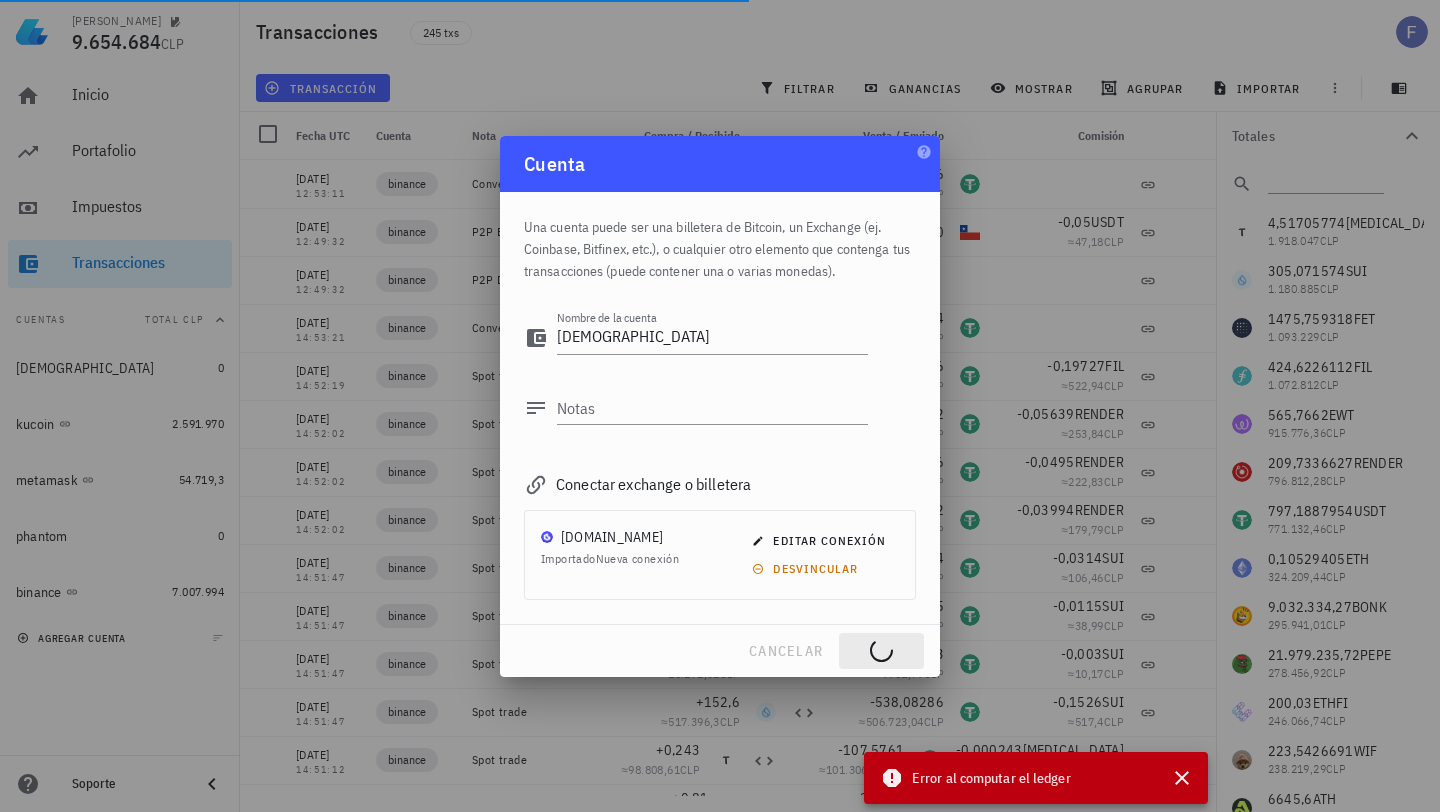 type 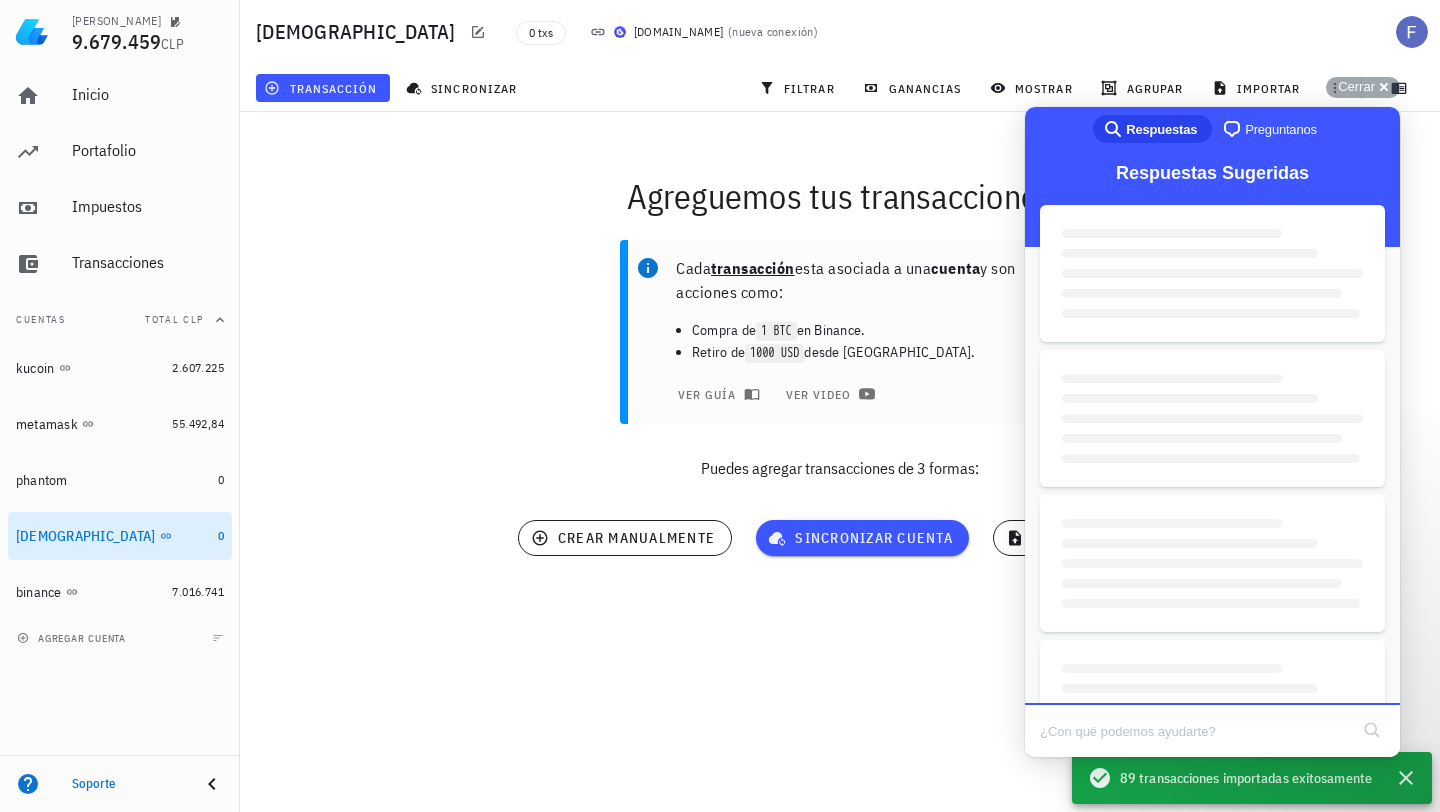 scroll, scrollTop: 0, scrollLeft: 0, axis: both 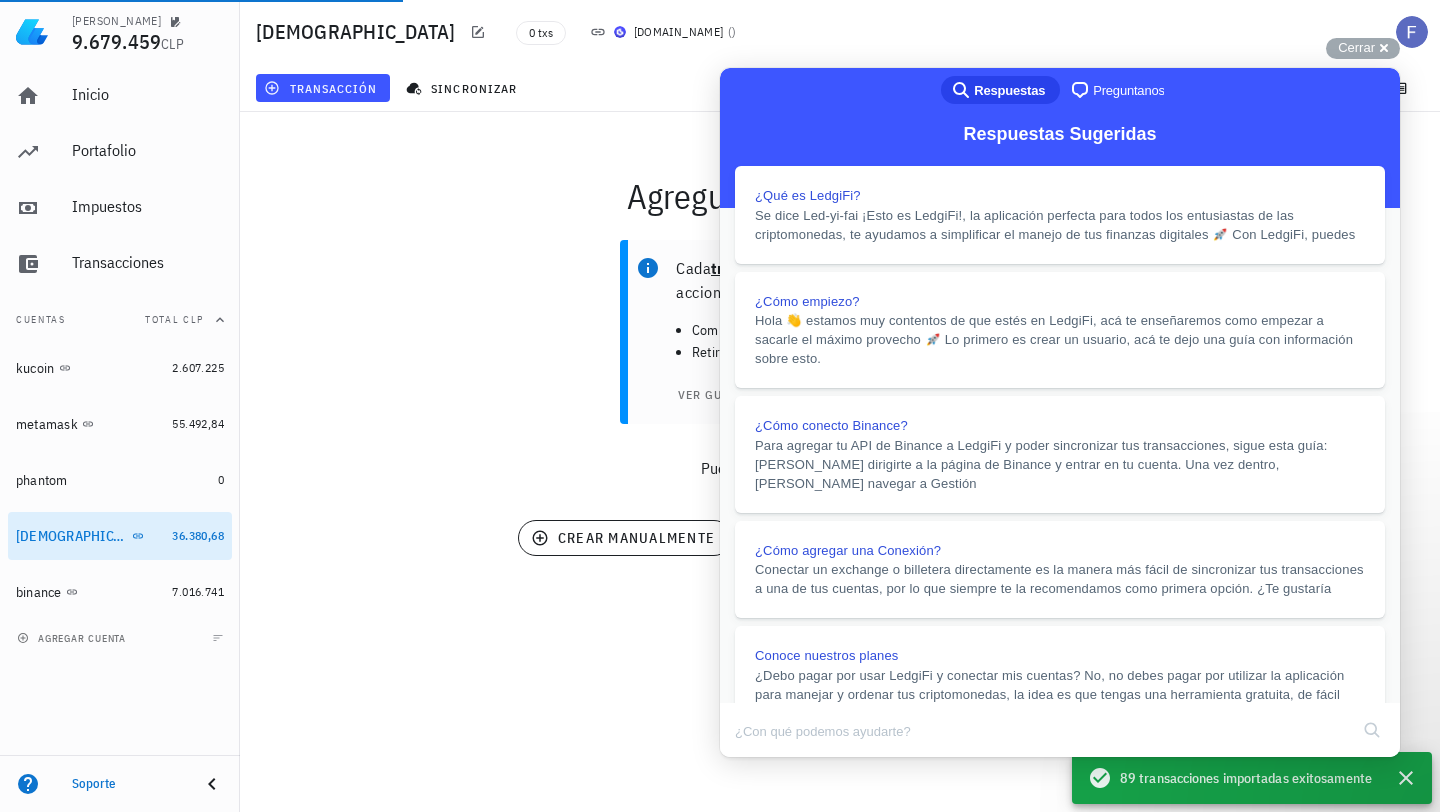 click on "Close" at bounding box center (739, 771) 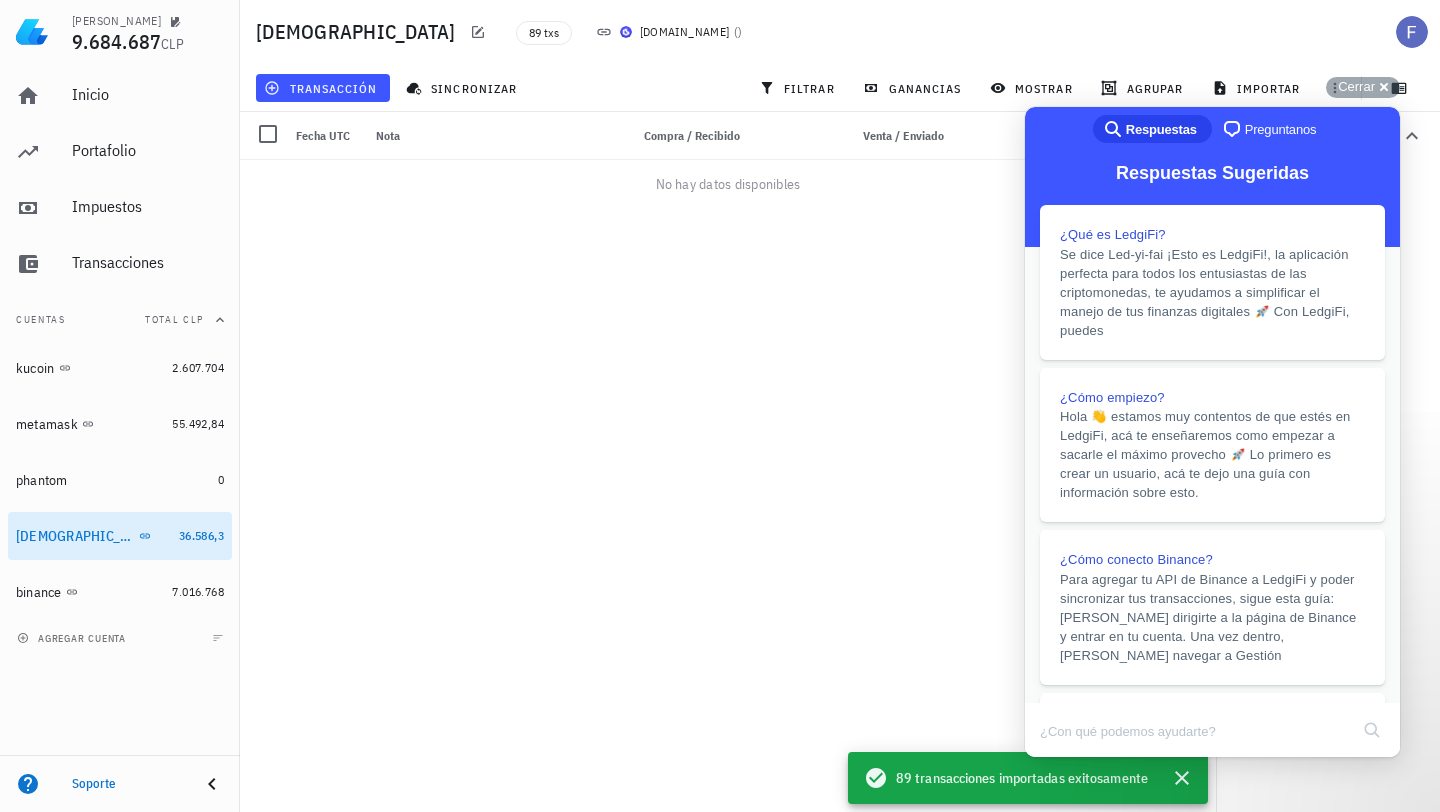click on "Fernando
9.684.687  CLP
Inicio
Portafolio
Impuestos
Transacciones
Cuentas
Total
CLP
kucoin       2.607.704 metamask       55.492,84 phantom       0 Buda       36.586,3 binance       7.016.768
agregar cuenta
Soporte
Buda
89 txs
Buda.com   ( )
transacción
sincronizar
filtrar
ganancias
mostrar
agrupar
importar
Totales
0,01181272  ETH   36.577,99  CLP     0,006425  USDT   6,21  CLP     0,00000001  BTC   1,15  CLP     0,95  CLP       0  LTC   0  CLP     0  USDC   0  CLP
2" at bounding box center (720, 406) 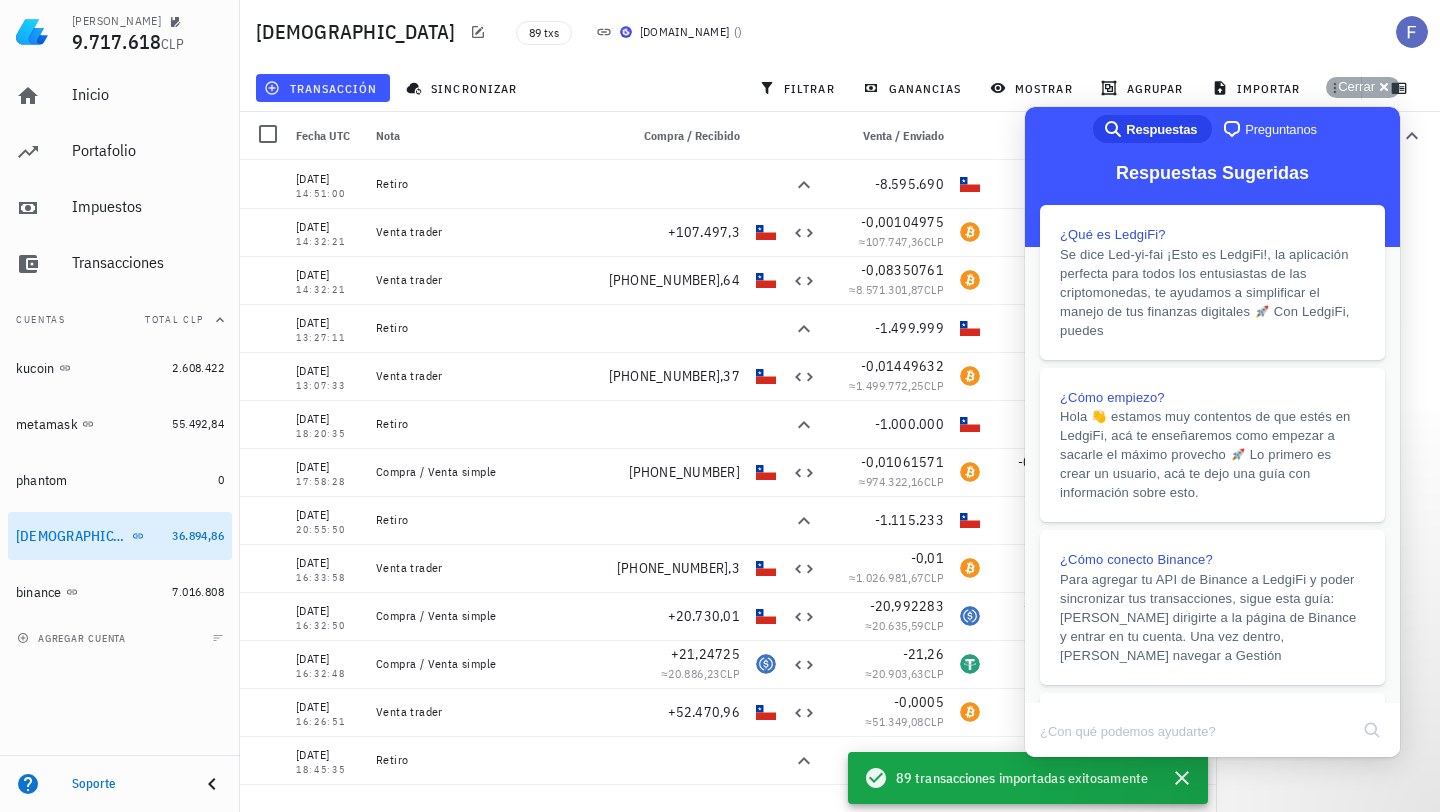 click on "Buda
89 txs
Buda.com   ( )" at bounding box center (840, 32) 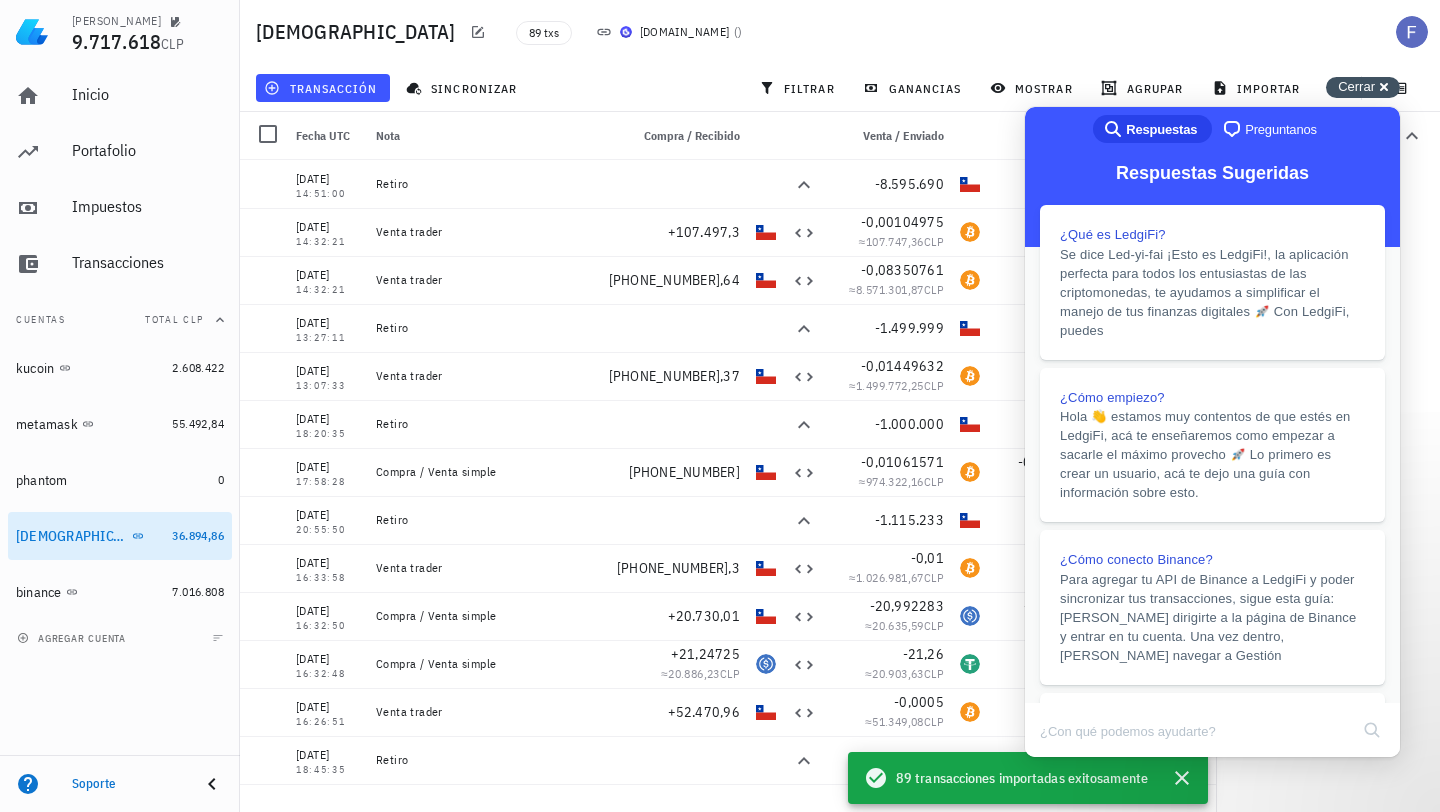click on "Cerrar" at bounding box center [1356, 86] 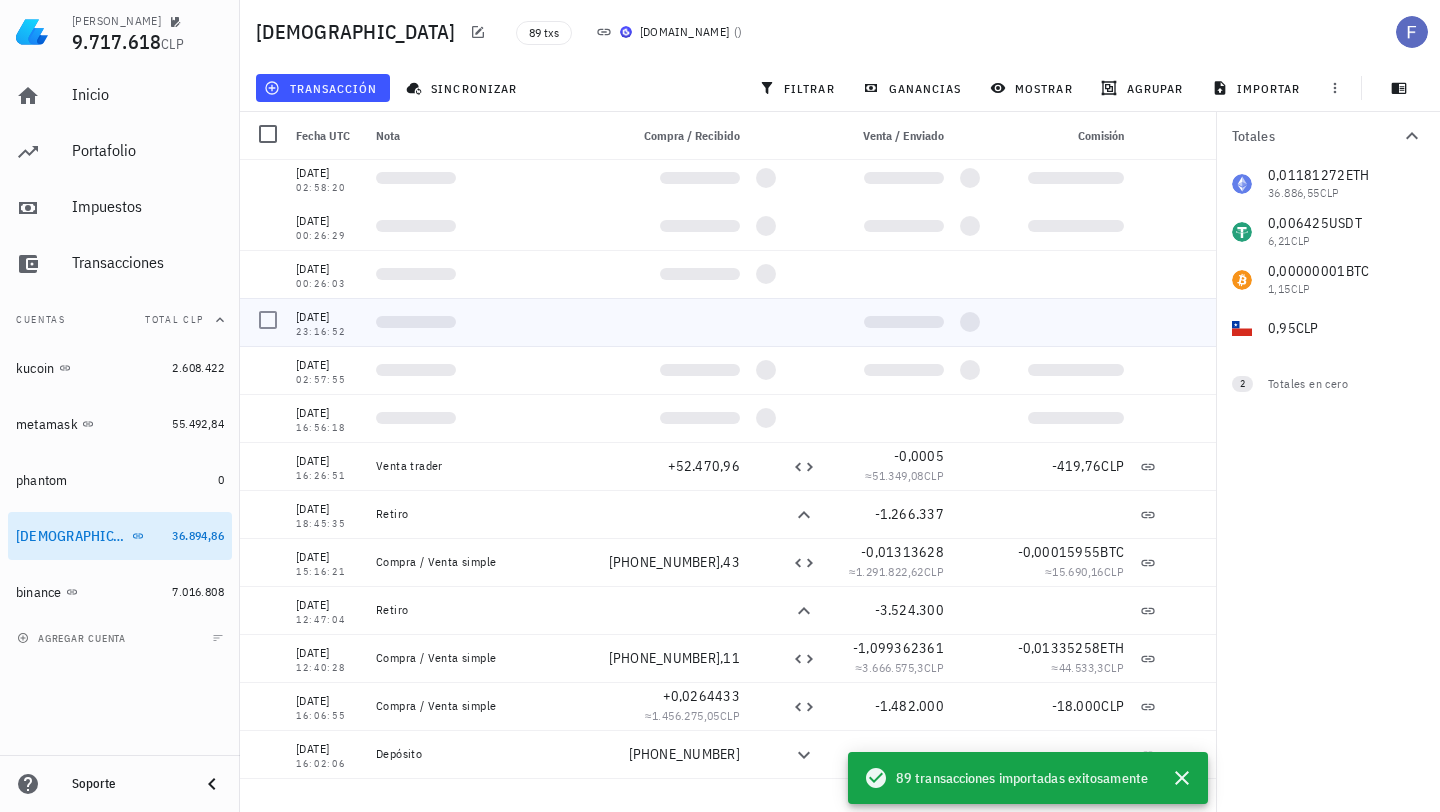 scroll, scrollTop: 0, scrollLeft: 0, axis: both 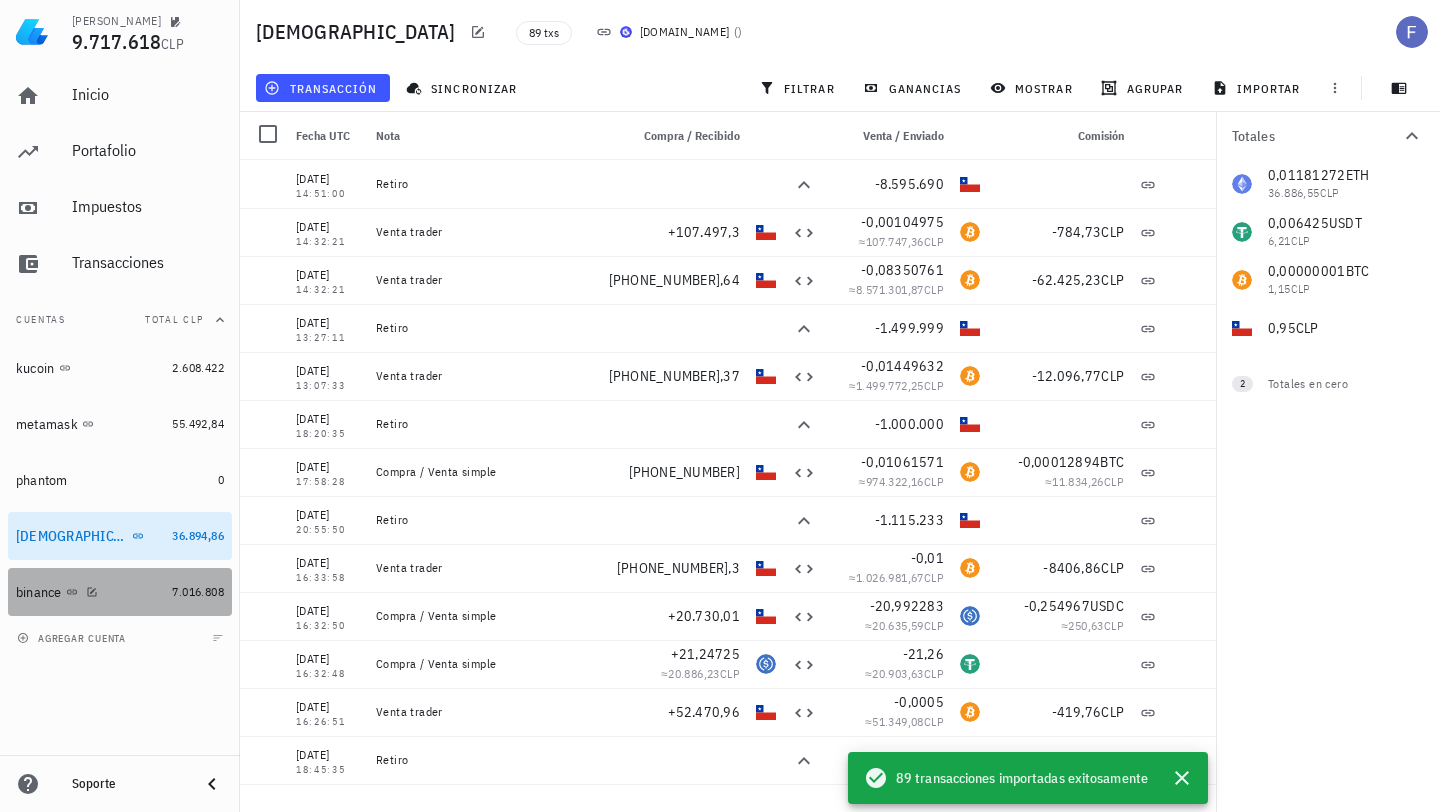 click on "binance" at bounding box center [90, 592] 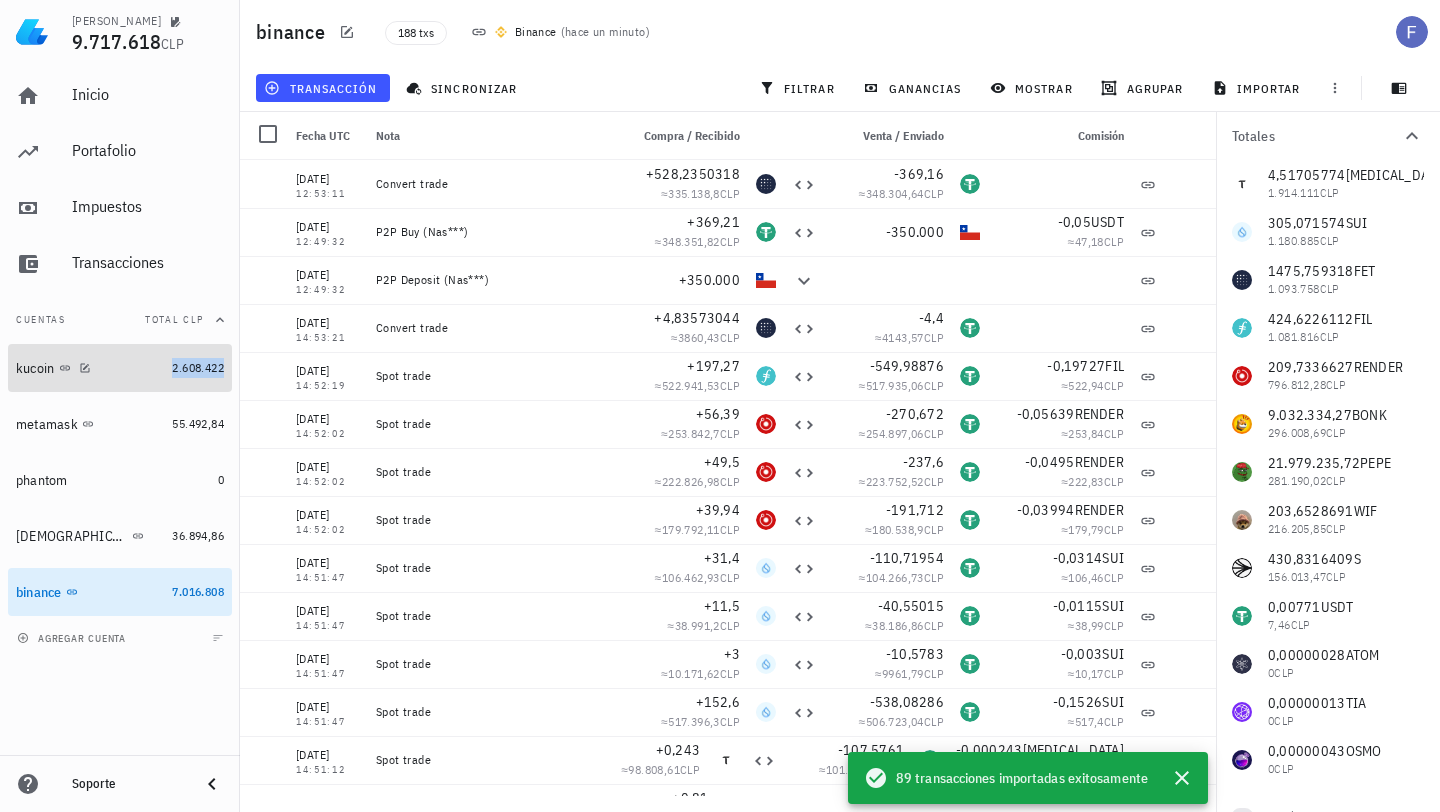 click on "2.608.422" at bounding box center (198, 367) 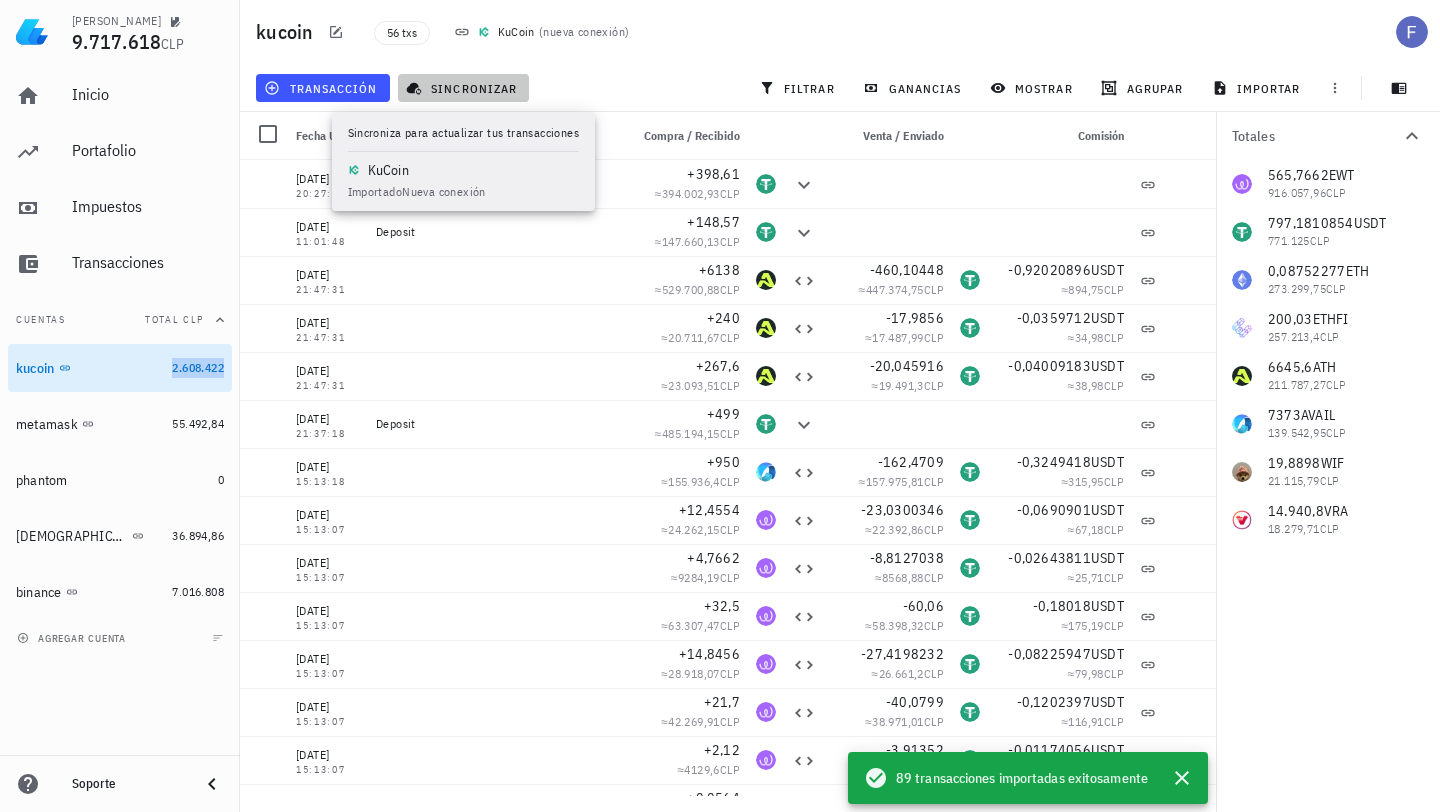 click on "sincronizar" at bounding box center (463, 88) 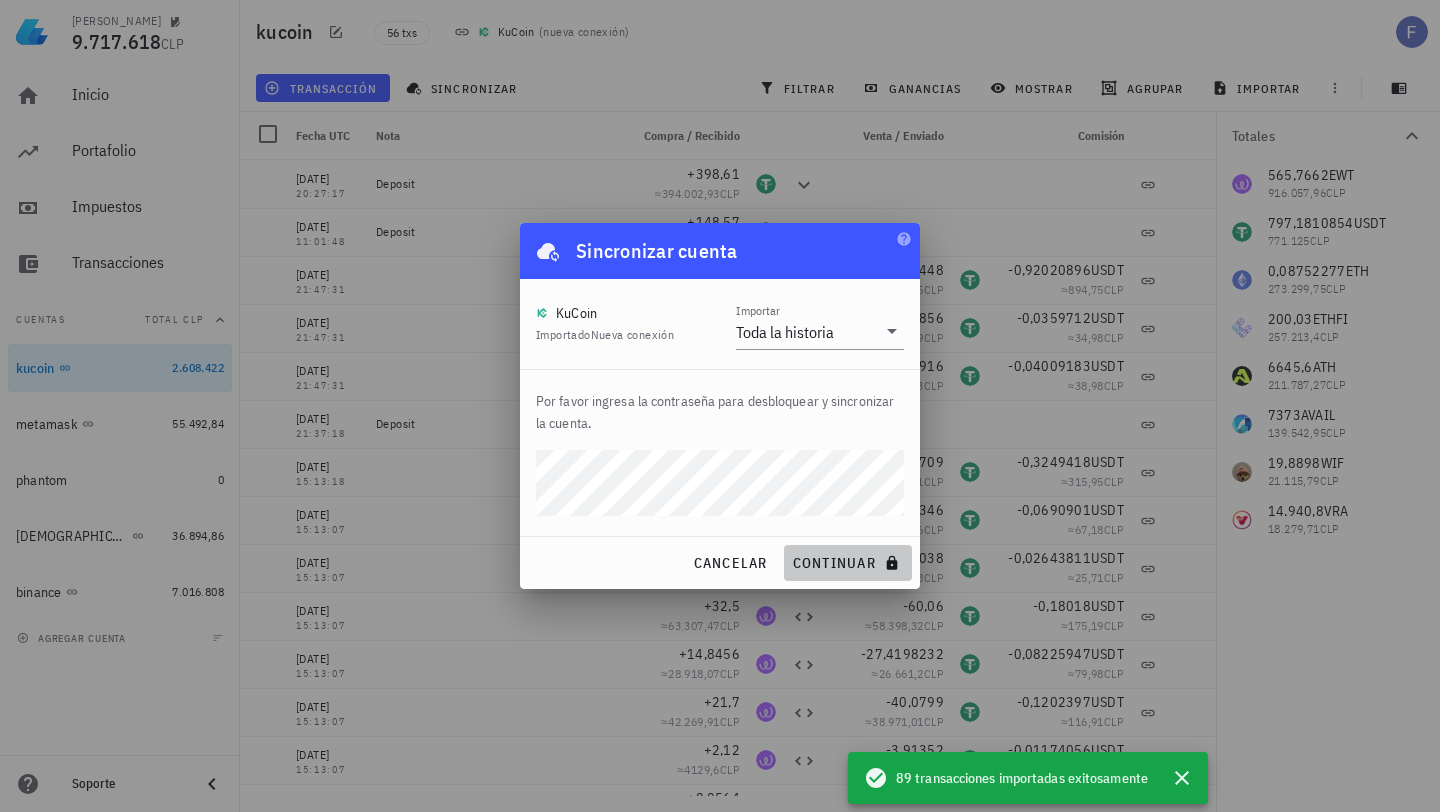 click on "continuar" at bounding box center [848, 563] 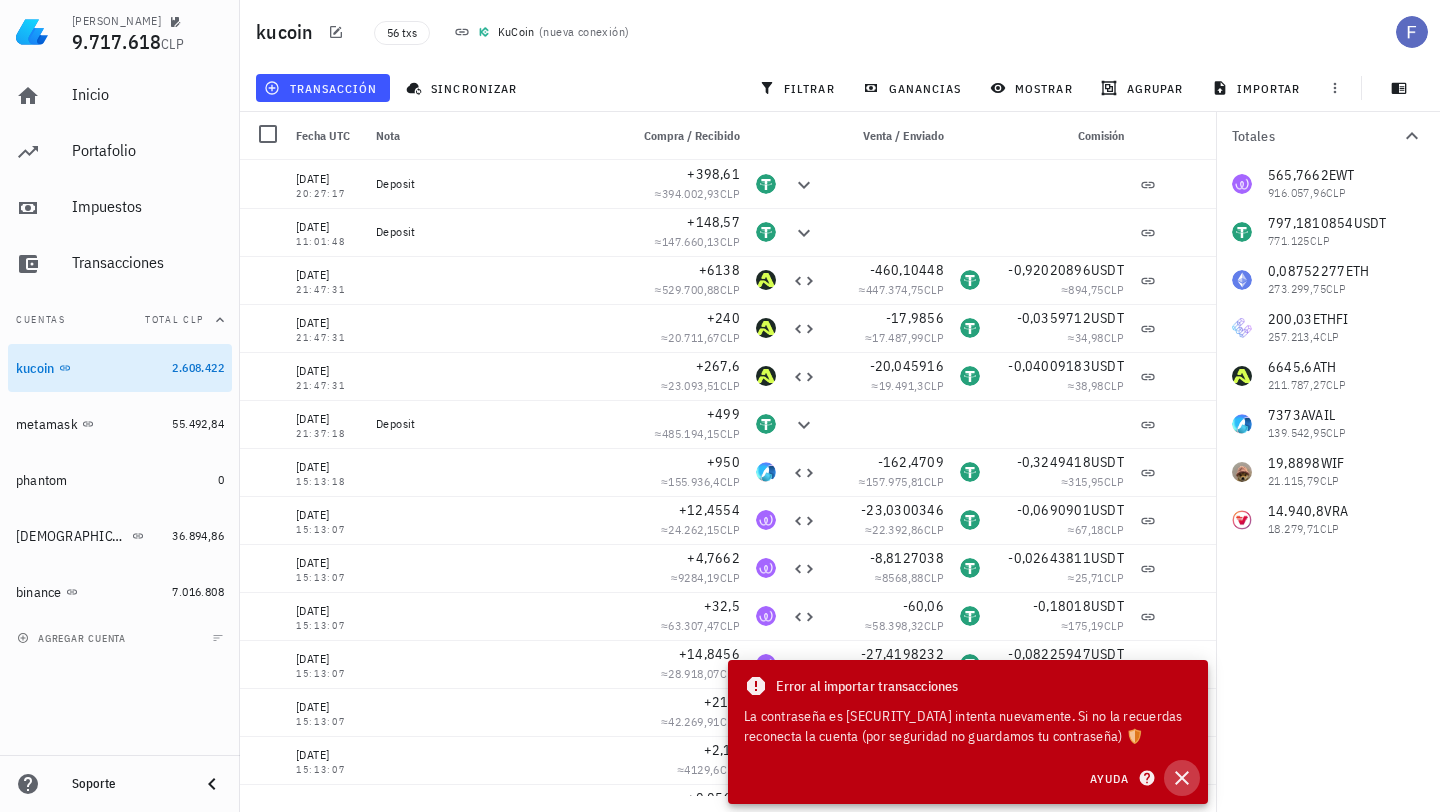 click 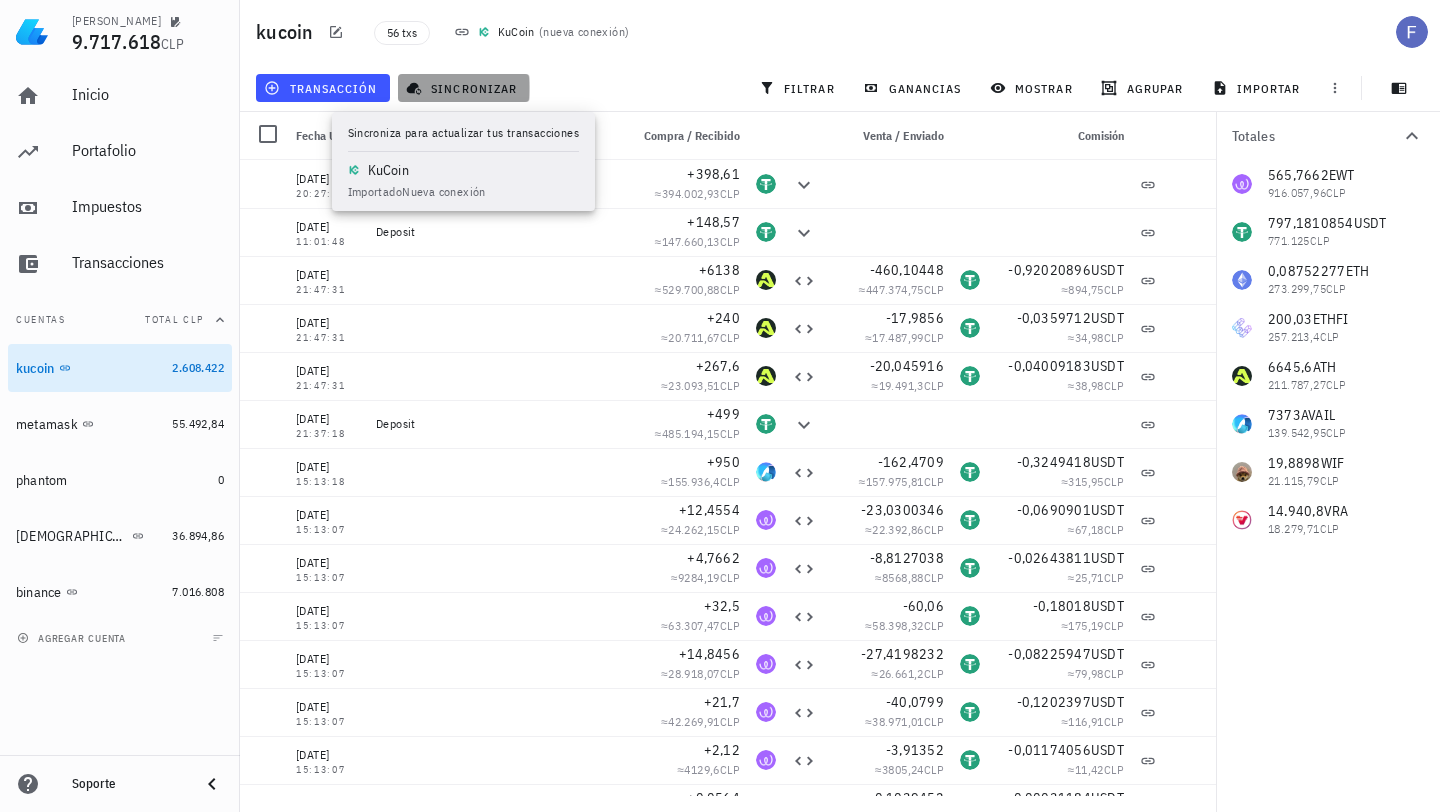 click on "sincronizar" at bounding box center (463, 88) 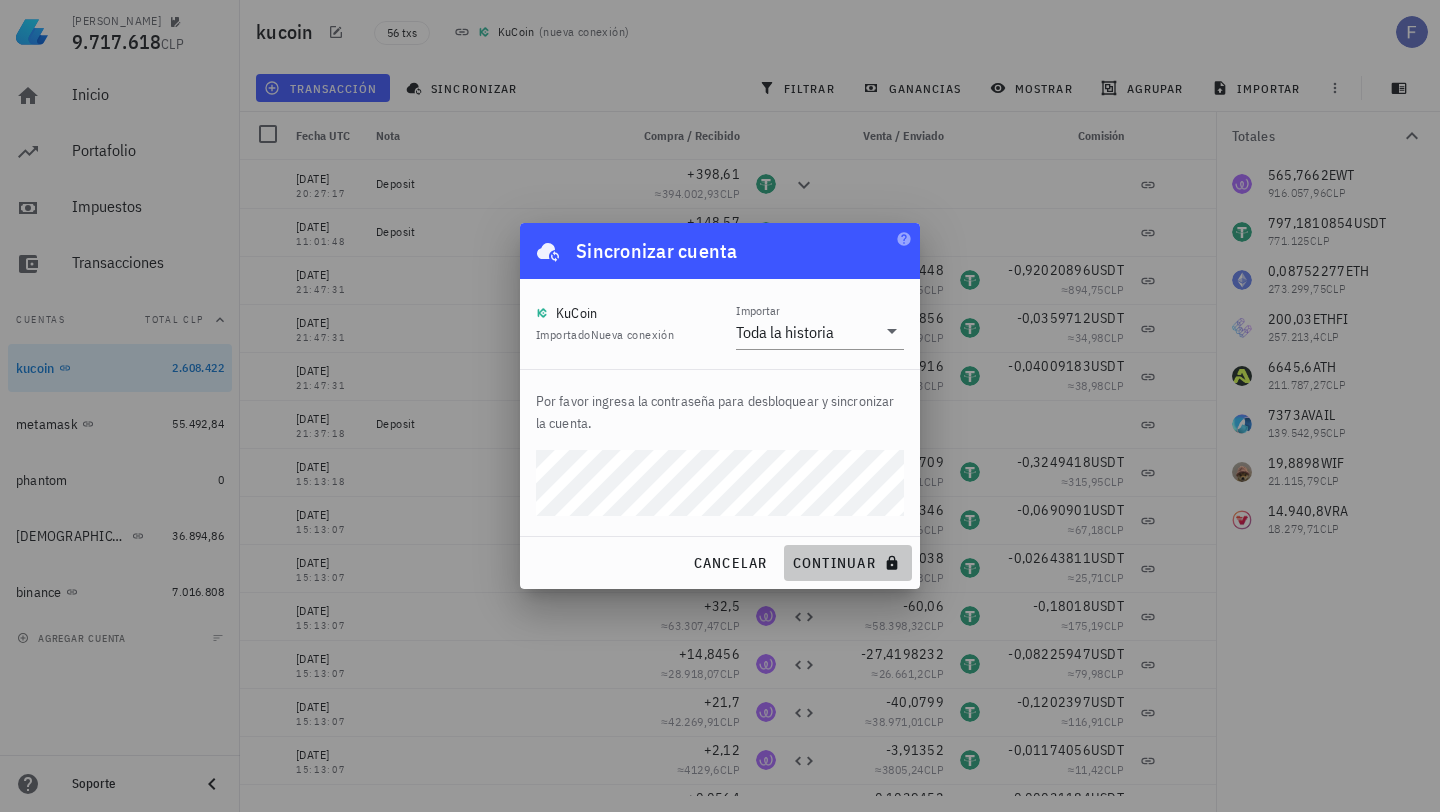 click on "continuar" at bounding box center [848, 563] 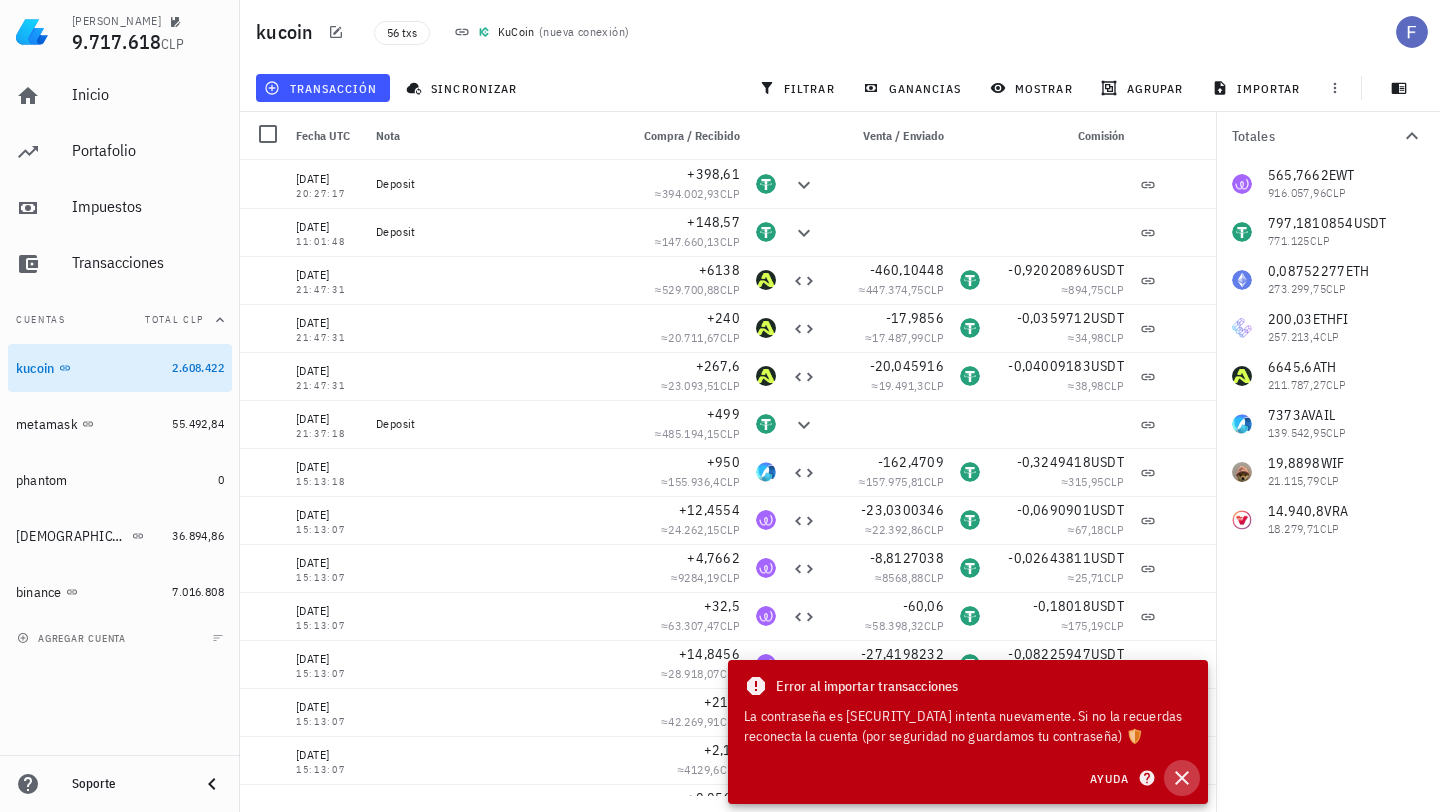 click 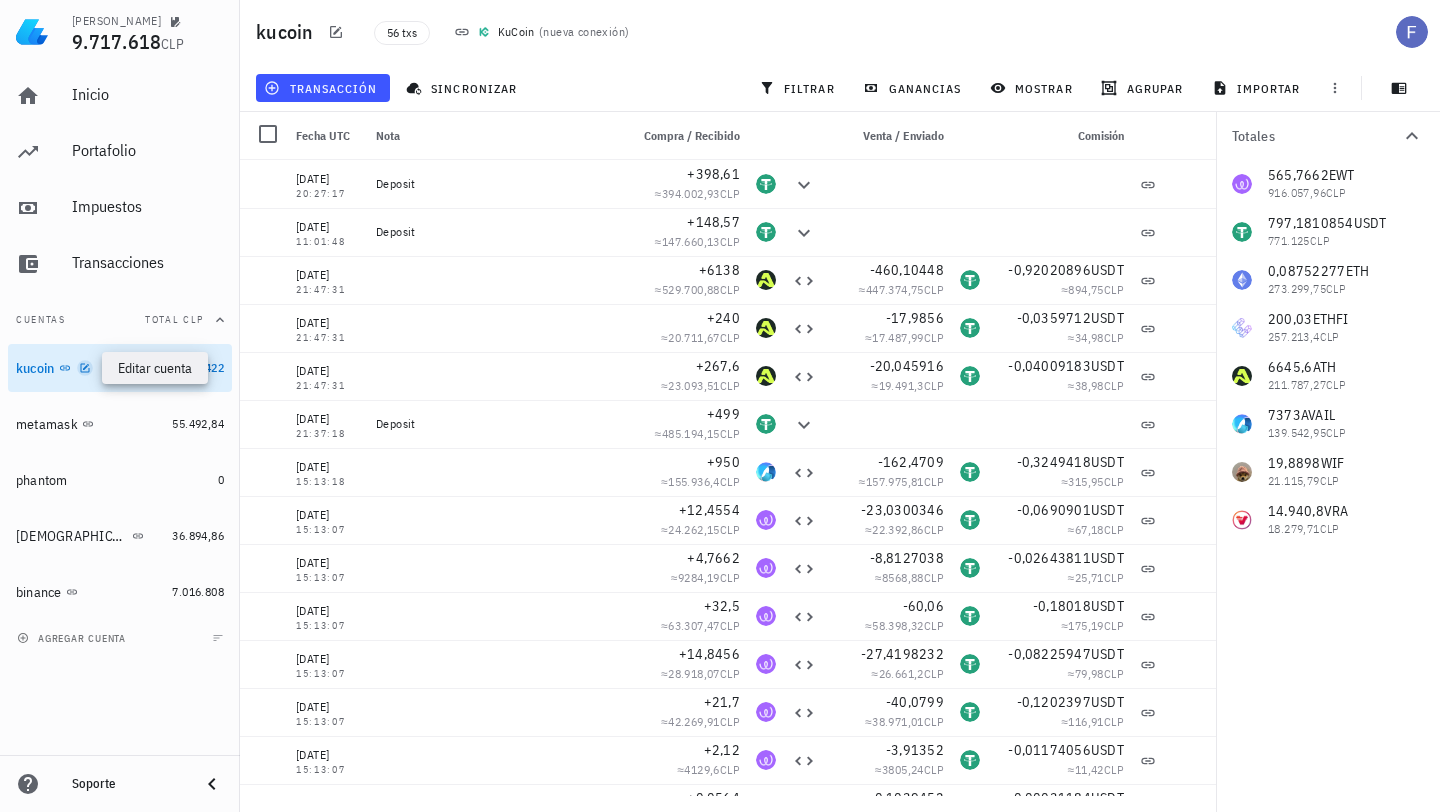 click 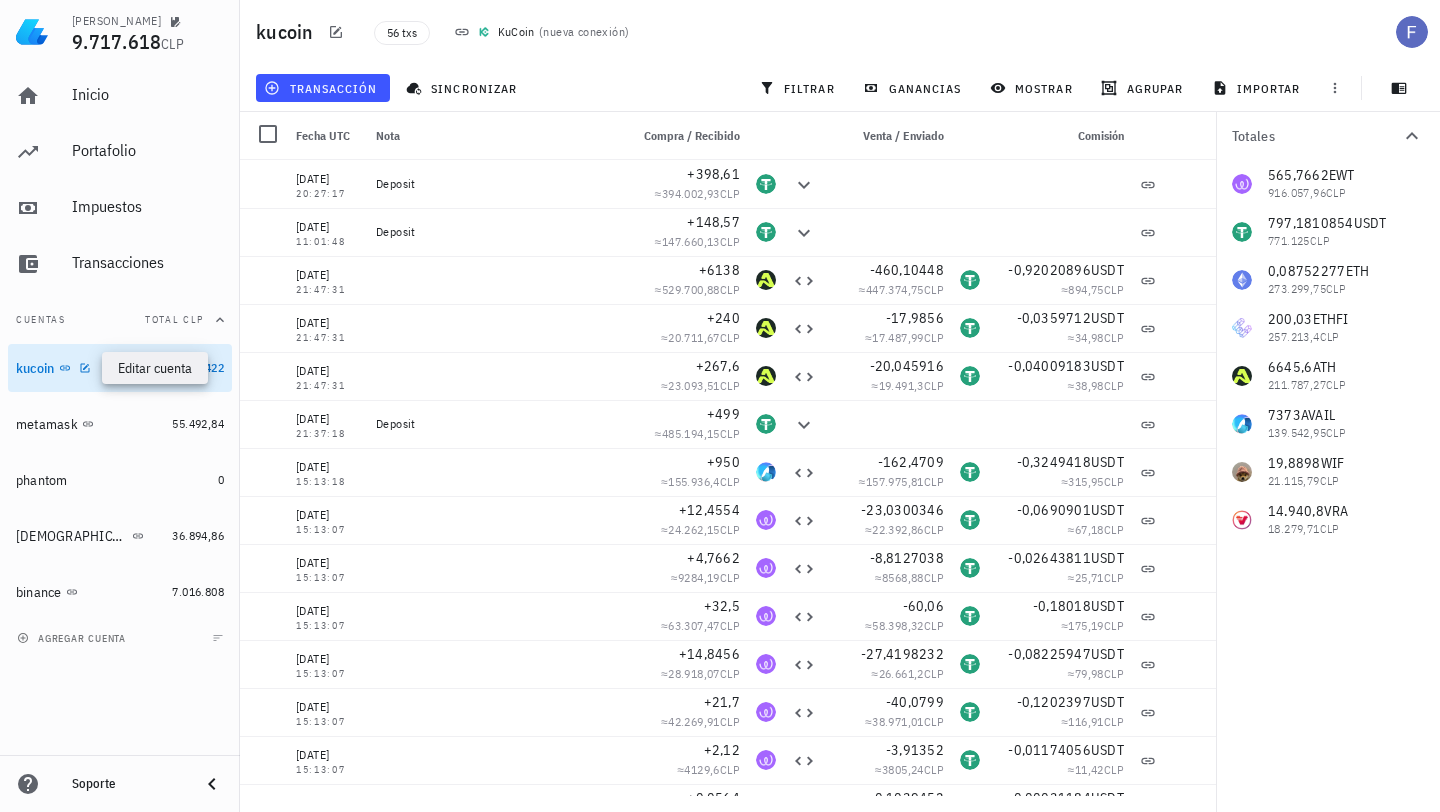 type on "kucoin" 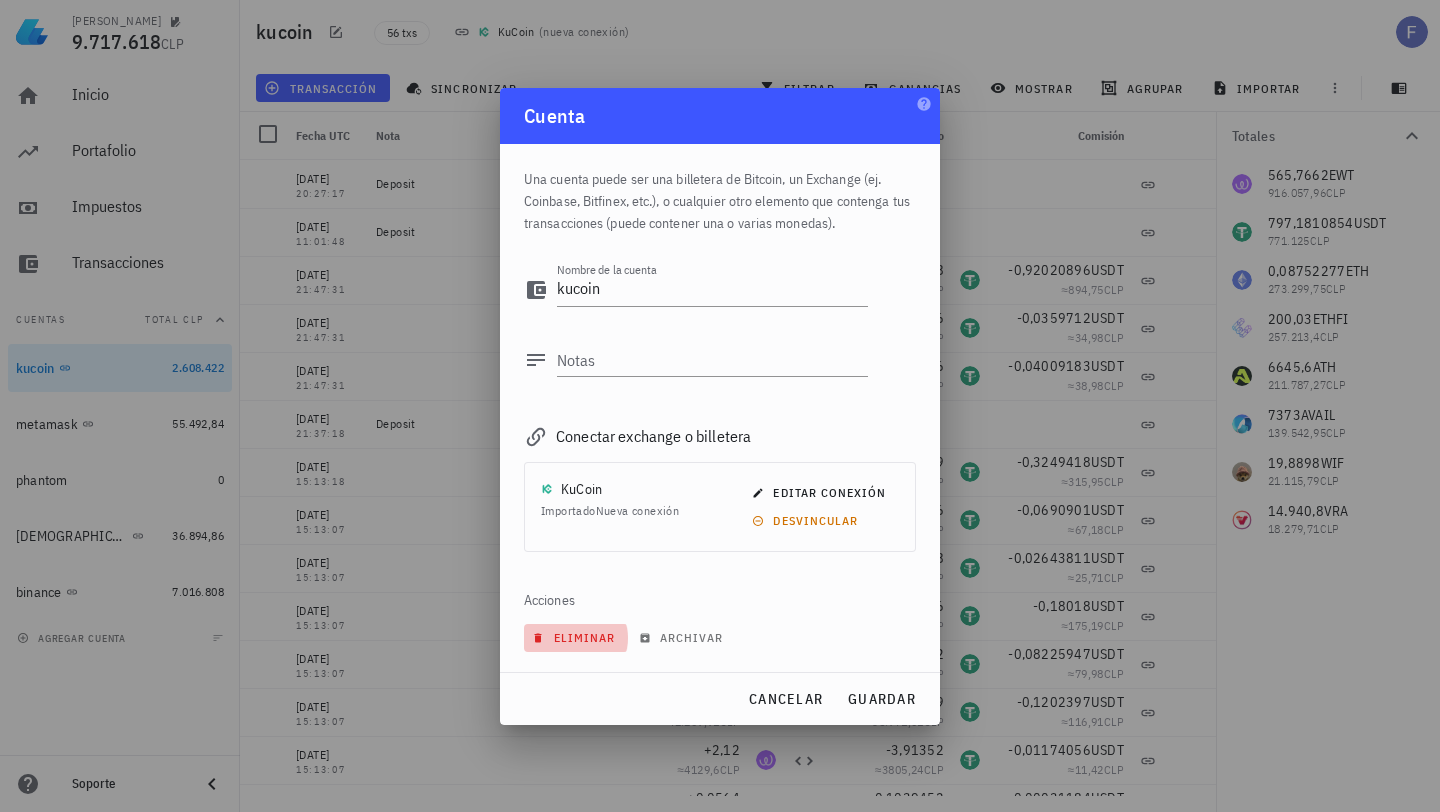 click on "eliminar" at bounding box center (576, 638) 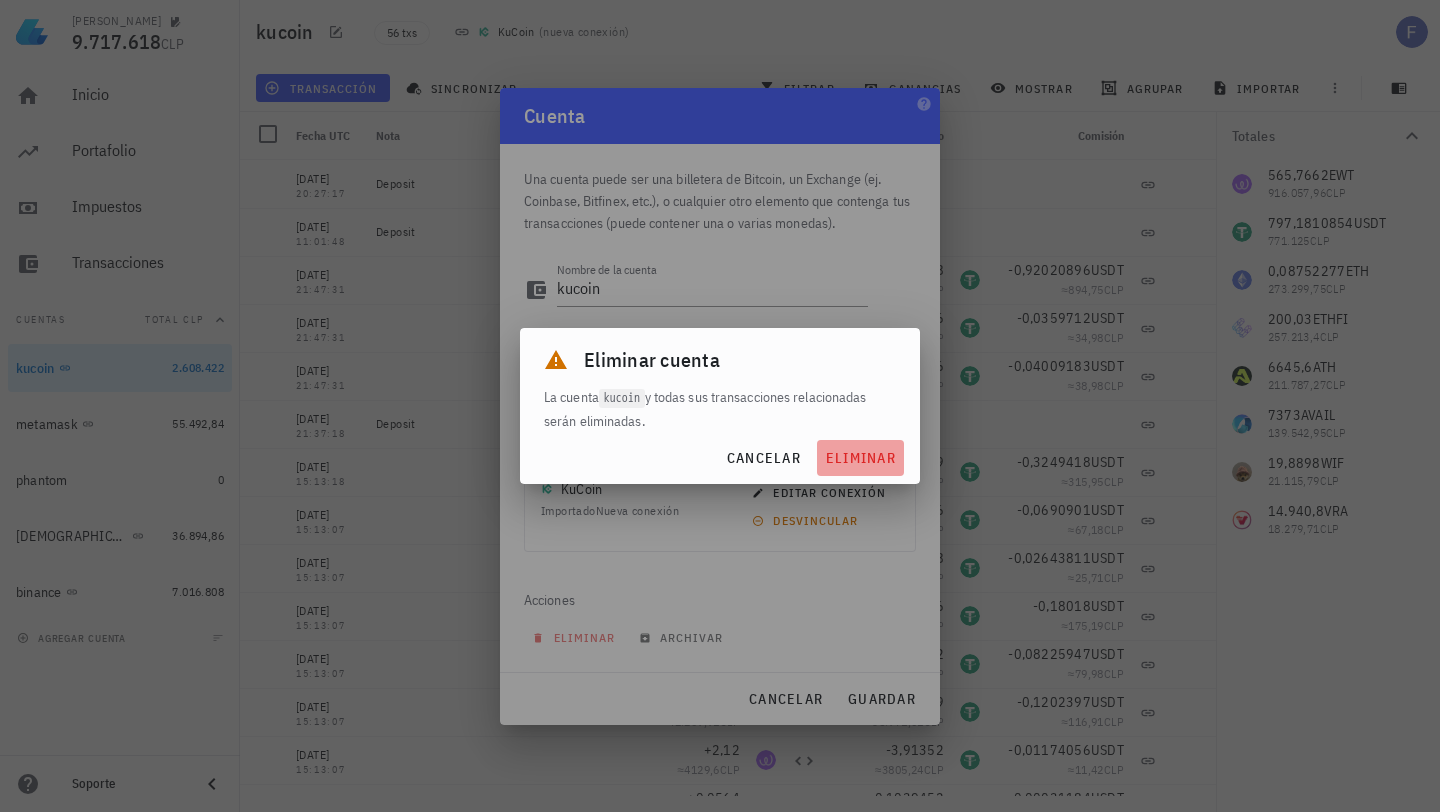 click on "eliminar" at bounding box center [860, 458] 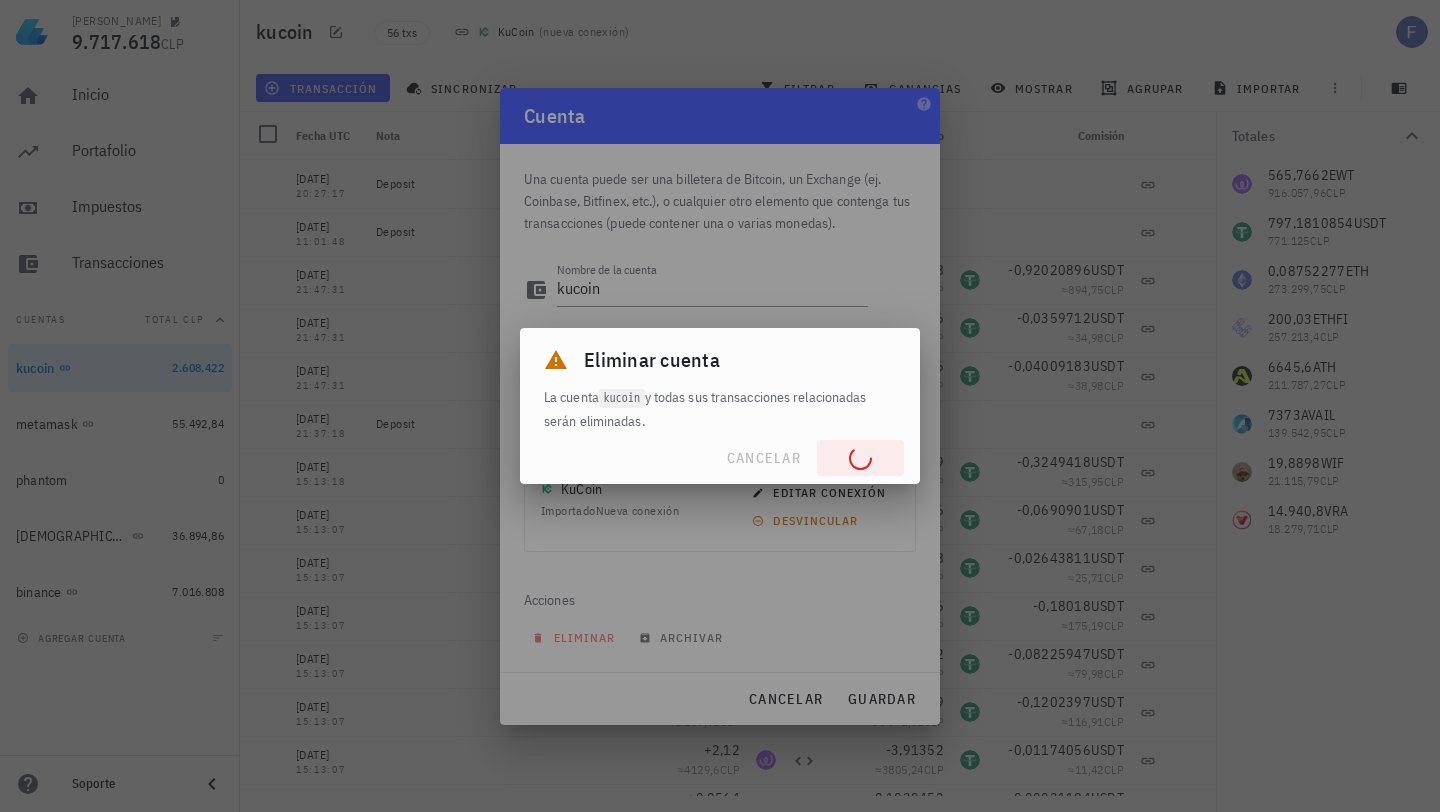 type 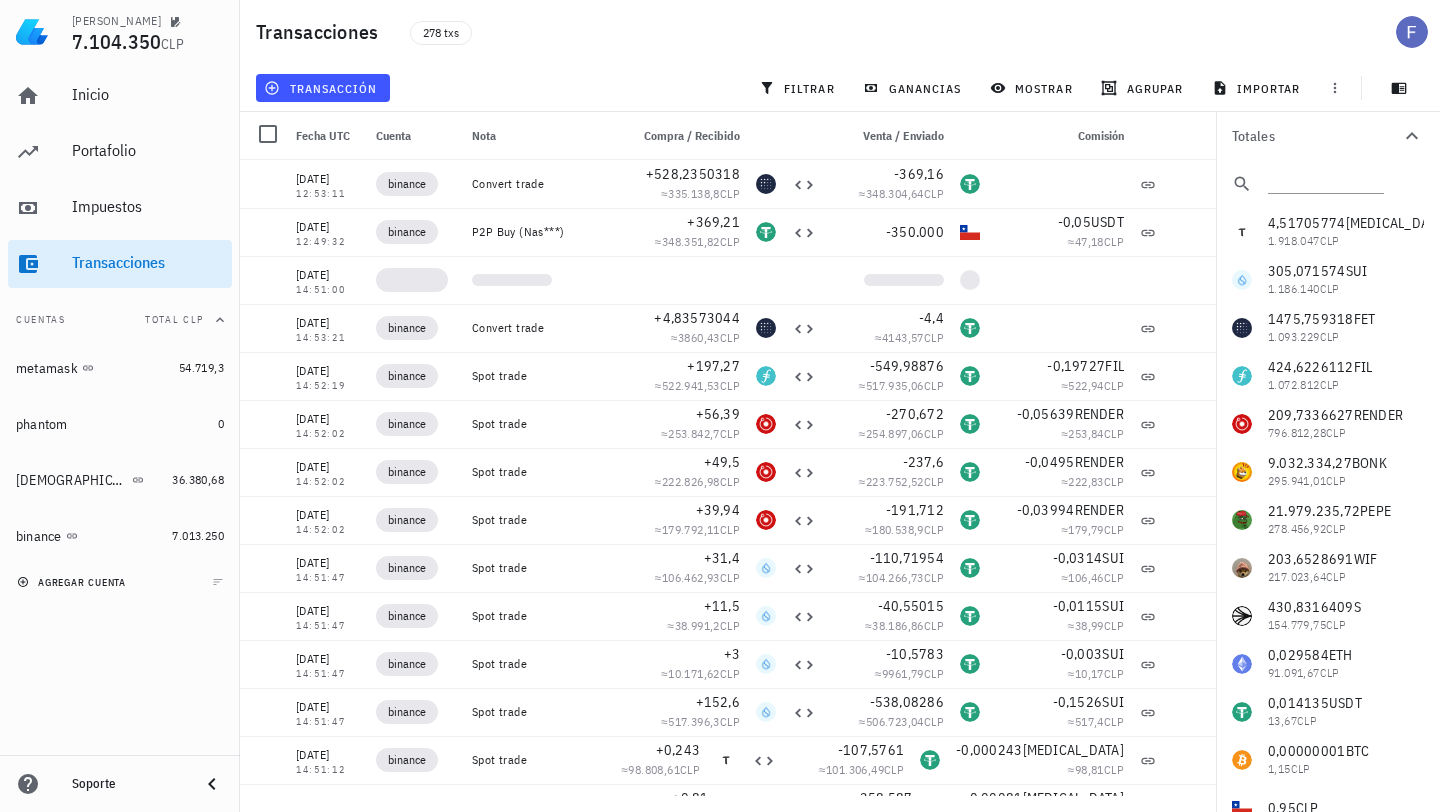 click on "agregar cuenta" at bounding box center (73, 582) 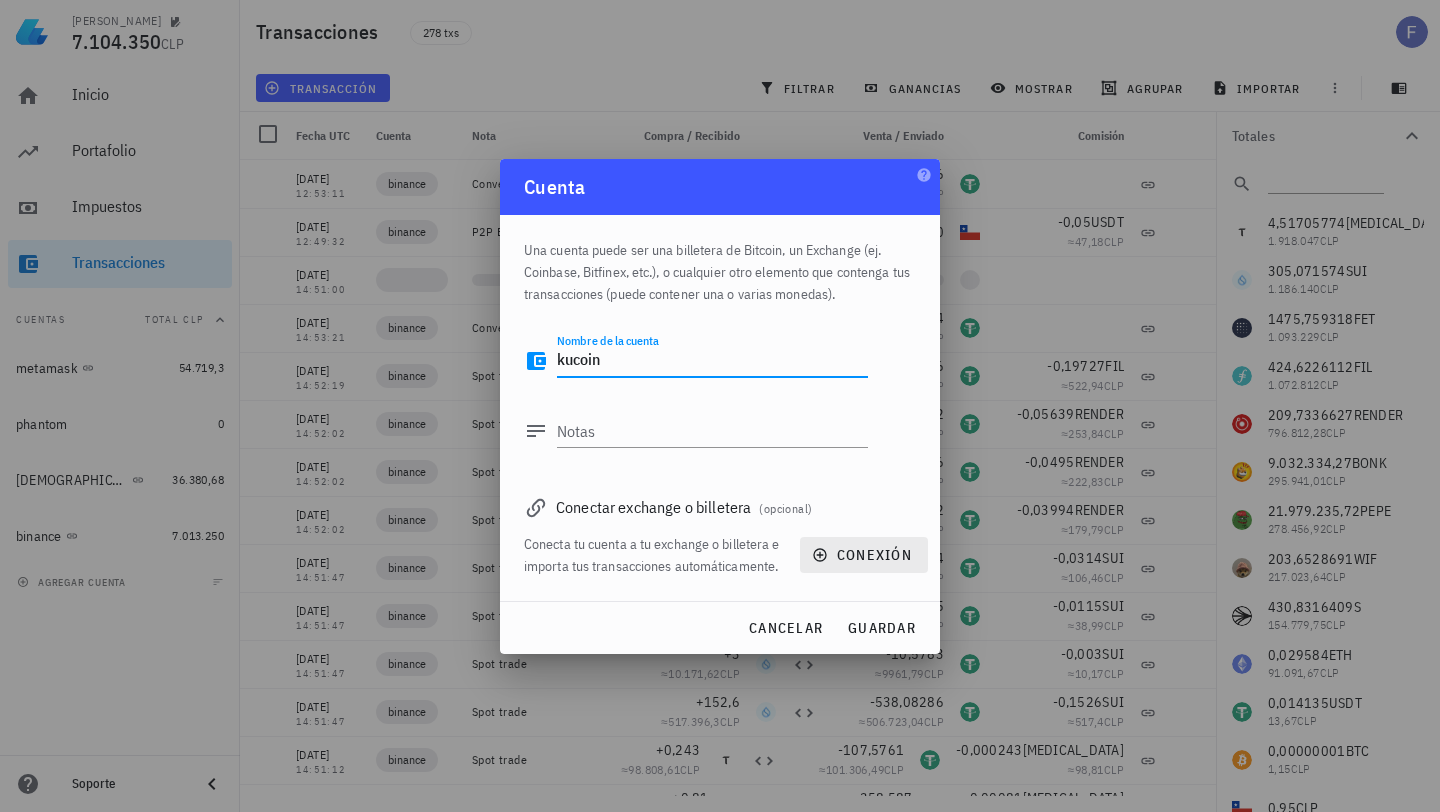 type on "kucoin" 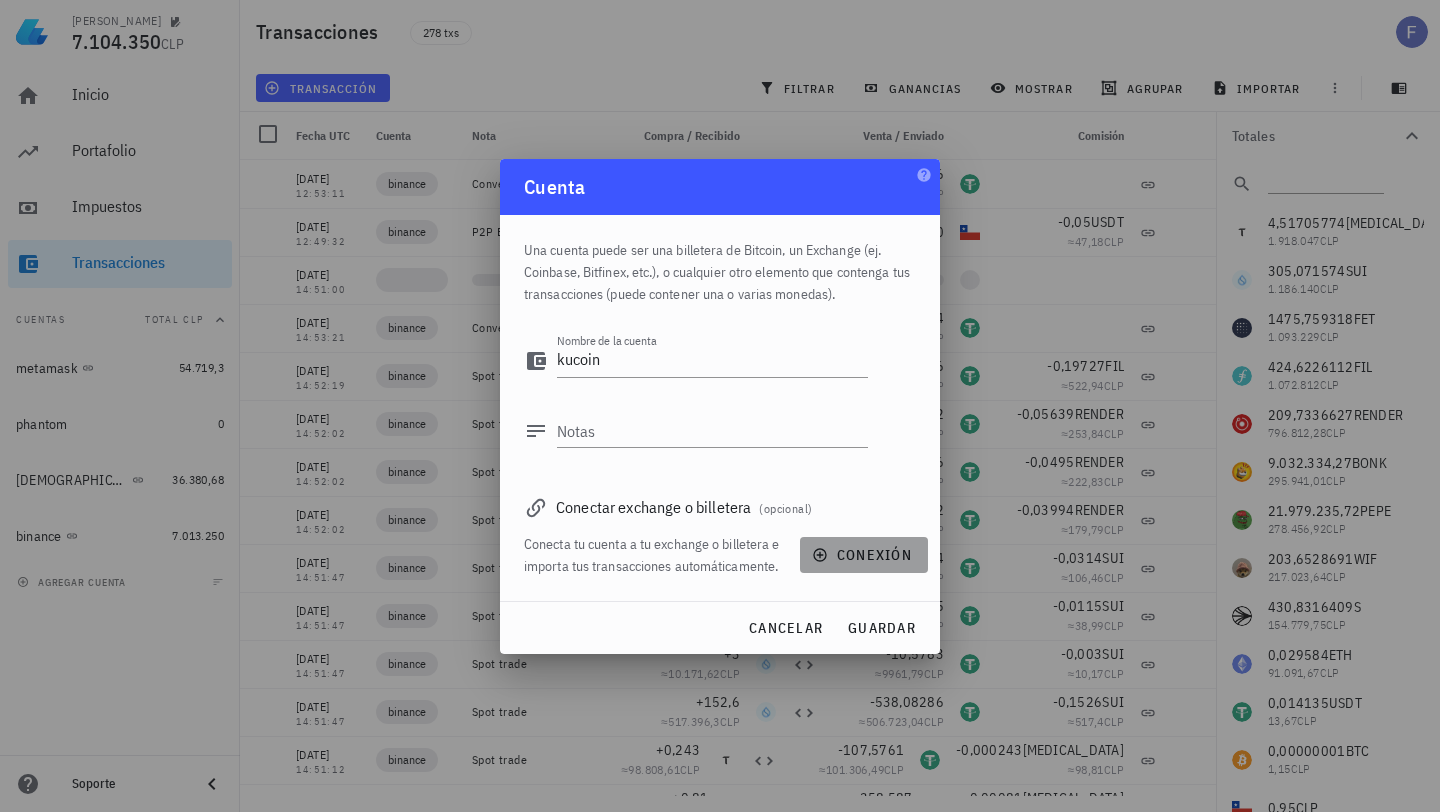 click on "conexión" at bounding box center (864, 555) 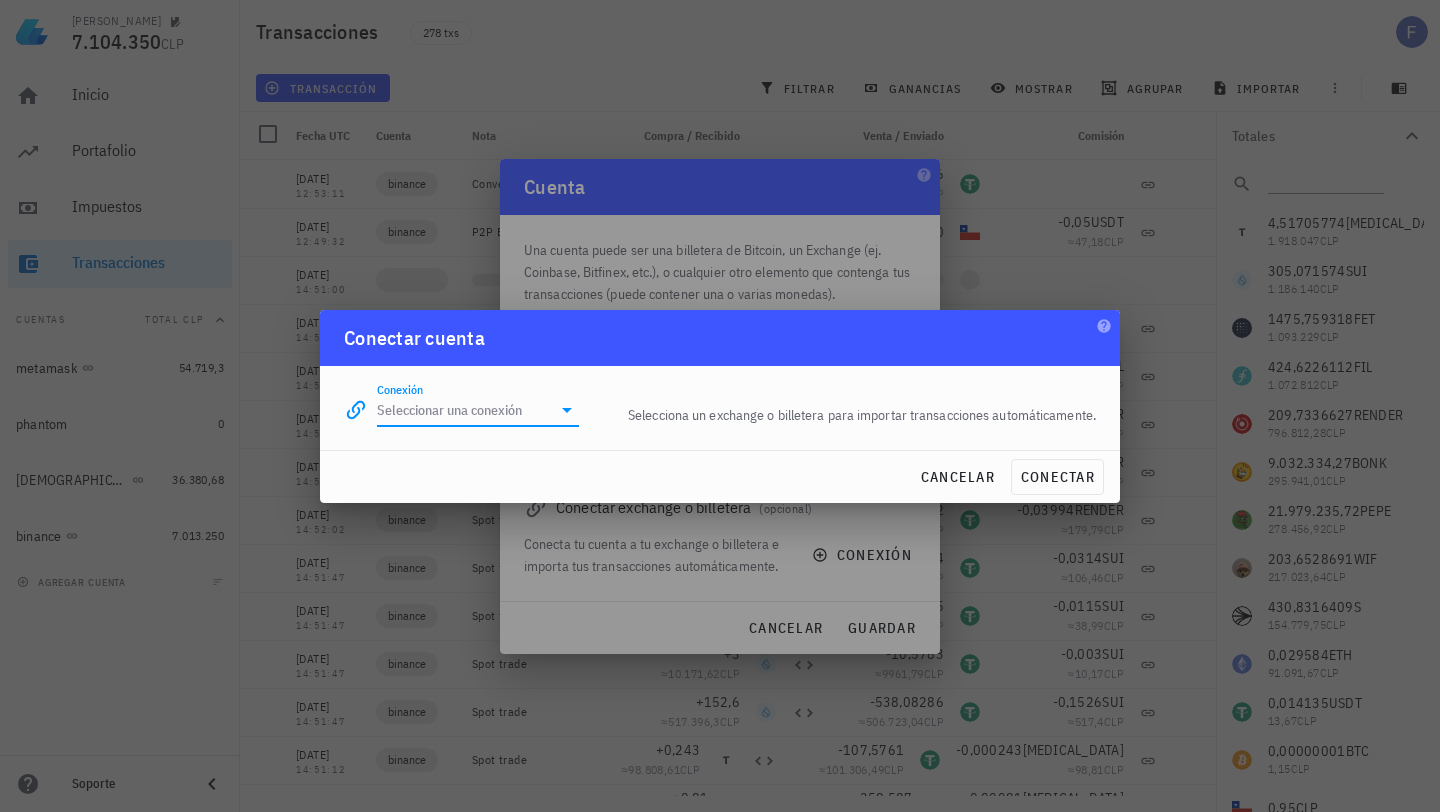 click on "Conexión" at bounding box center (464, 410) 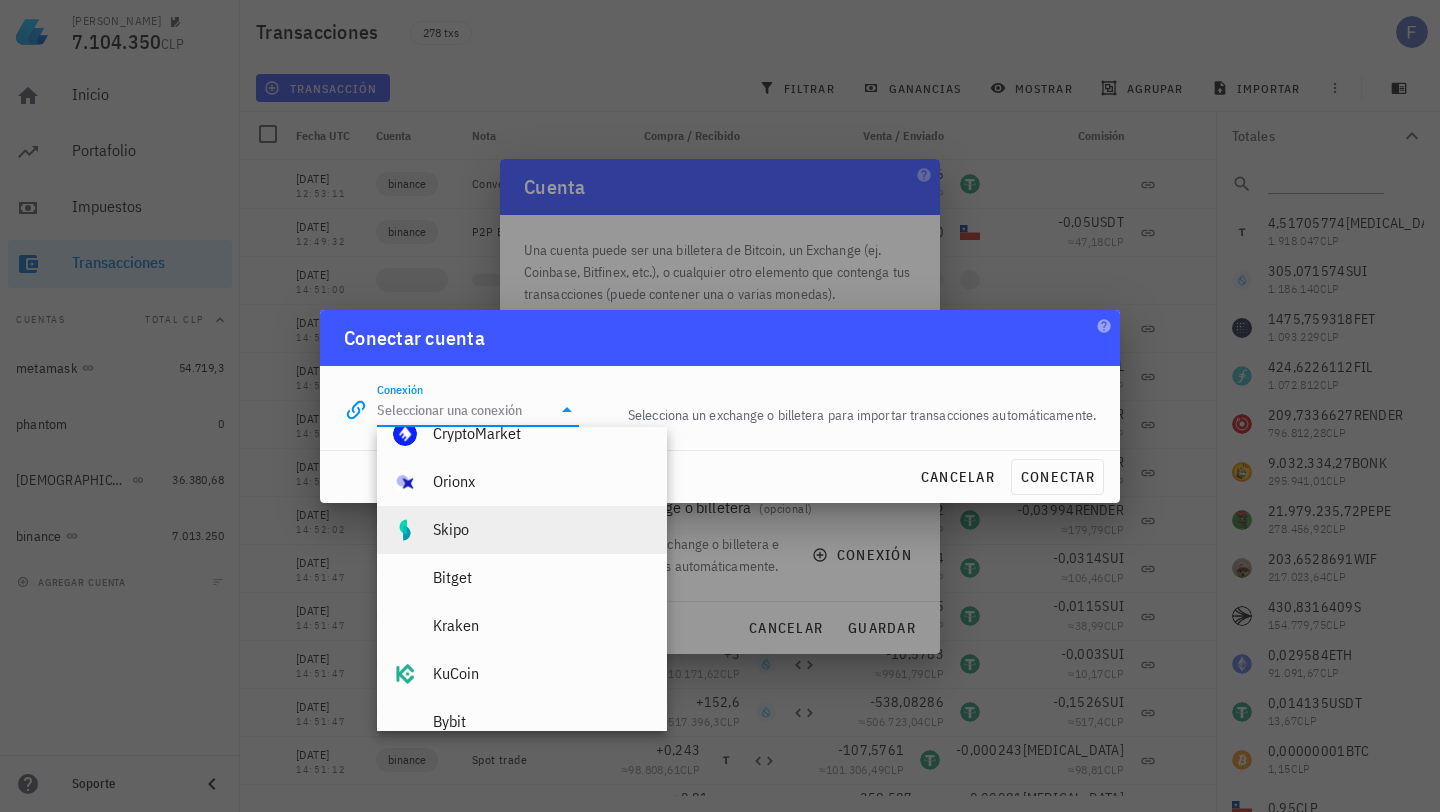 scroll, scrollTop: 172, scrollLeft: 0, axis: vertical 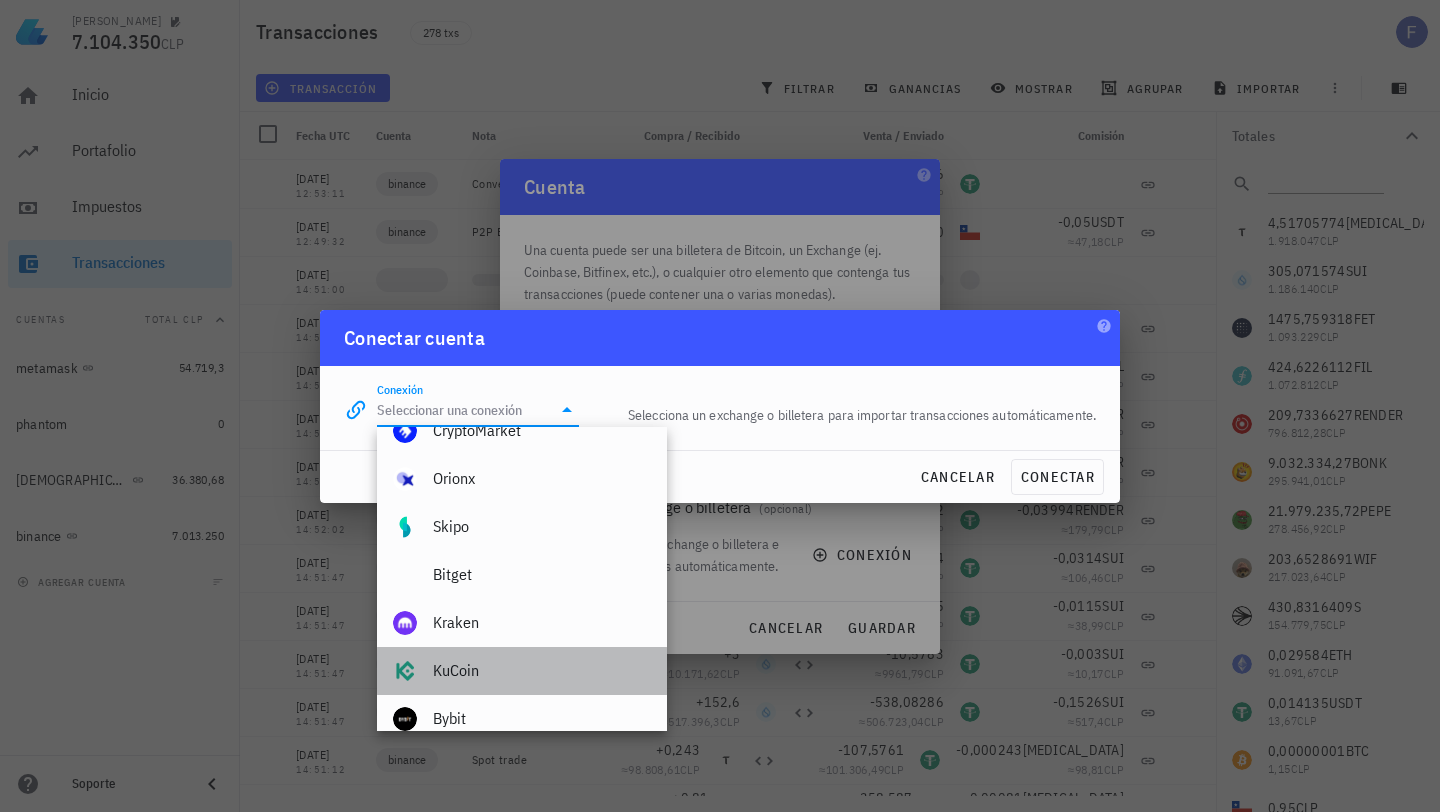 click on "KuCoin" at bounding box center (542, 670) 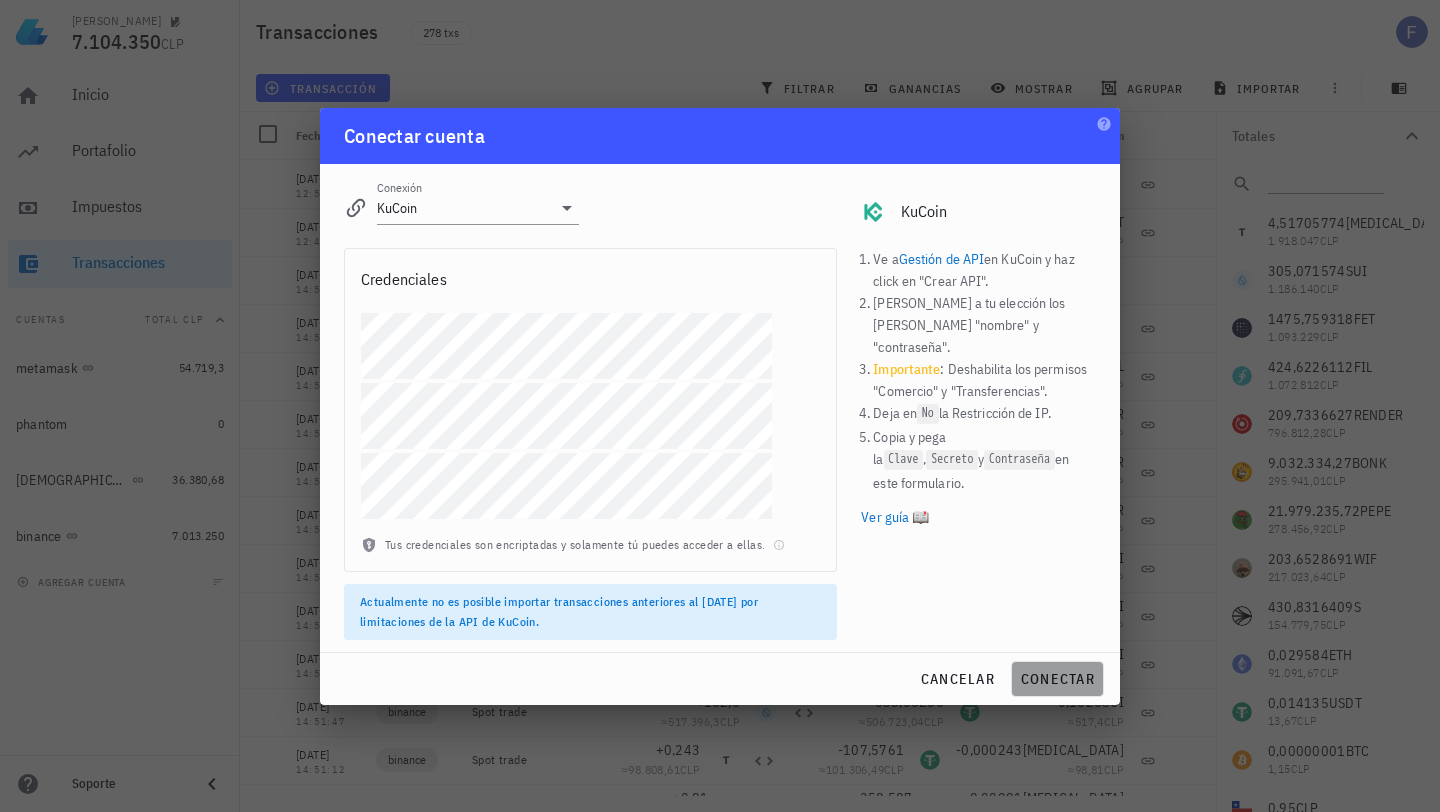 click on "conectar" at bounding box center [1057, 679] 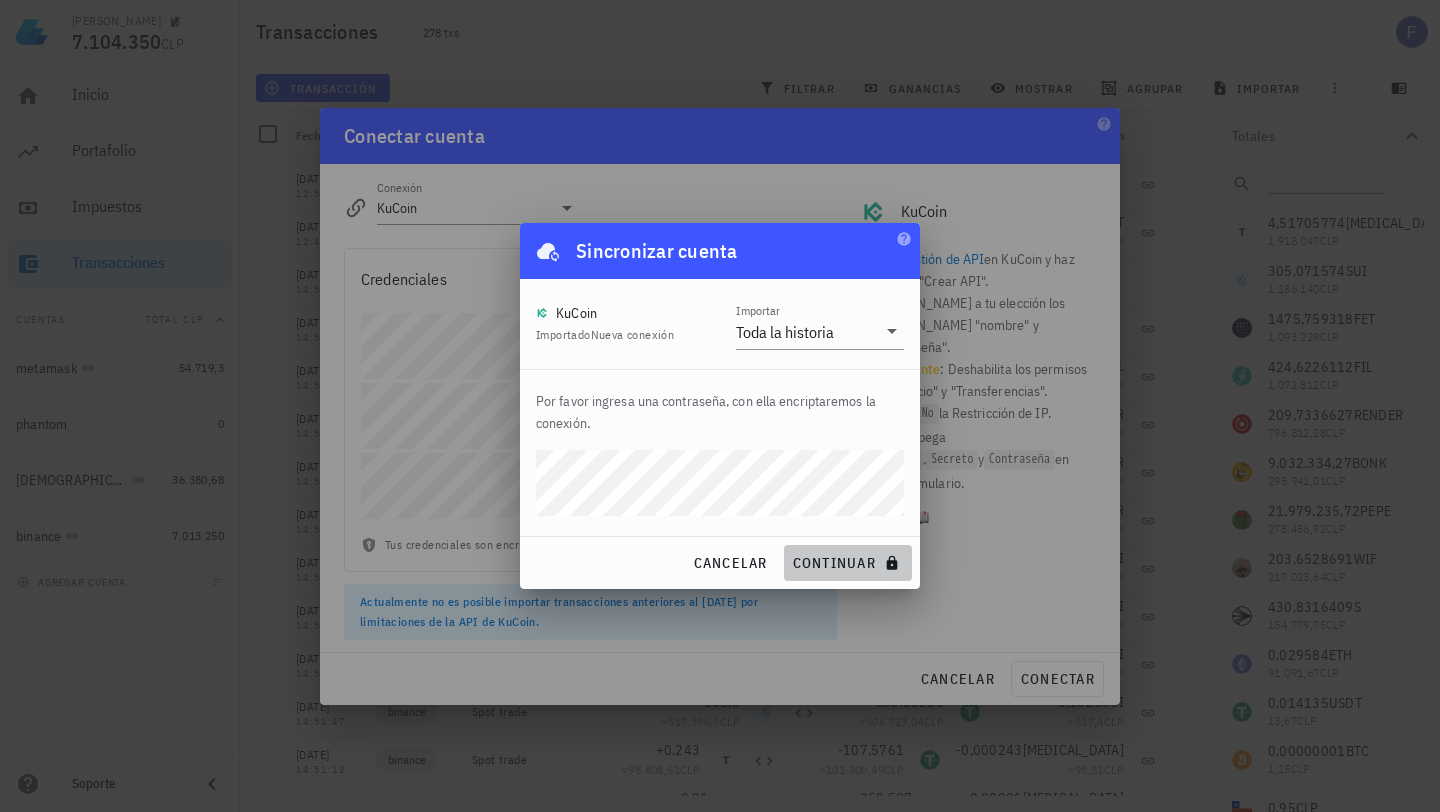 click on "continuar" at bounding box center (848, 563) 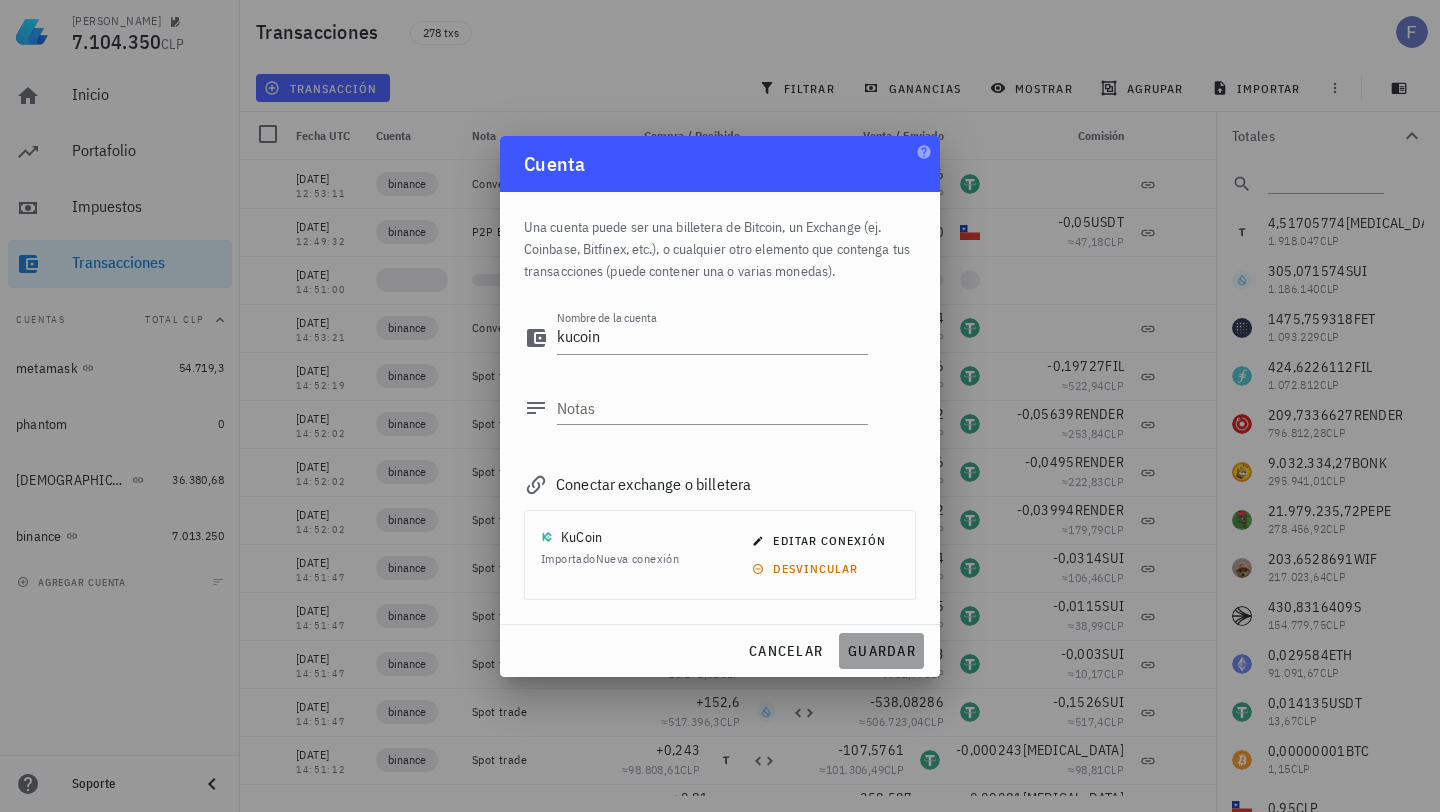 click on "guardar" at bounding box center [881, 651] 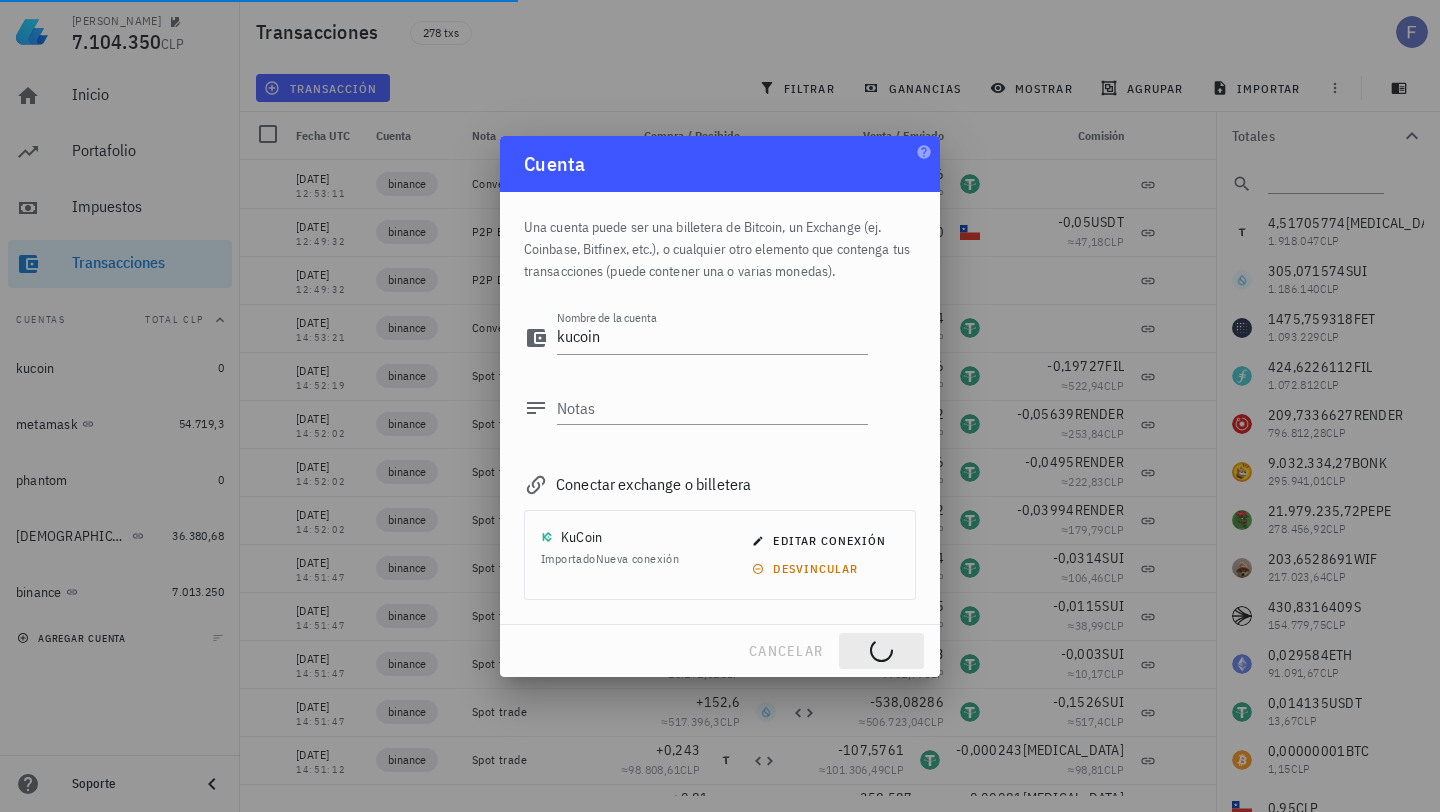 type 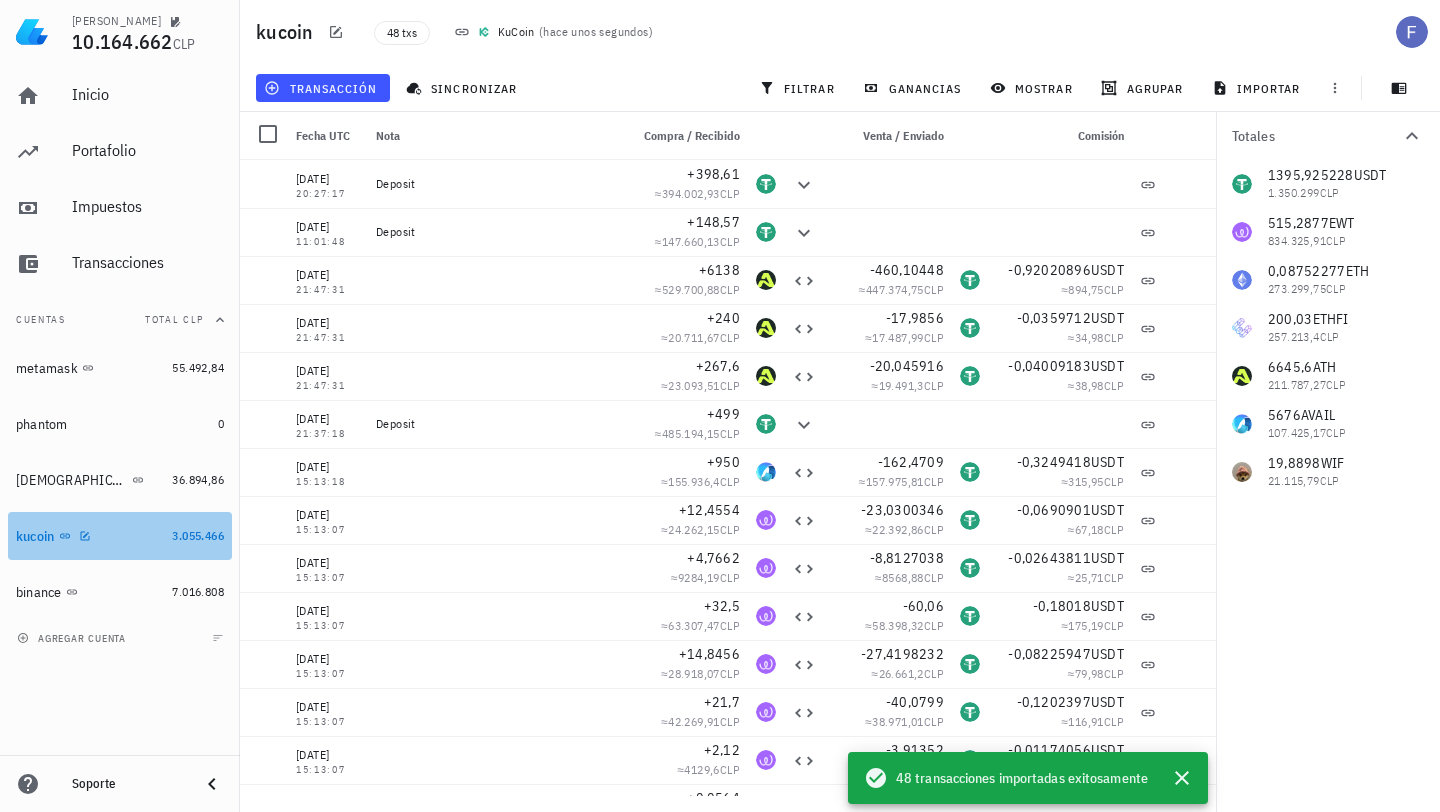 click on "kucoin" at bounding box center (90, 536) 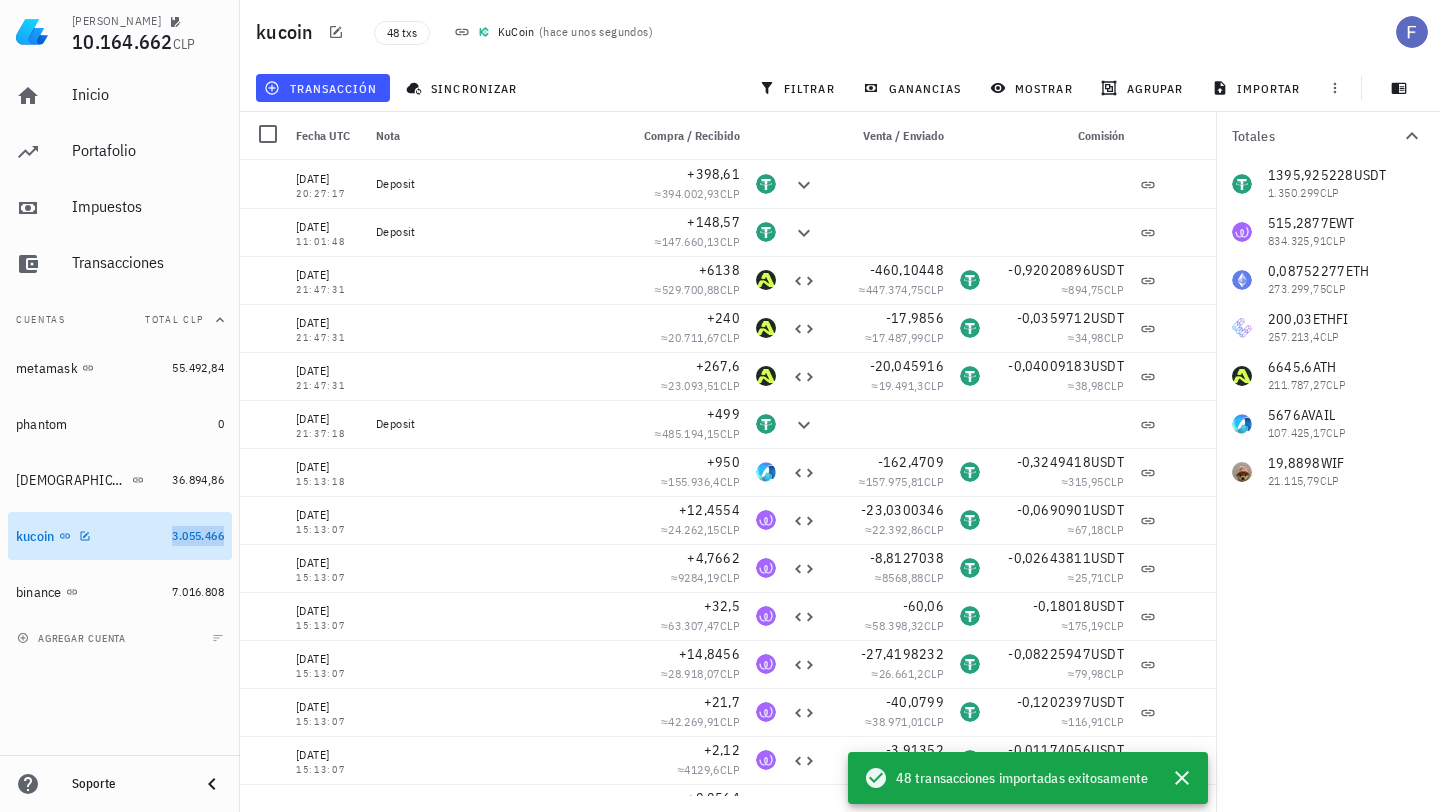 click on "3.055.466" at bounding box center (198, 535) 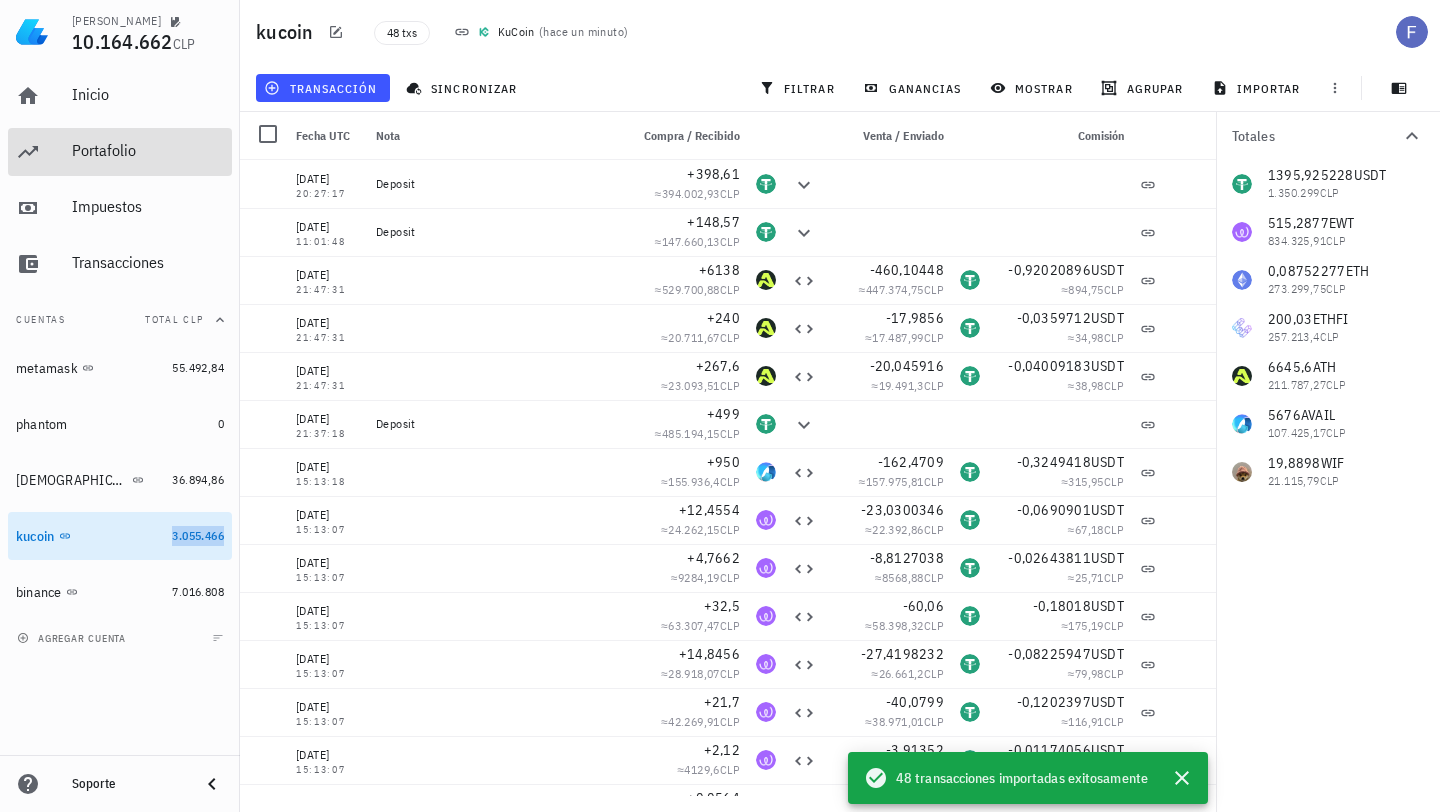 click on "Portafolio" at bounding box center [148, 150] 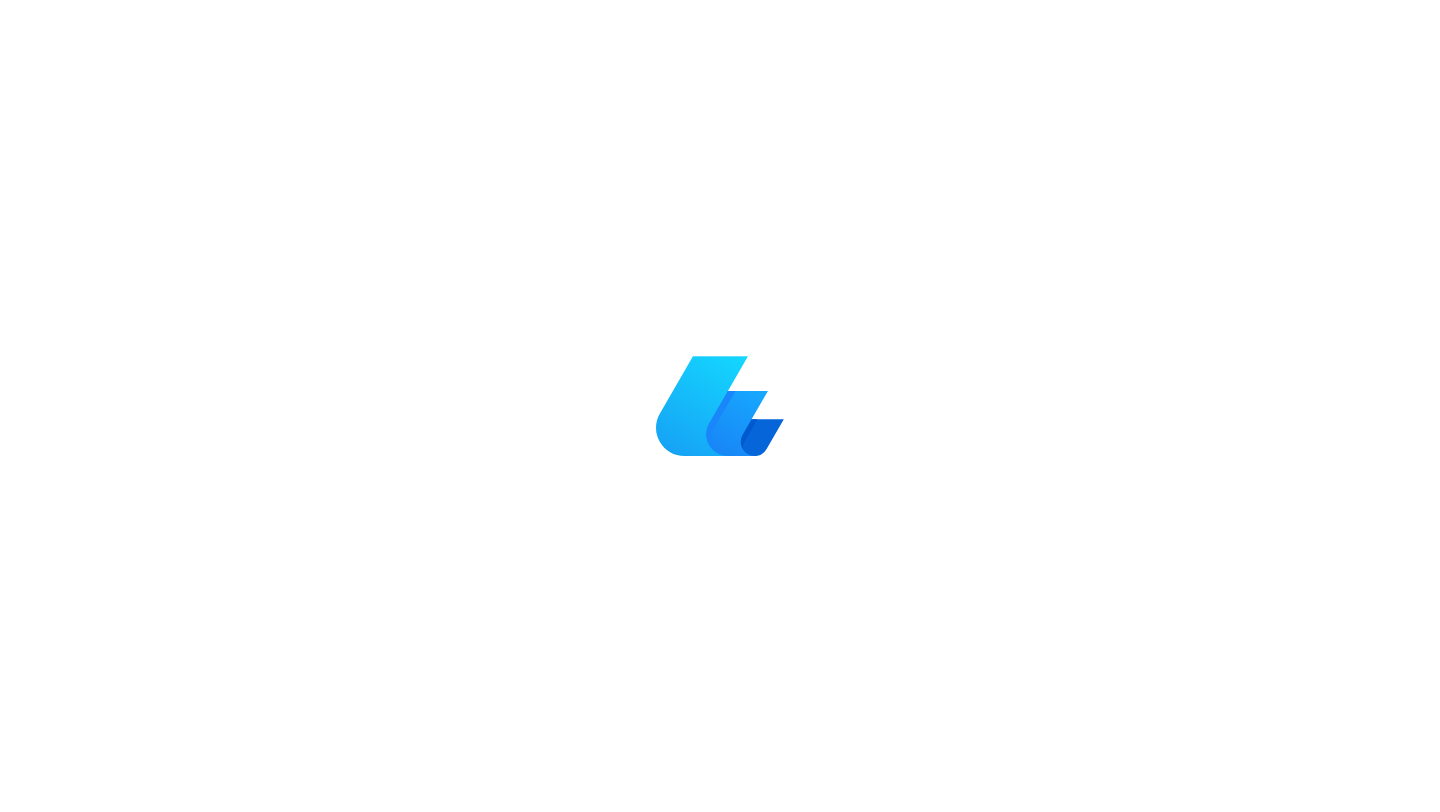 scroll, scrollTop: 0, scrollLeft: 0, axis: both 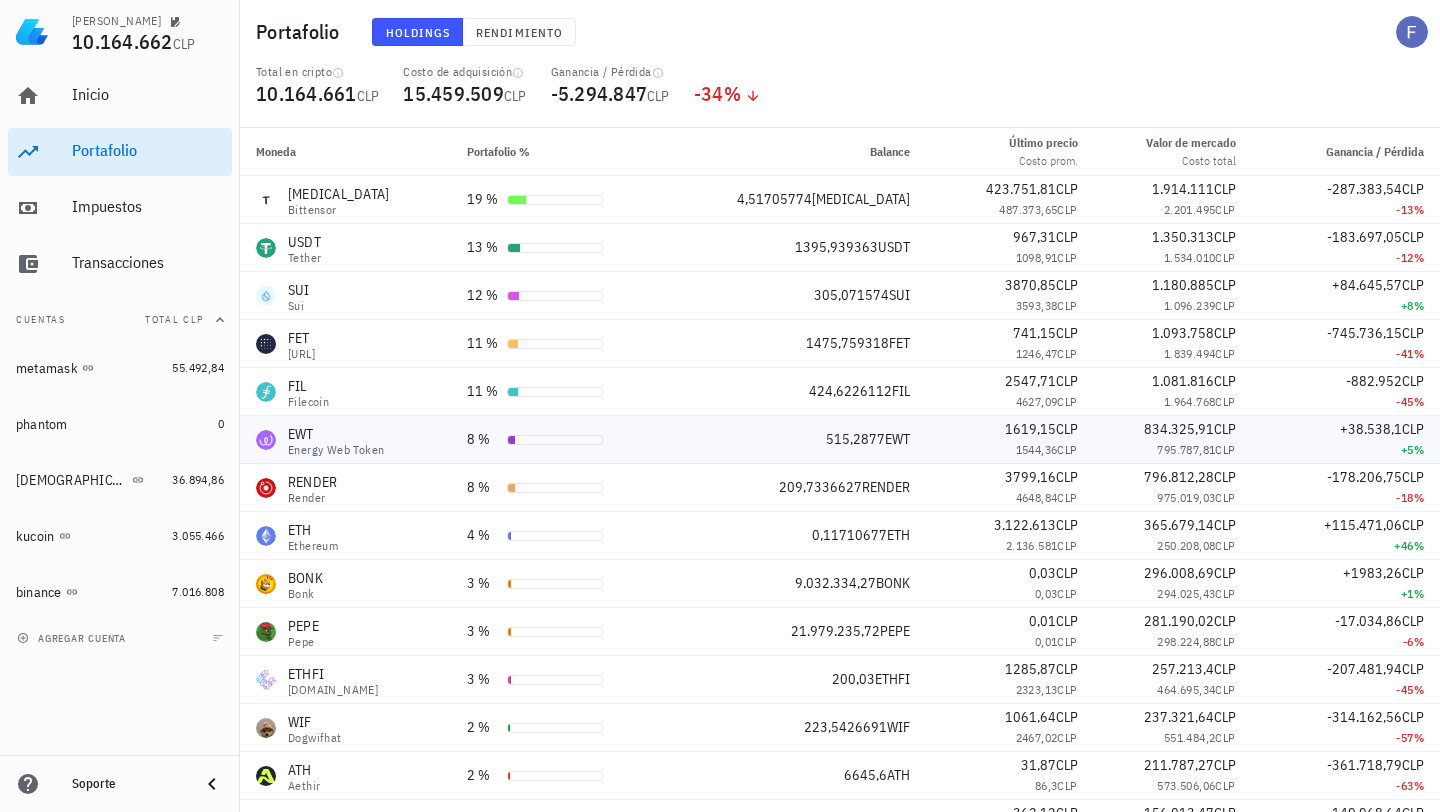 click on "834.325,91  CLP   795.787,81  CLP" at bounding box center (1173, 440) 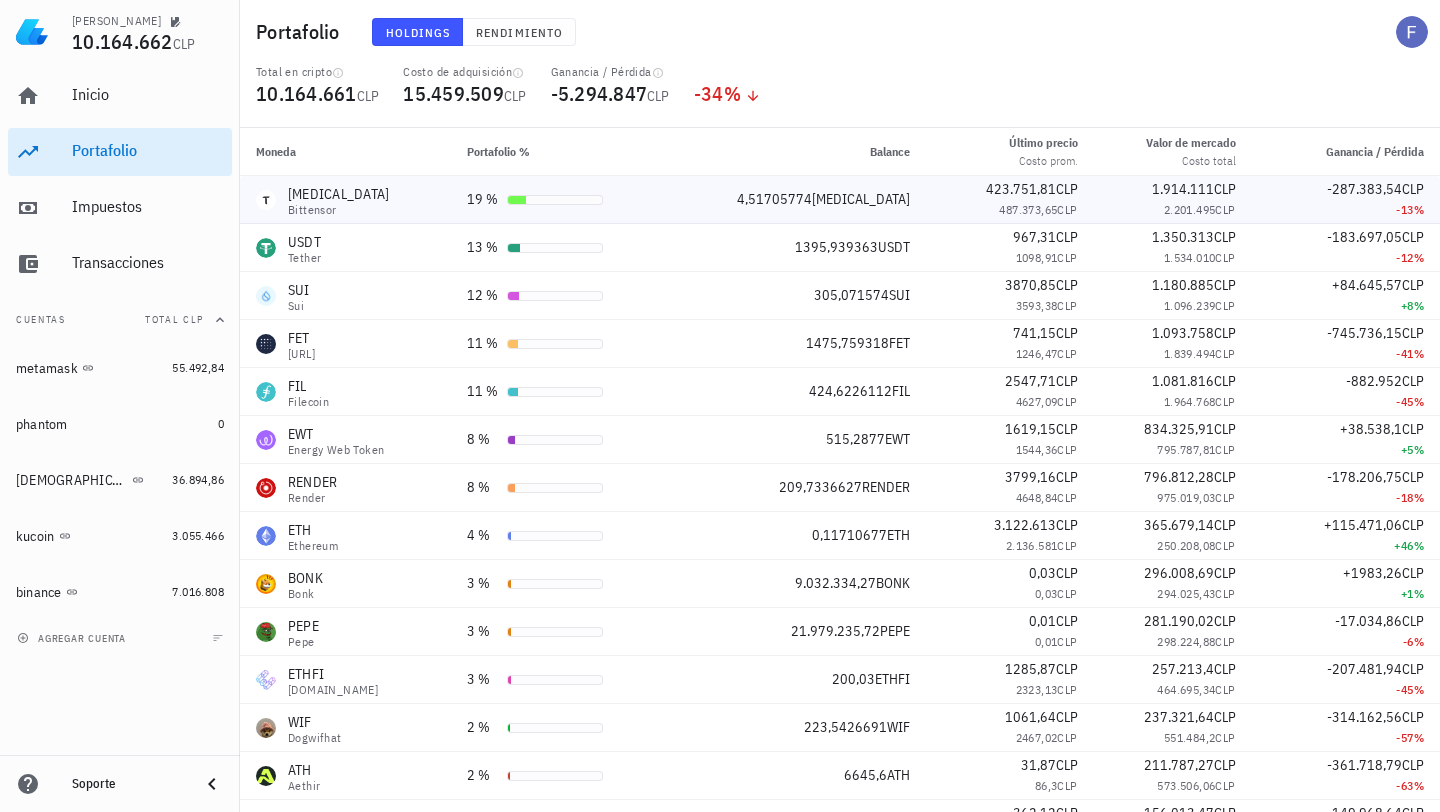 click on "TAO   Bittensor" at bounding box center (345, 200) 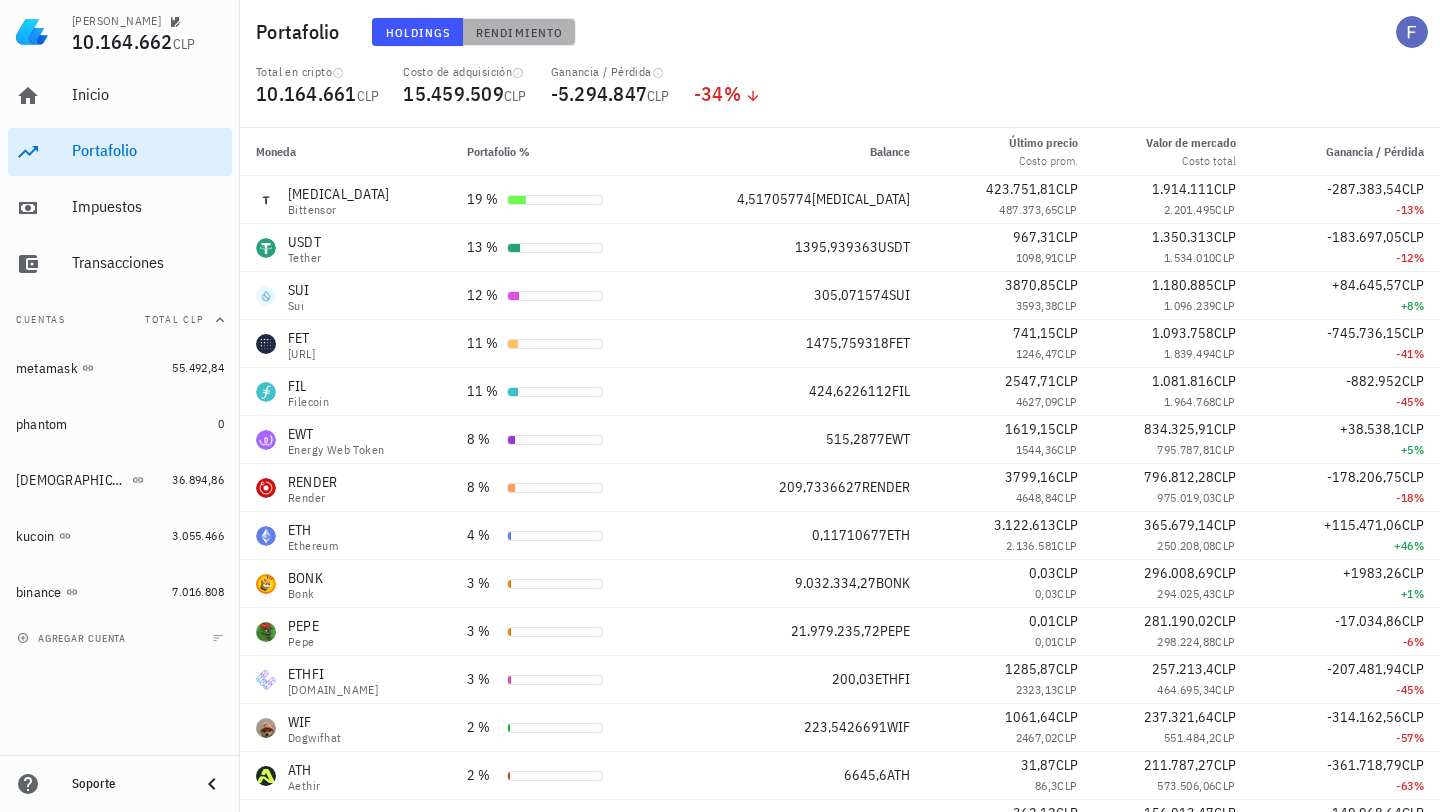click on "Rendimiento" at bounding box center [519, 32] 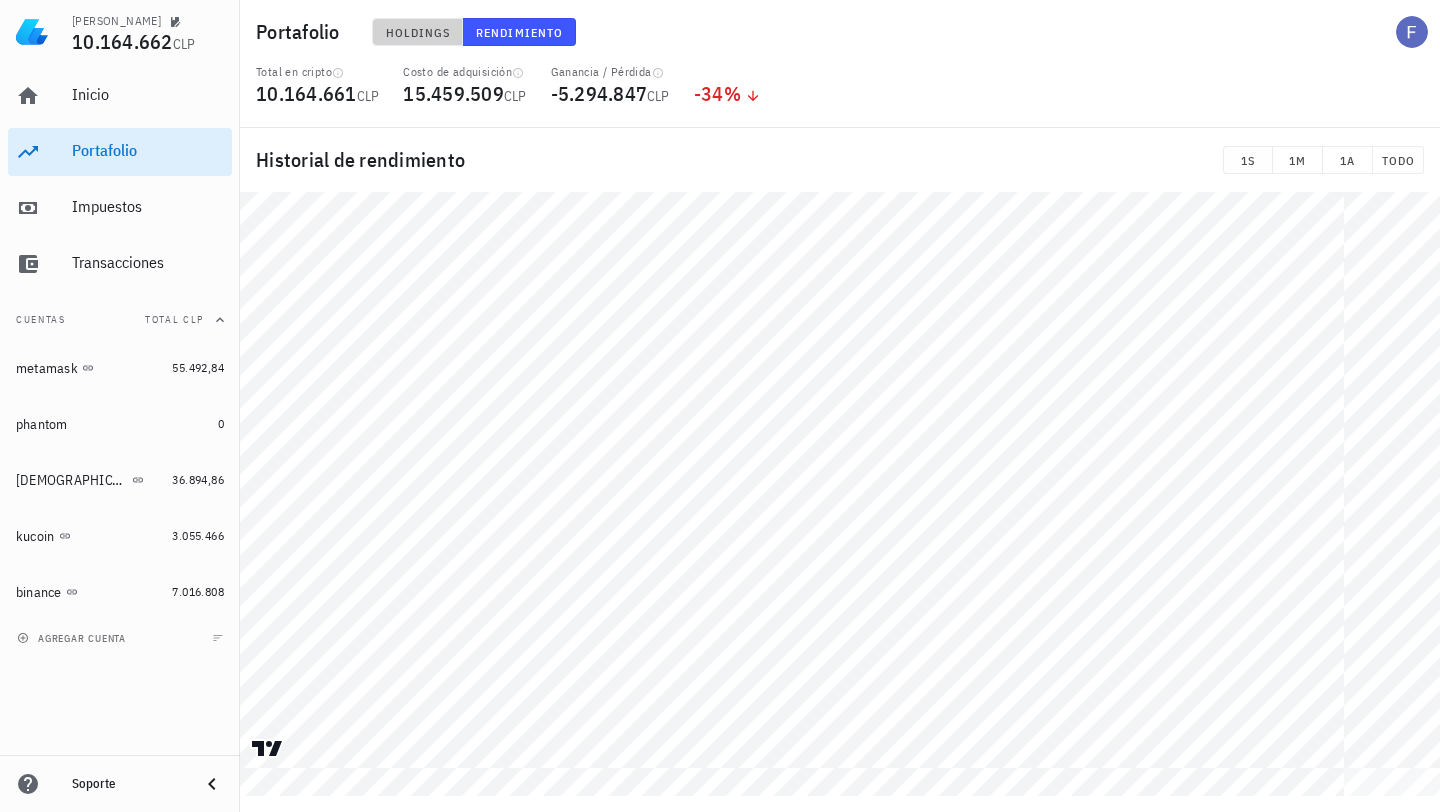 click on "Holdings" at bounding box center (418, 32) 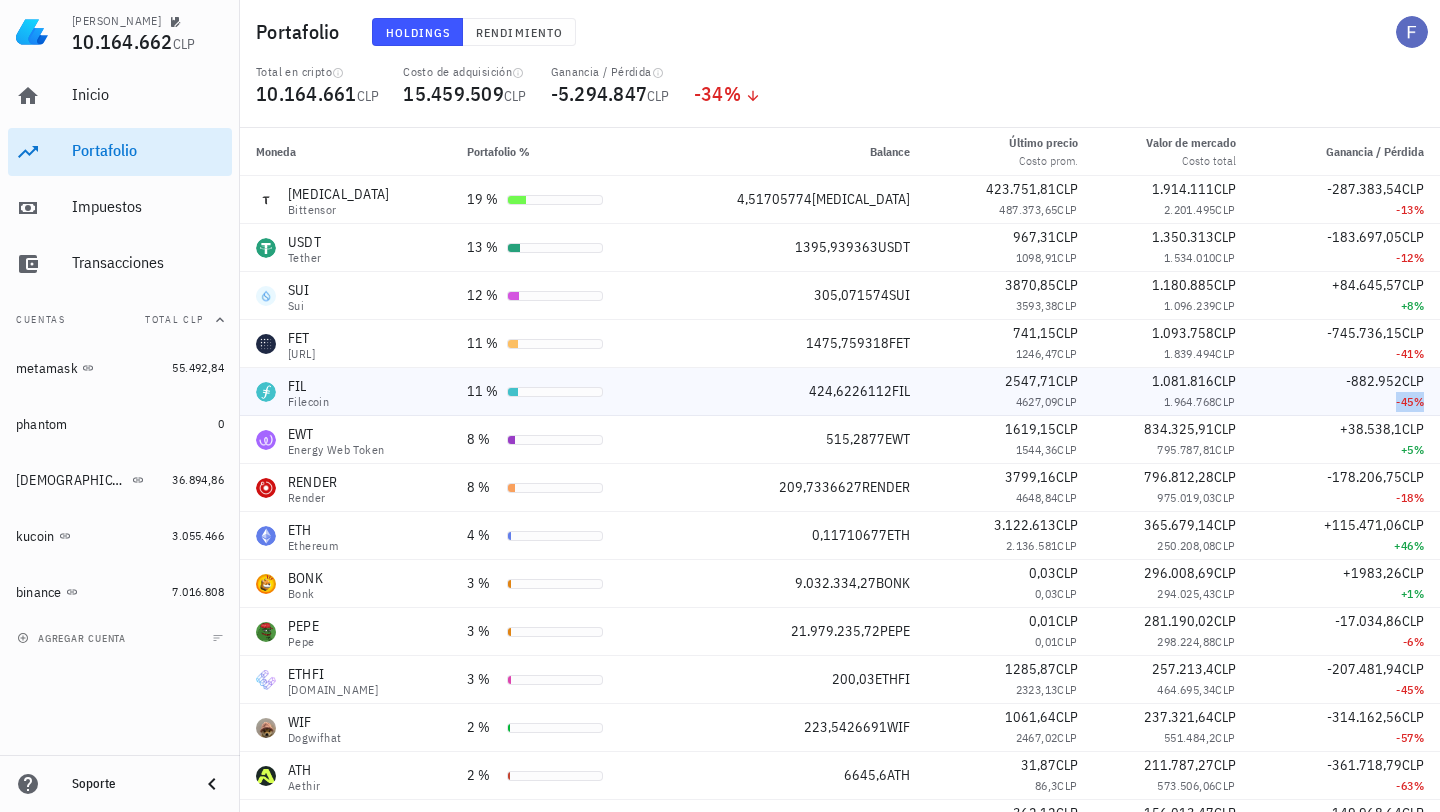 drag, startPoint x: 1417, startPoint y: 405, endPoint x: 1358, endPoint y: 400, distance: 59.211487 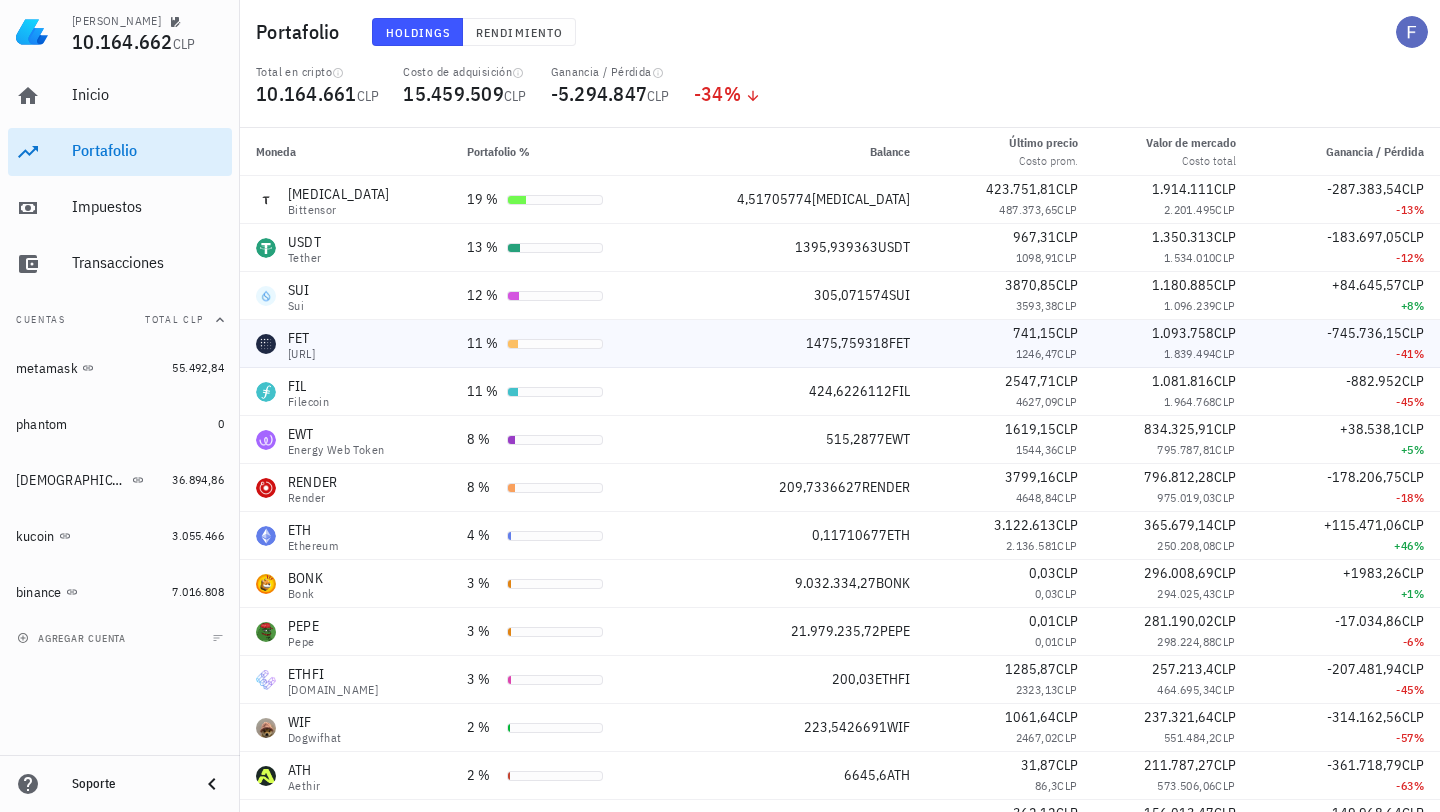 click on "FET   Fetch.ai" at bounding box center (345, 344) 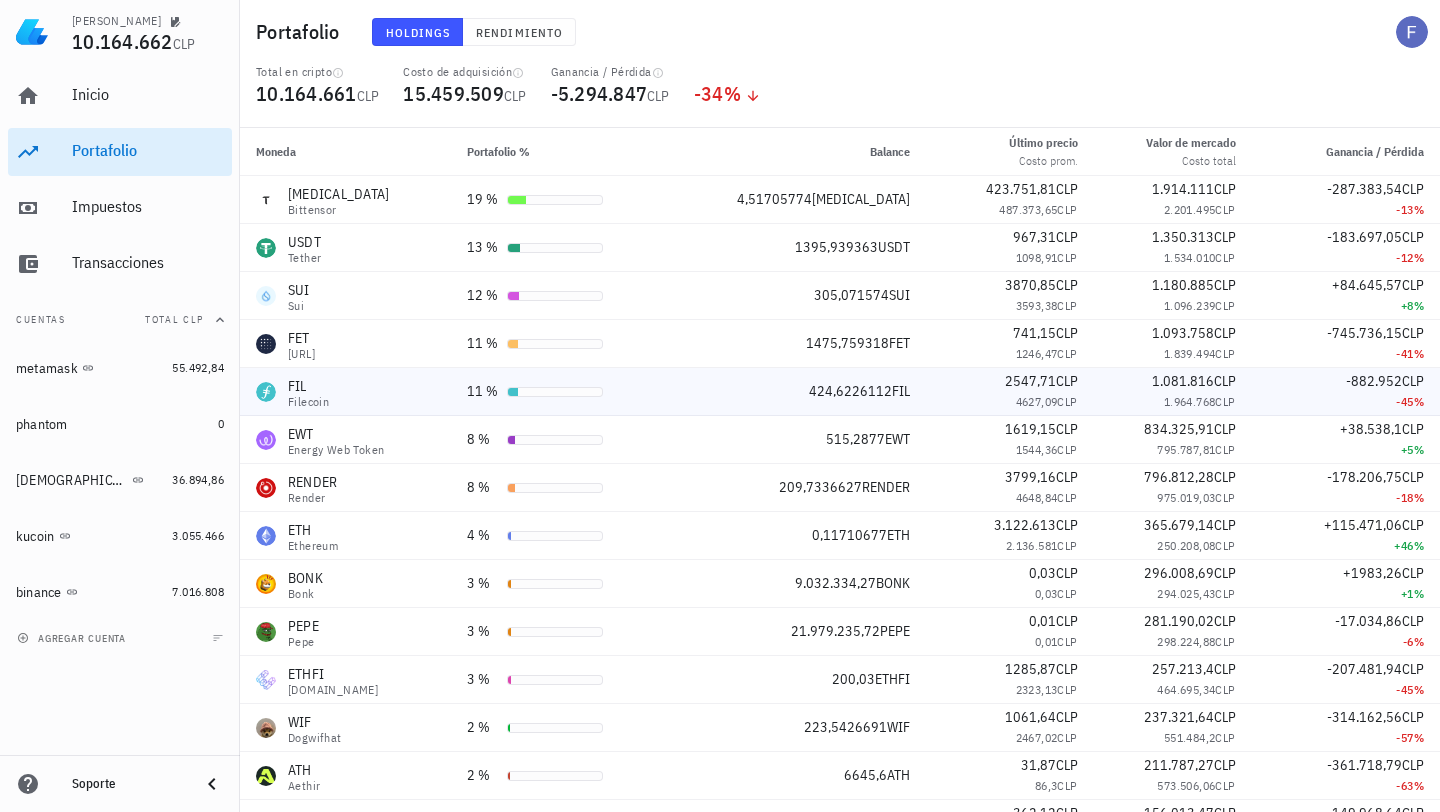 click on "FIL" at bounding box center (308, 386) 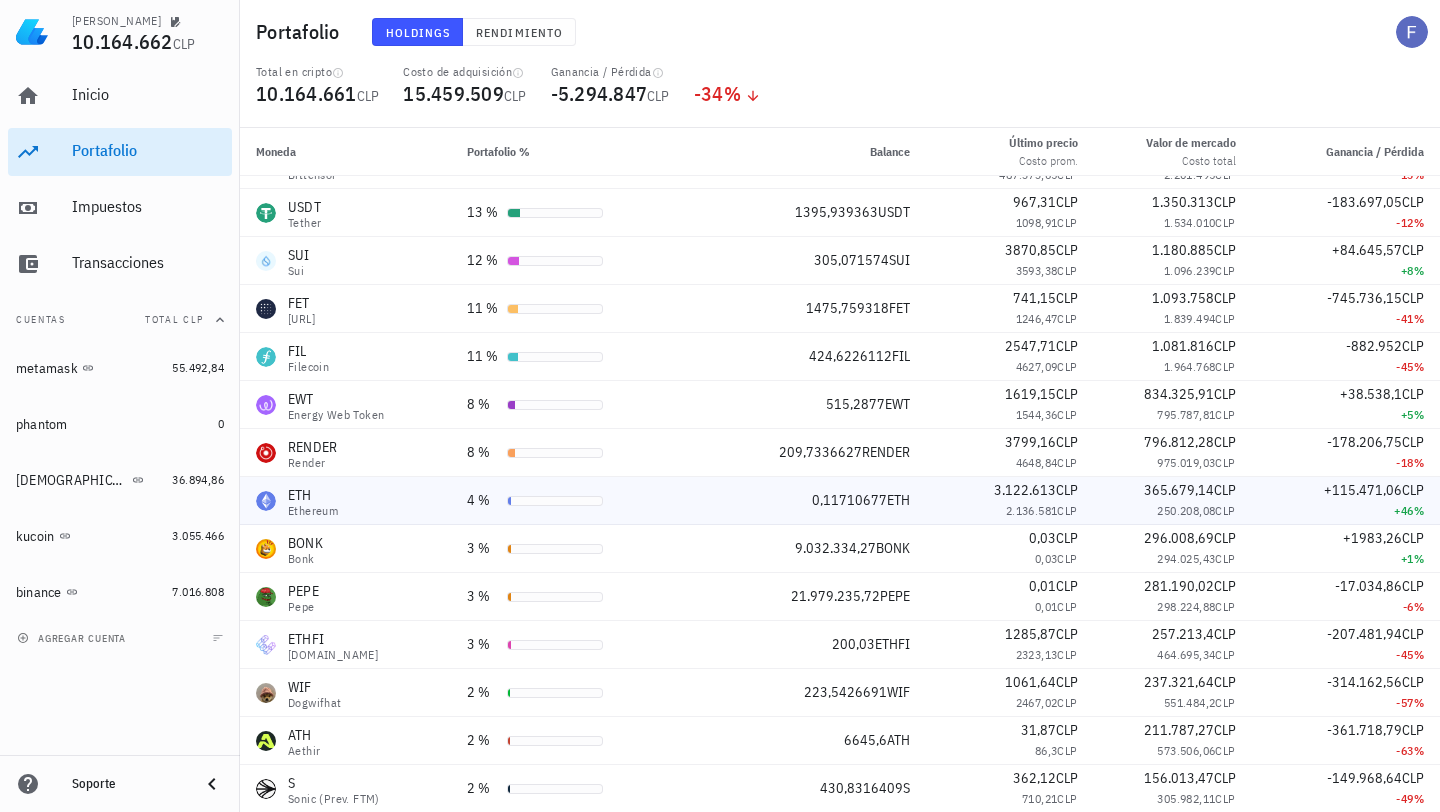 scroll, scrollTop: 0, scrollLeft: 0, axis: both 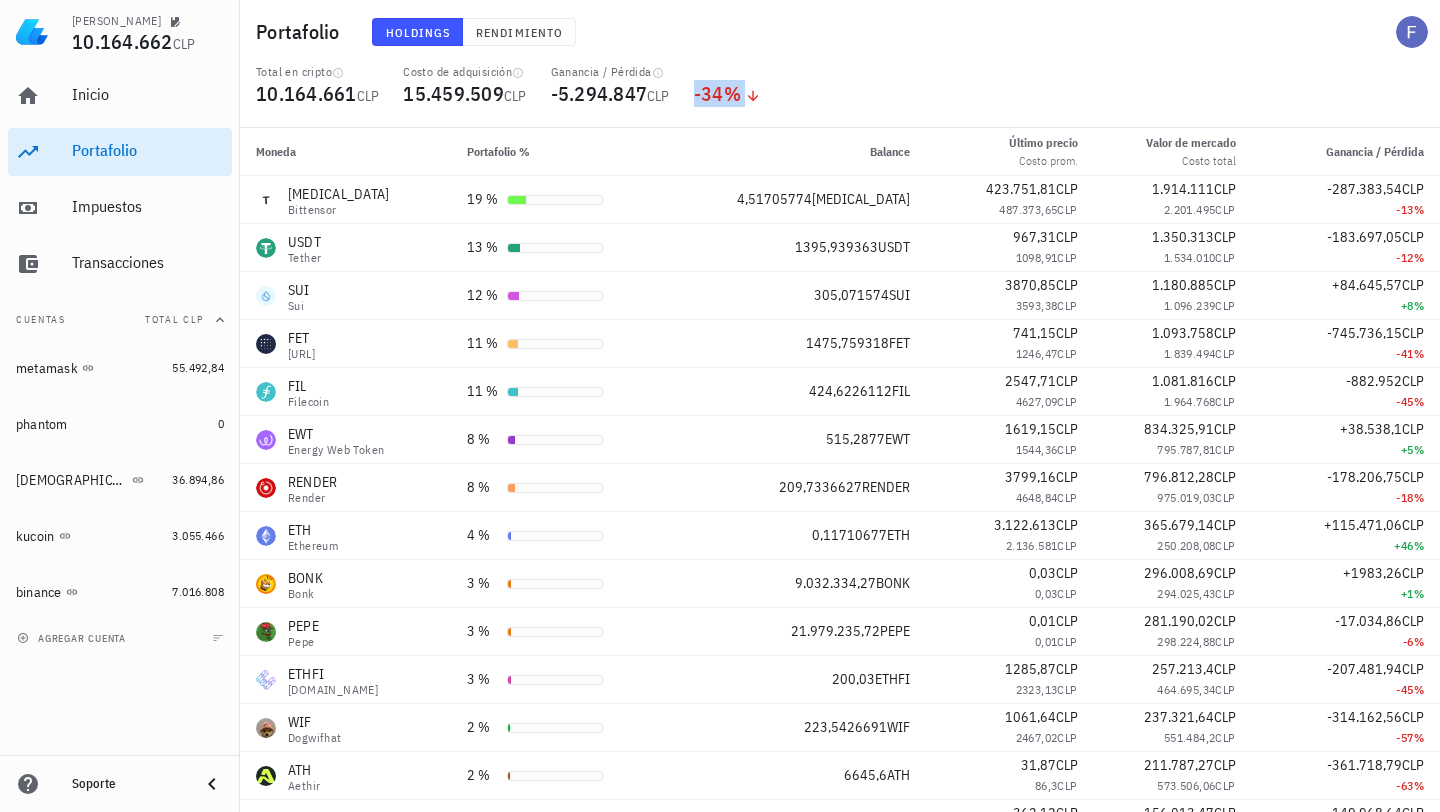 drag, startPoint x: 777, startPoint y: 93, endPoint x: 697, endPoint y: 90, distance: 80.05623 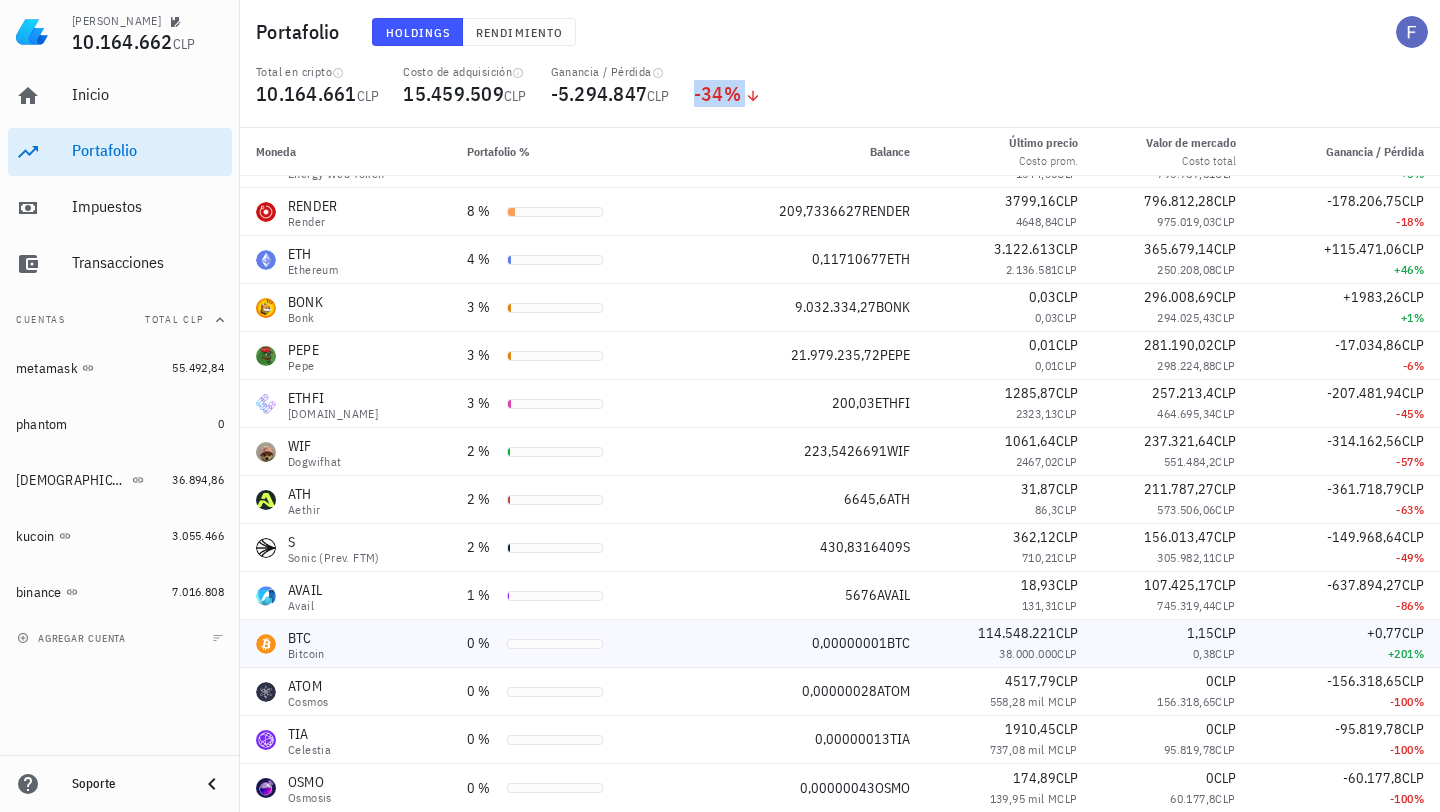 scroll, scrollTop: 0, scrollLeft: 0, axis: both 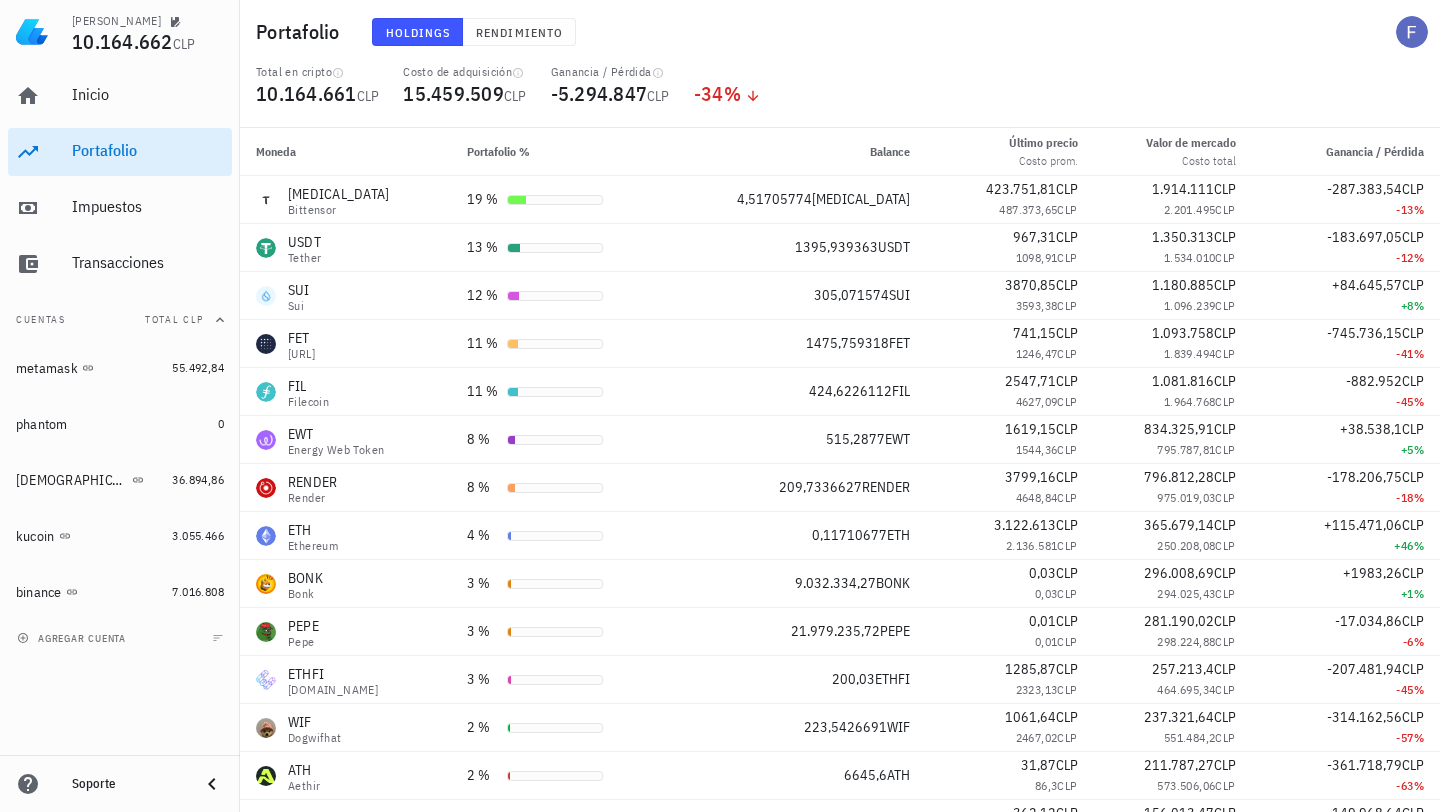 click on "Total en cripto
10.164.661  CLP
Costo de adquisición
15.459.509  CLP
Ganancia / Pérdida
-5.294.847  CLP   -34  %" at bounding box center (840, 96) 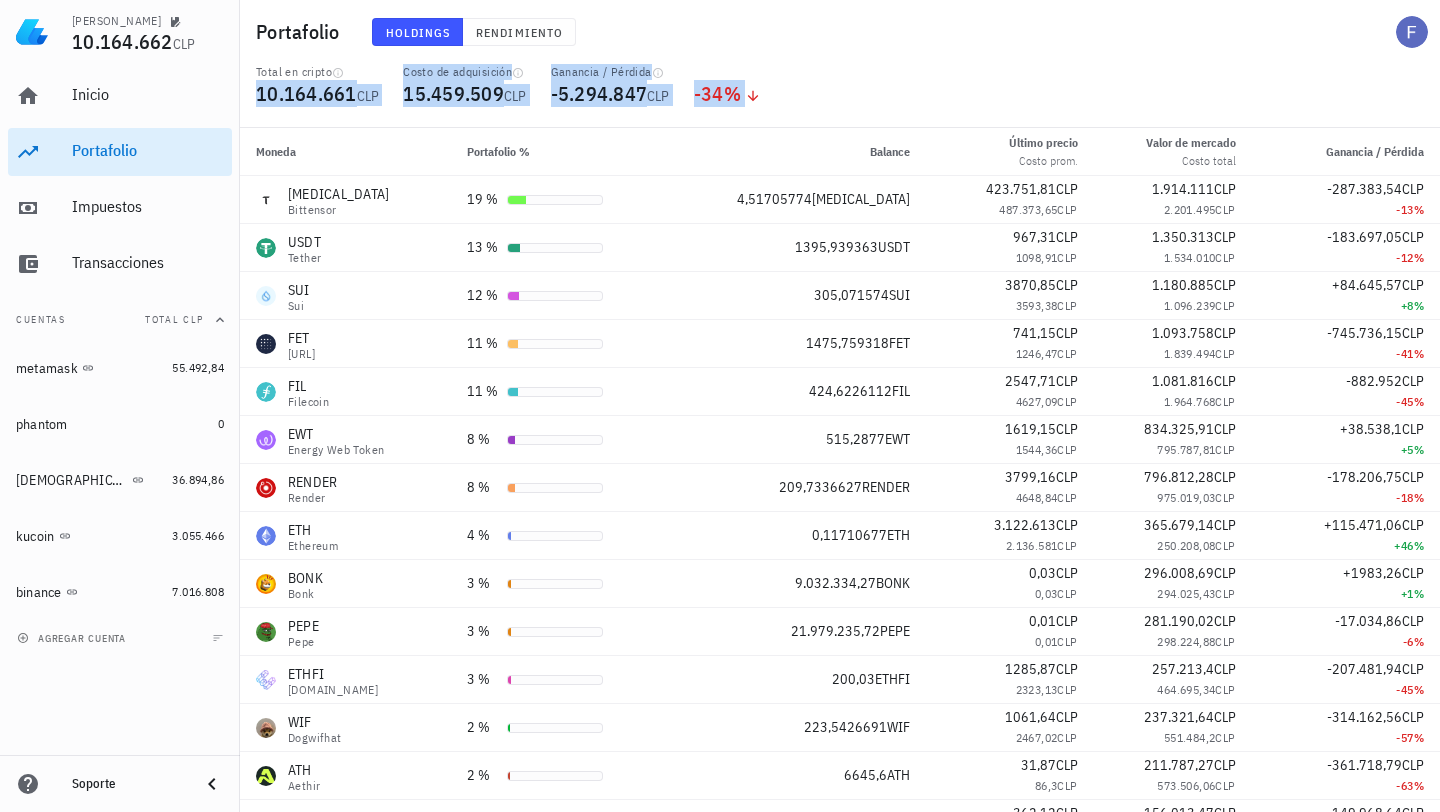 drag, startPoint x: 846, startPoint y: 93, endPoint x: 250, endPoint y: 95, distance: 596.00336 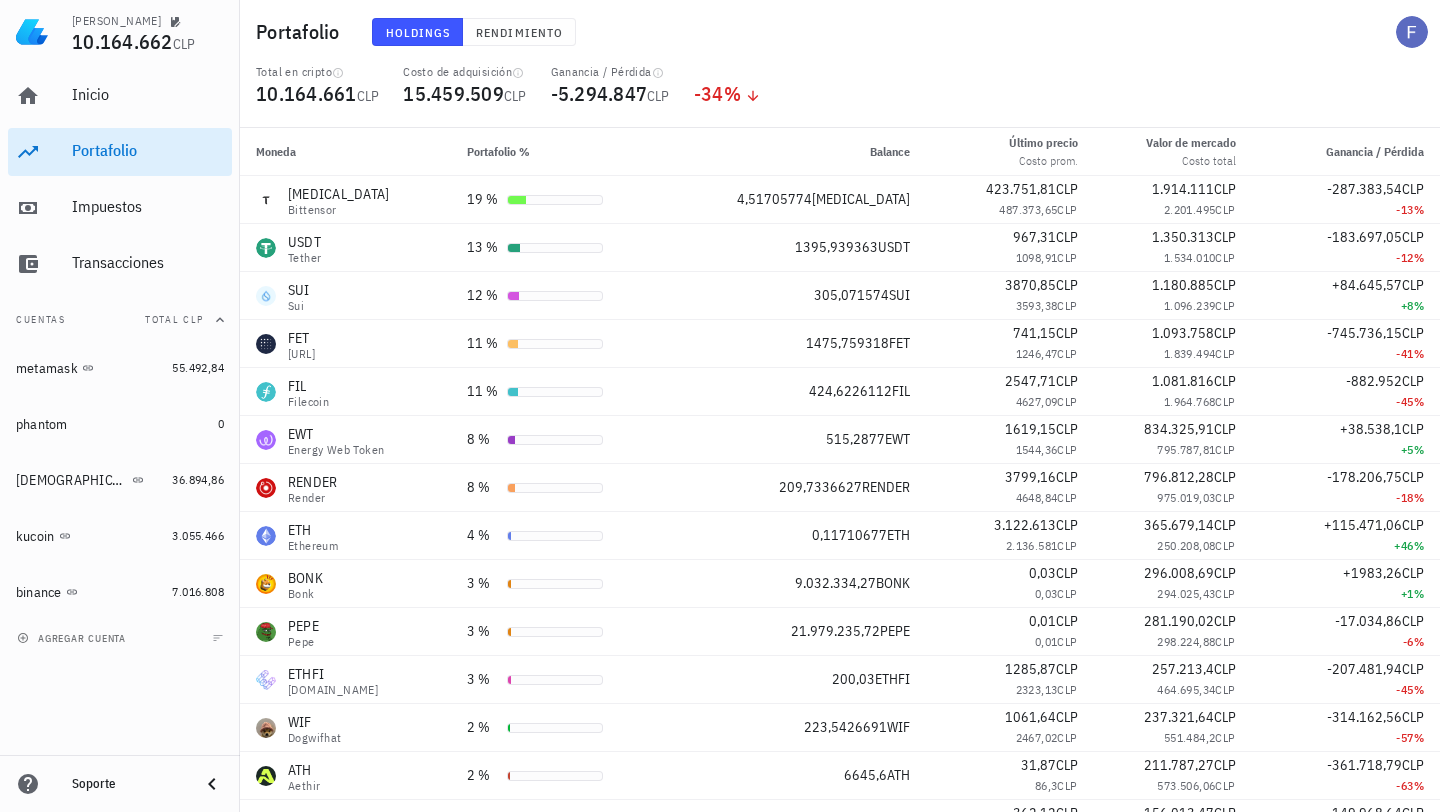 click on "Total en cripto
10.164.661  CLP
Costo de adquisición
15.459.509  CLP
Ganancia / Pérdida
-5.294.847  CLP   -34  %" at bounding box center [840, 96] 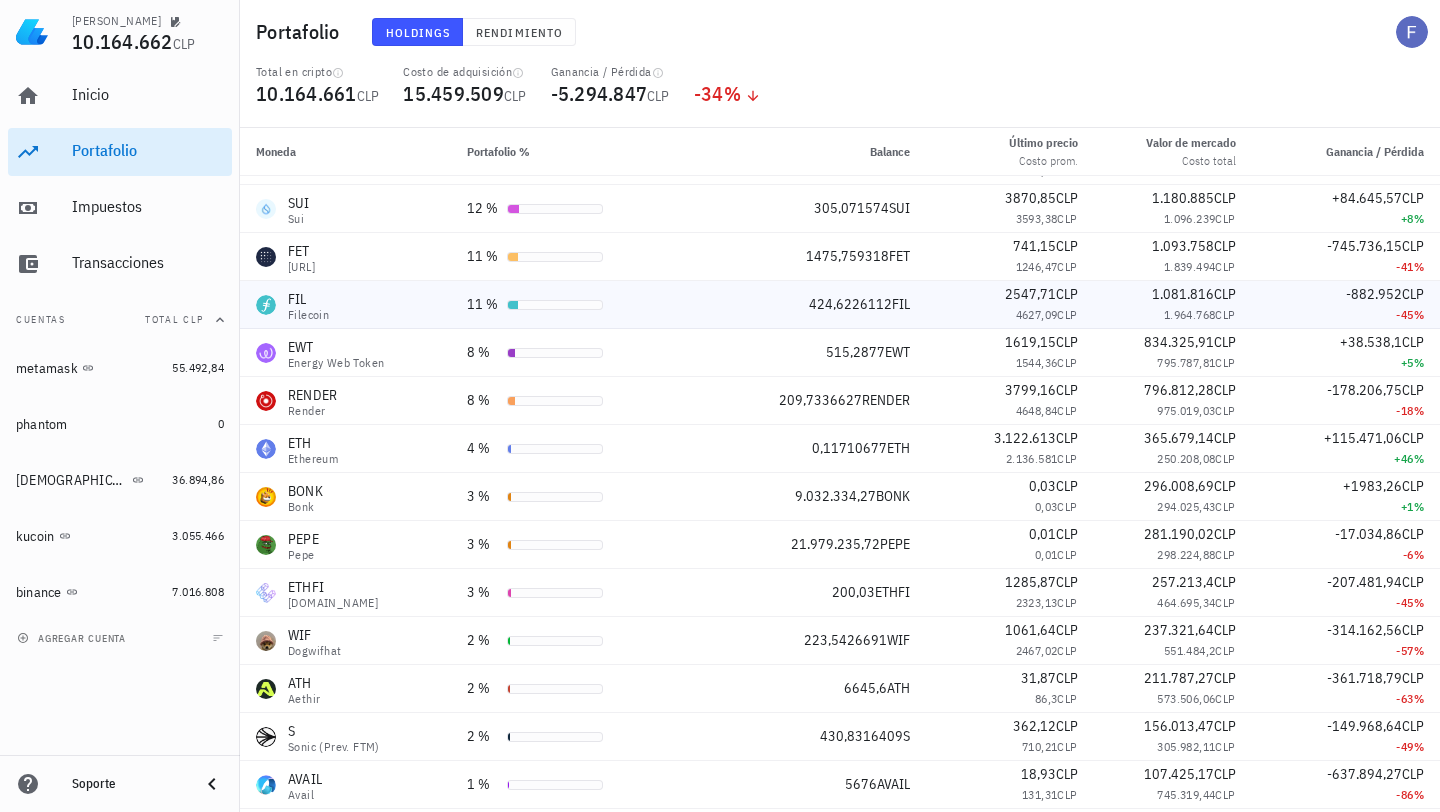 scroll, scrollTop: 276, scrollLeft: 0, axis: vertical 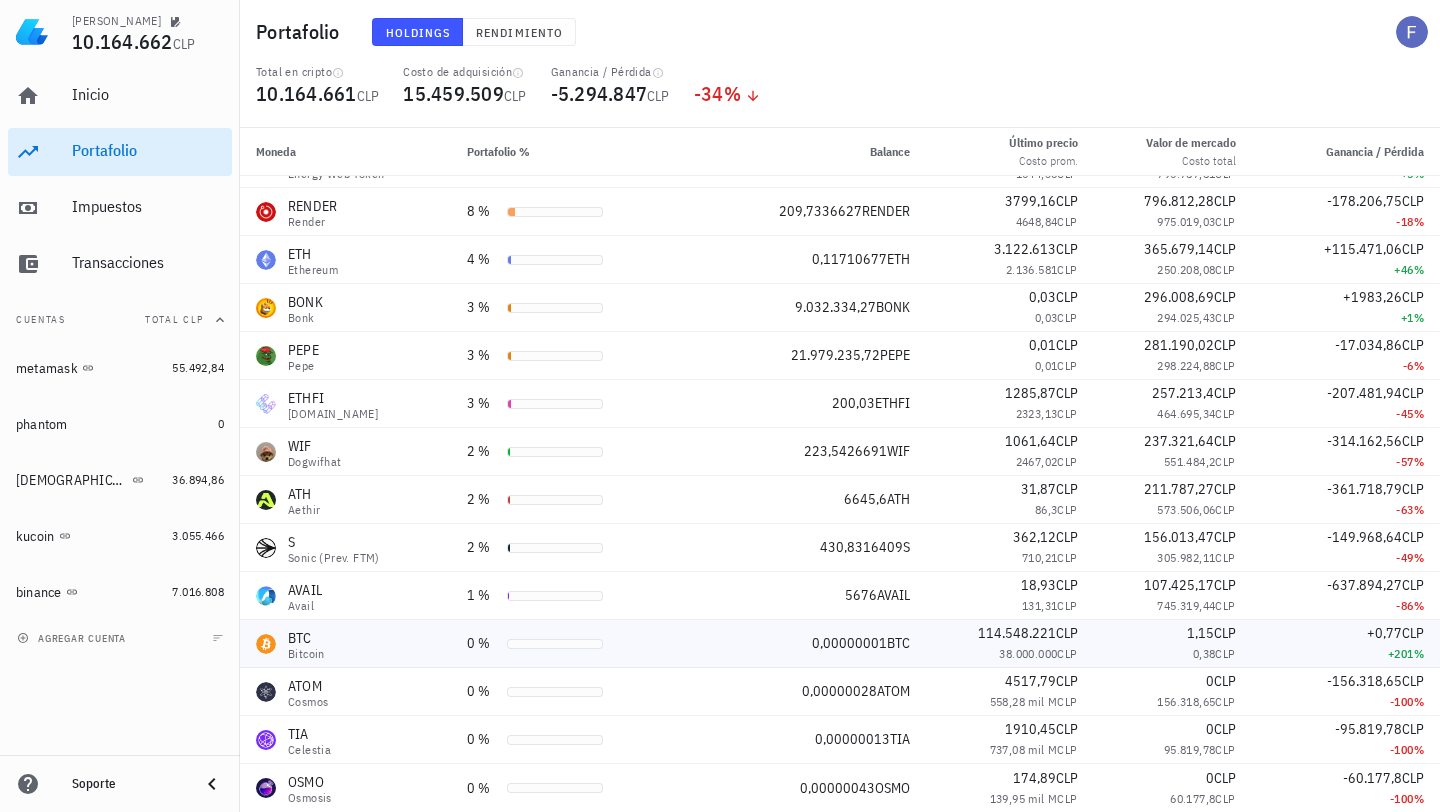click on "BTC   Bitcoin" at bounding box center [345, 644] 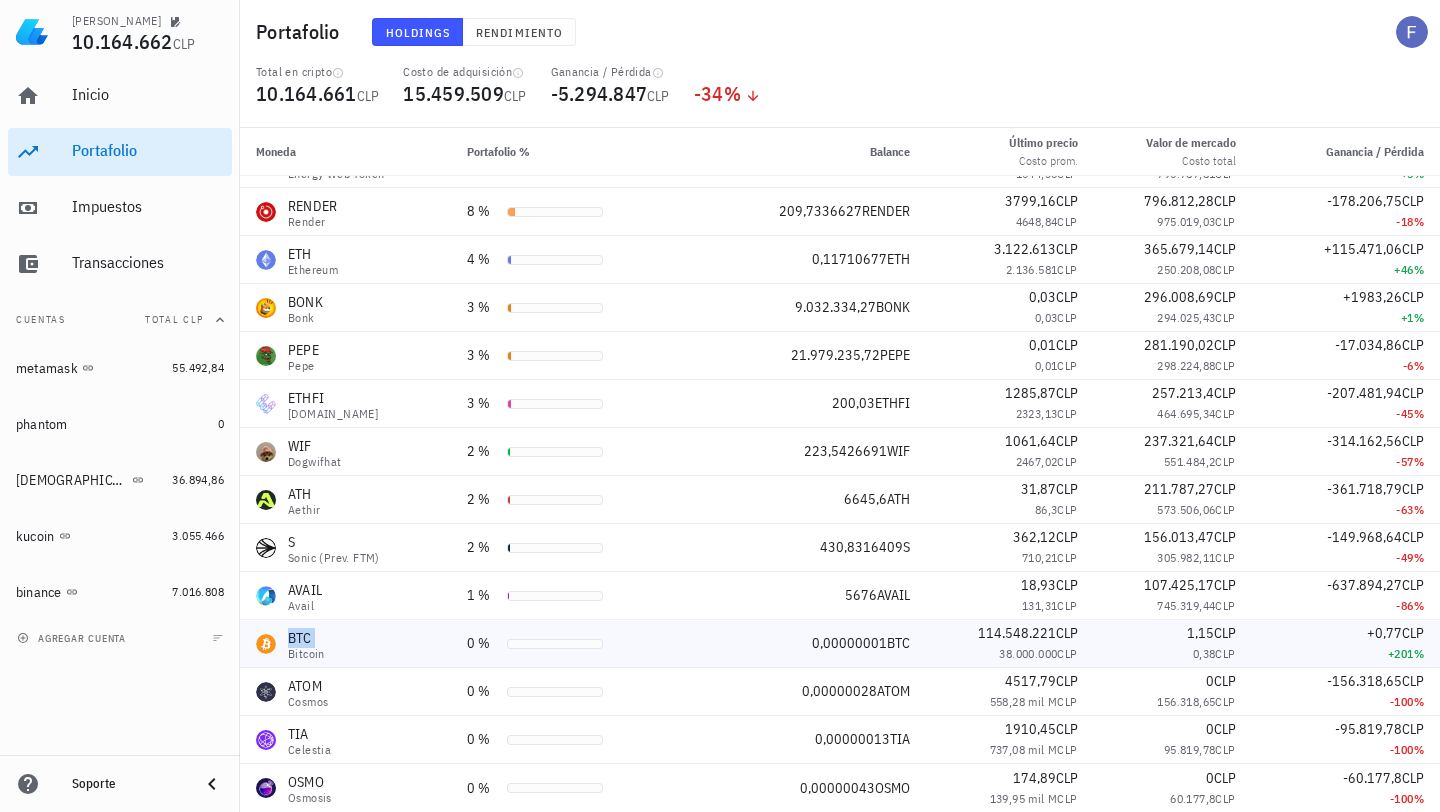 click on "BTC   Bitcoin" at bounding box center (345, 644) 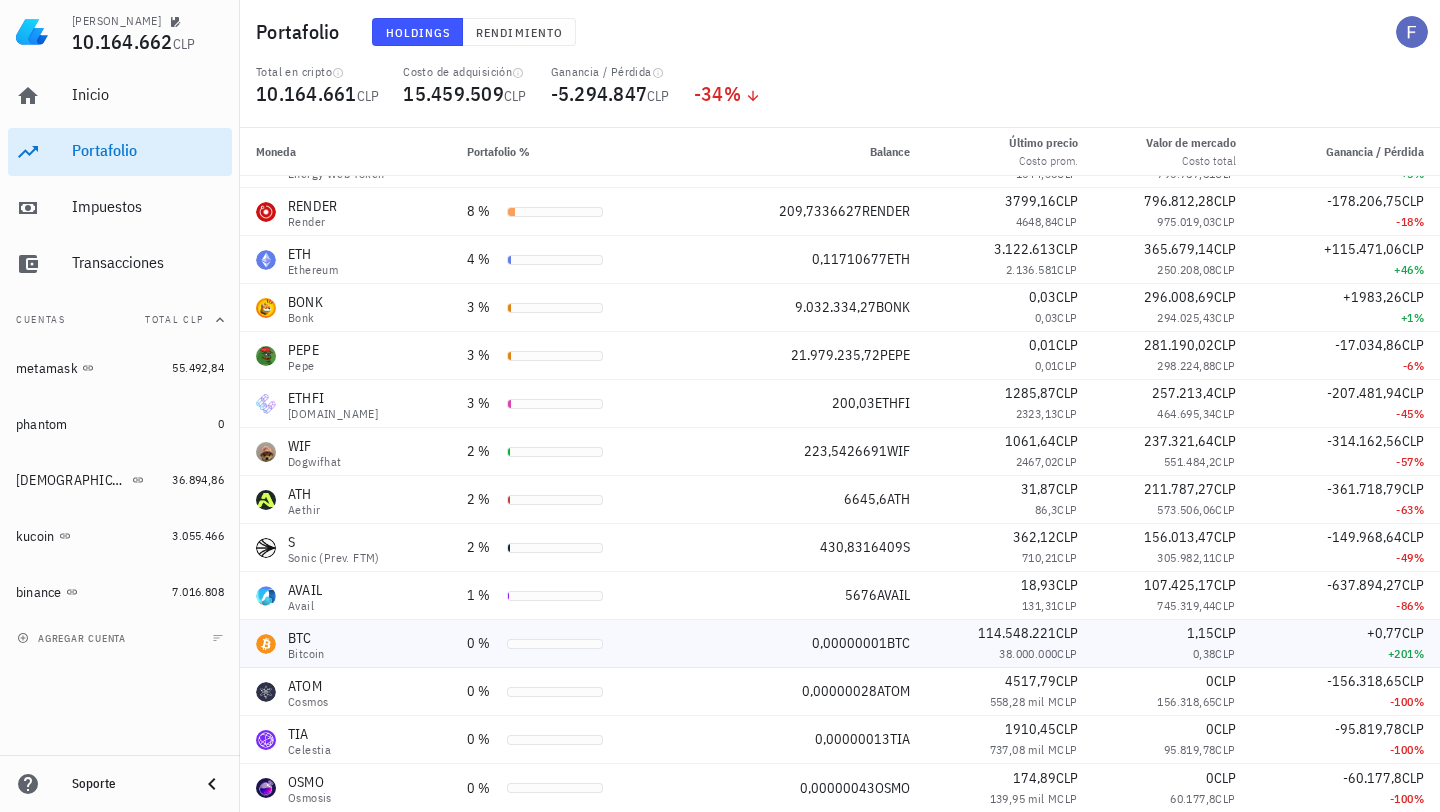 click on "BTC   Bitcoin" at bounding box center (345, 644) 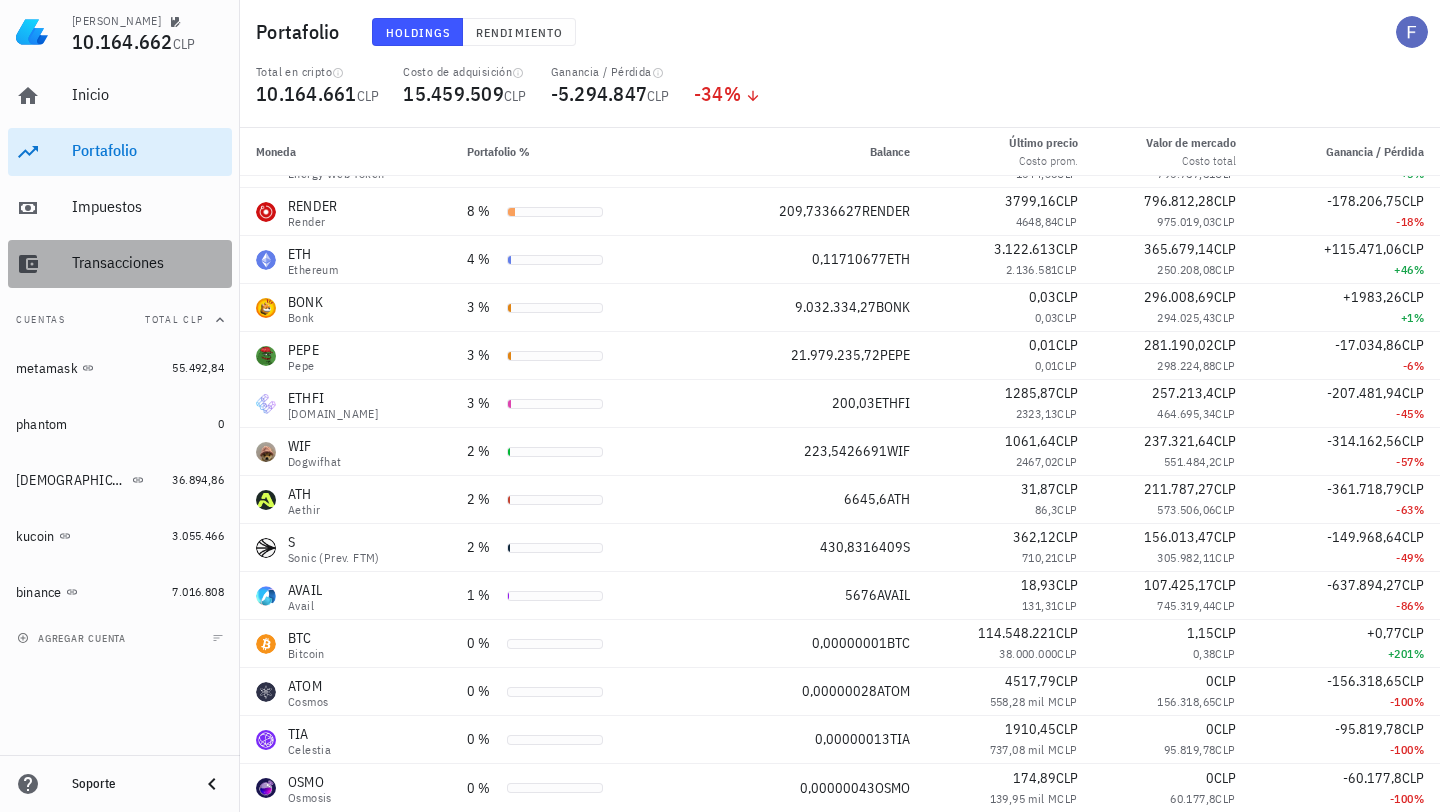 click on "Transacciones" at bounding box center [148, 262] 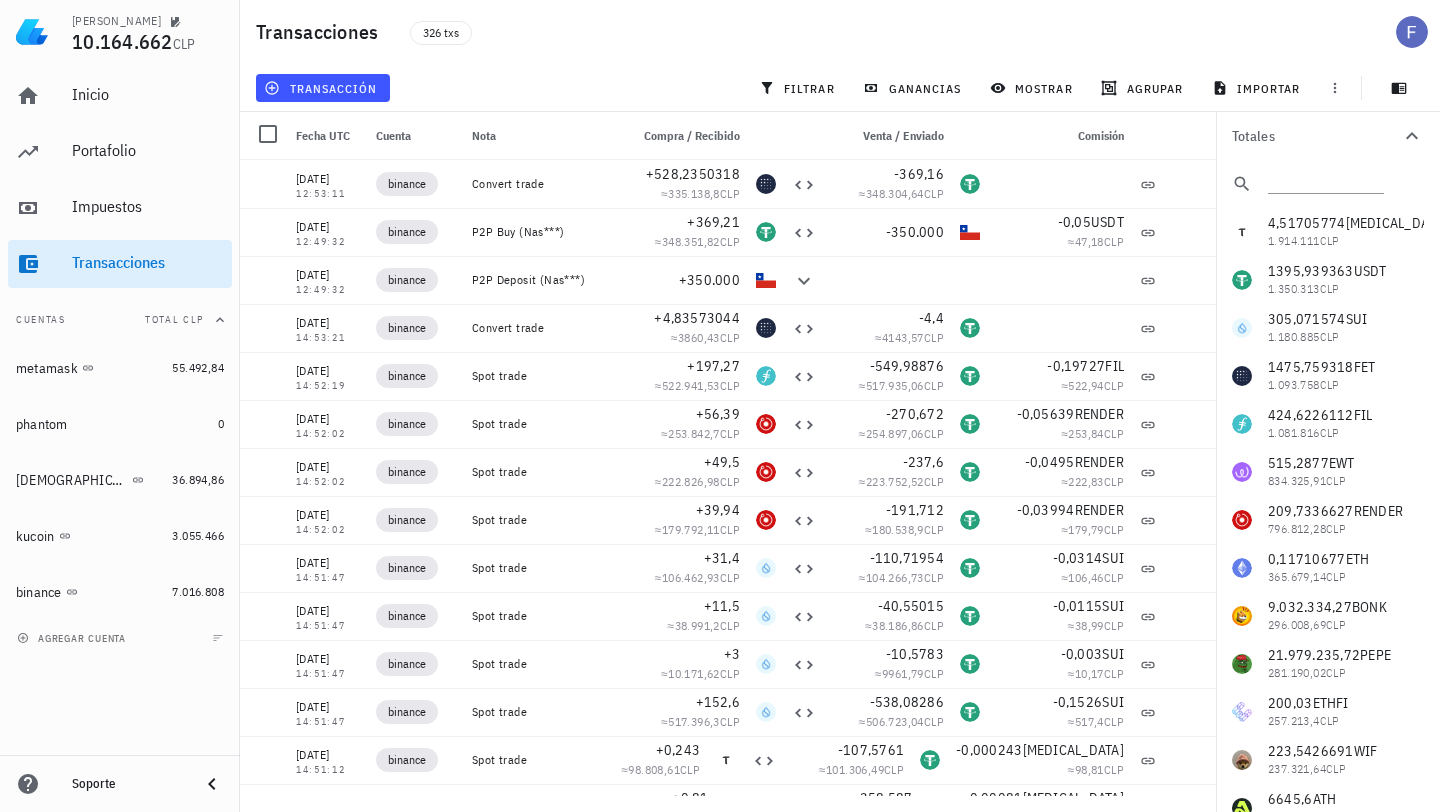 click on "agrupar" at bounding box center [1144, 88] 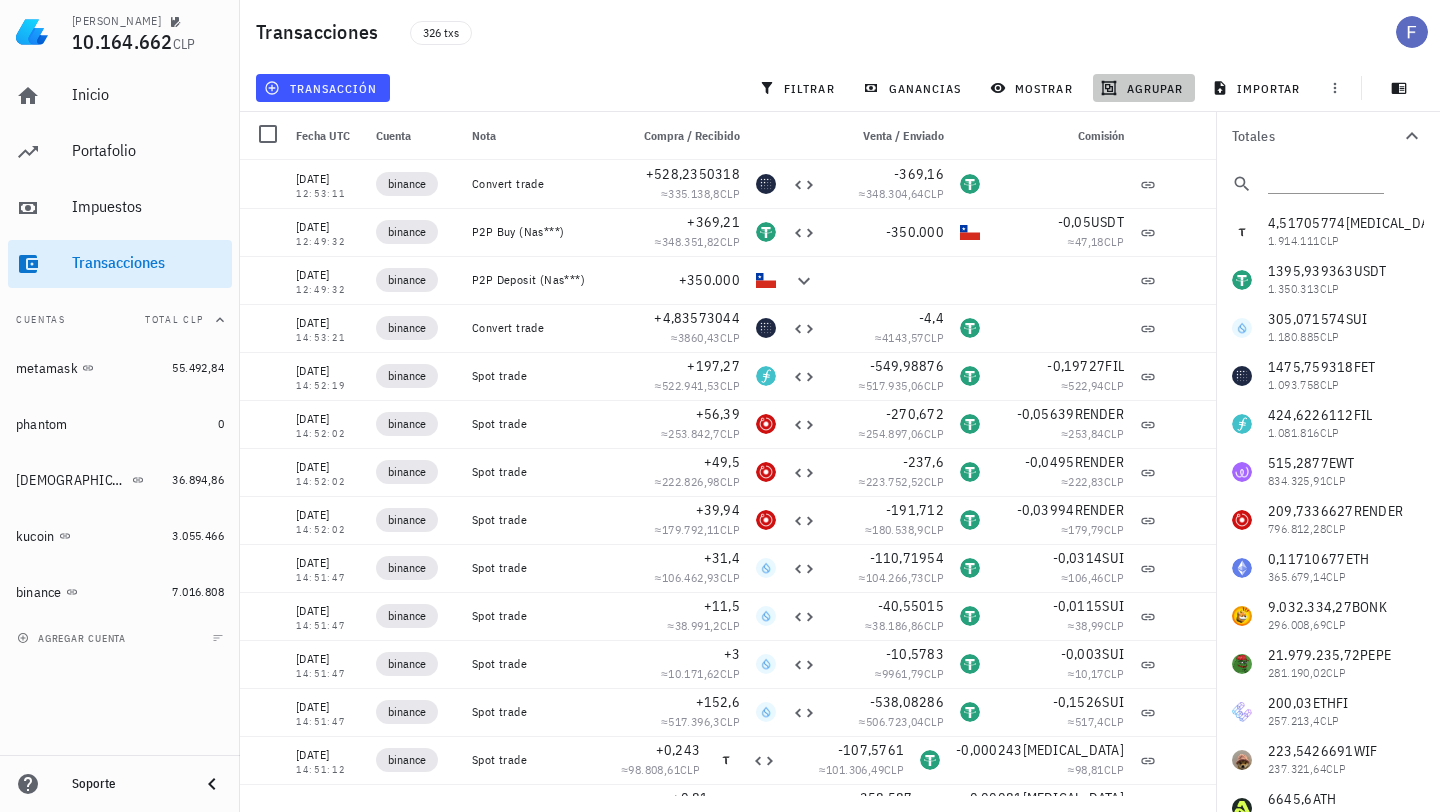 click 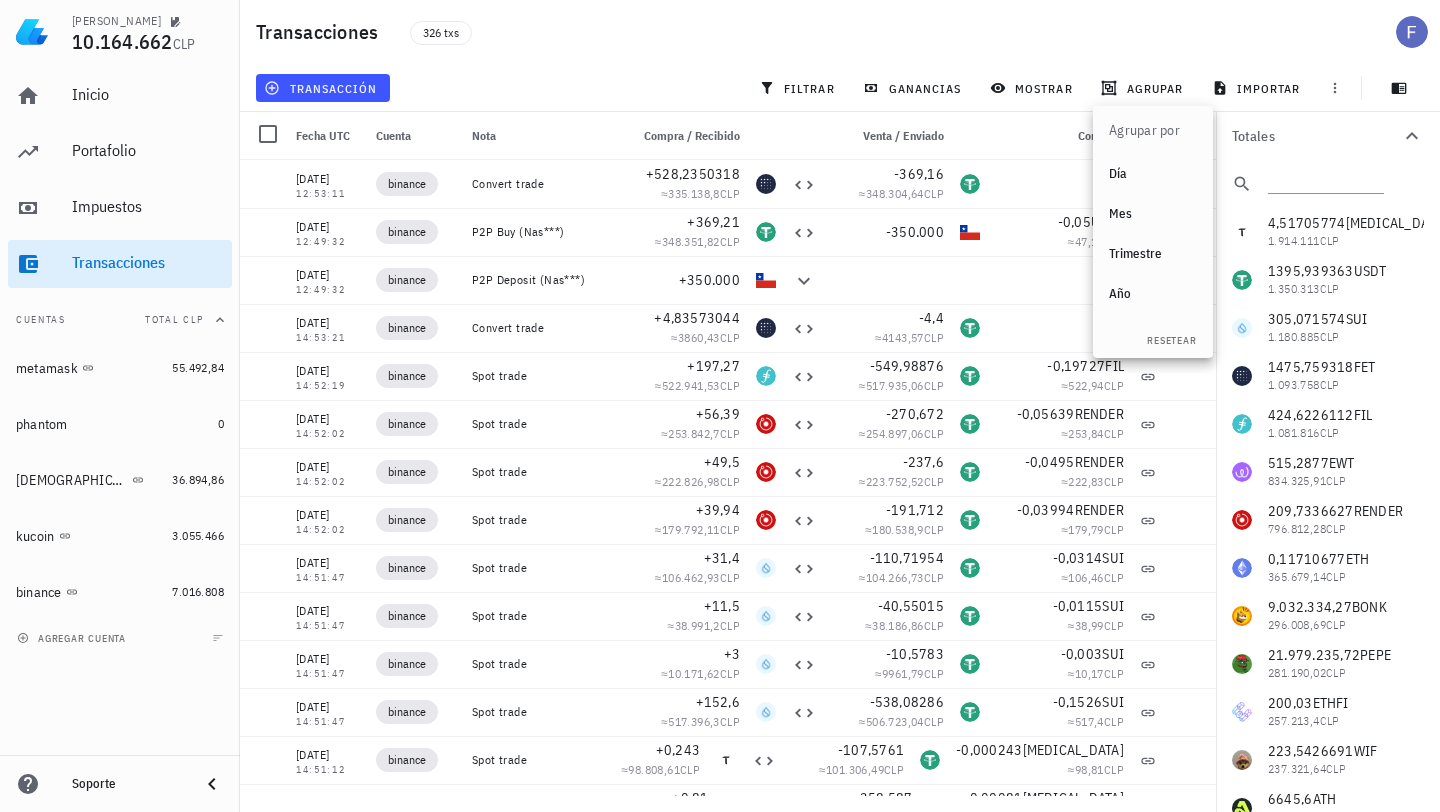 click on "326 txs" at bounding box center (670, 32) 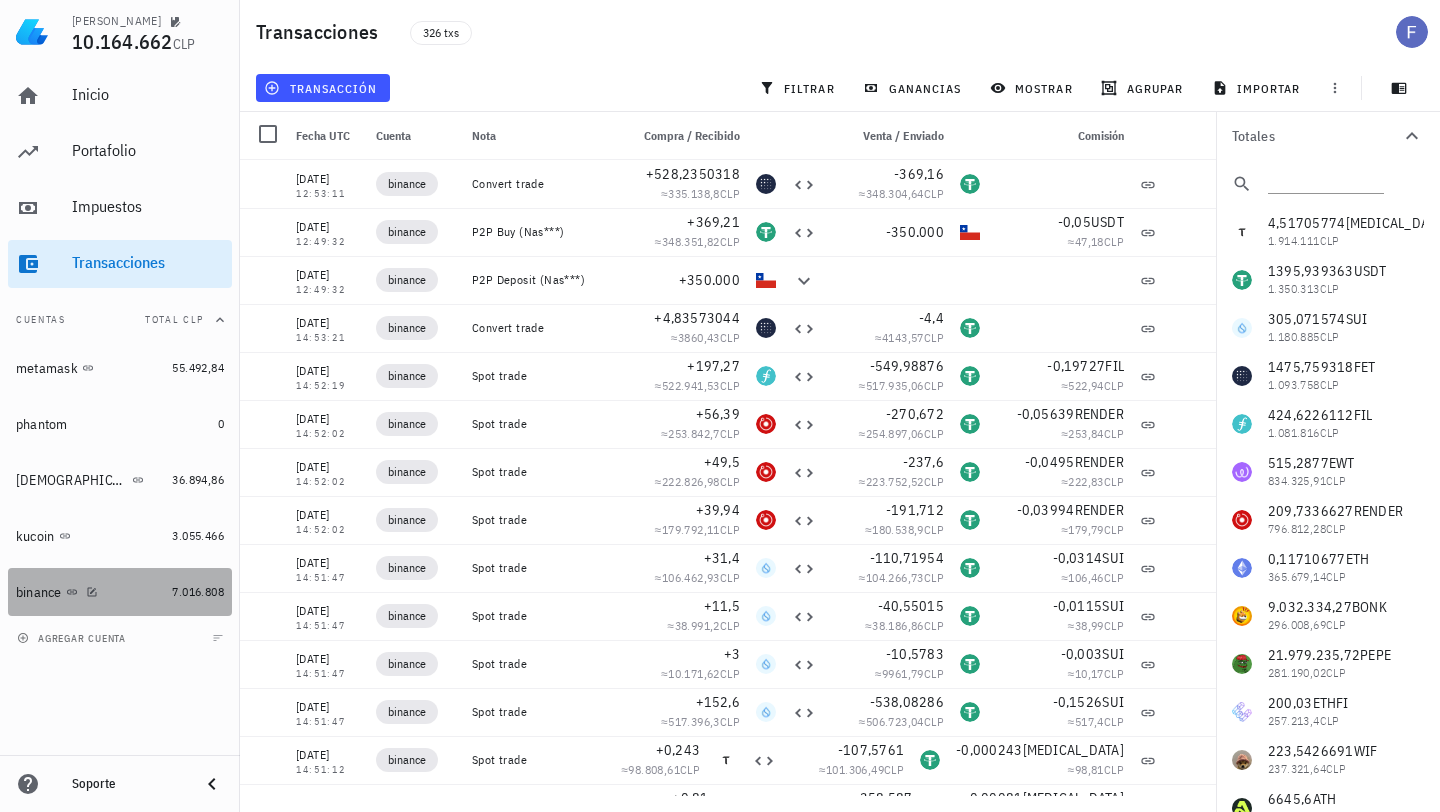 click on "binance" at bounding box center [90, 592] 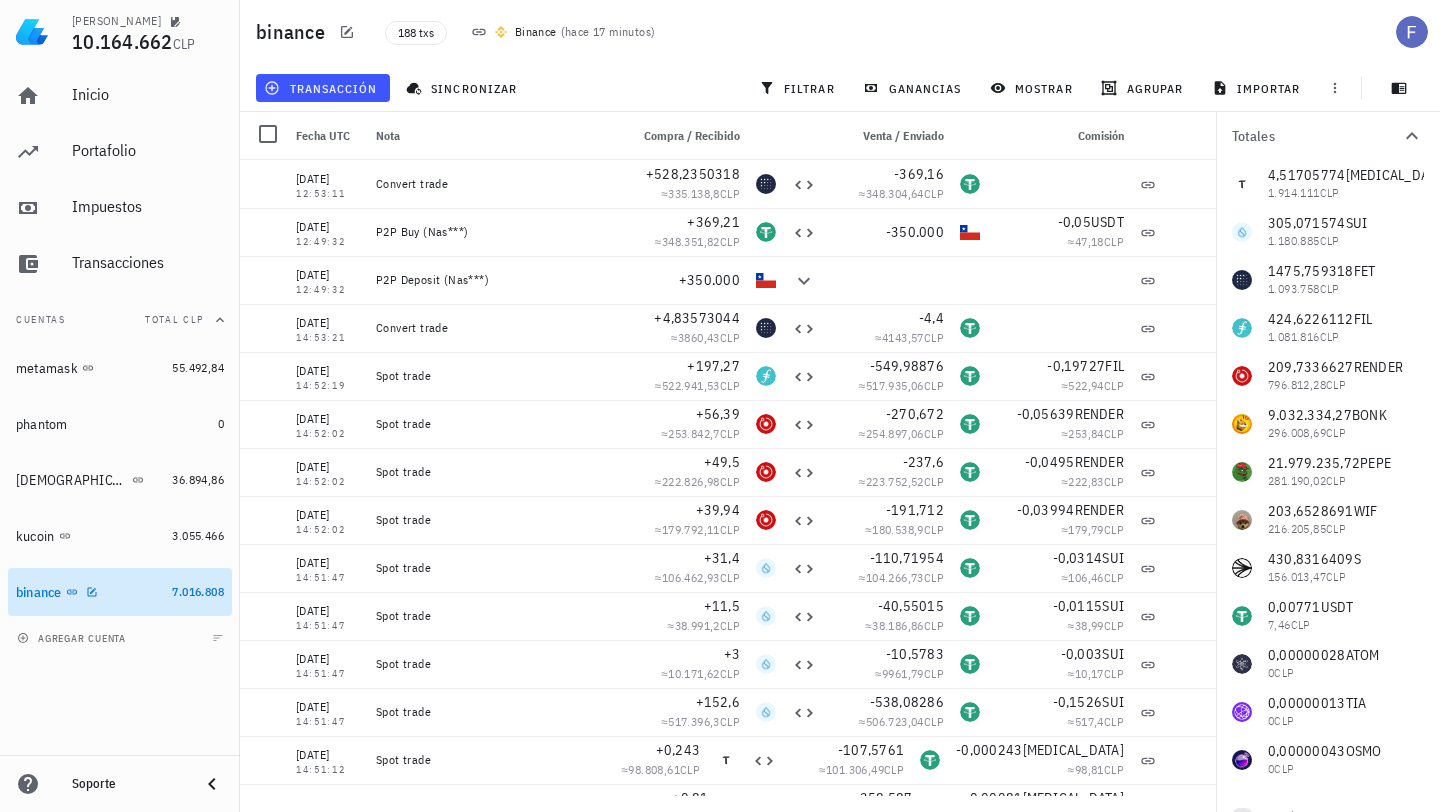click on "binance" at bounding box center [90, 592] 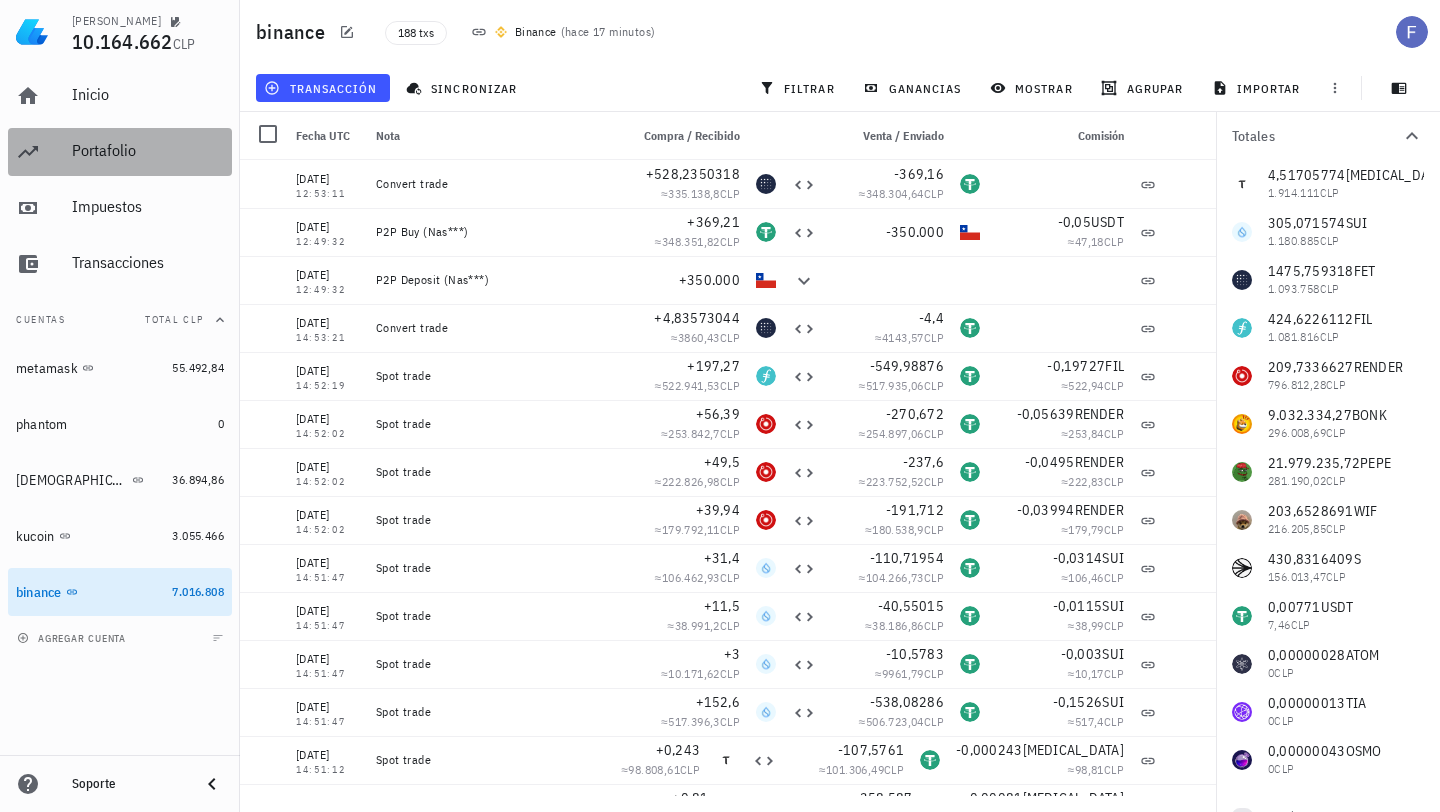 click on "Portafolio" at bounding box center [148, 150] 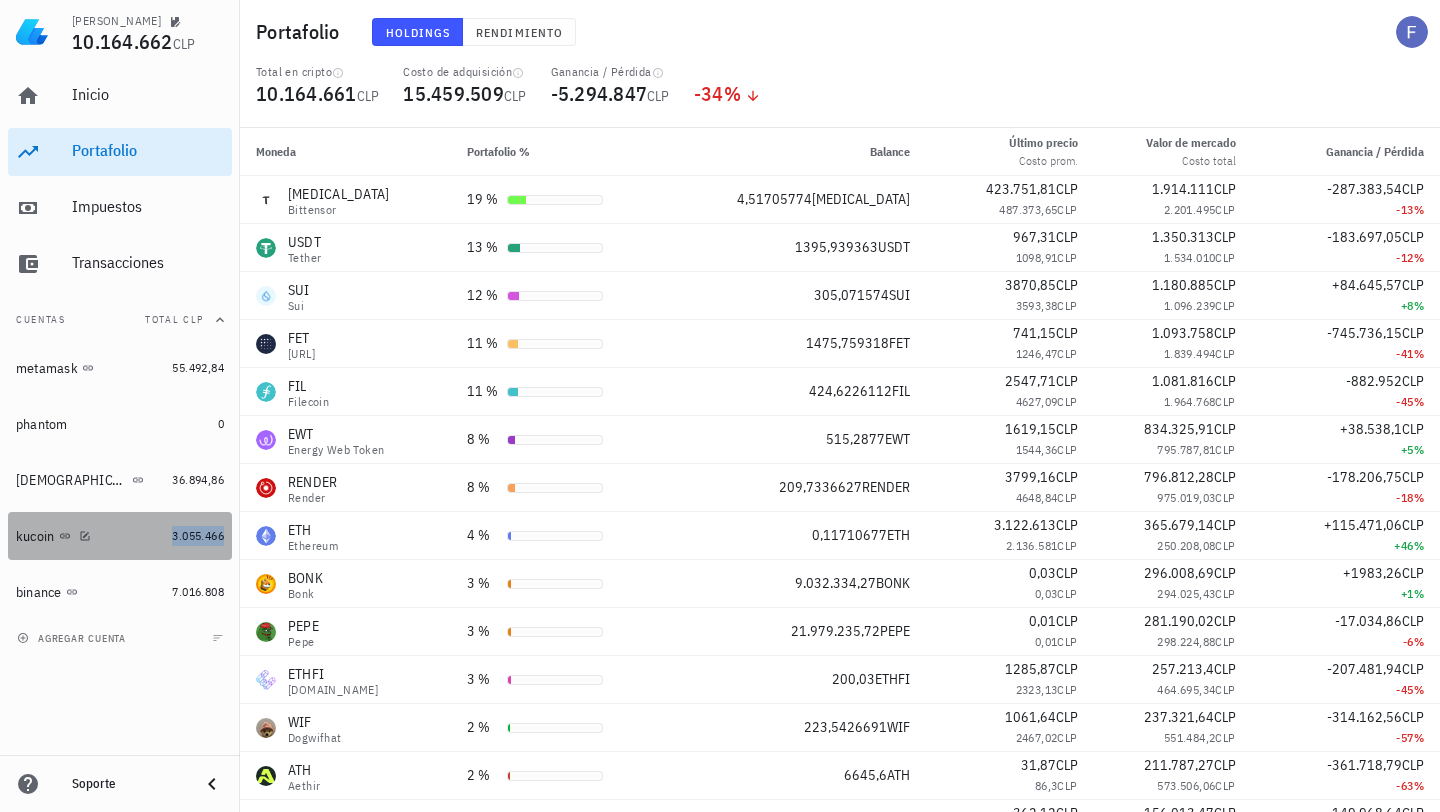 click on "3.055.466" at bounding box center [198, 535] 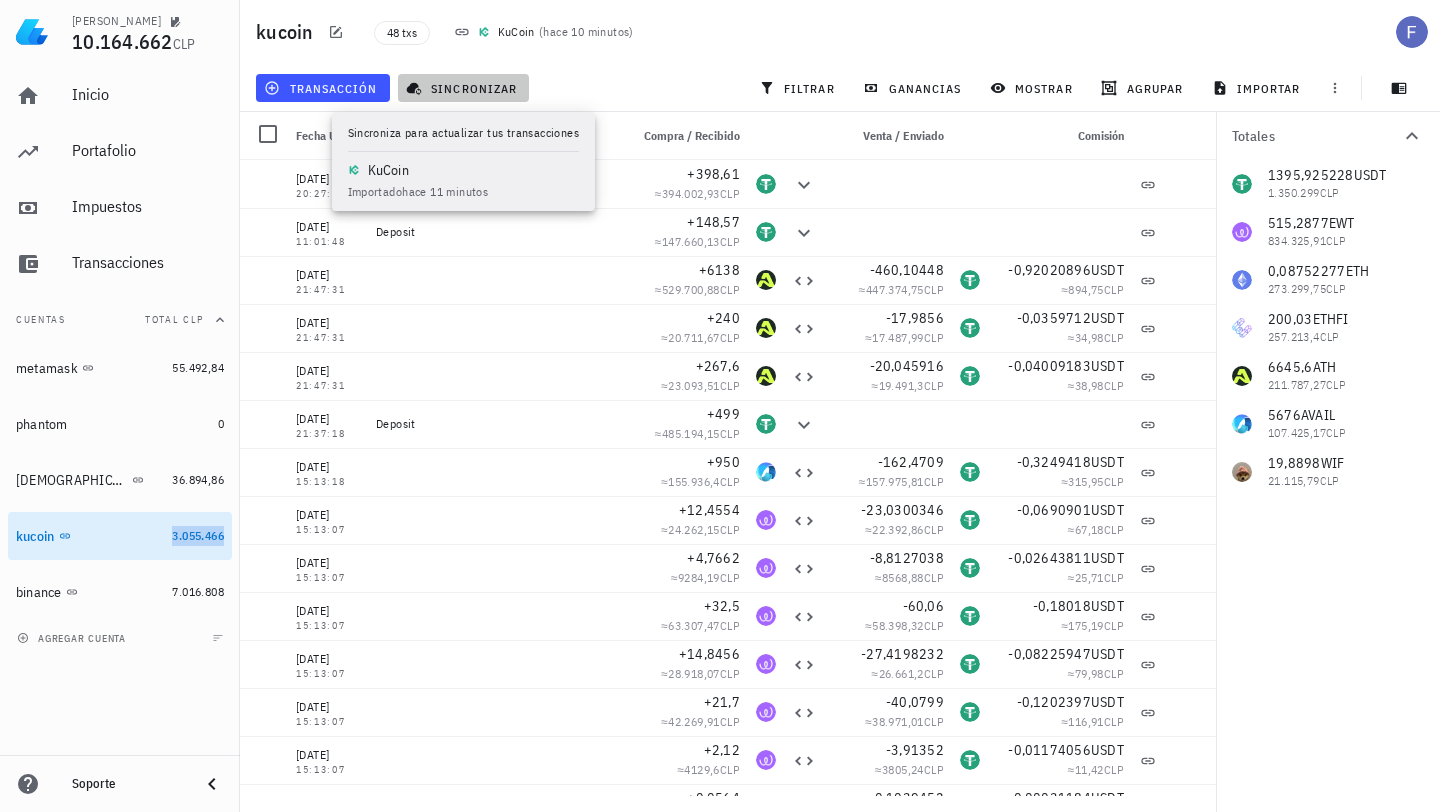 click on "sincronizar" at bounding box center [463, 88] 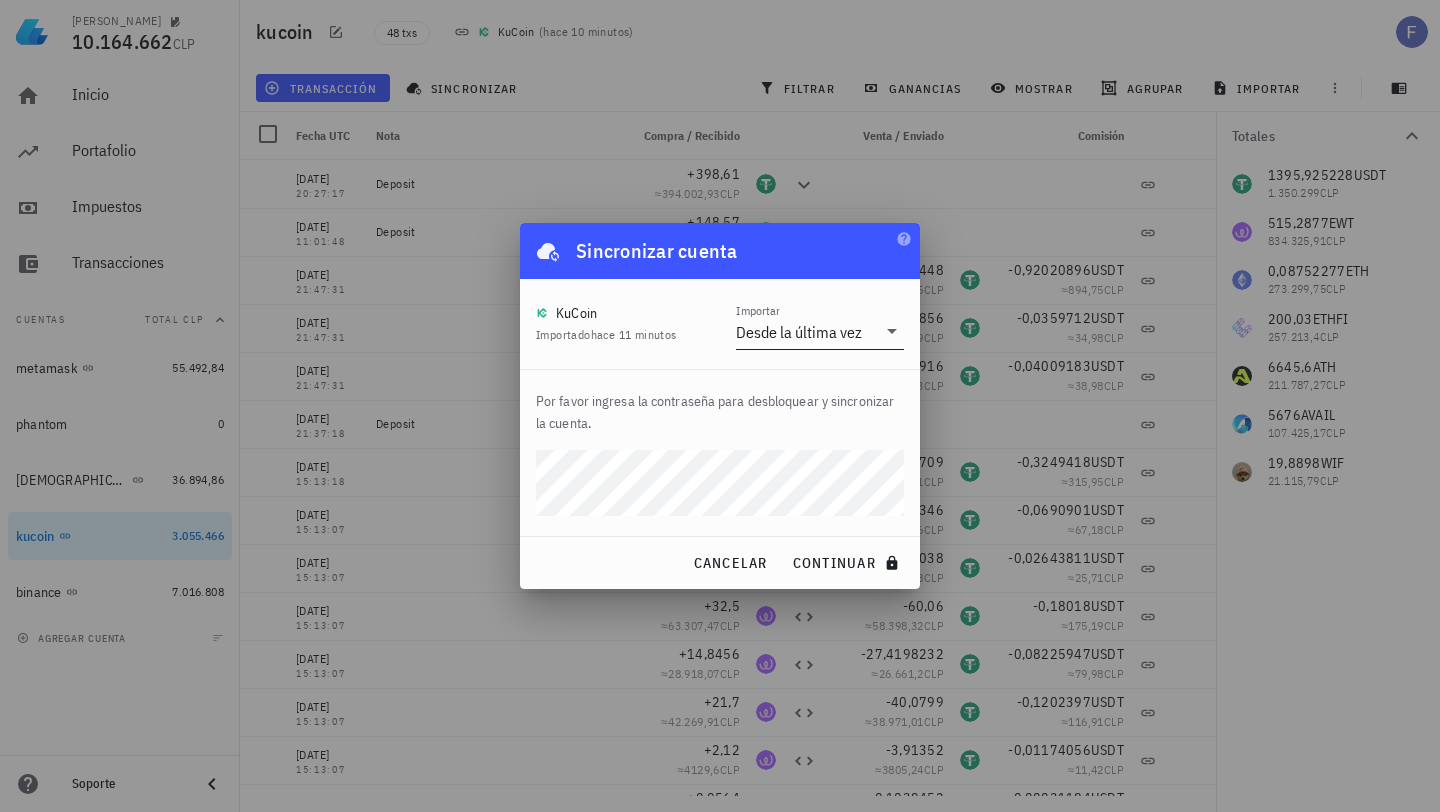 click on "Desde la última vez" at bounding box center [799, 332] 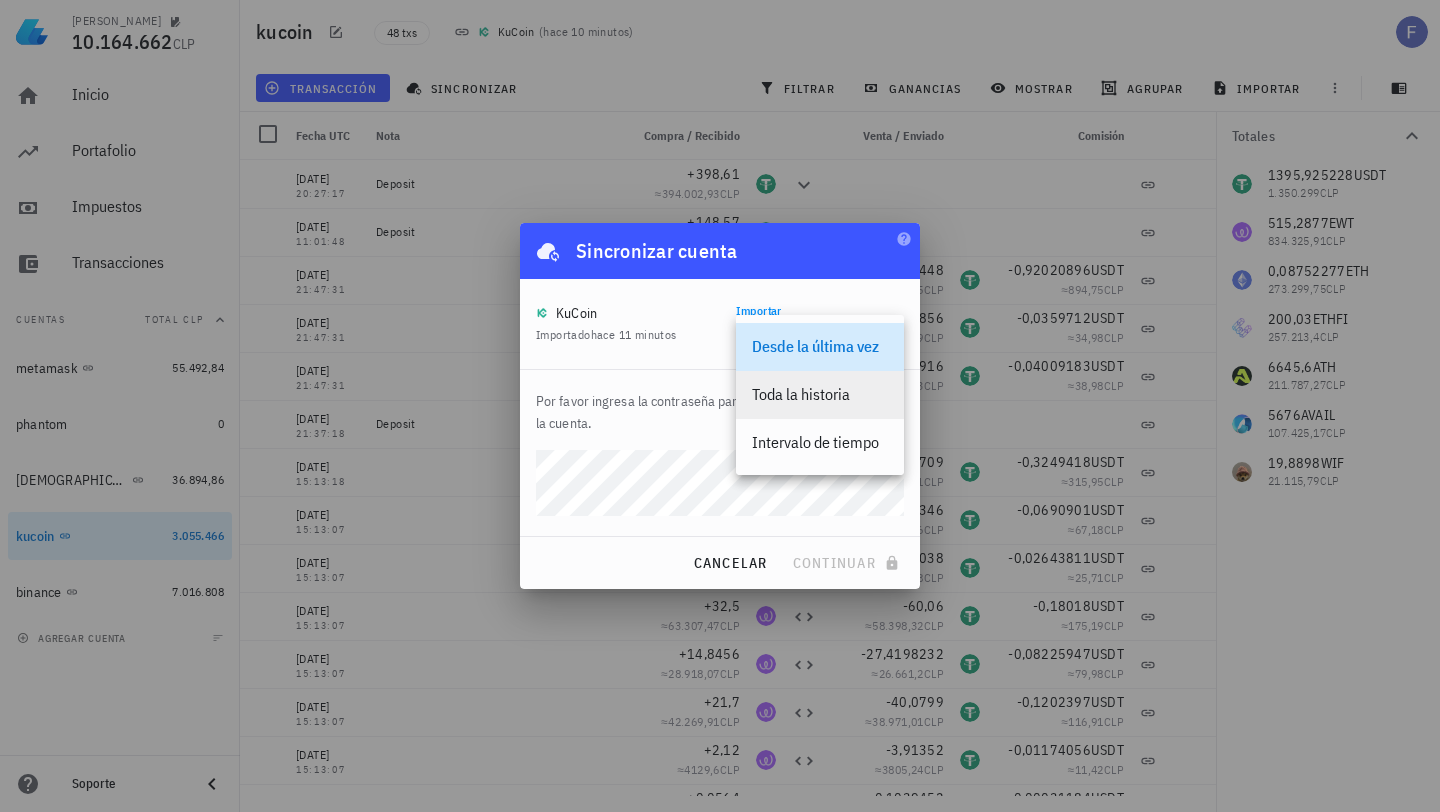 click on "Toda la historia" at bounding box center [820, 394] 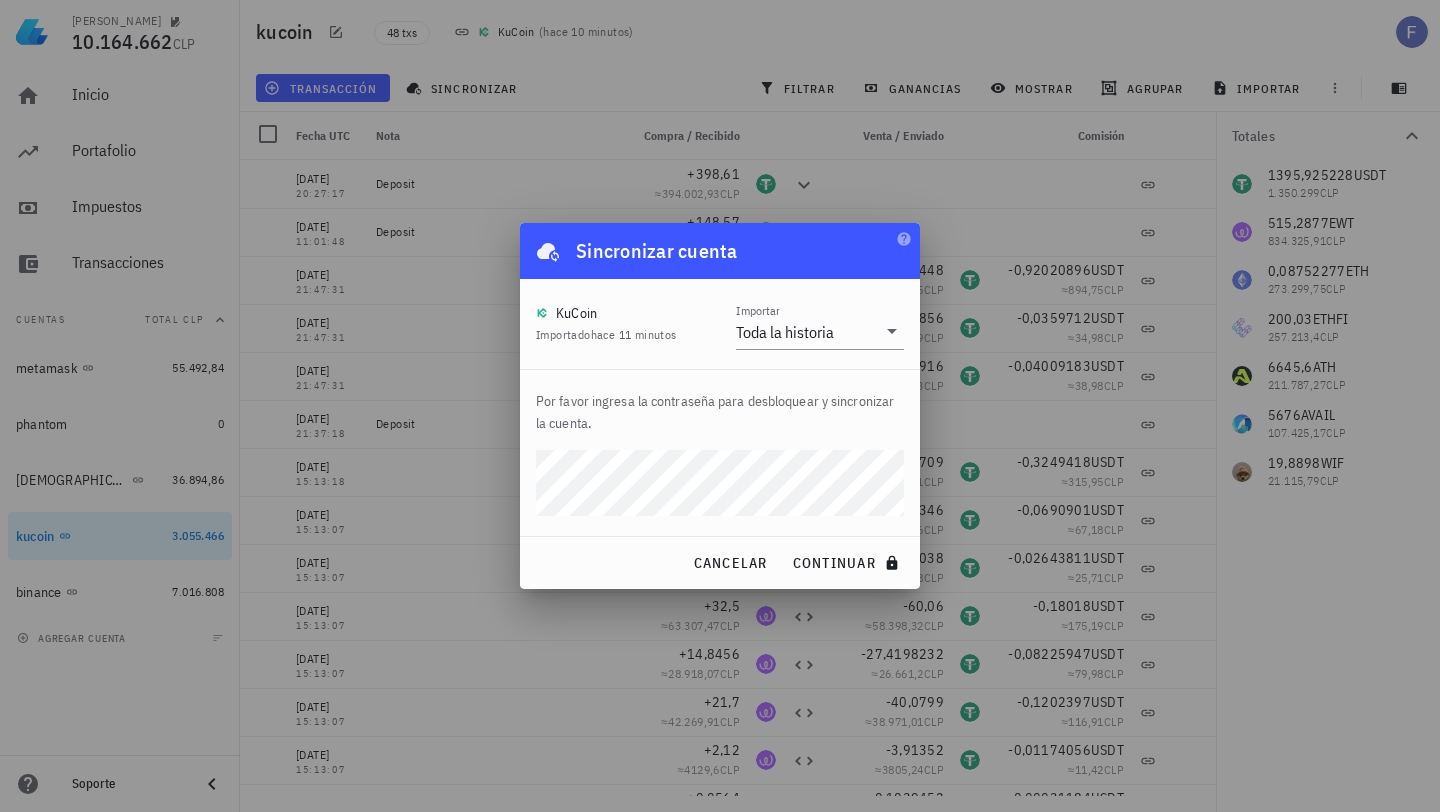 click on "continuar" at bounding box center (848, 563) 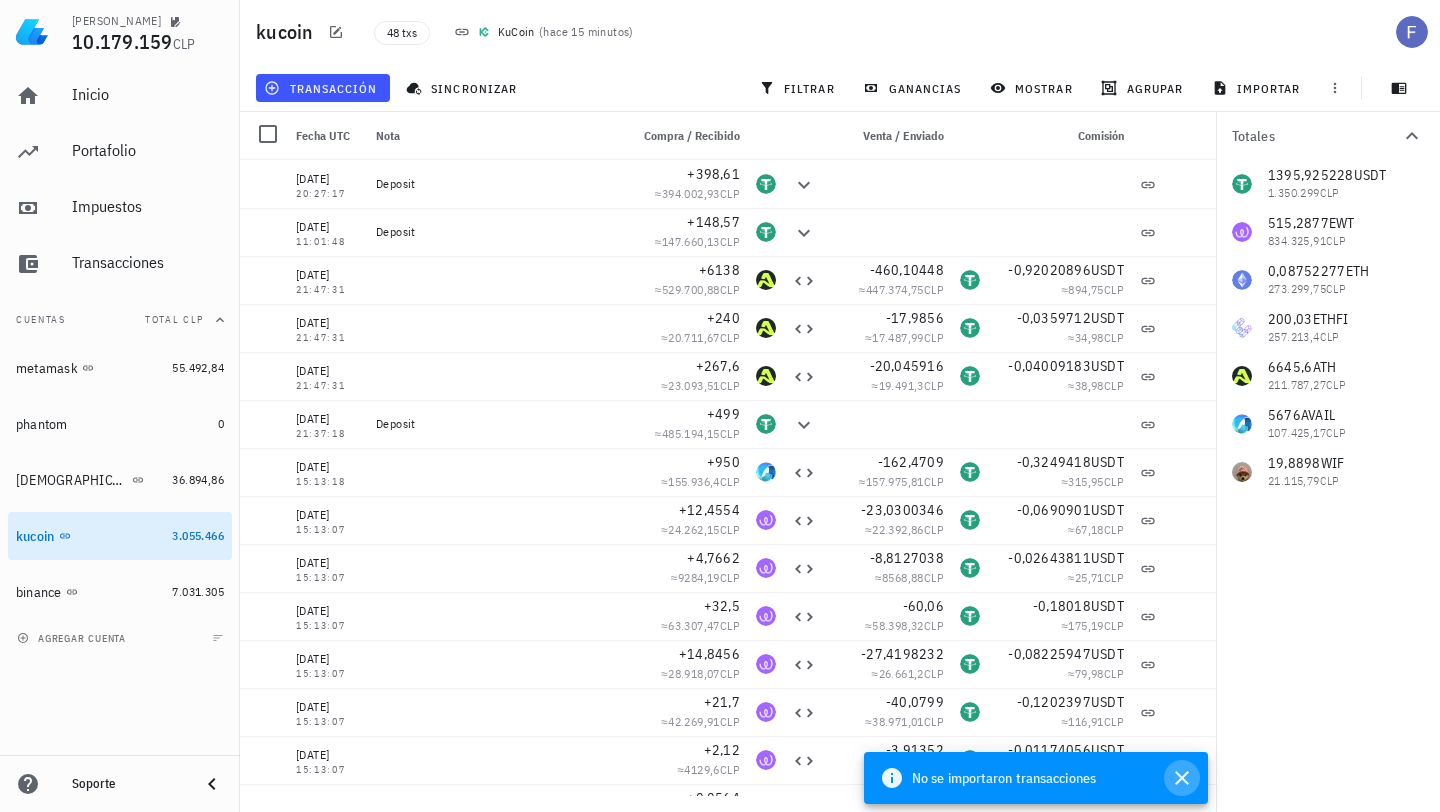 click 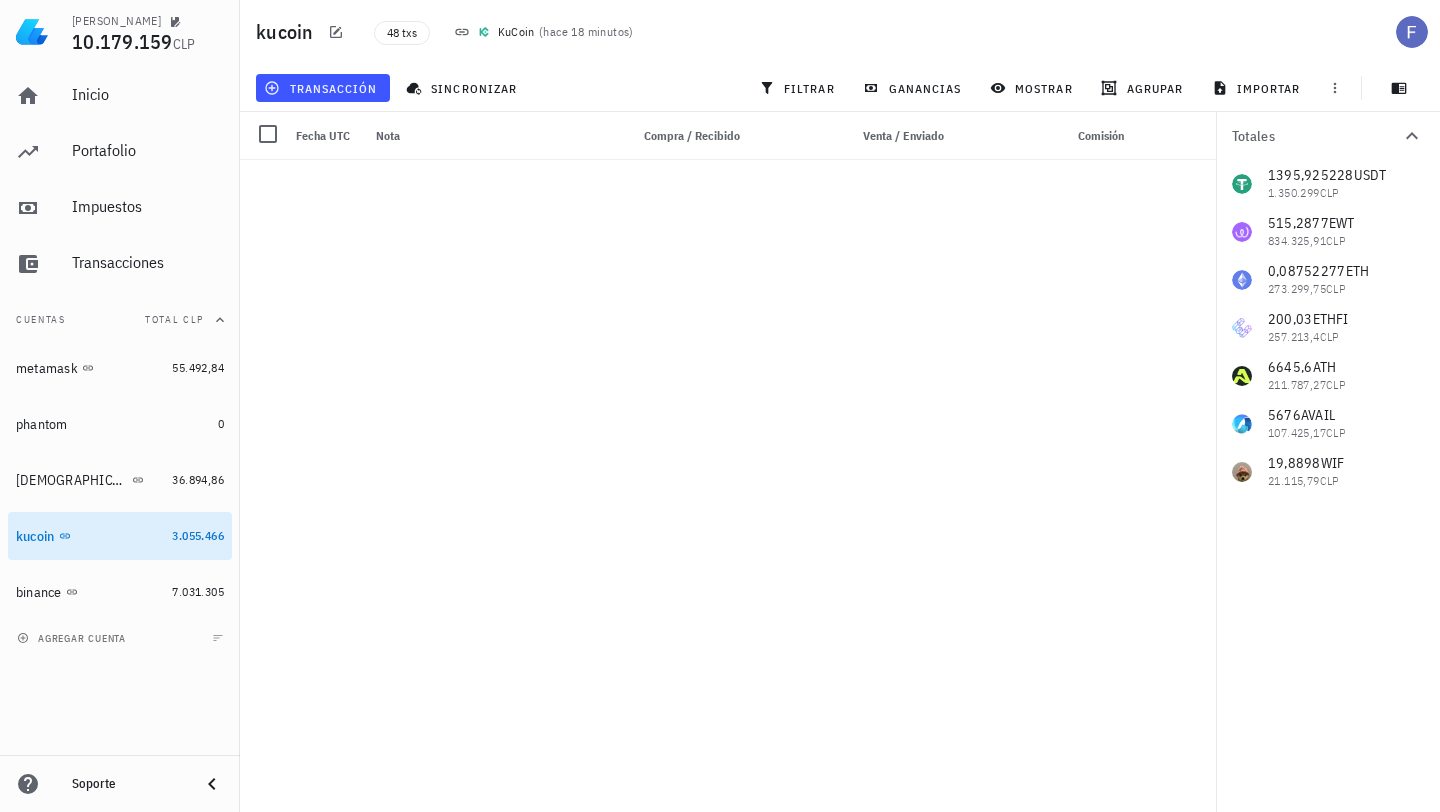 scroll, scrollTop: 0, scrollLeft: 0, axis: both 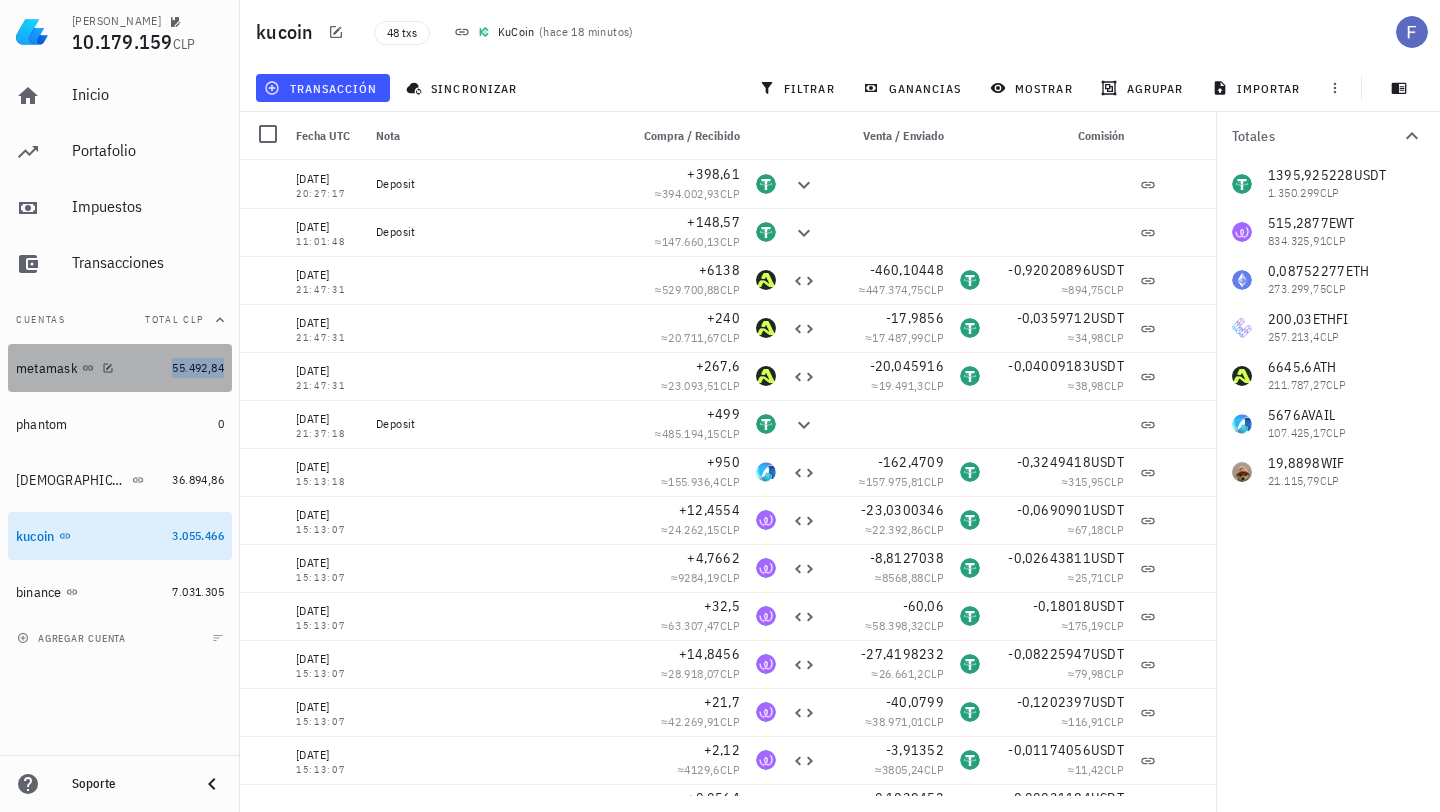 click on "55.492,84" at bounding box center [198, 367] 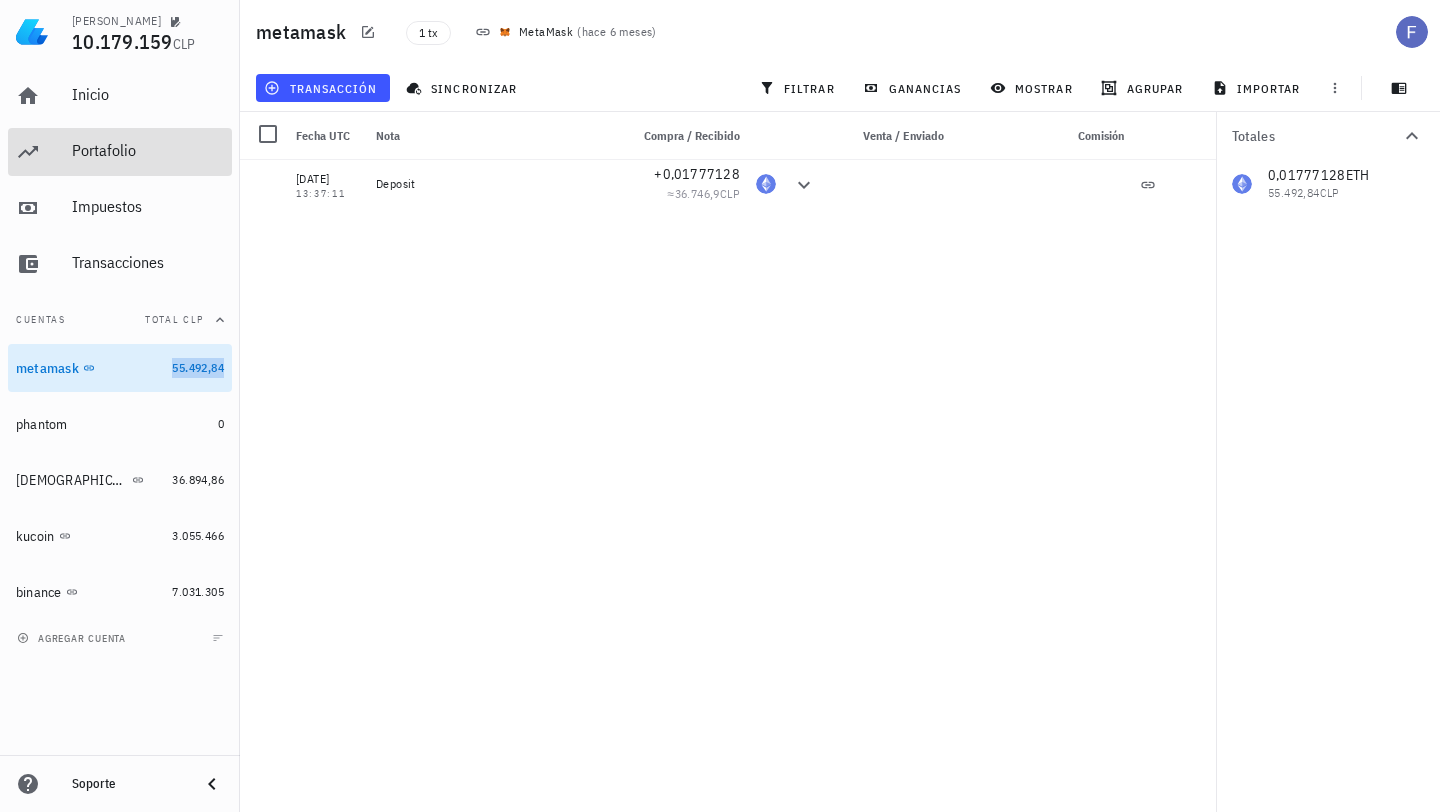 click on "Portafolio" at bounding box center [148, 151] 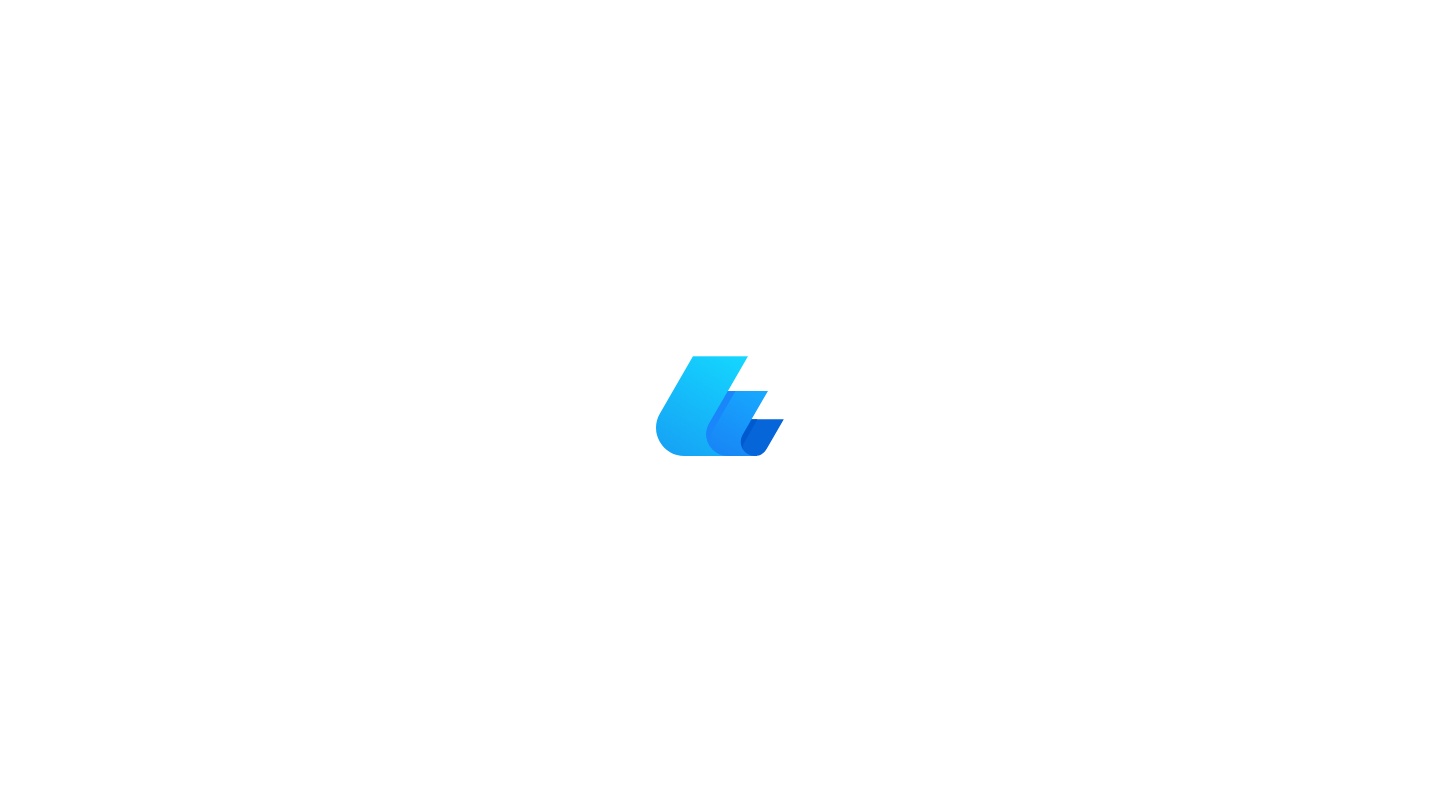 scroll, scrollTop: 0, scrollLeft: 0, axis: both 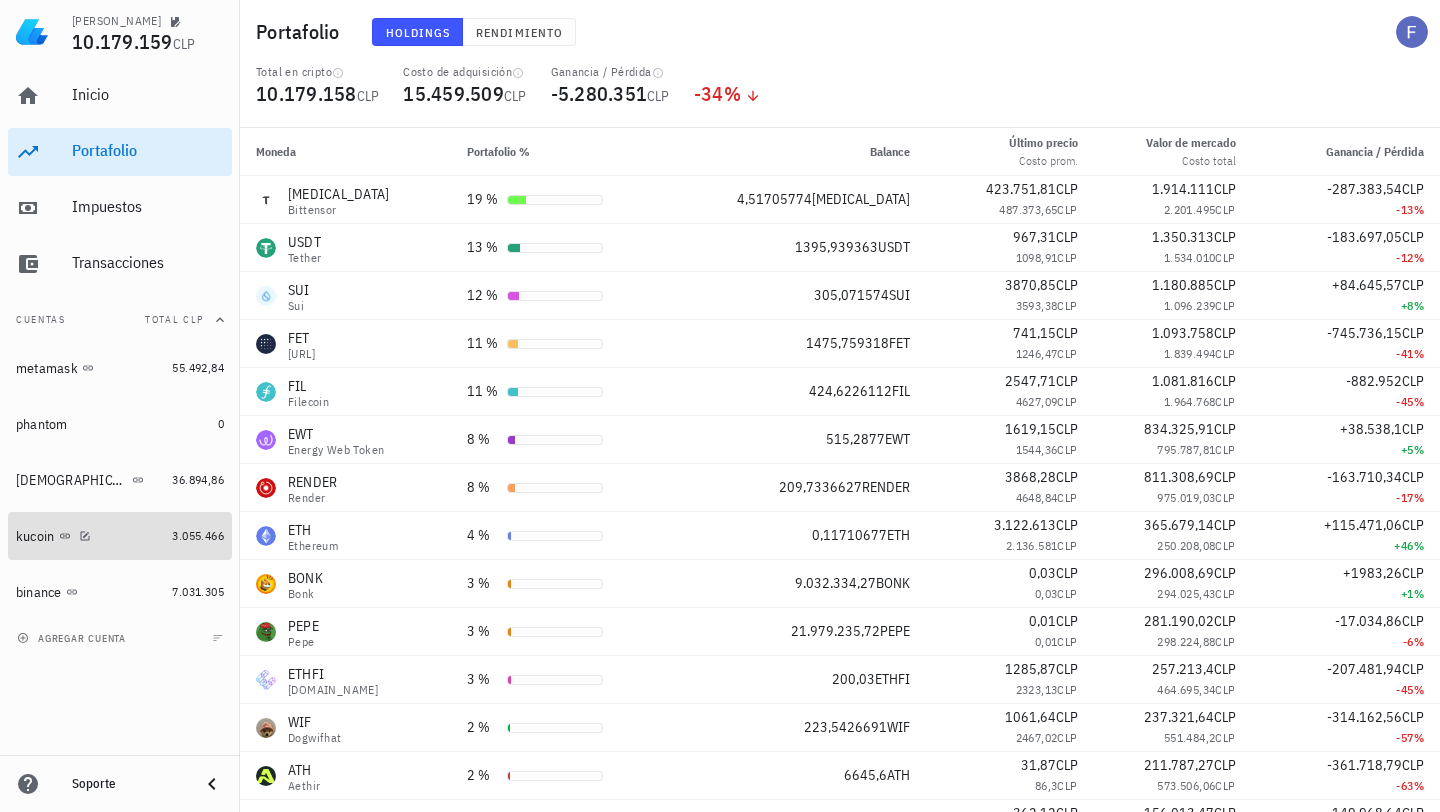 click on "kucoin" at bounding box center [90, 536] 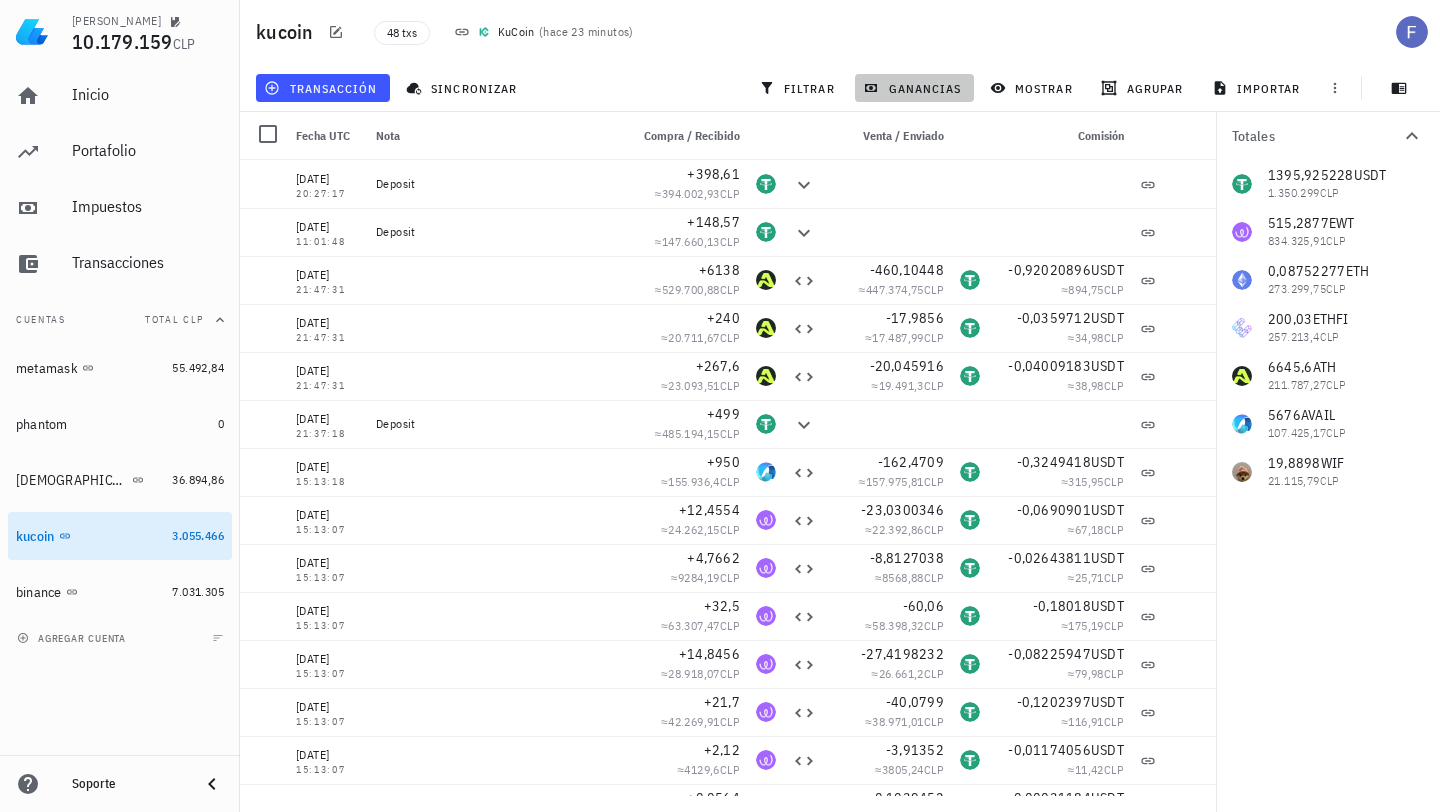 click on "ganancias" at bounding box center [914, 88] 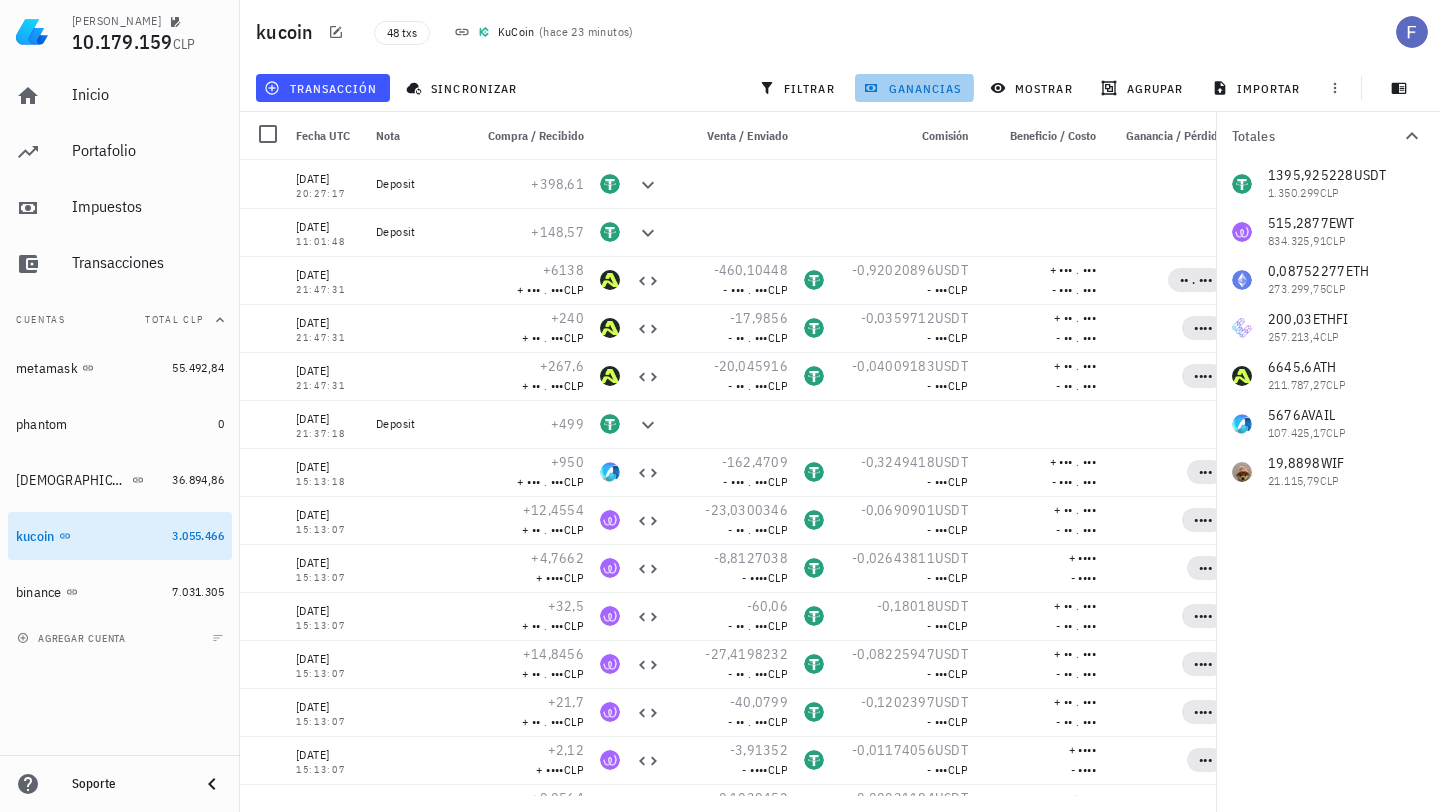 click on "ganancias" at bounding box center [914, 88] 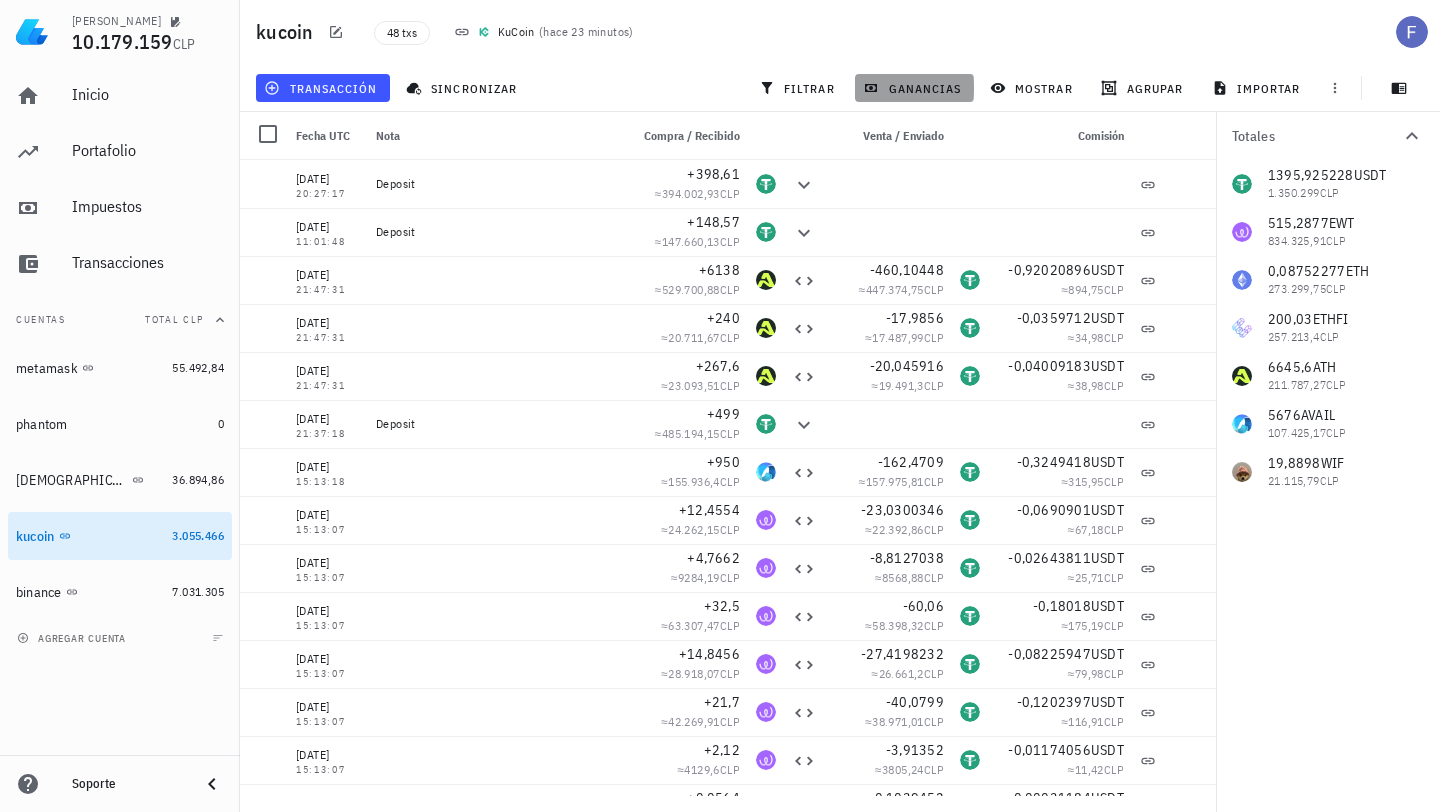 click on "ganancias" at bounding box center [914, 88] 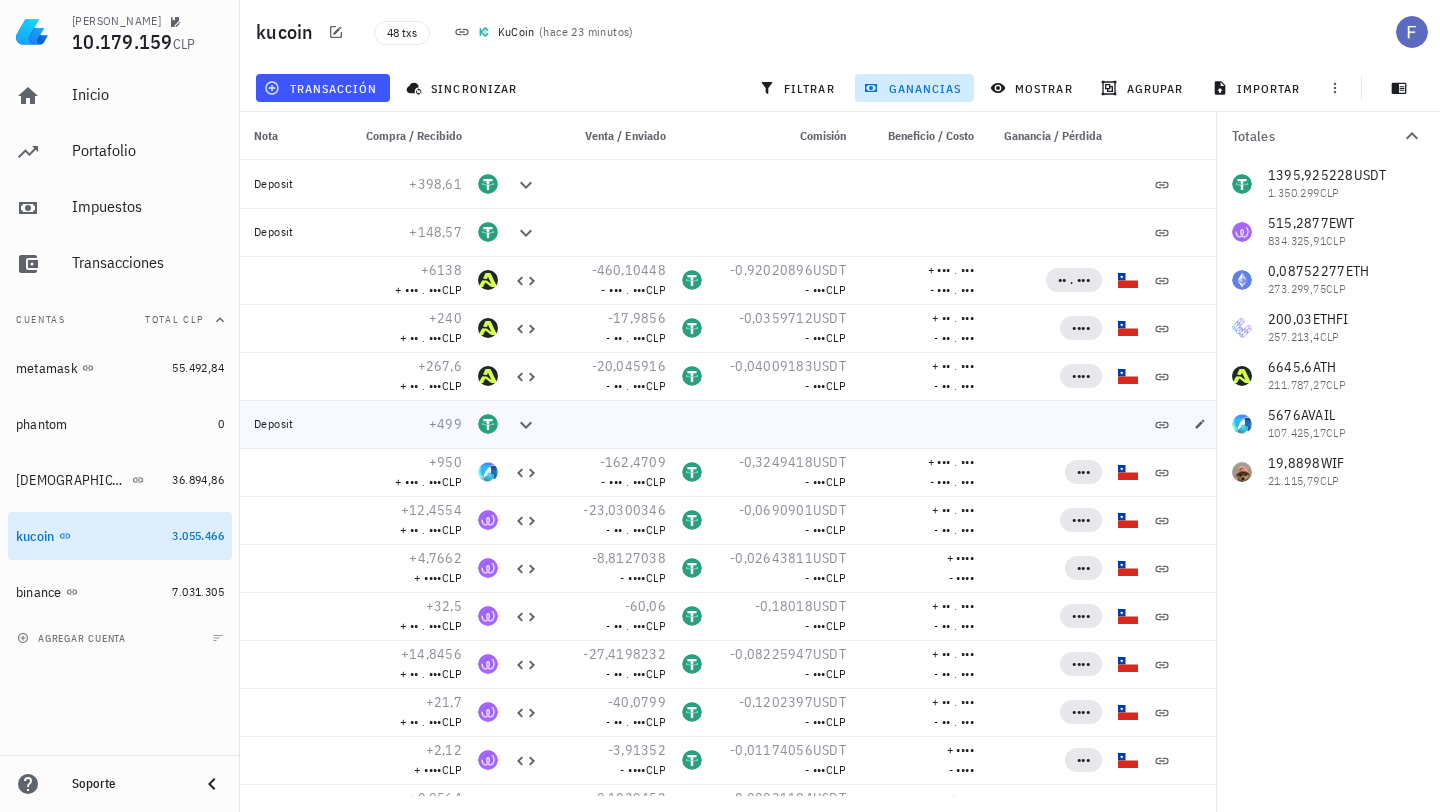 scroll, scrollTop: 0, scrollLeft: 136, axis: horizontal 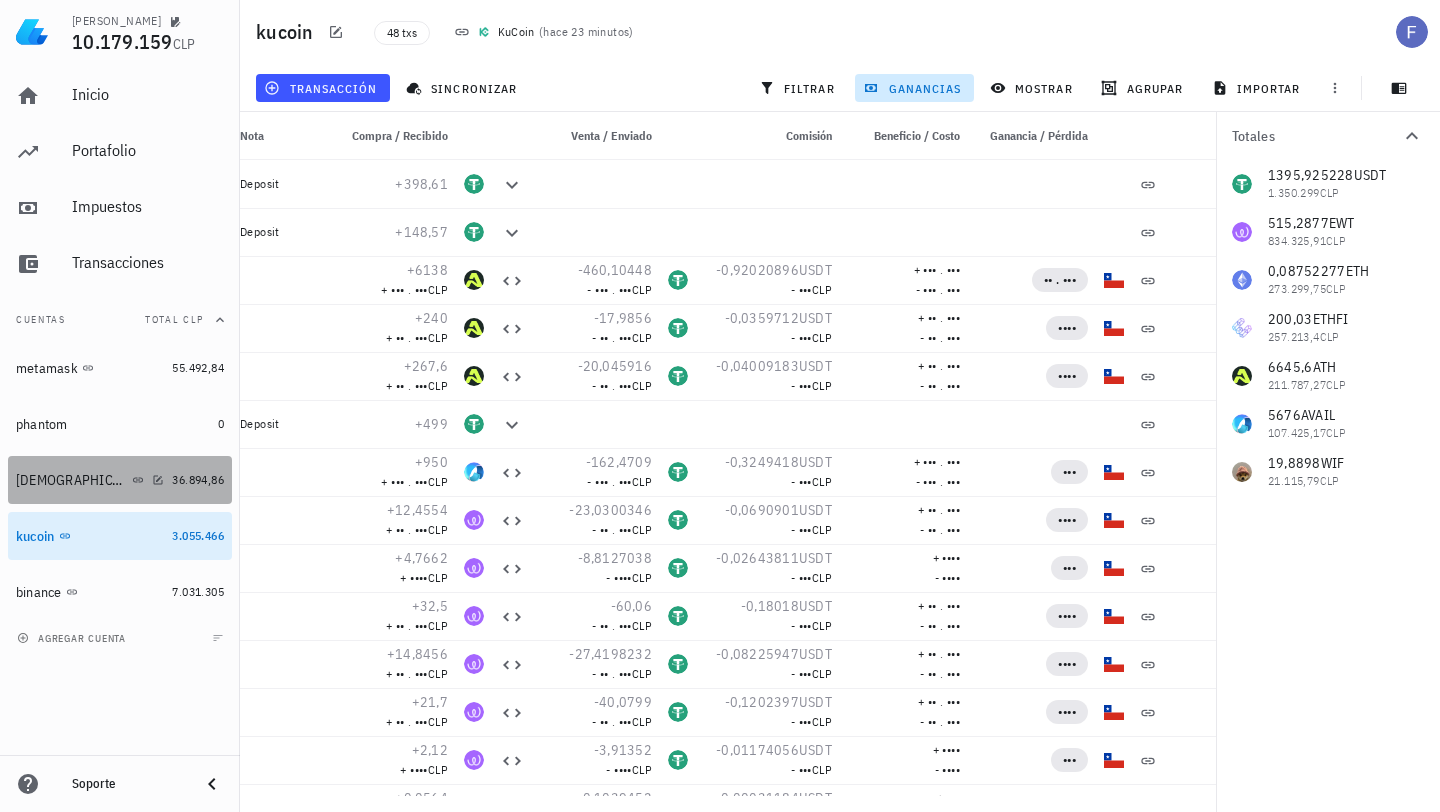 click on "[DEMOGRAPHIC_DATA]" at bounding box center (90, 480) 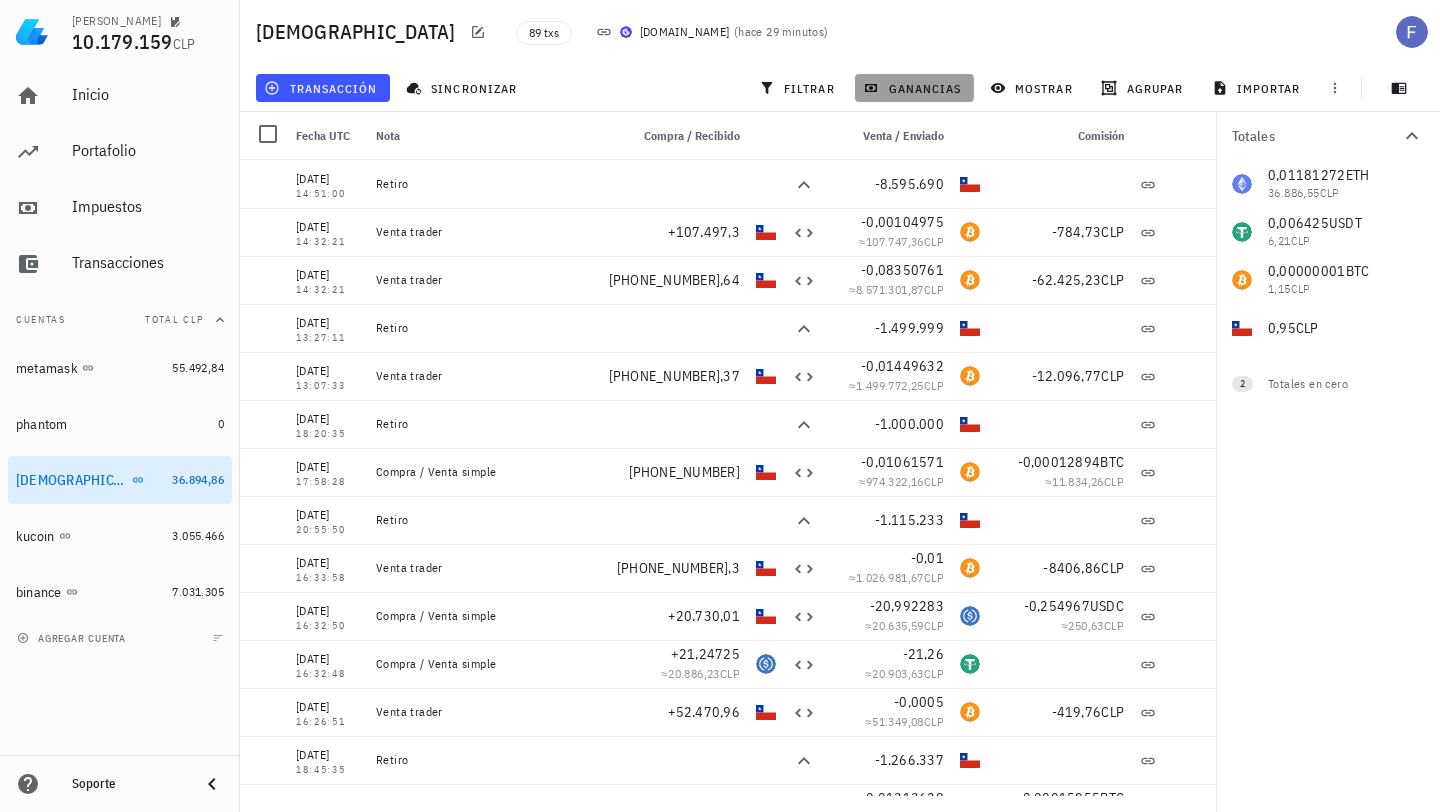 click on "ganancias" at bounding box center [914, 88] 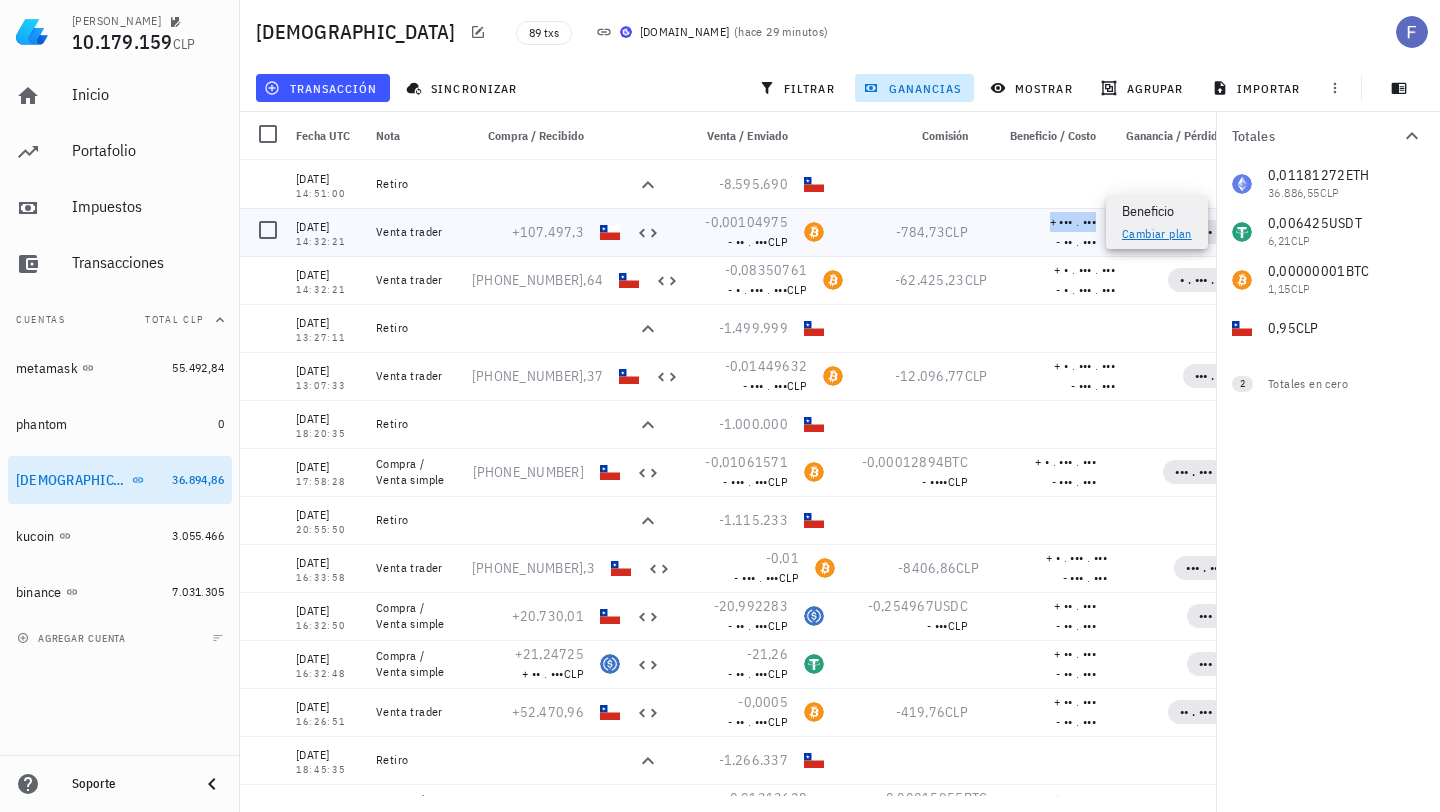 click on "+
••• .
•••" at bounding box center (1073, 221) 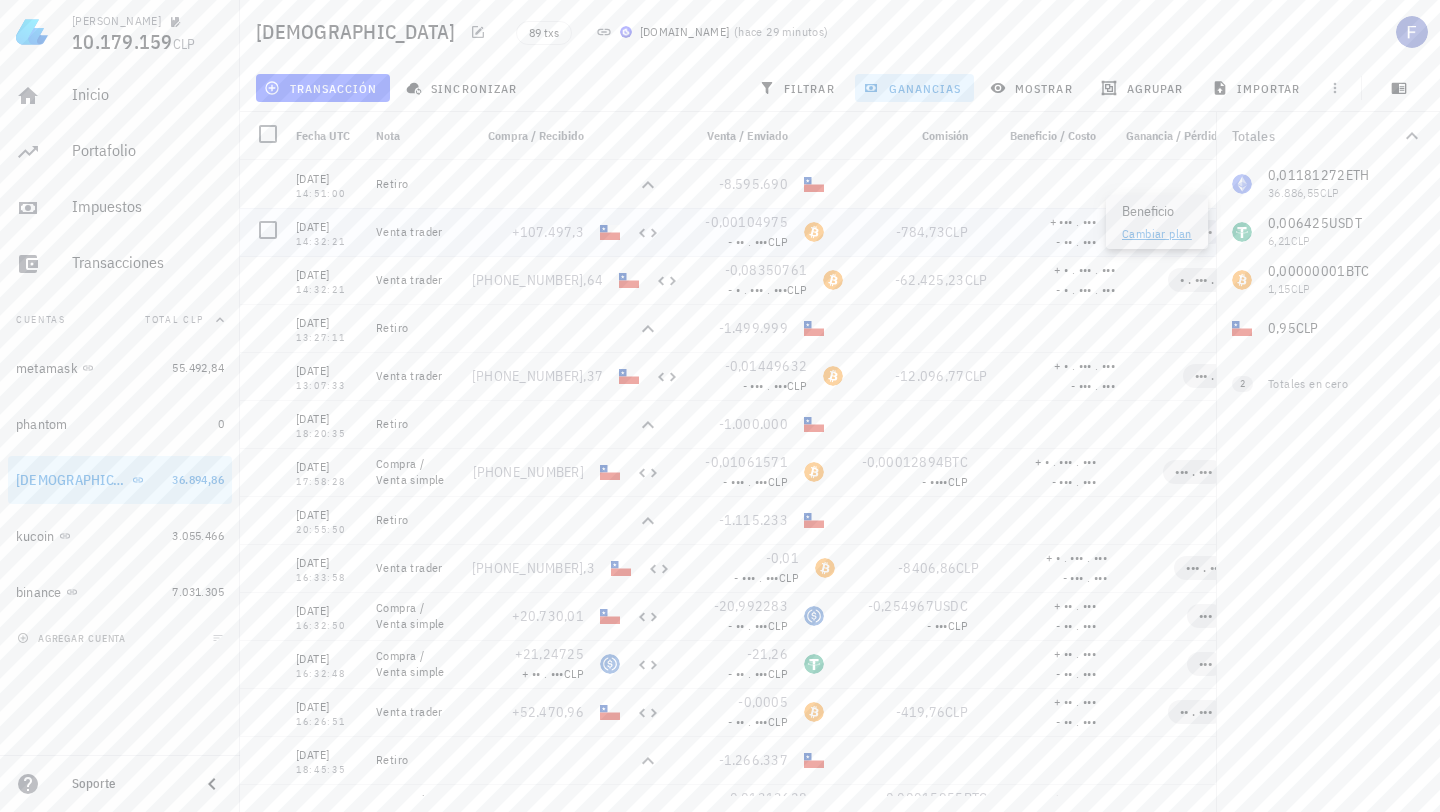 click on "+
••• .
•••" at bounding box center (1040, 222) 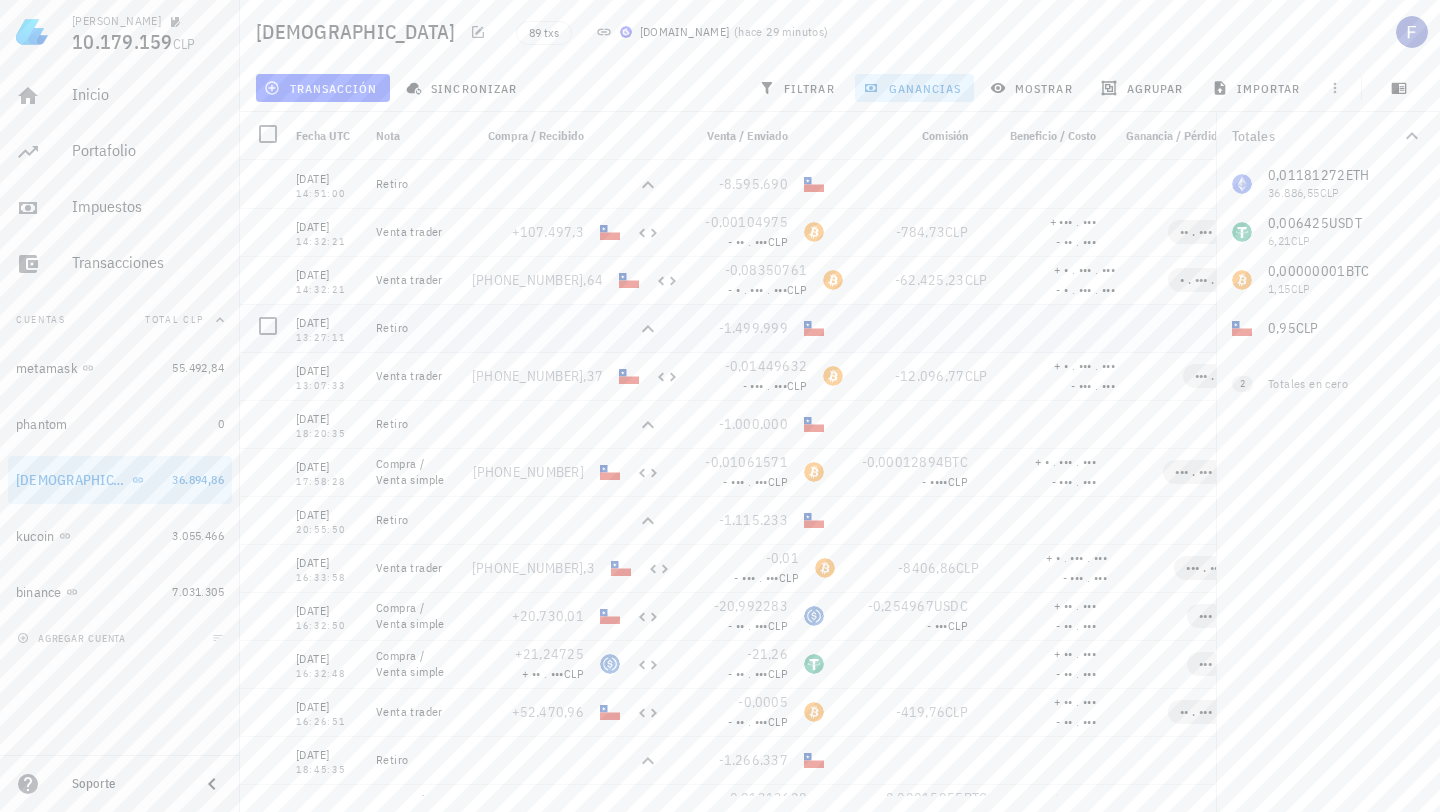 click at bounding box center [904, 328] 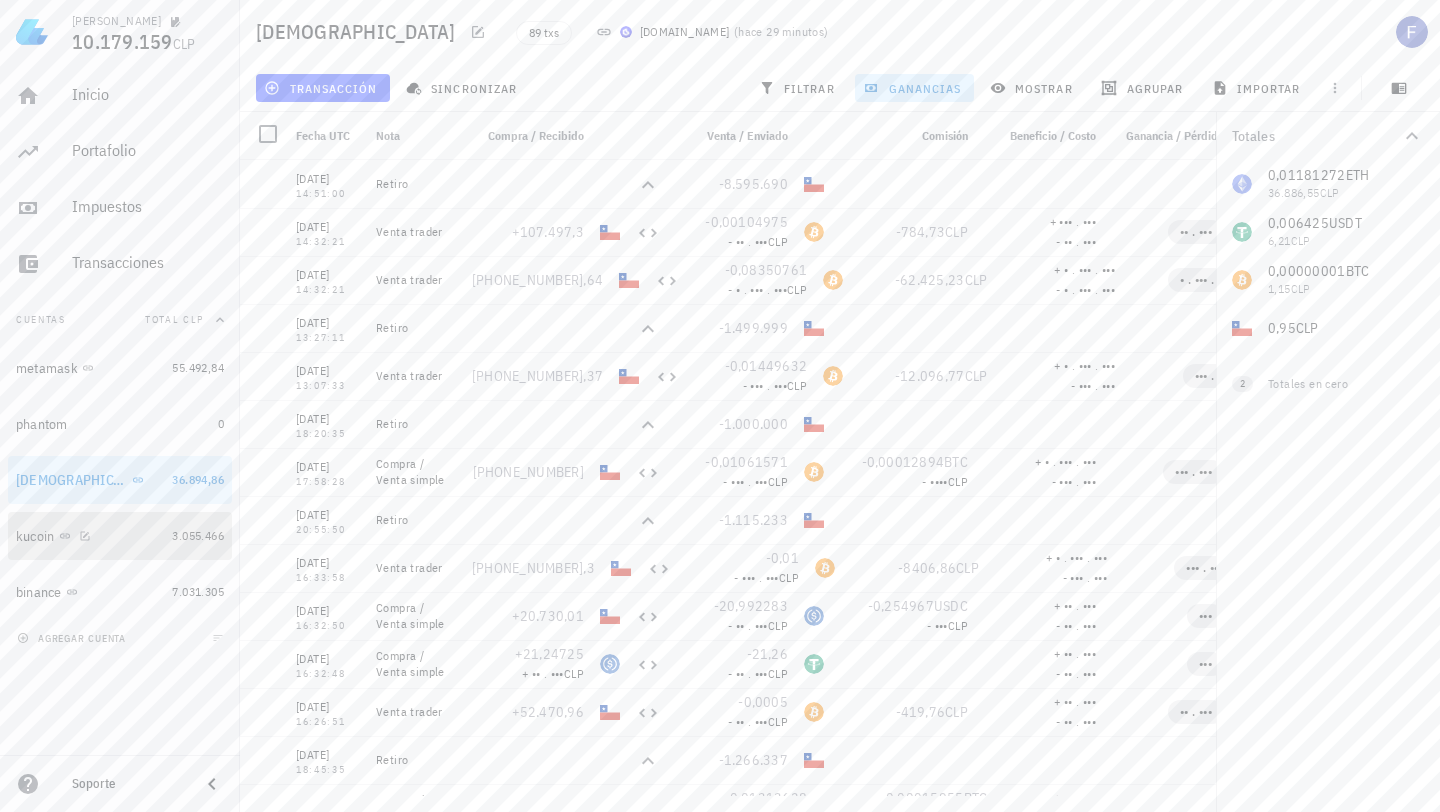 click on "kucoin" at bounding box center (90, 536) 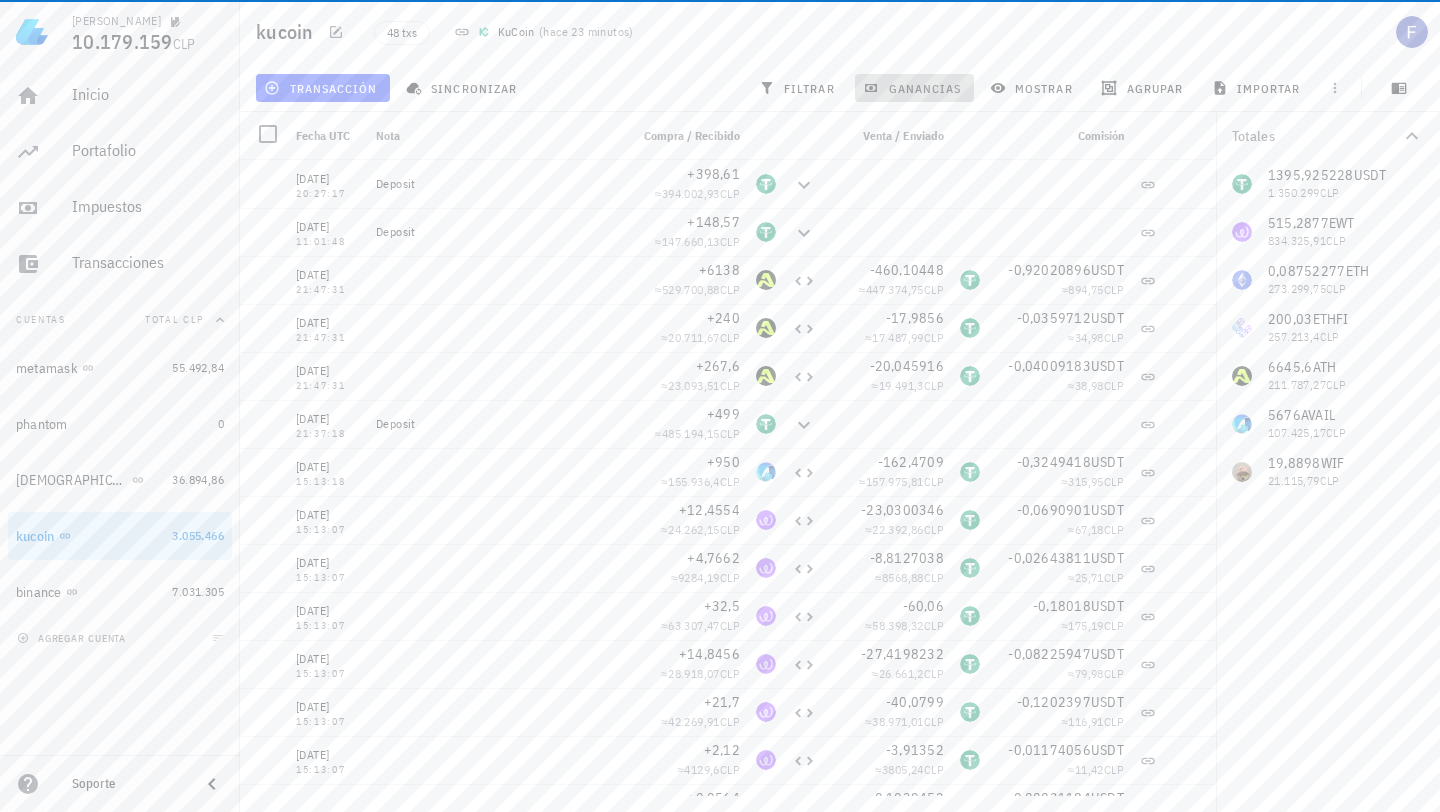 click on "ganancias" at bounding box center [914, 88] 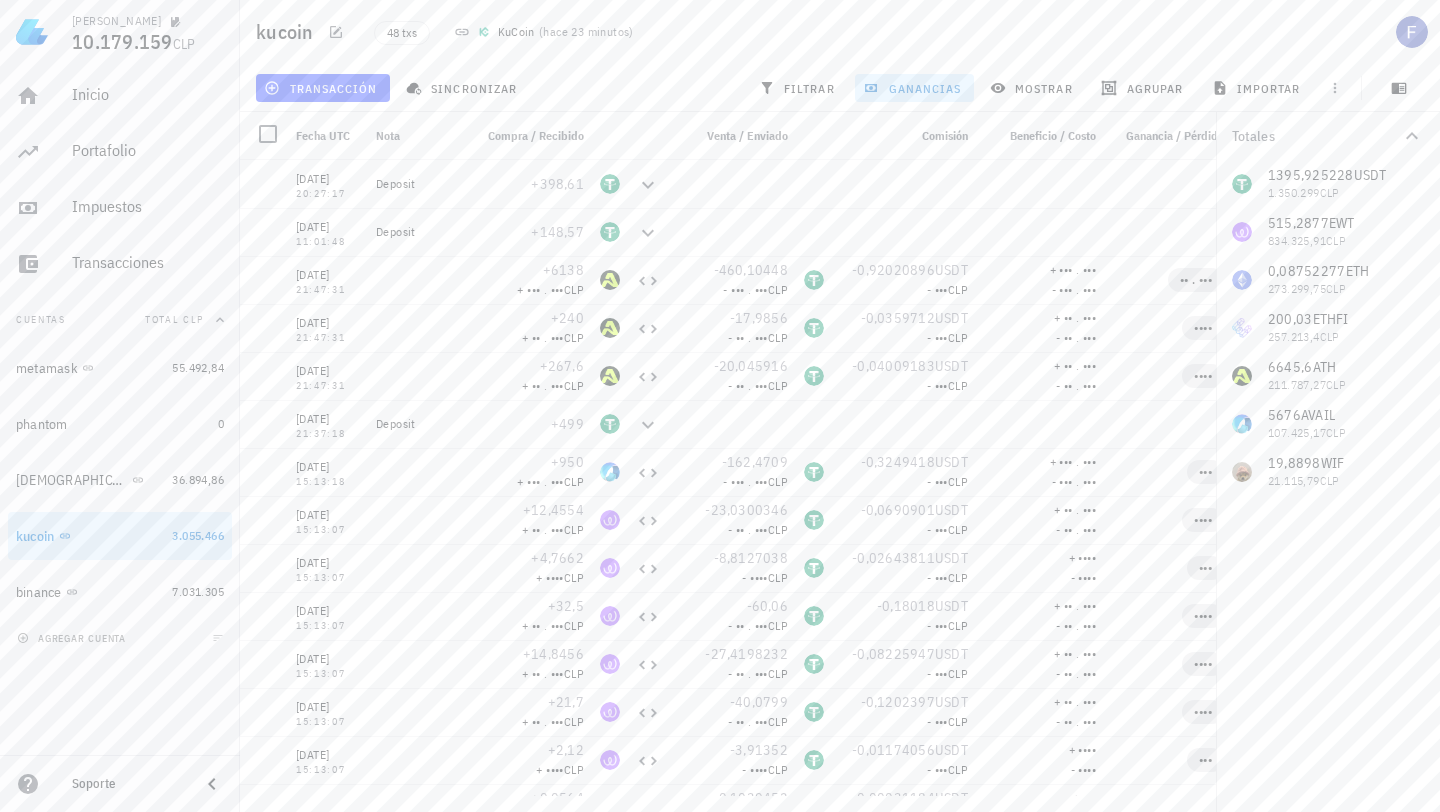 click on "ganancias" at bounding box center [914, 88] 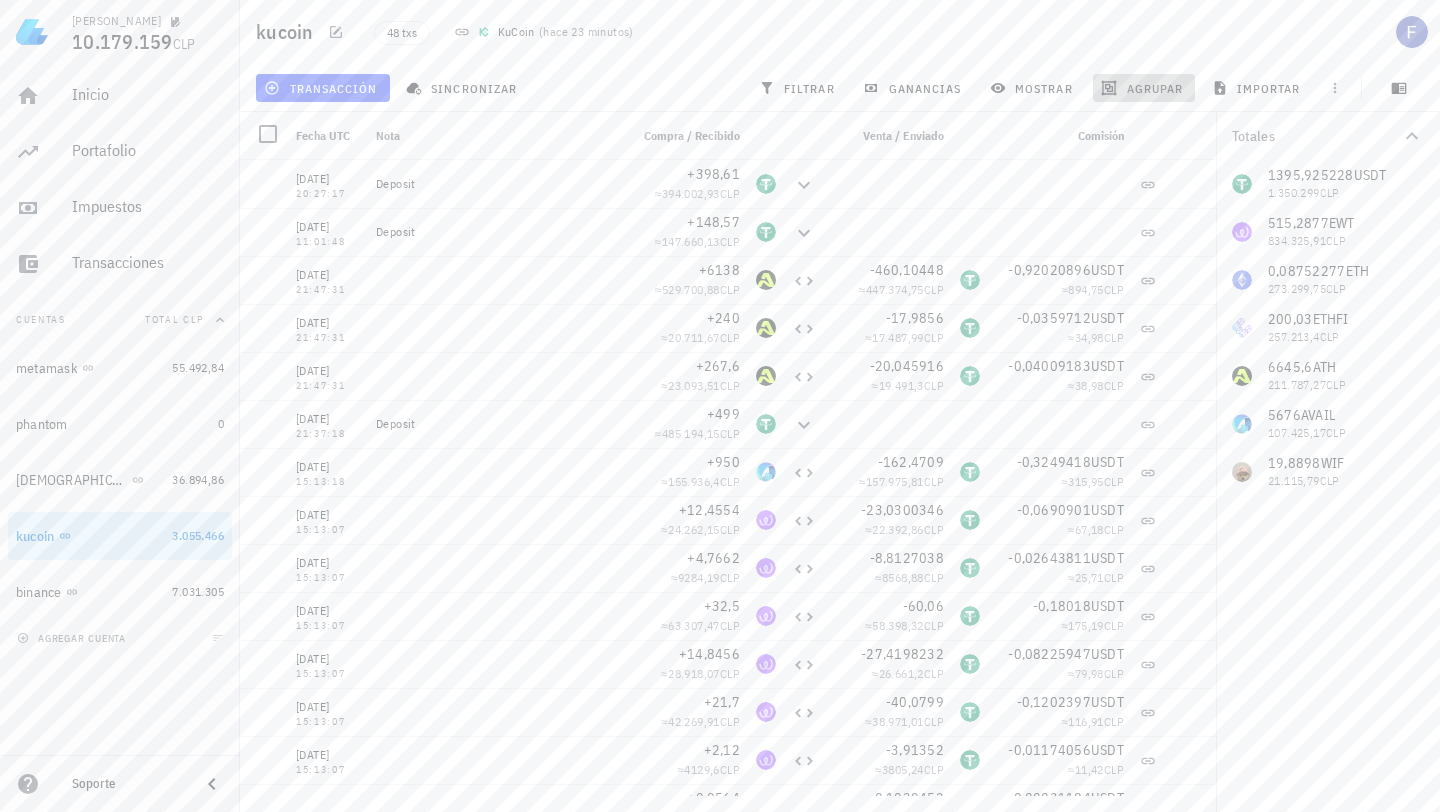 click on "agrupar" at bounding box center (1144, 88) 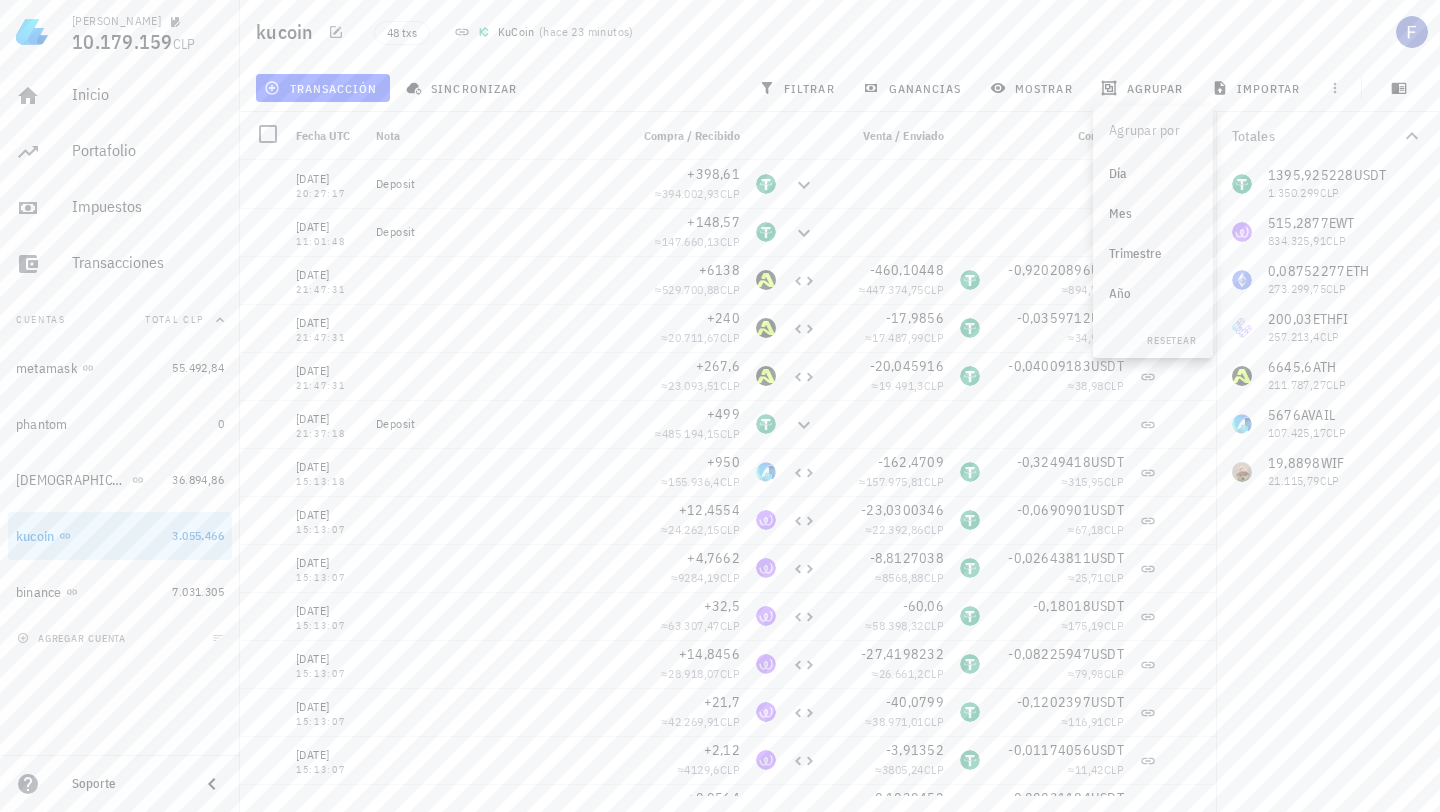 click on "48 txs
KuCoin   ( hace 23 minutos )" at bounding box center (692, 32) 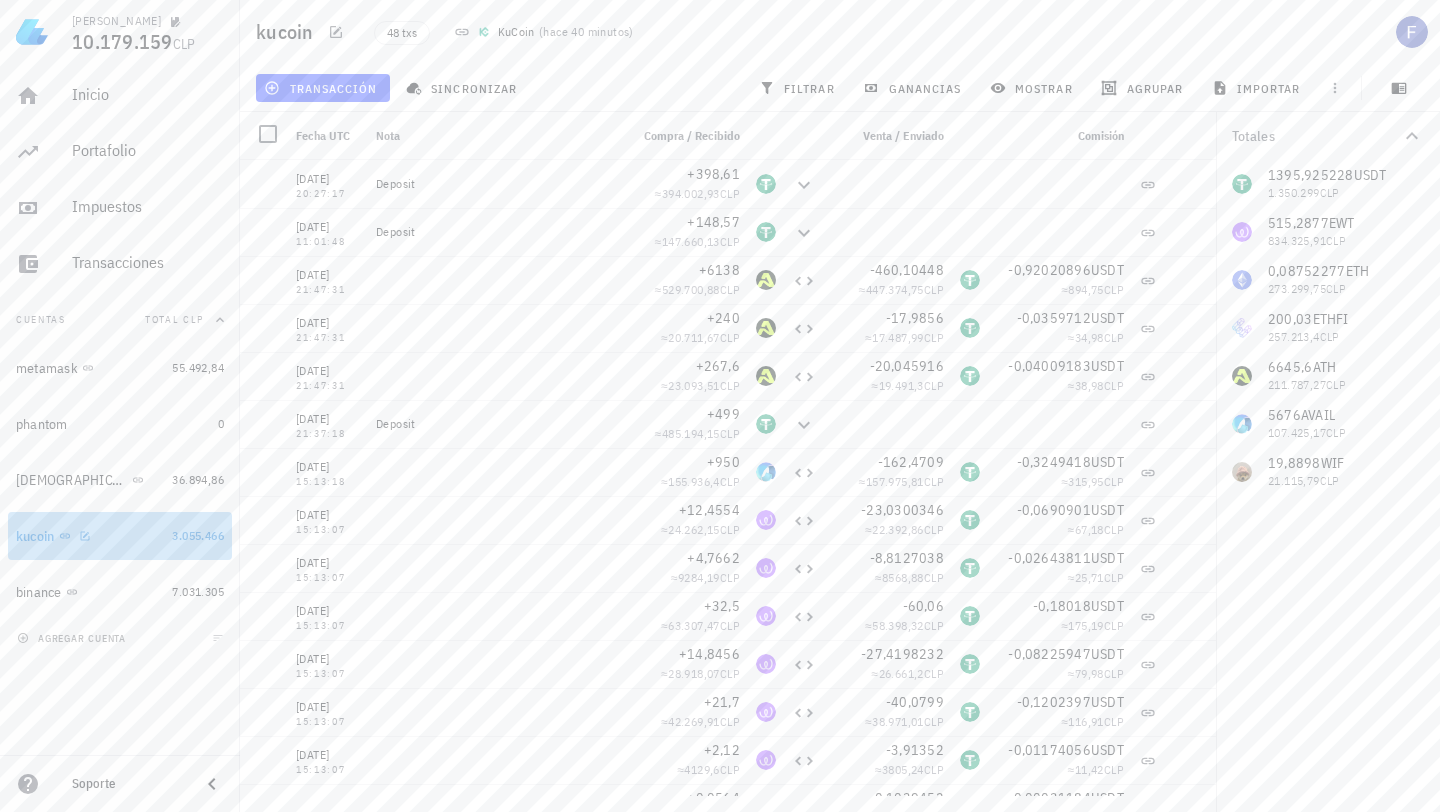 click on "kucoin" at bounding box center [90, 536] 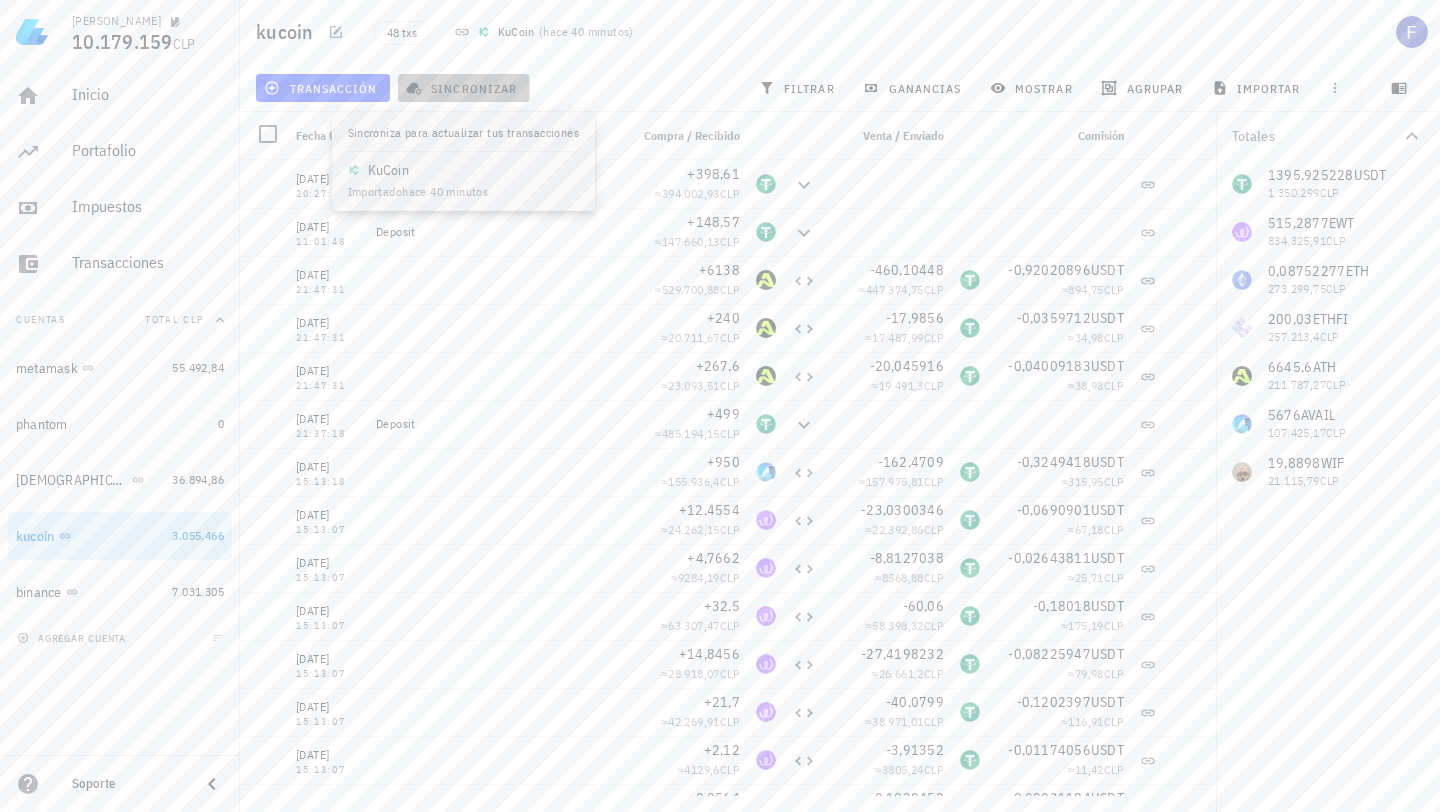 click on "sincronizar" at bounding box center [463, 88] 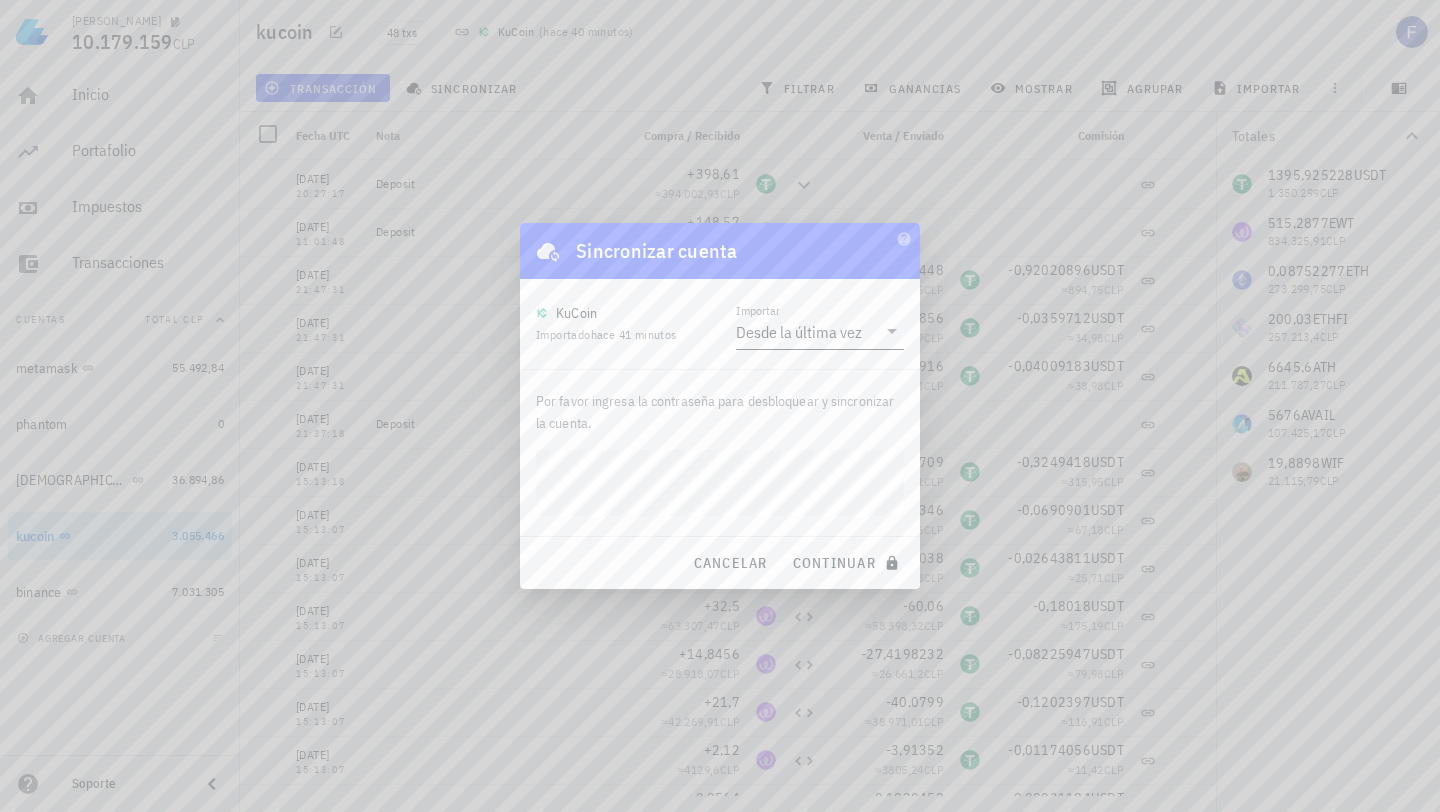 click on "Desde la última vez" at bounding box center (799, 332) 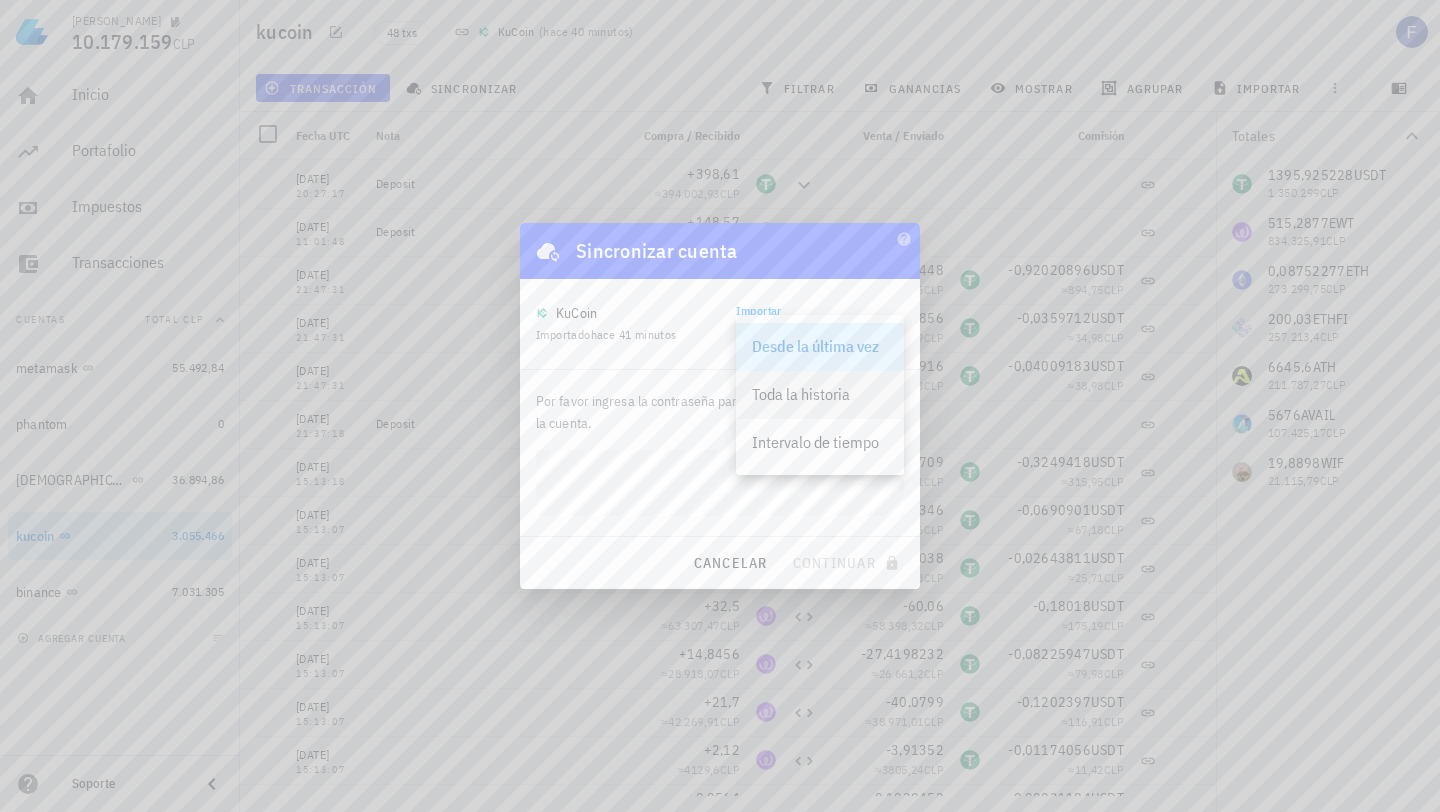 click on "Toda la historia" at bounding box center (820, 394) 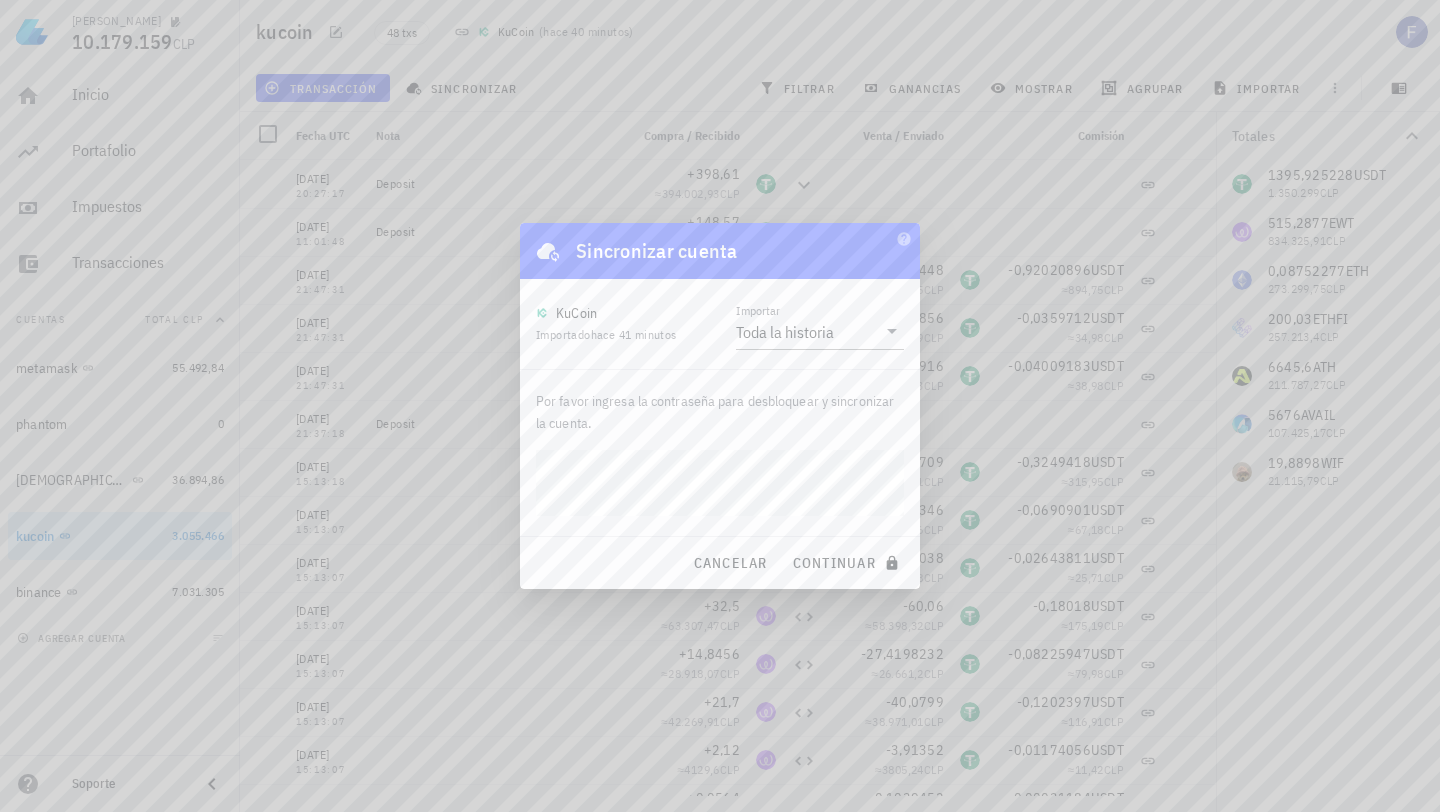 click on "continuar" at bounding box center [848, 563] 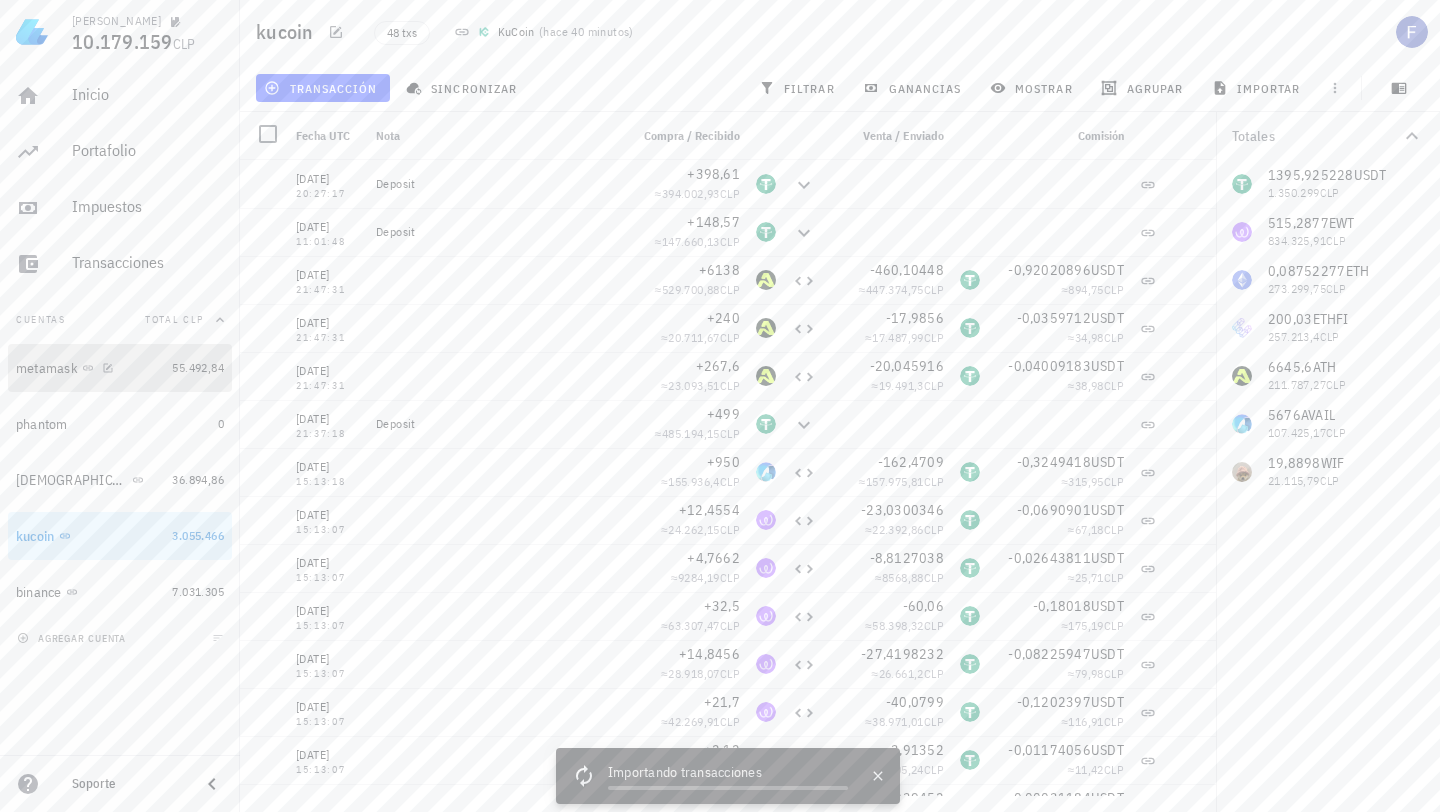 click on "metamask" at bounding box center [90, 368] 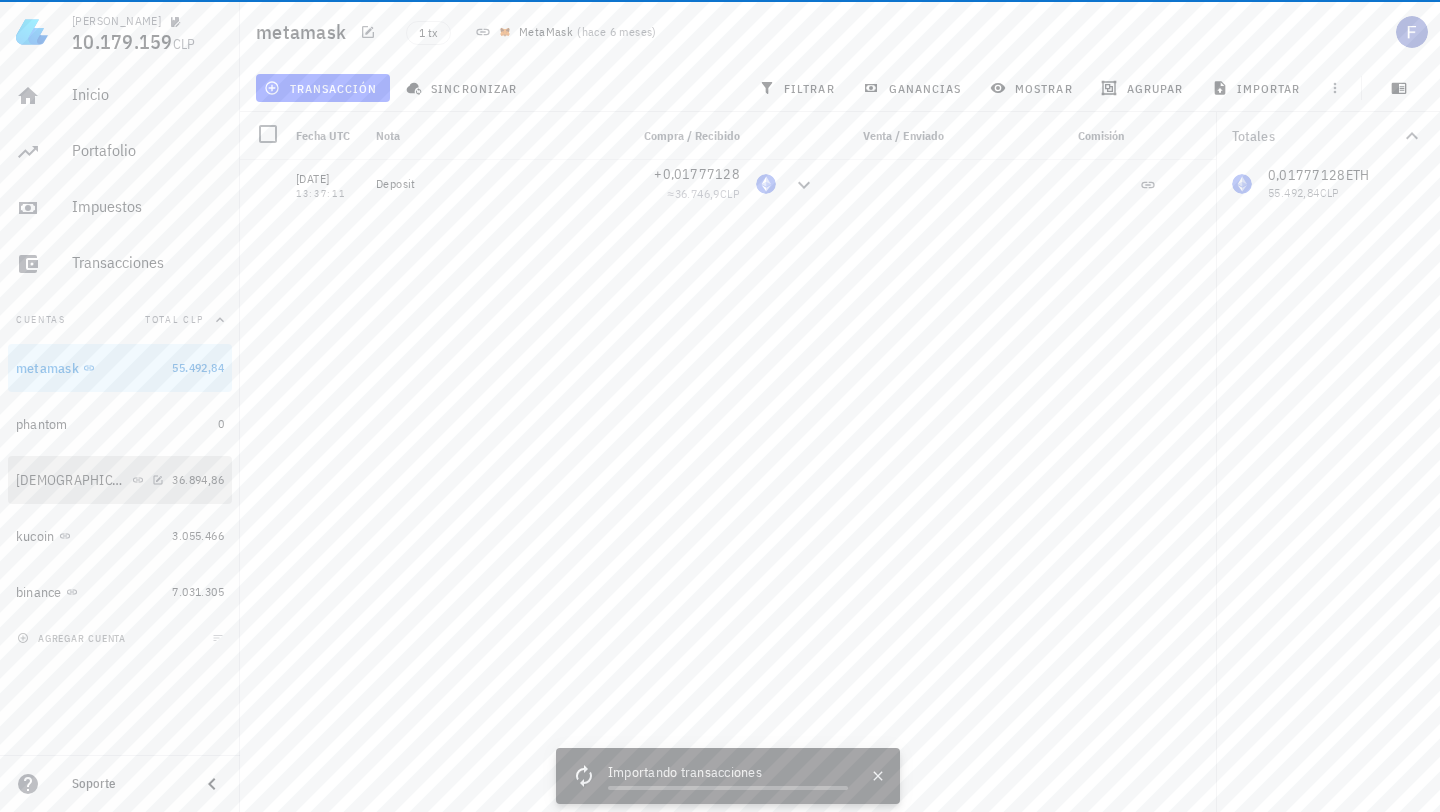 click on "Buda" at bounding box center [90, 480] 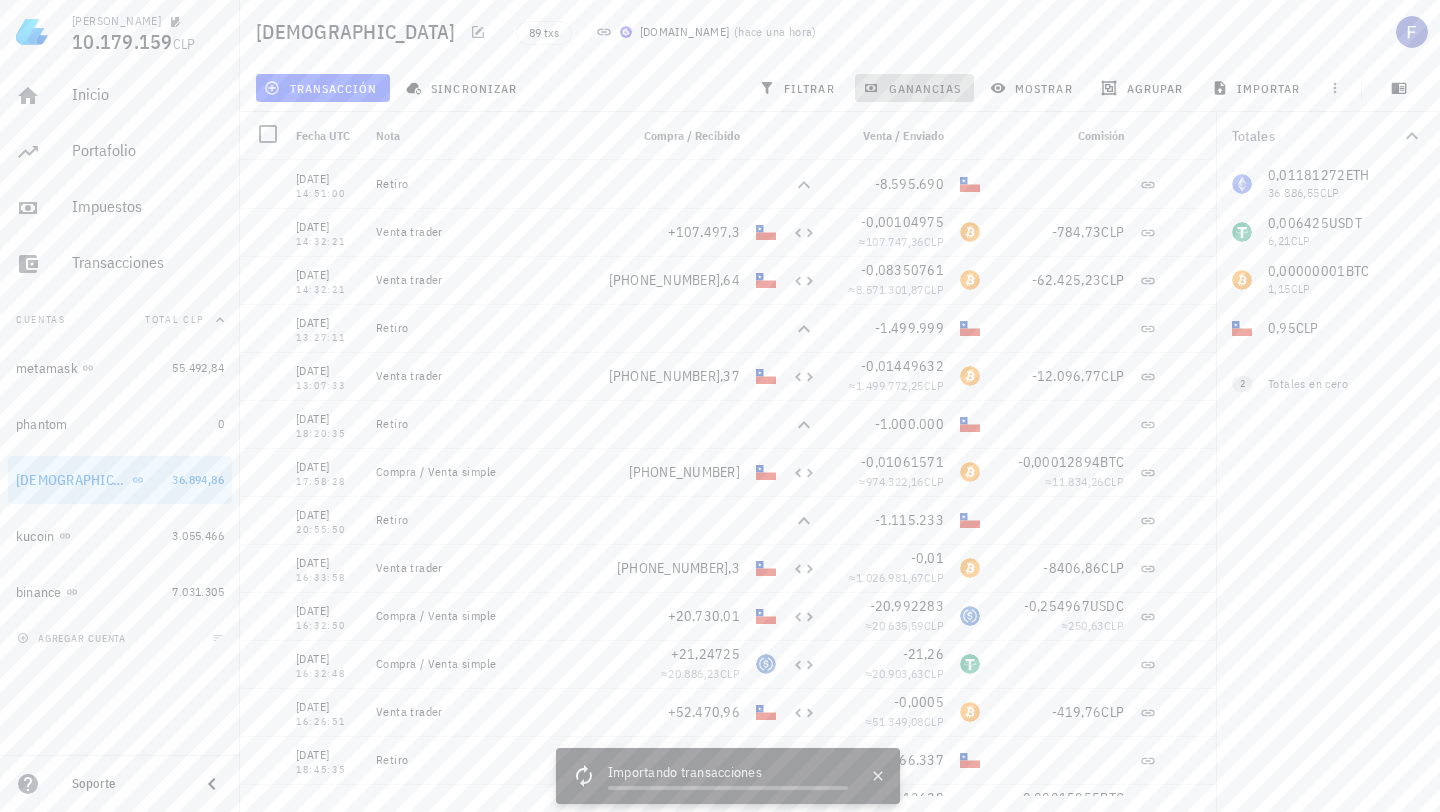 click on "ganancias" at bounding box center (914, 88) 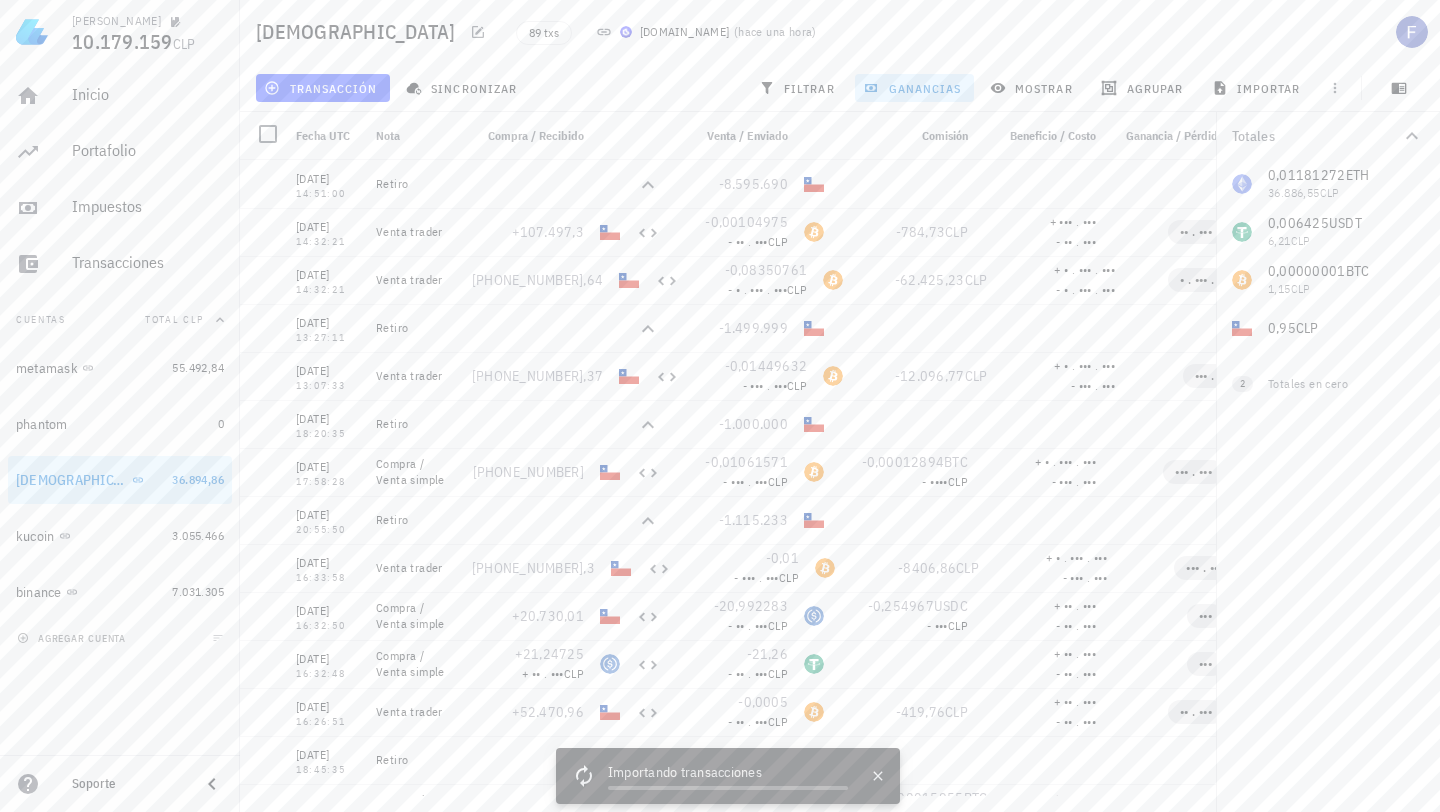 click on "ganancias" at bounding box center [914, 88] 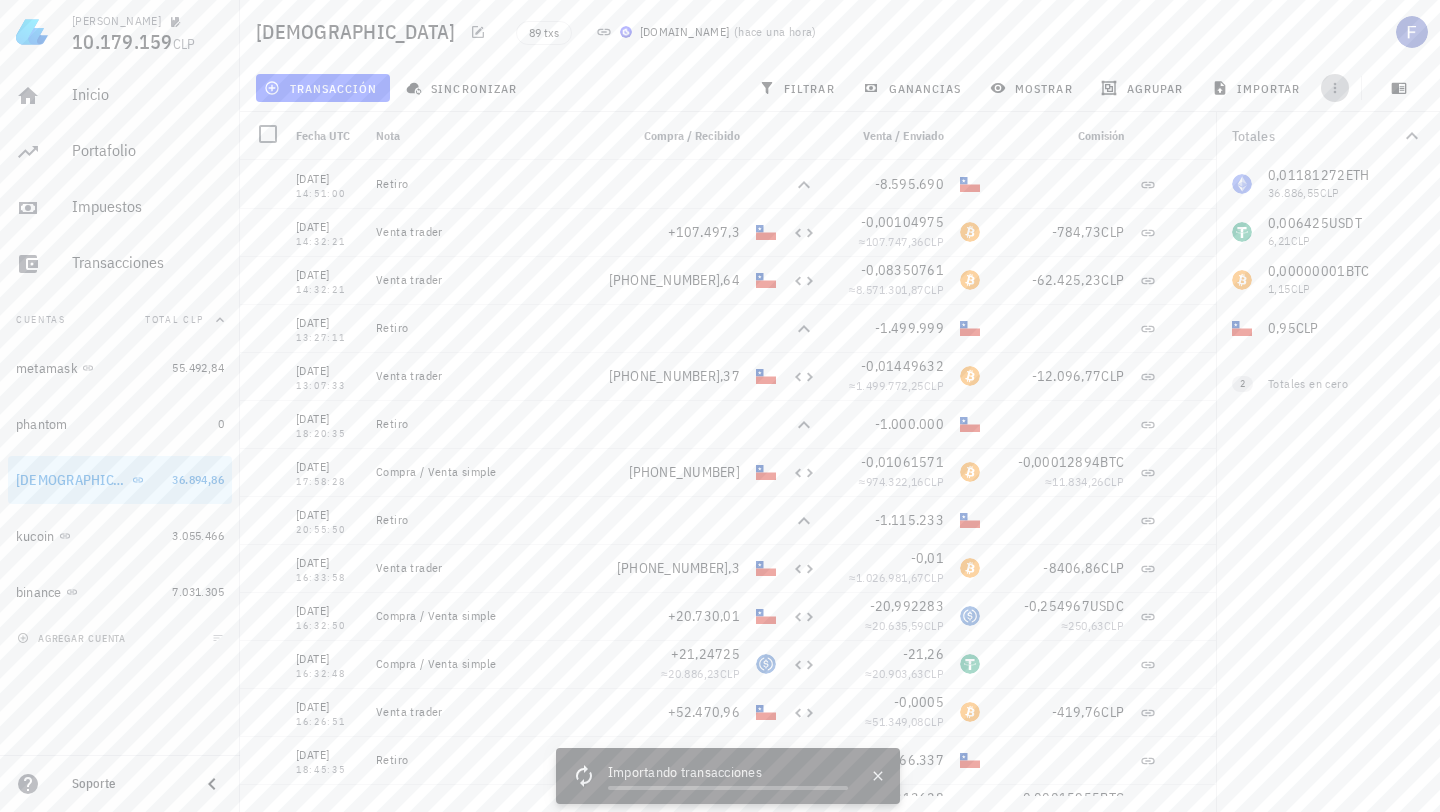 click 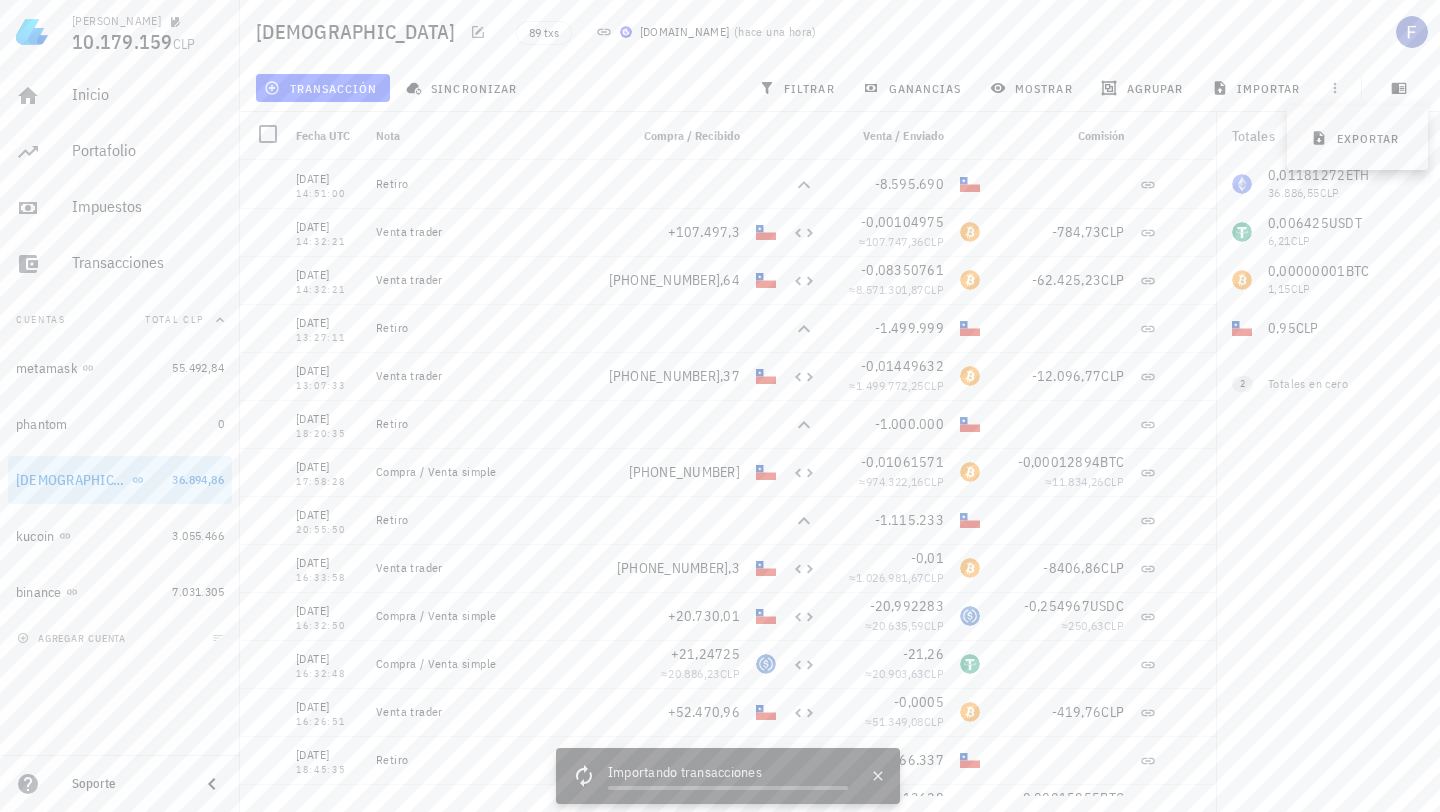 click on "Buda
89 txs
Buda.com   ( hace una hora )" at bounding box center (840, 32) 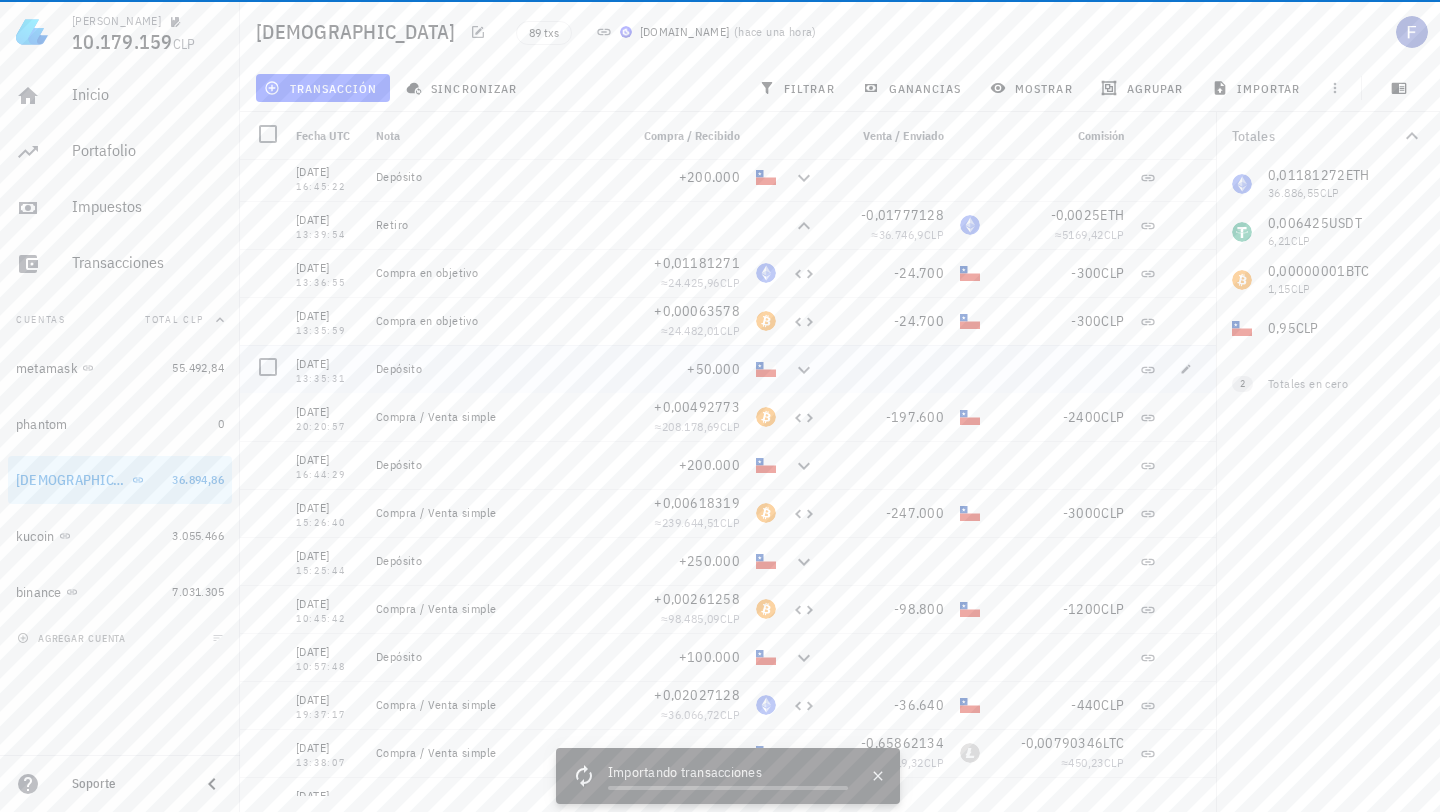 scroll, scrollTop: 2327, scrollLeft: 0, axis: vertical 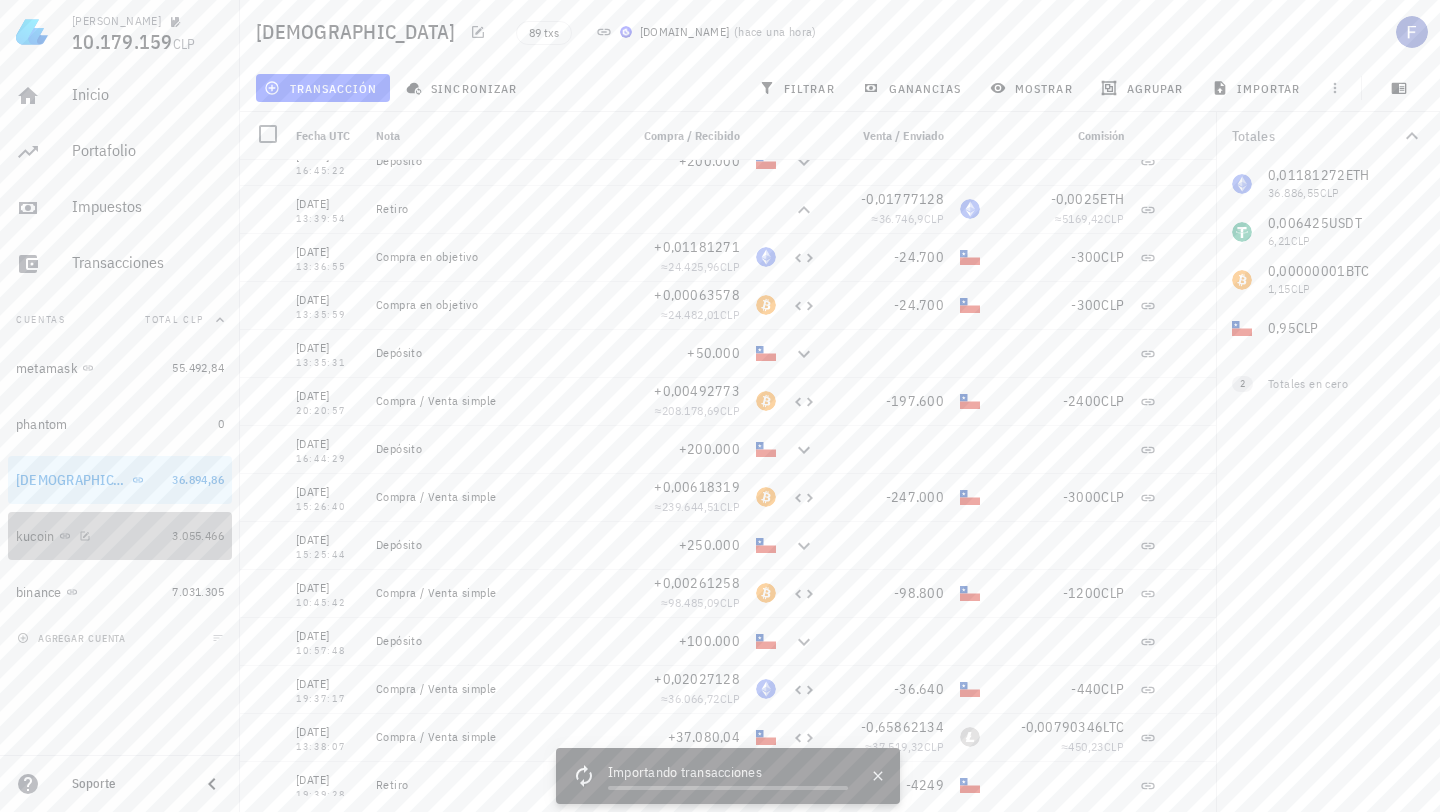 click on "kucoin" at bounding box center [90, 536] 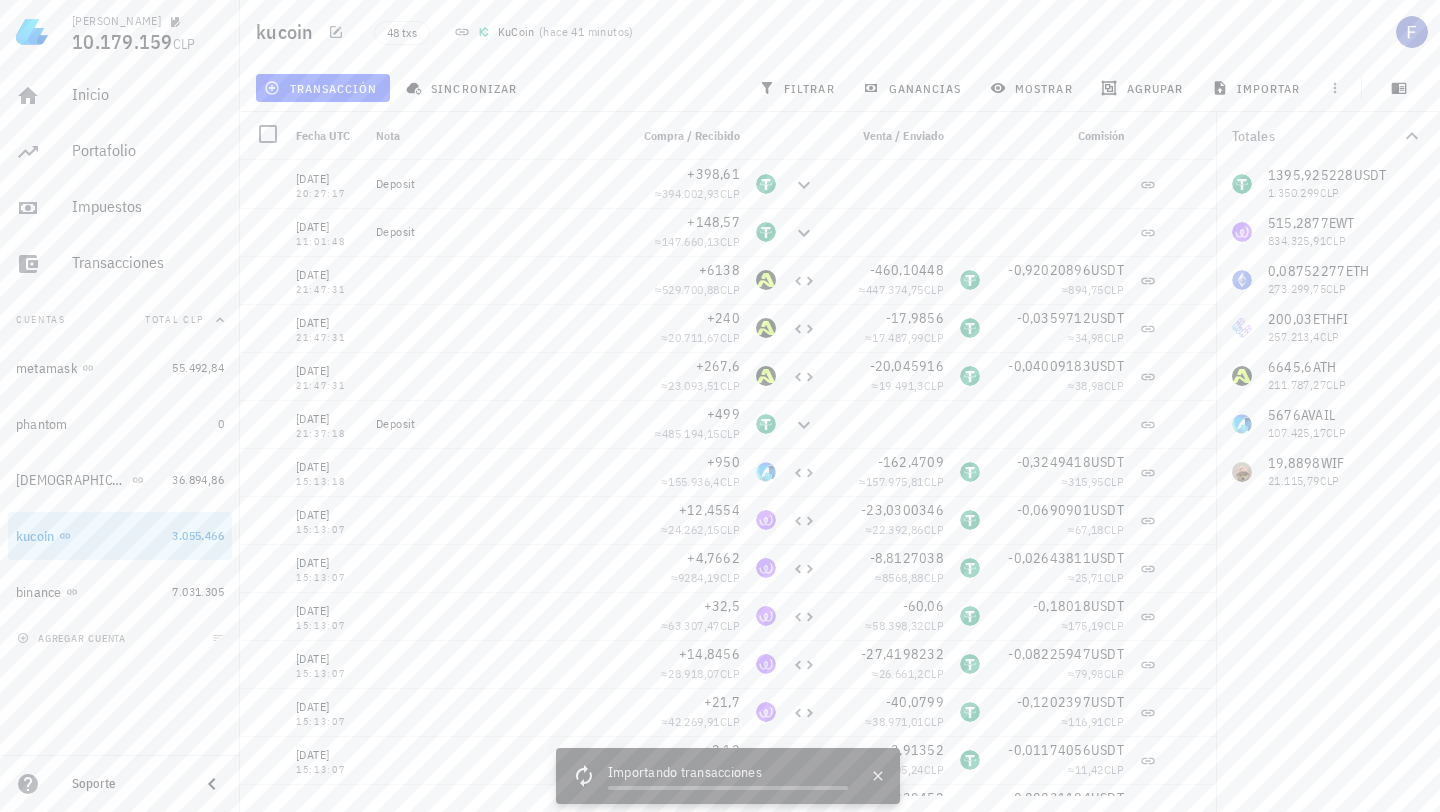 click on "1395,925228  USDT   1.350.299  CLP     515,2877  EWT   834.325,91  CLP     0,08752277  ETH   273.299,75  CLP     200,03  ETHFI   257.213,4  CLP     6645,6  ATH   211.787,27  CLP     5676  AVAIL   107.425,17  CLP     19,8898  WIF   21.115,79  CLP" at bounding box center (1328, 328) 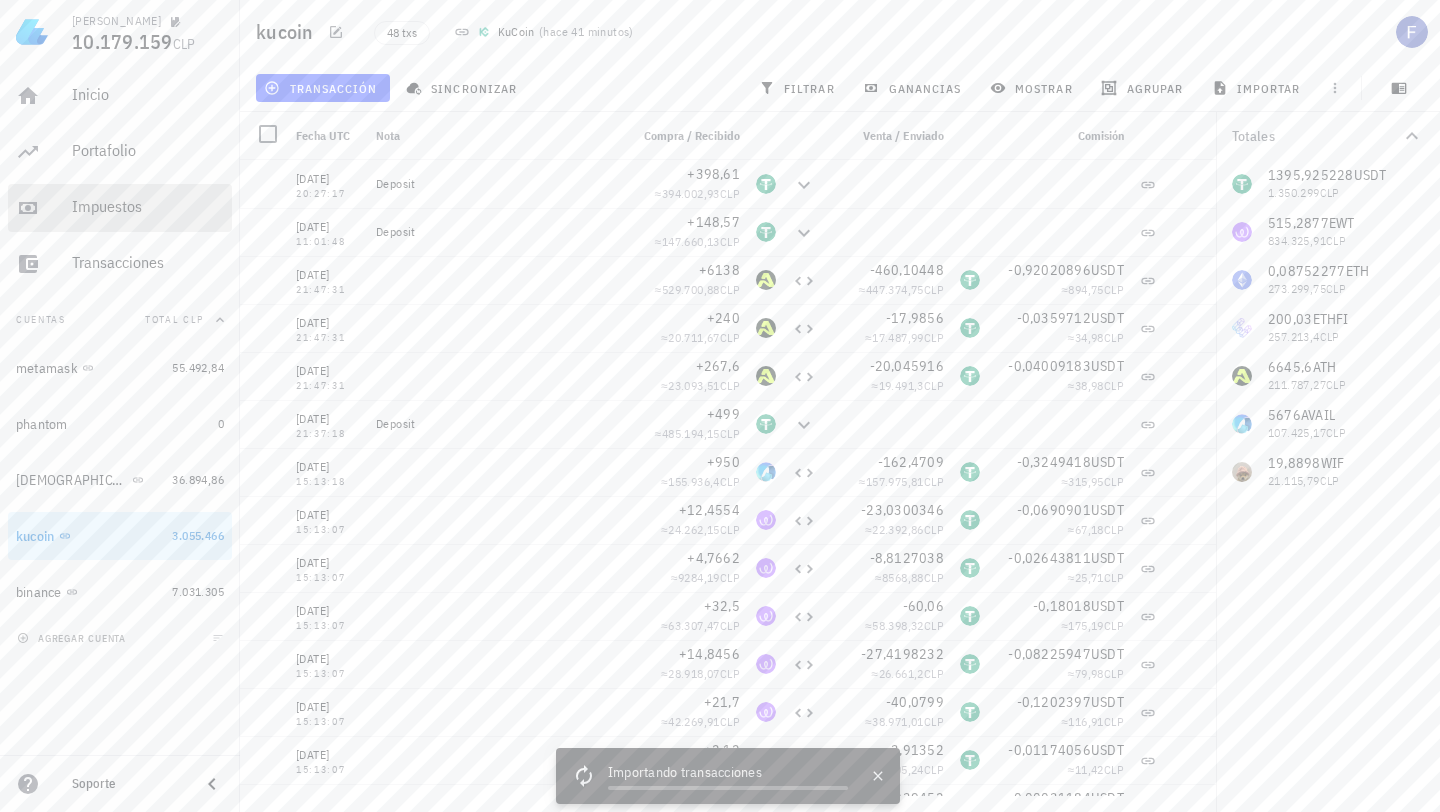click on "Impuestos" at bounding box center [148, 206] 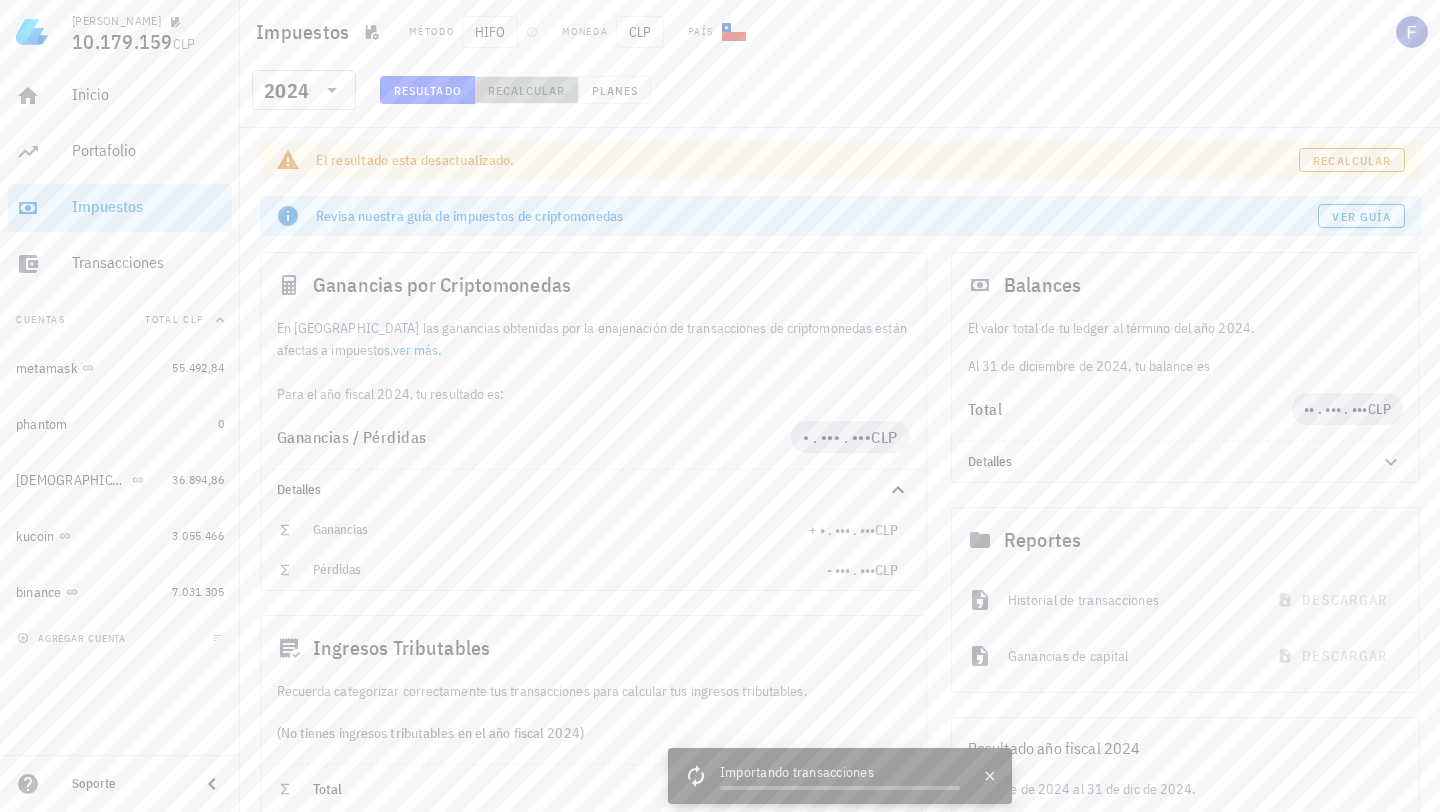 click on "Recalcular" at bounding box center (526, 90) 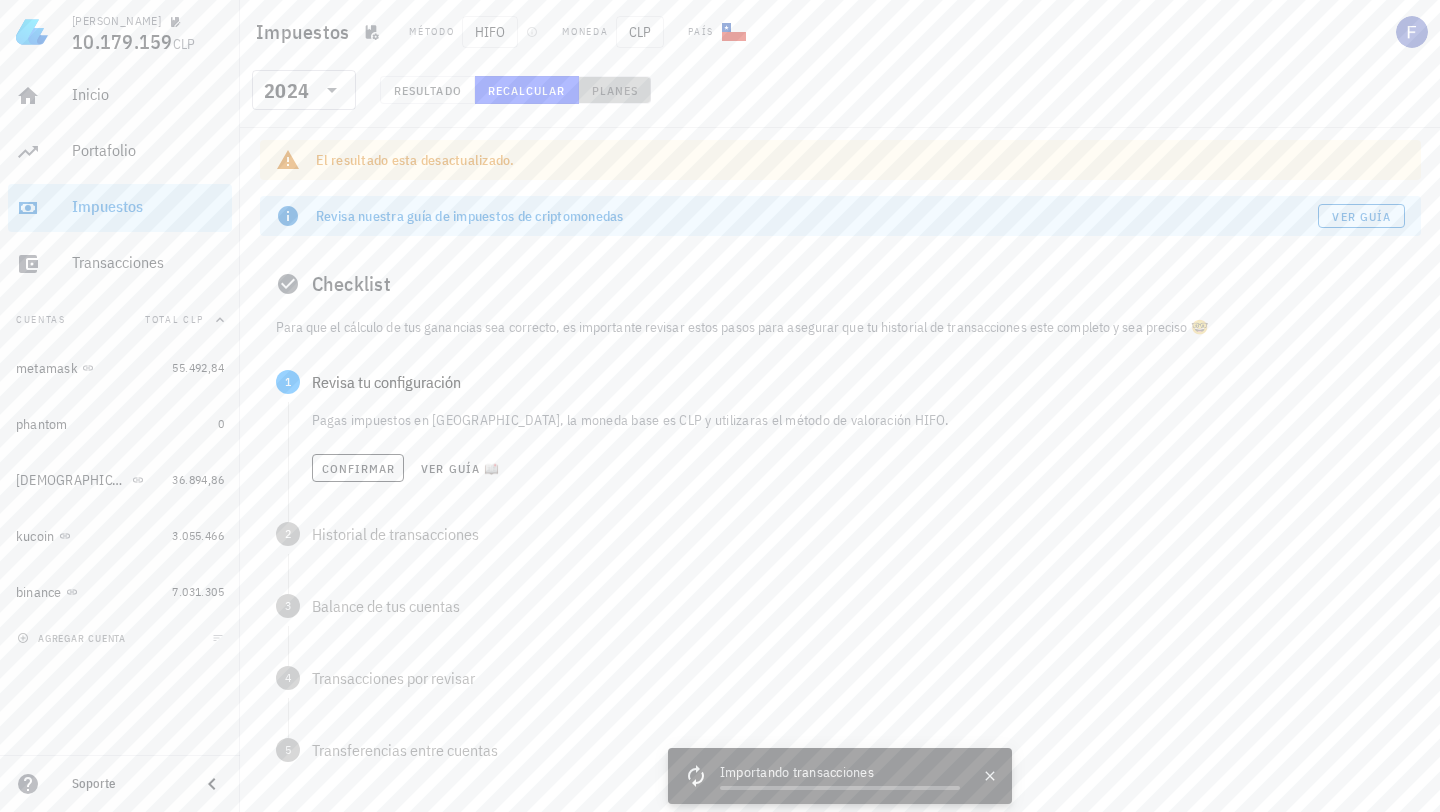click on "Planes" at bounding box center (615, 90) 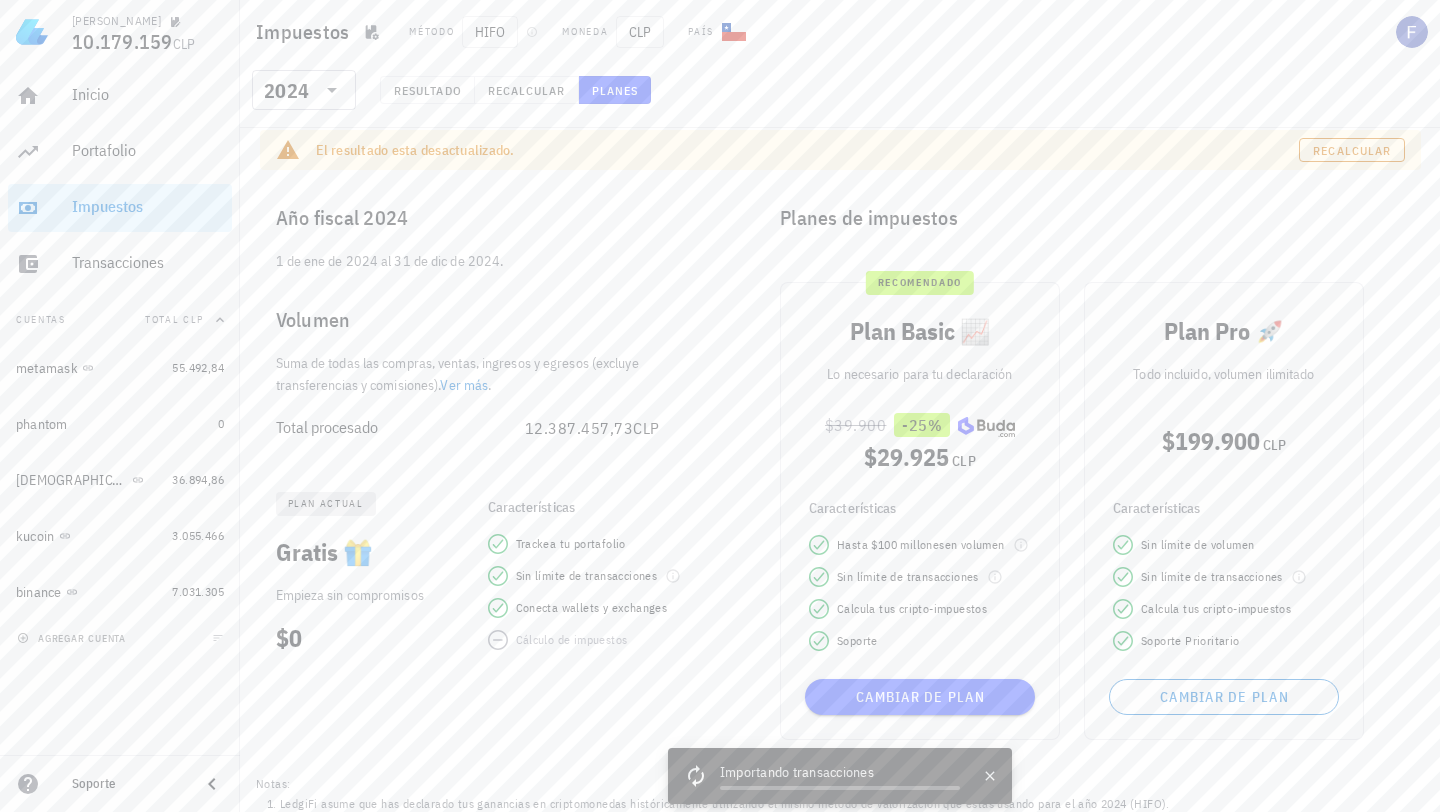scroll, scrollTop: 0, scrollLeft: 0, axis: both 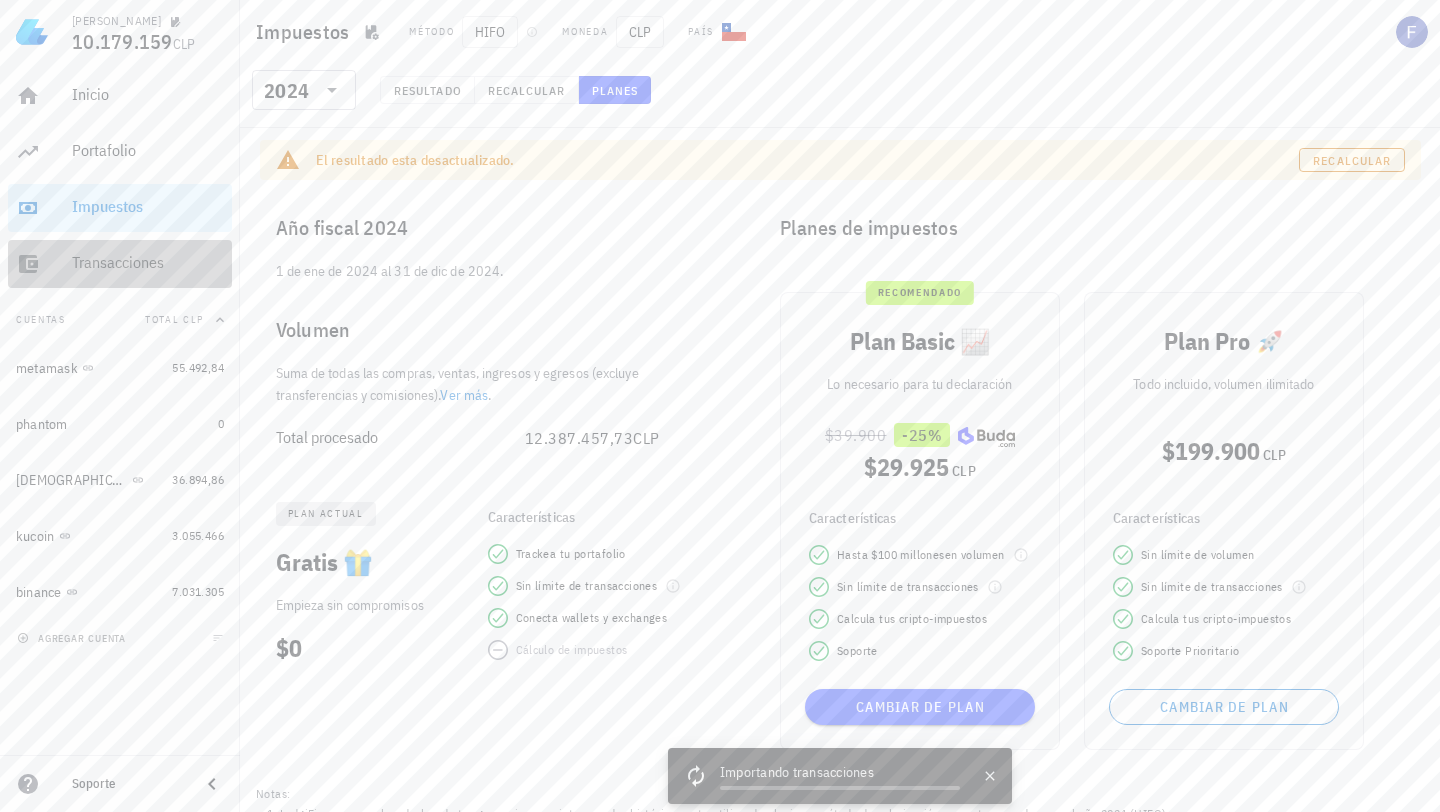 click on "Transacciones" at bounding box center (148, 262) 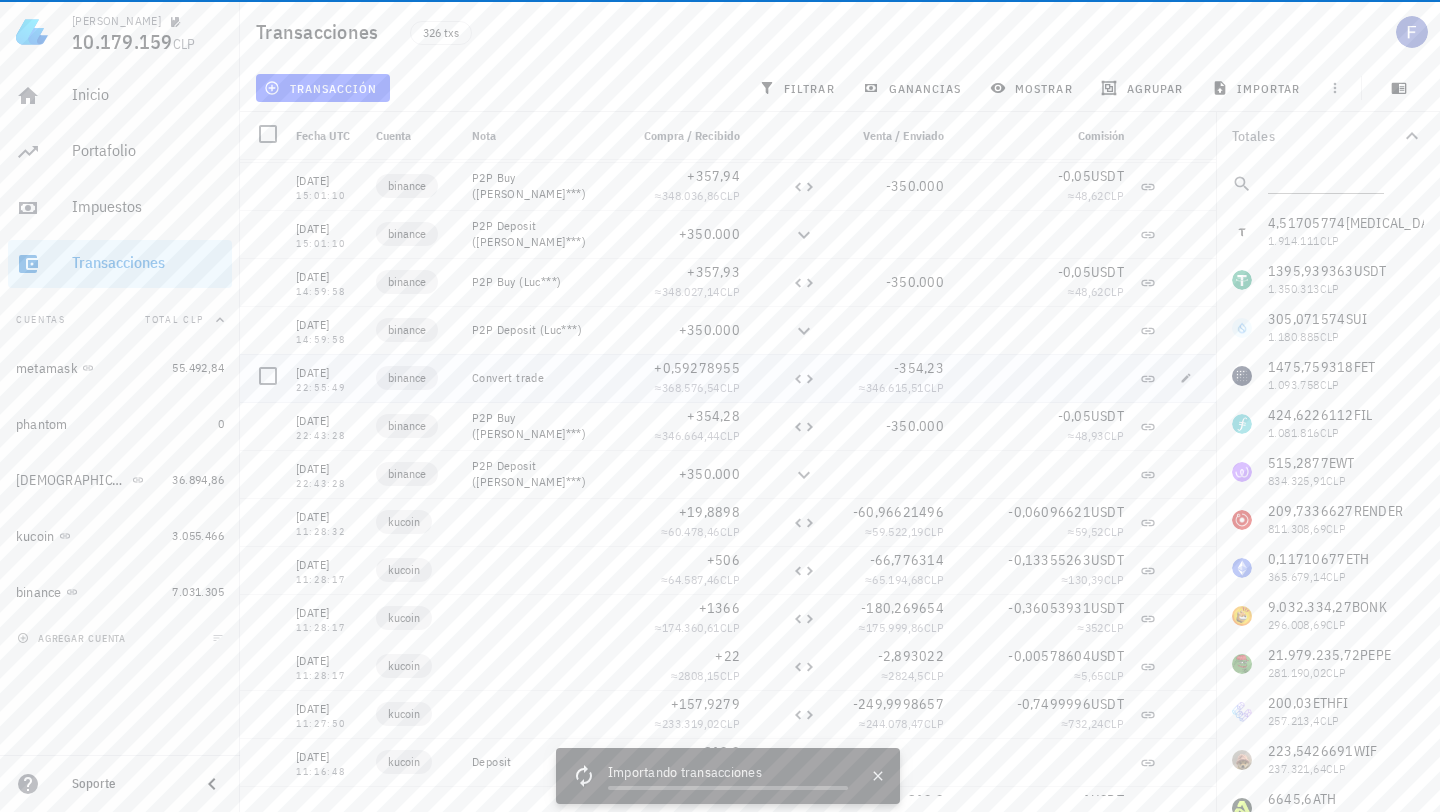 scroll, scrollTop: 5042, scrollLeft: 0, axis: vertical 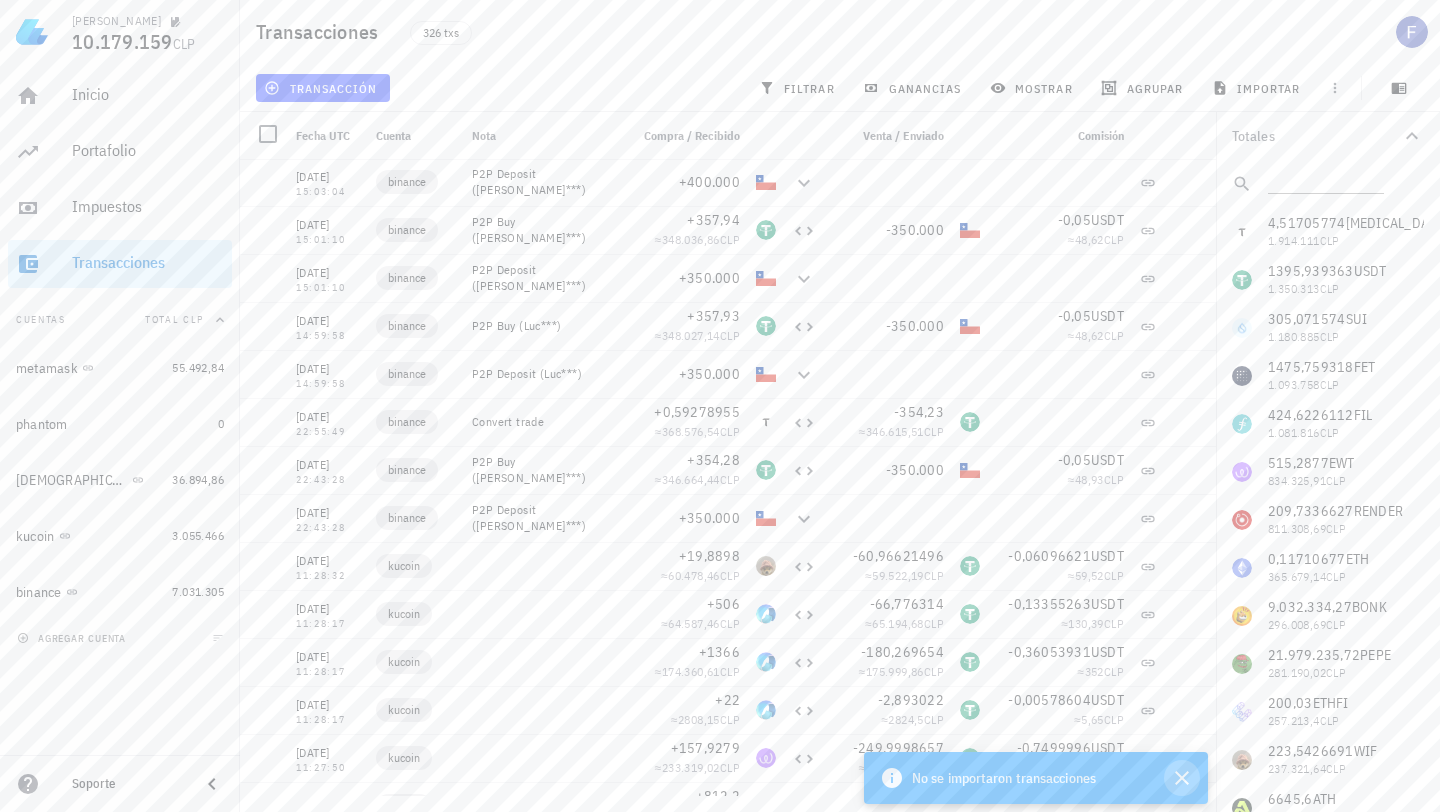 click 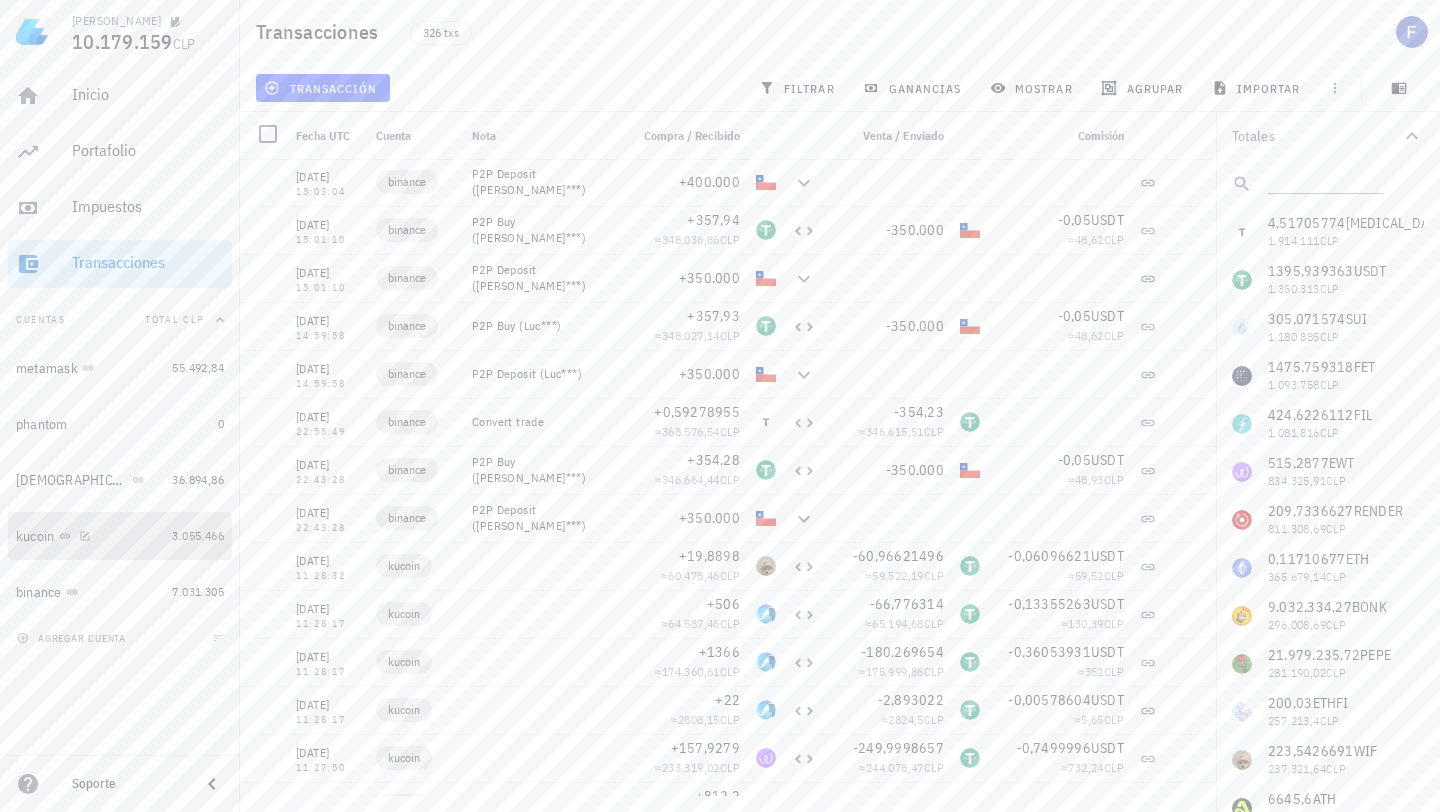 click on "kucoin" at bounding box center [90, 536] 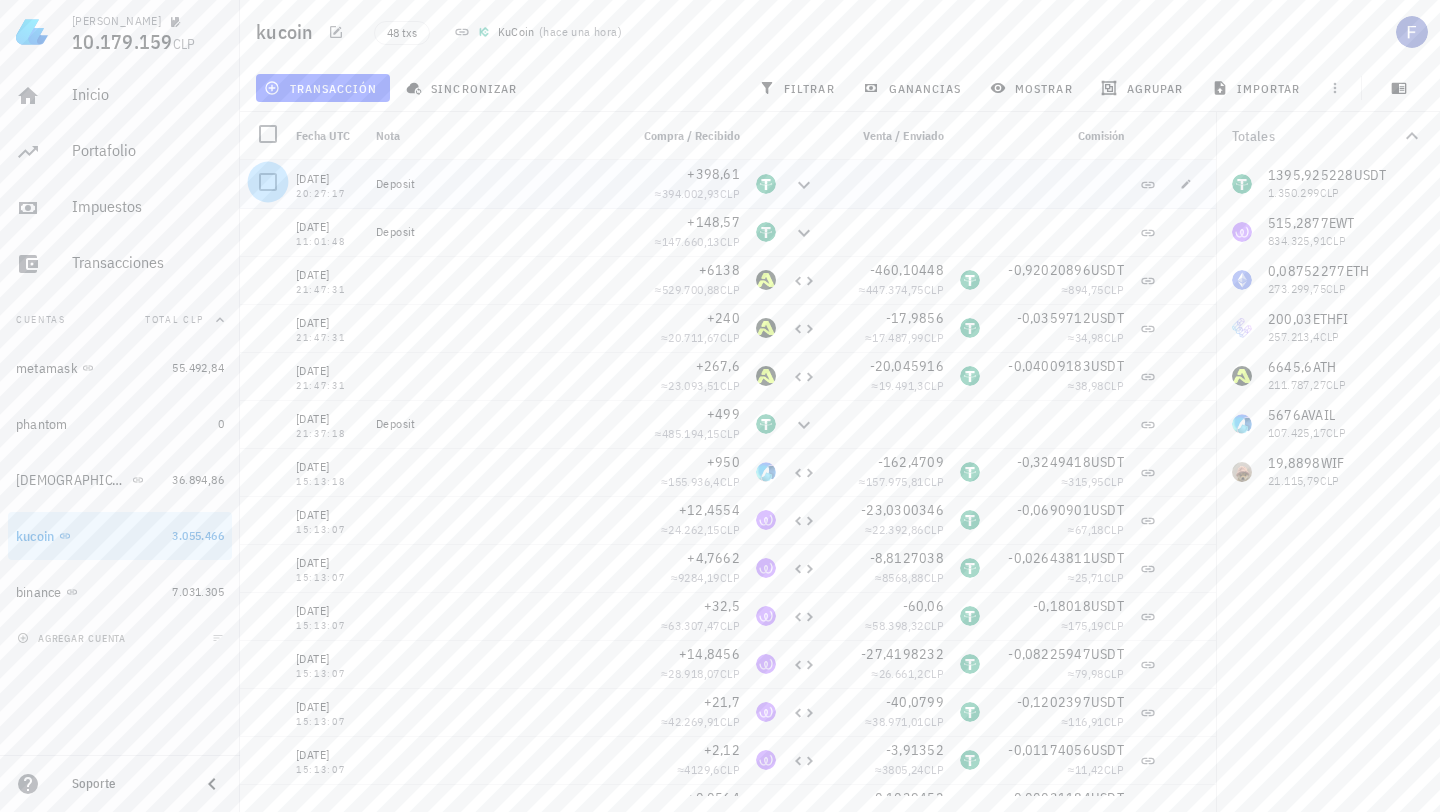 click at bounding box center (268, 182) 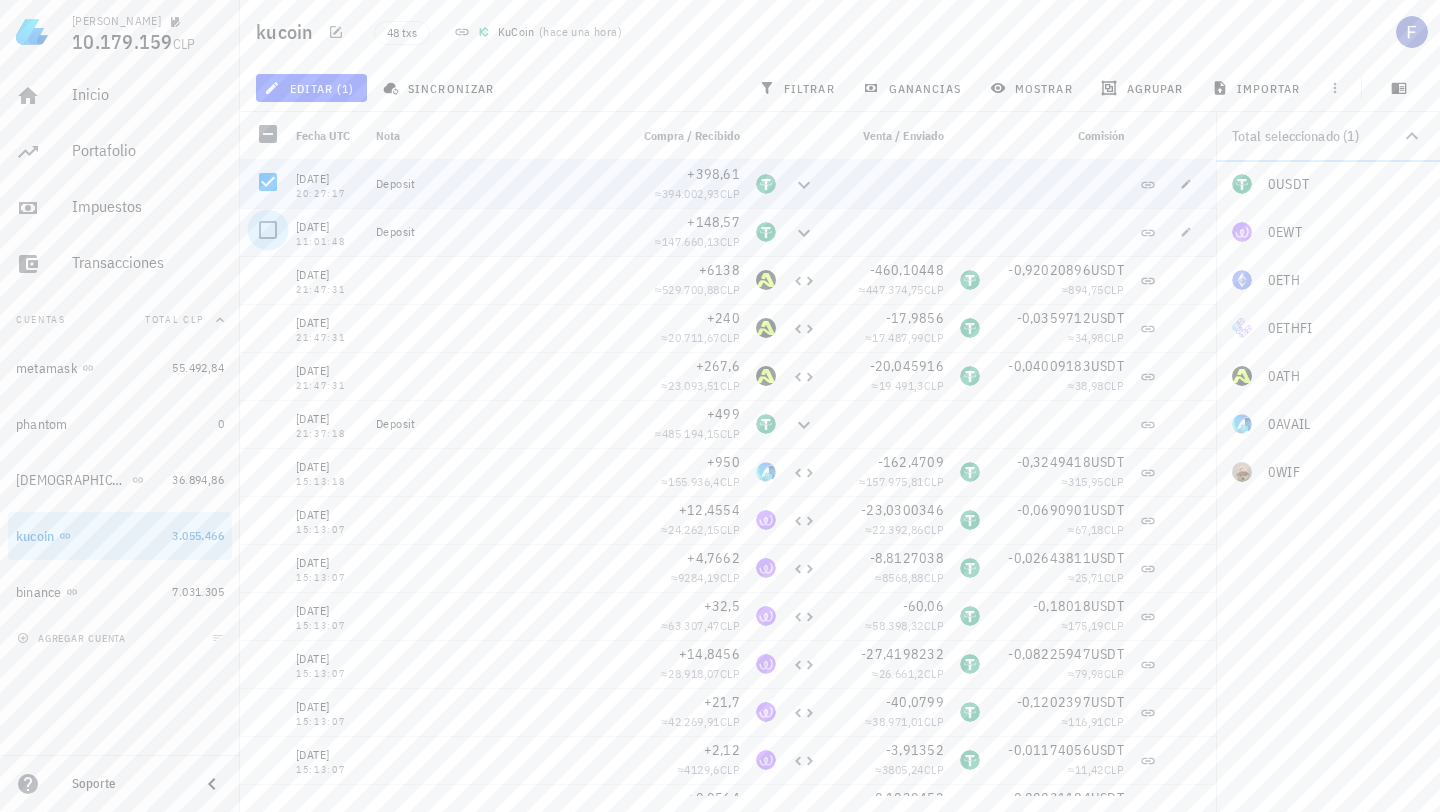click at bounding box center [268, 230] 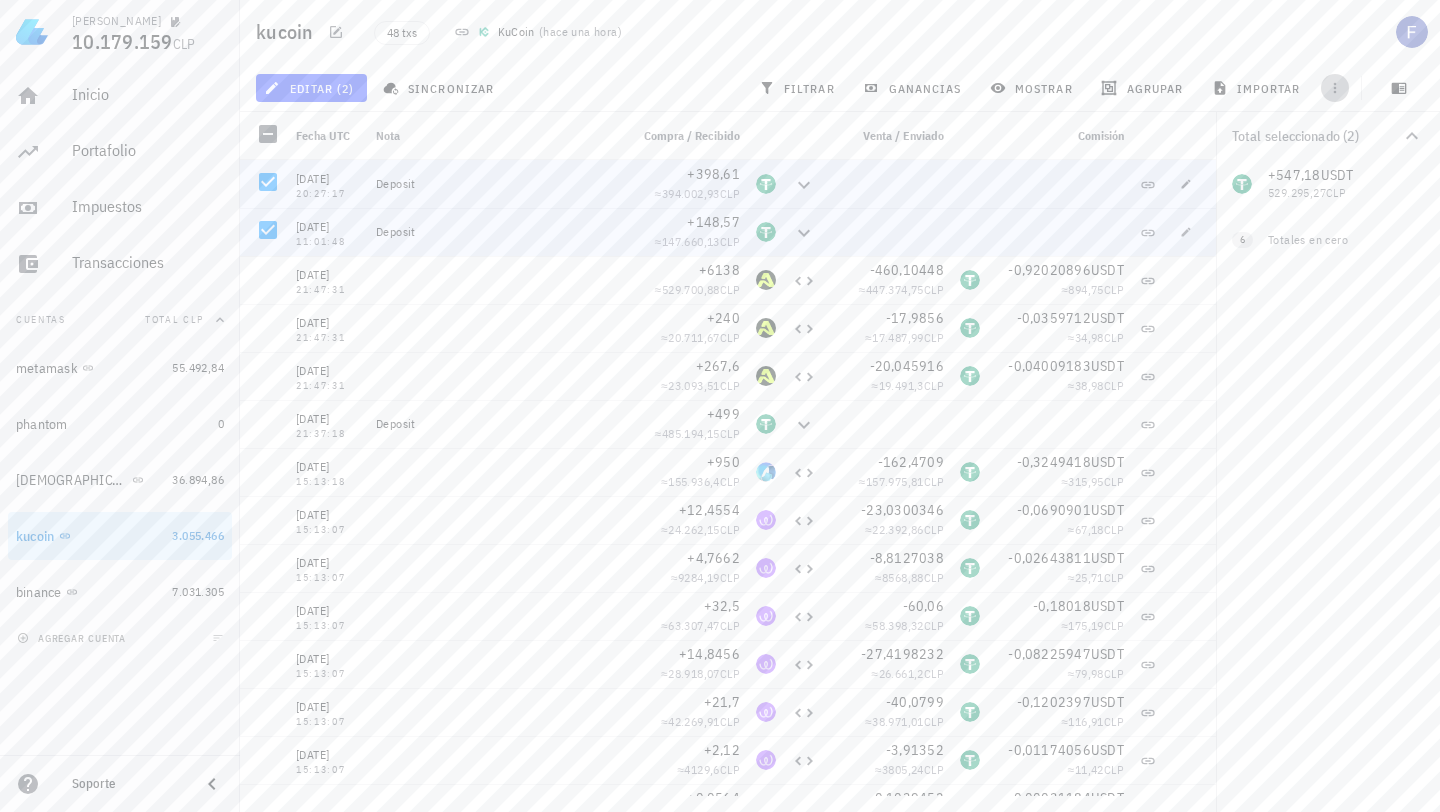 click 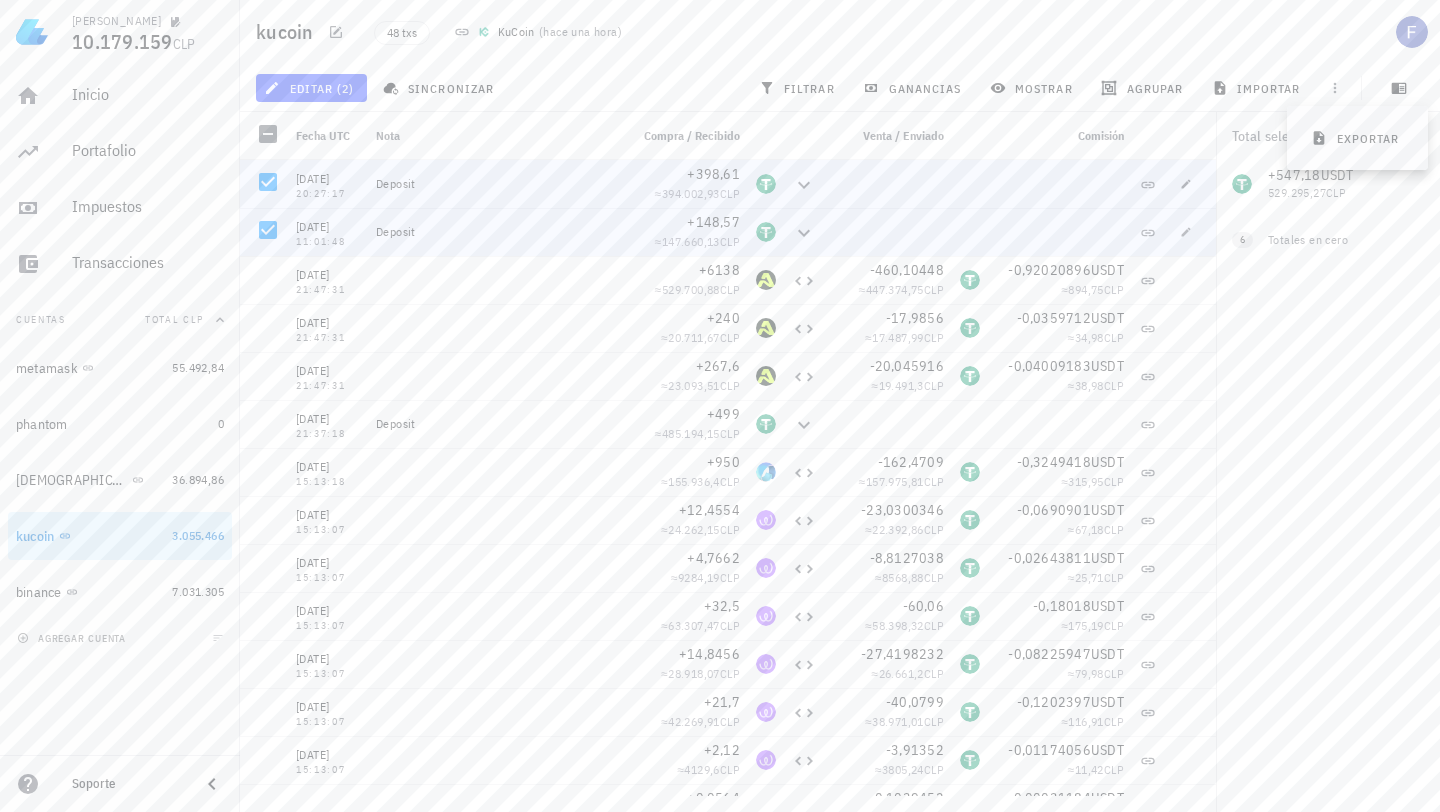 click on "editar (2)
sincronizar
filtrar
ganancias
mostrar
agrupar
importar" at bounding box center (840, 88) 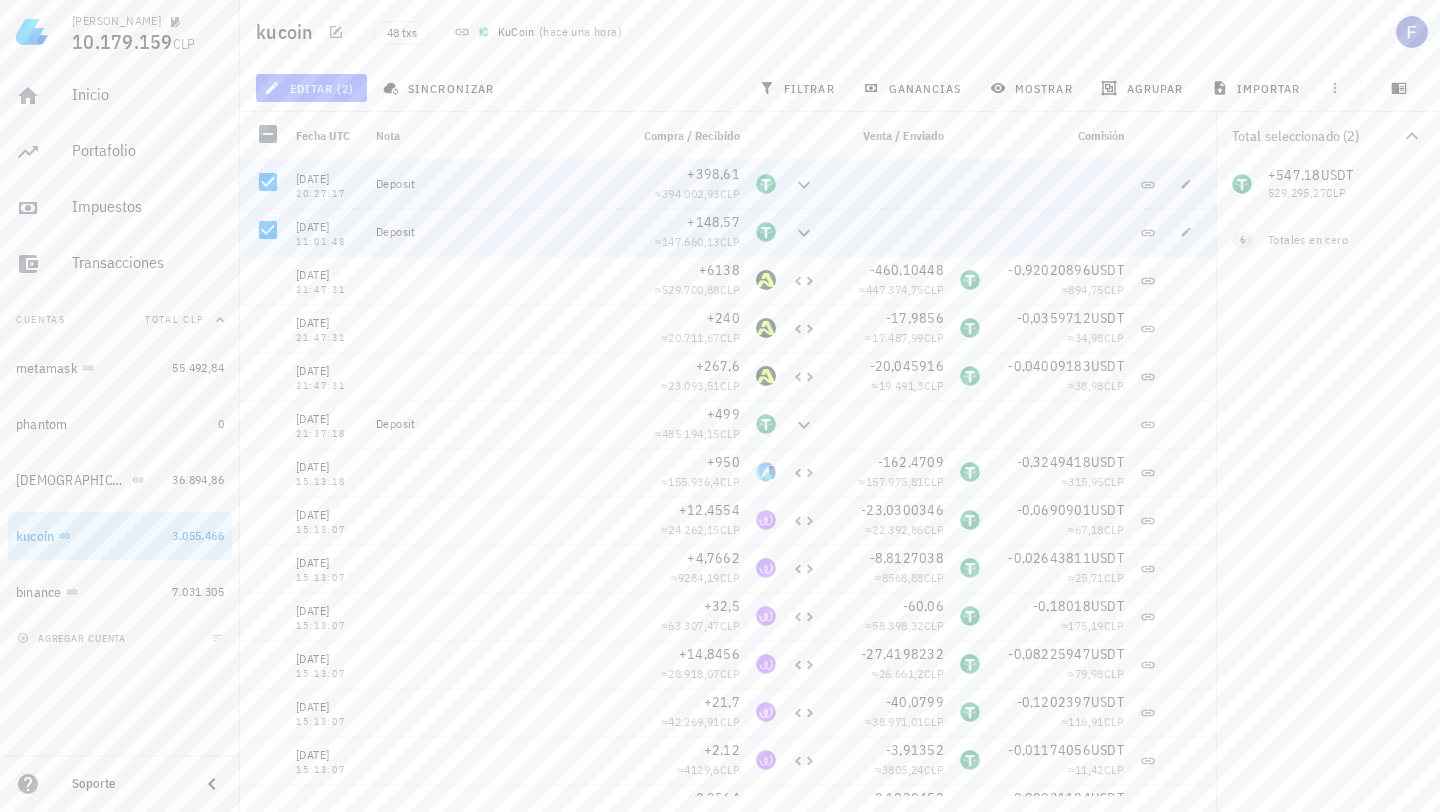 click 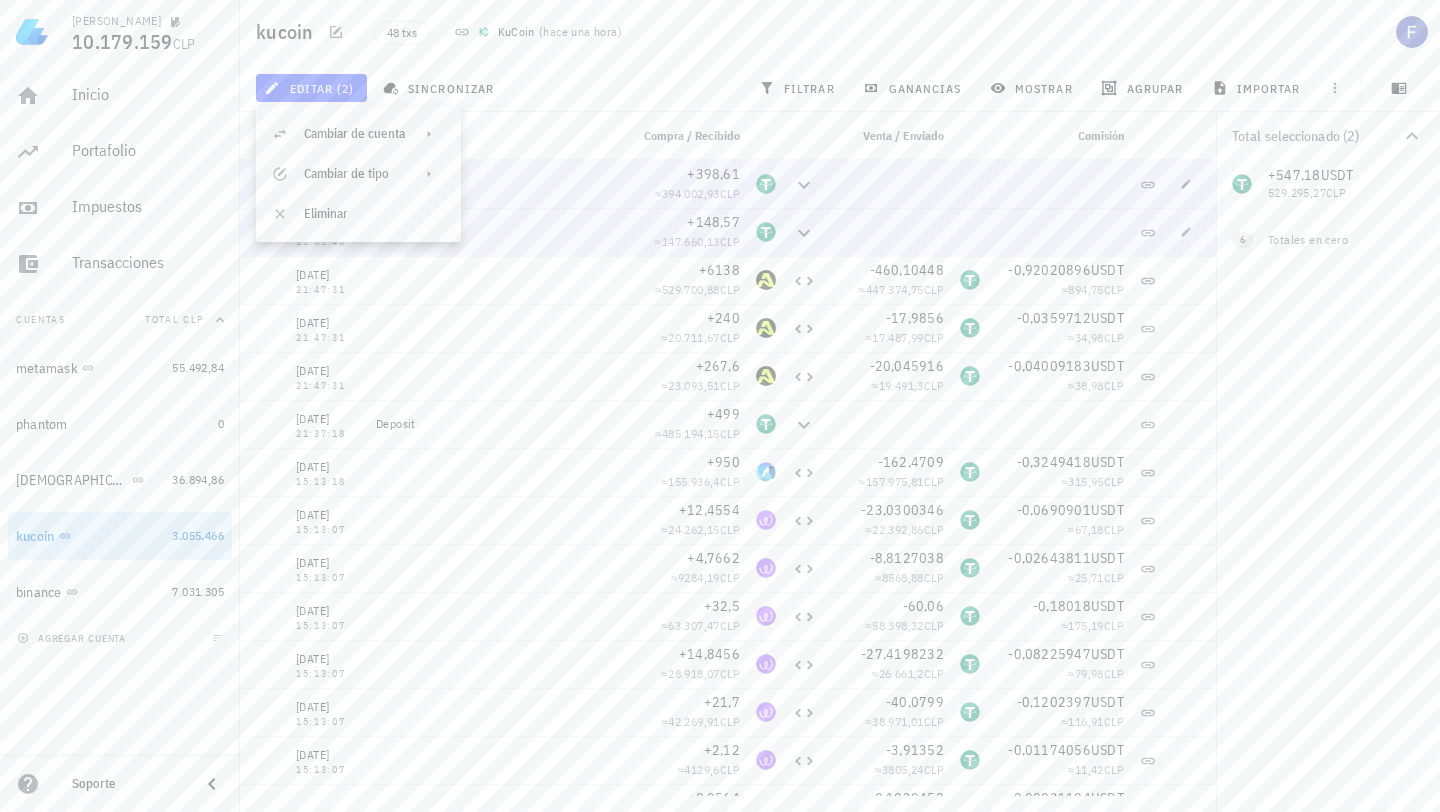 click on "editar (2)
sincronizar
filtrar
ganancias
mostrar
agrupar
importar" at bounding box center [840, 88] 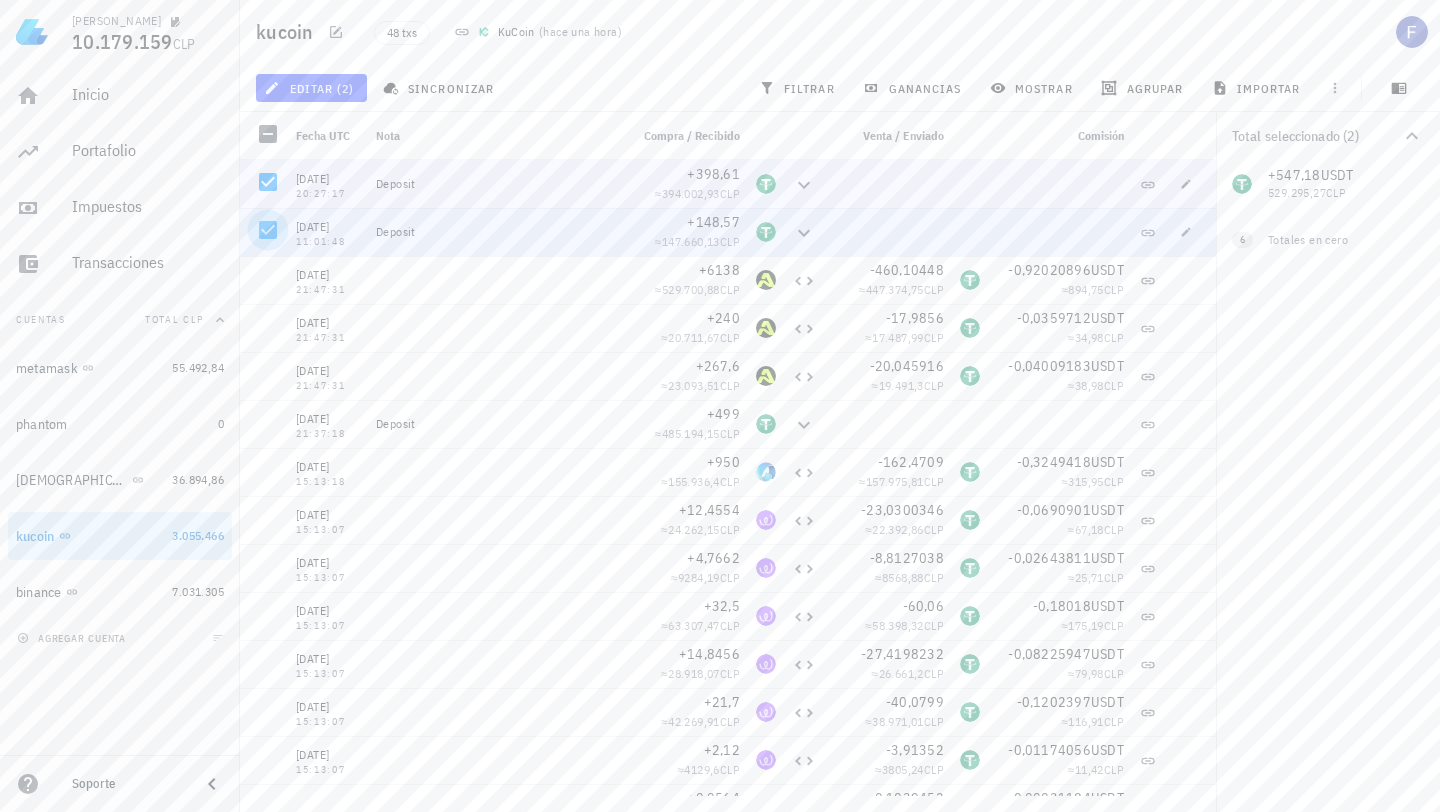 click at bounding box center (268, 230) 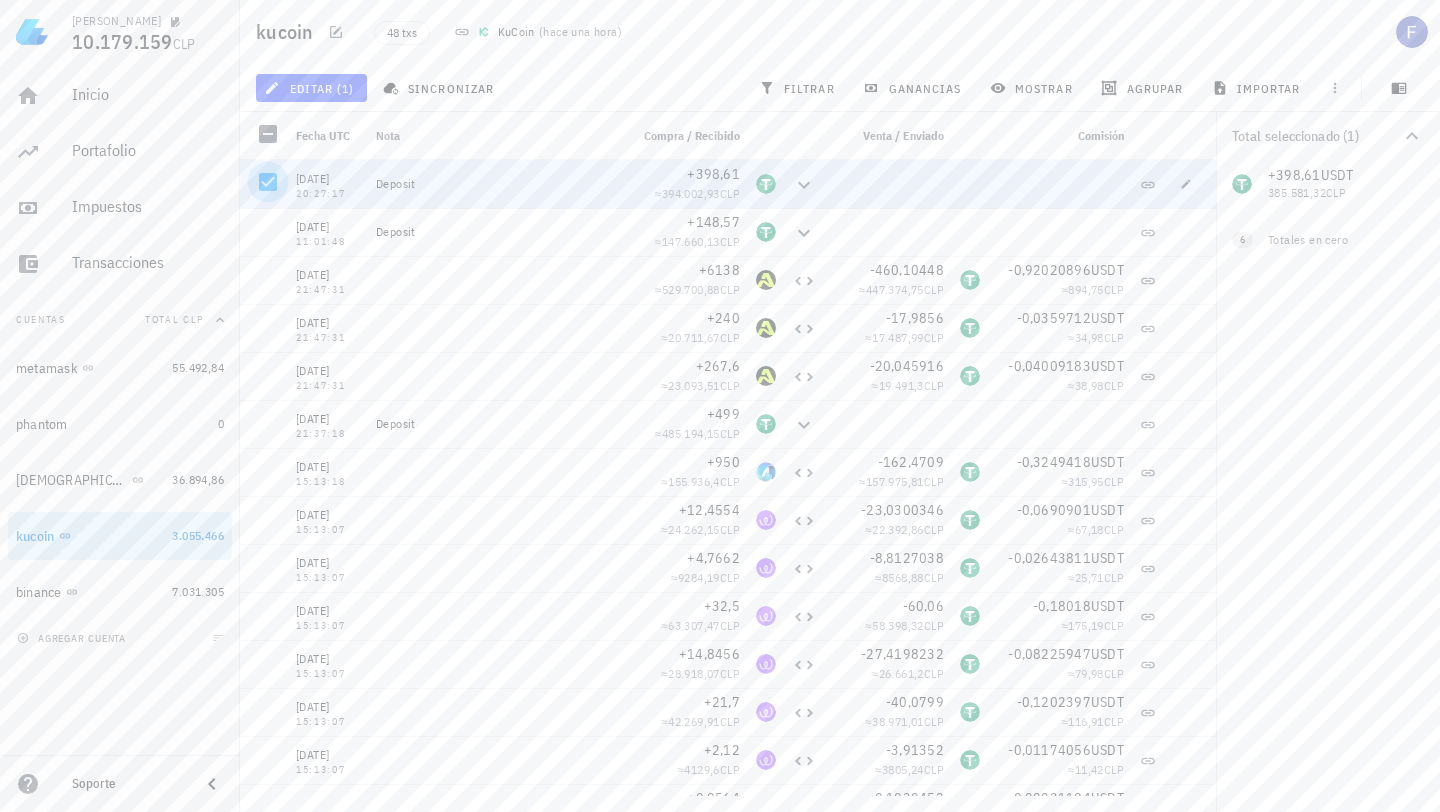 click at bounding box center [268, 182] 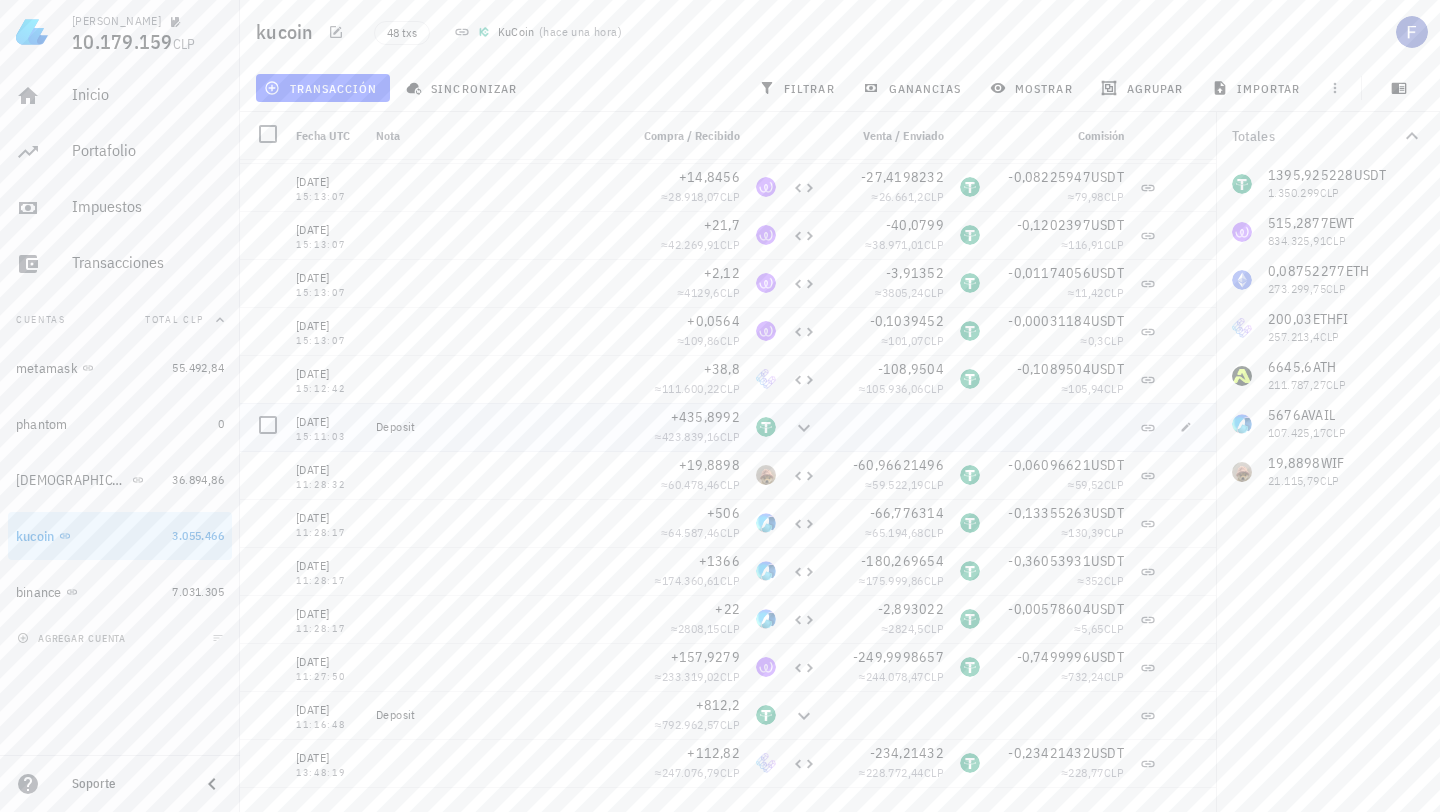 scroll, scrollTop: 0, scrollLeft: 0, axis: both 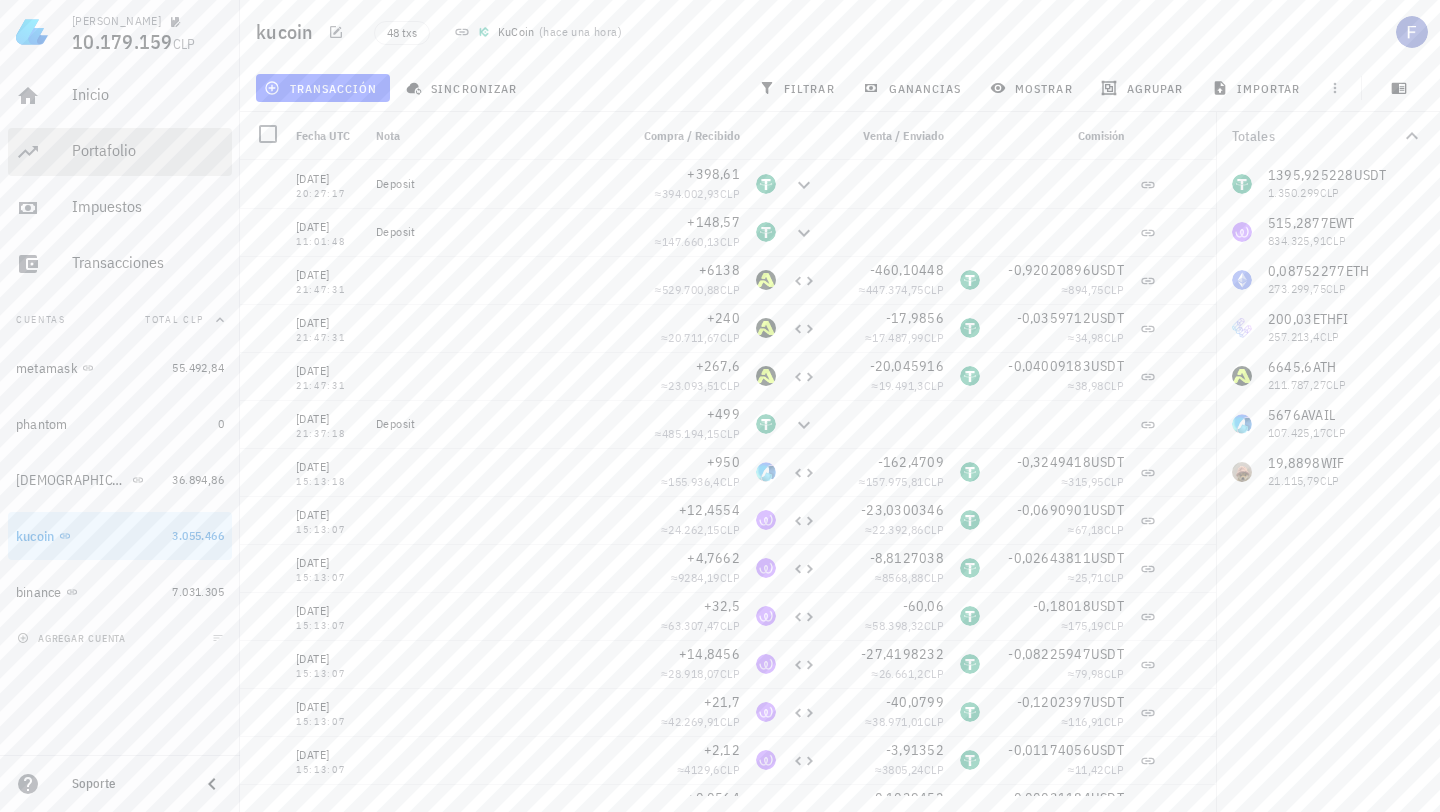 click on "Portafolio" at bounding box center (148, 150) 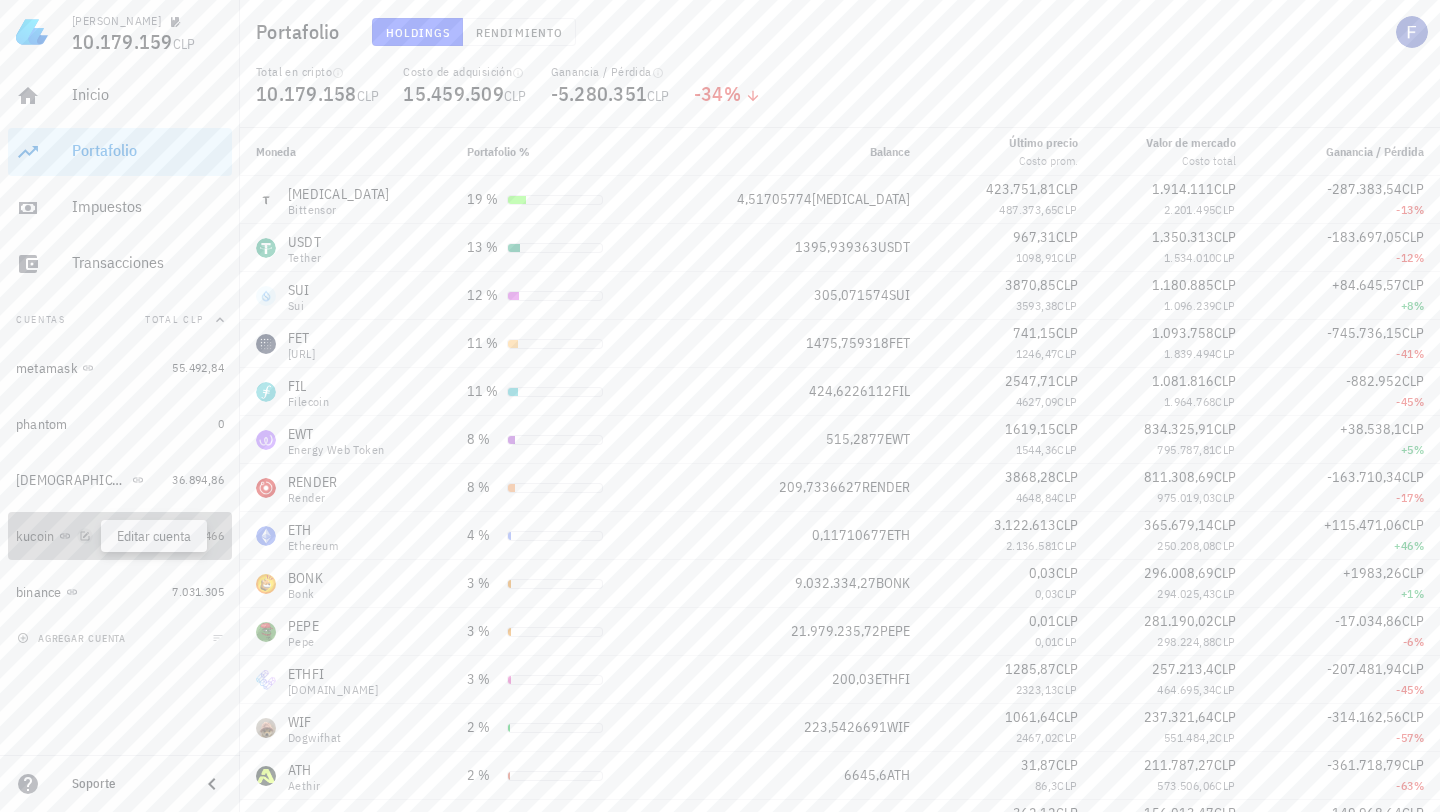 click 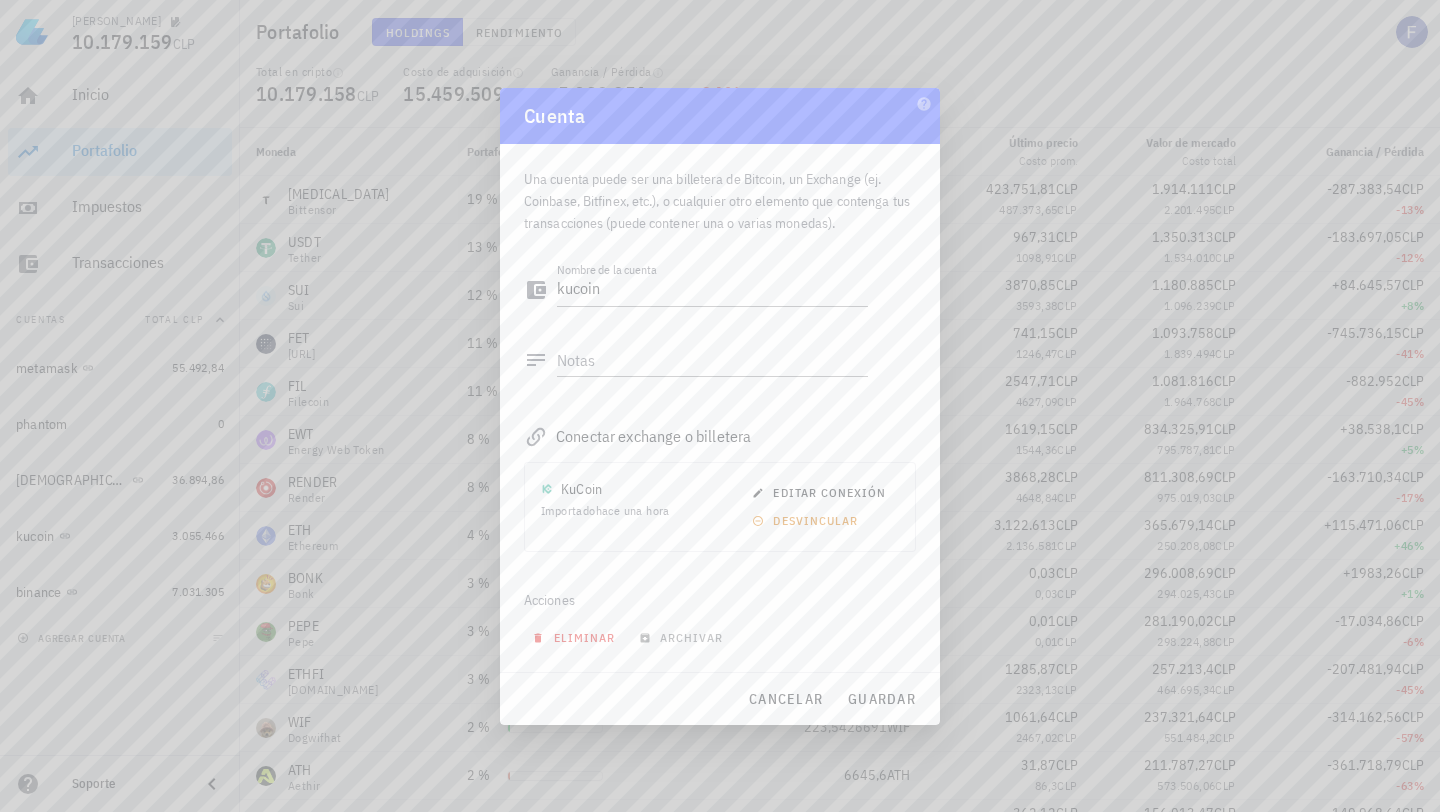 click on "eliminar" at bounding box center (575, 637) 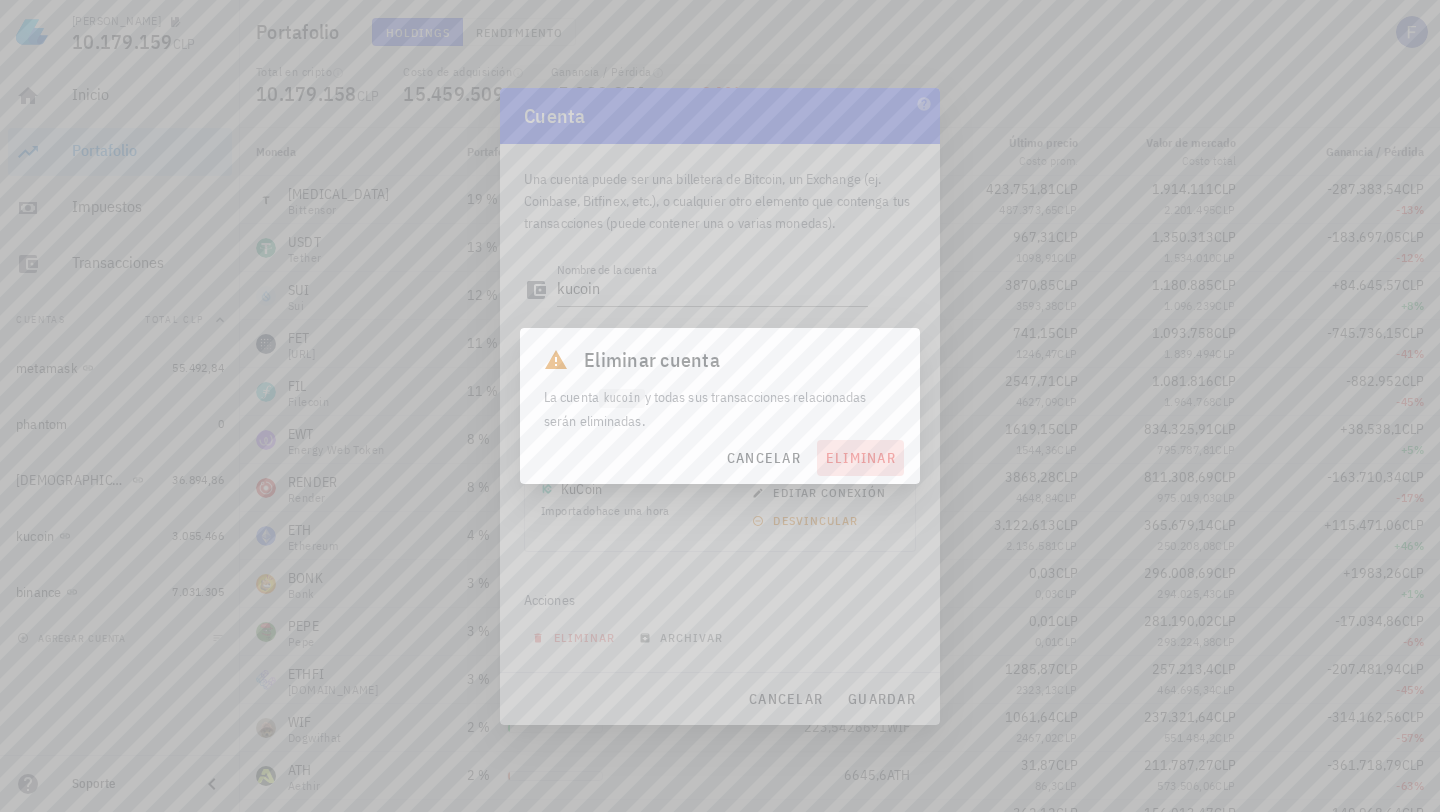 click on "eliminar" at bounding box center (860, 458) 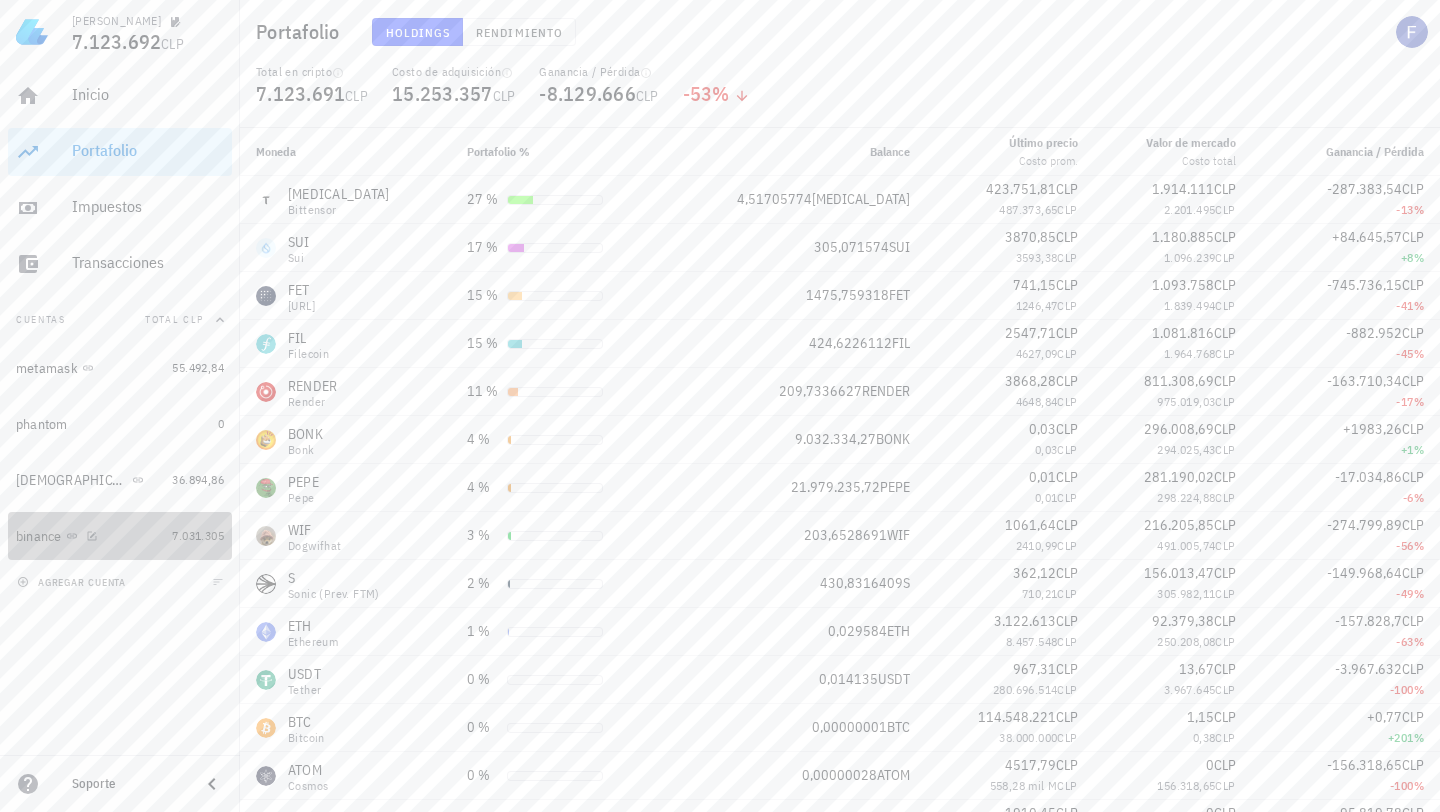 click on "binance       7.031.305" at bounding box center [120, 536] 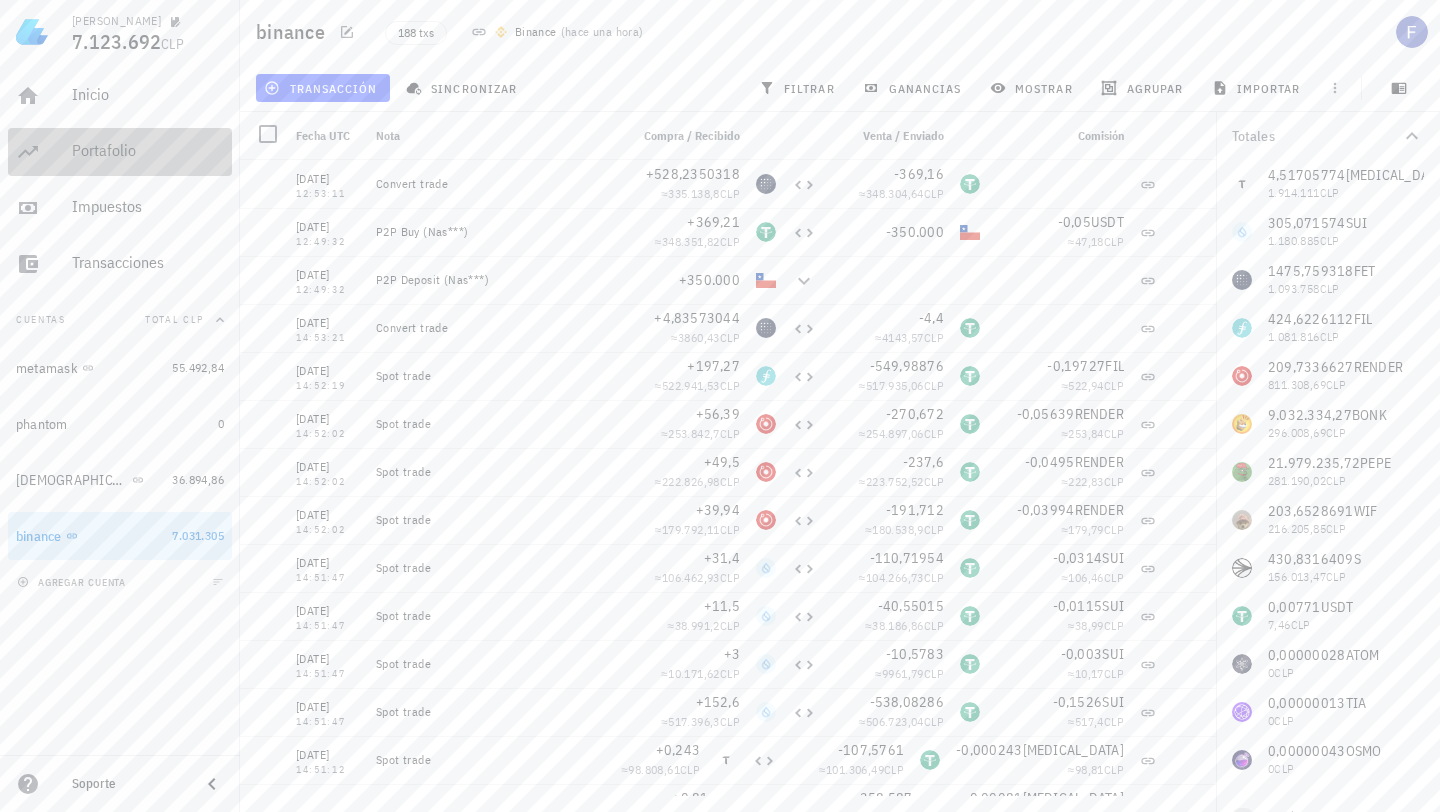 click on "Portafolio" at bounding box center (148, 150) 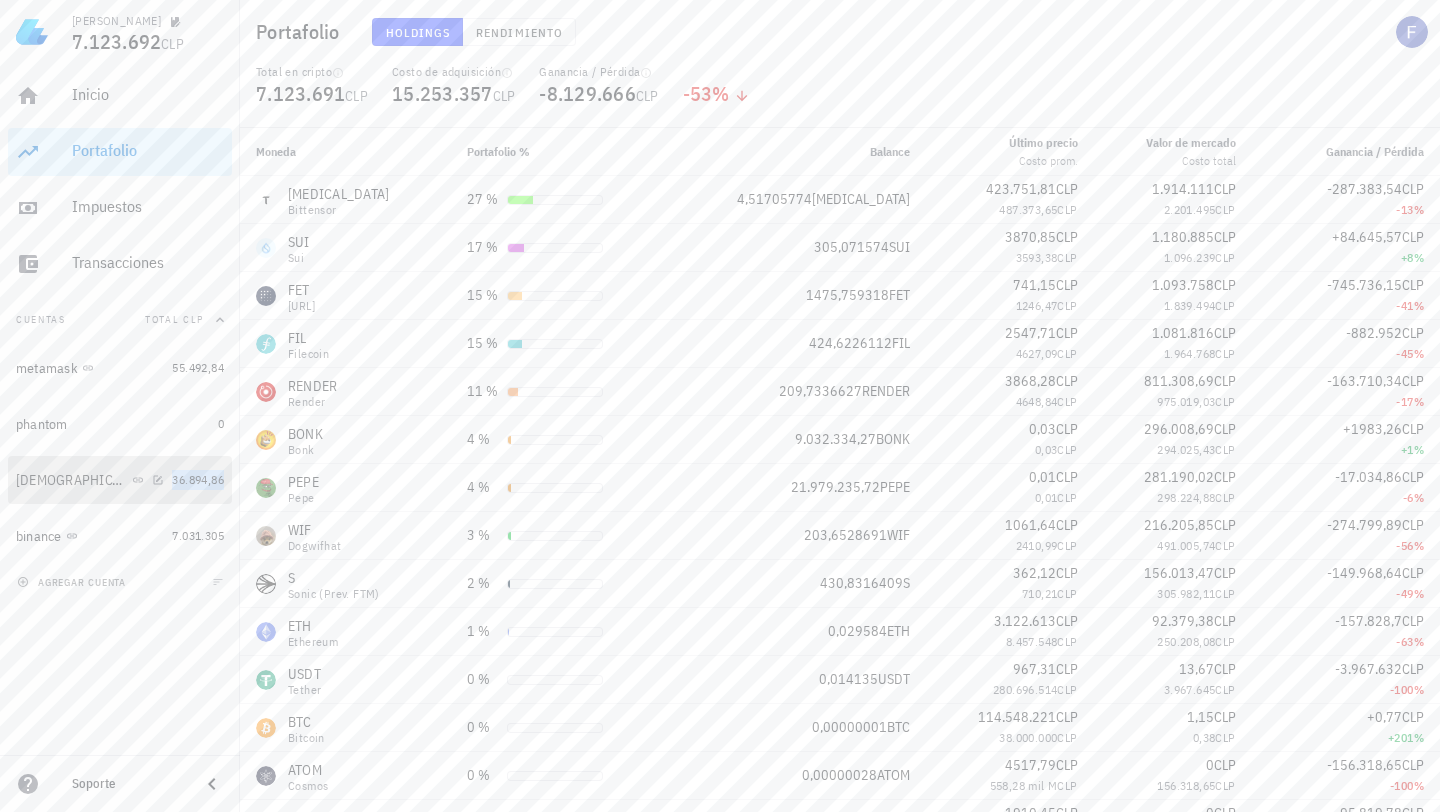 click on "36.894,86" at bounding box center (198, 479) 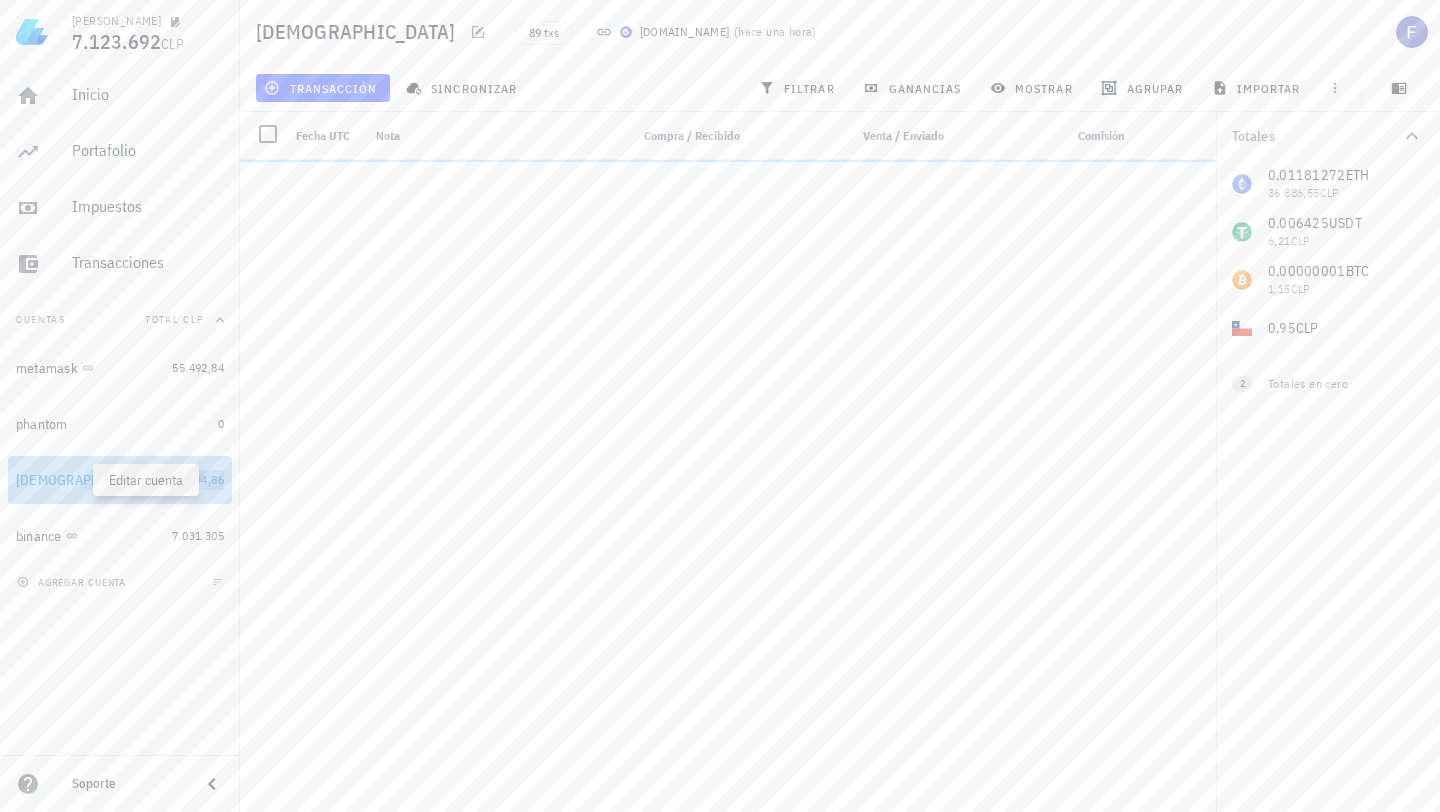 click 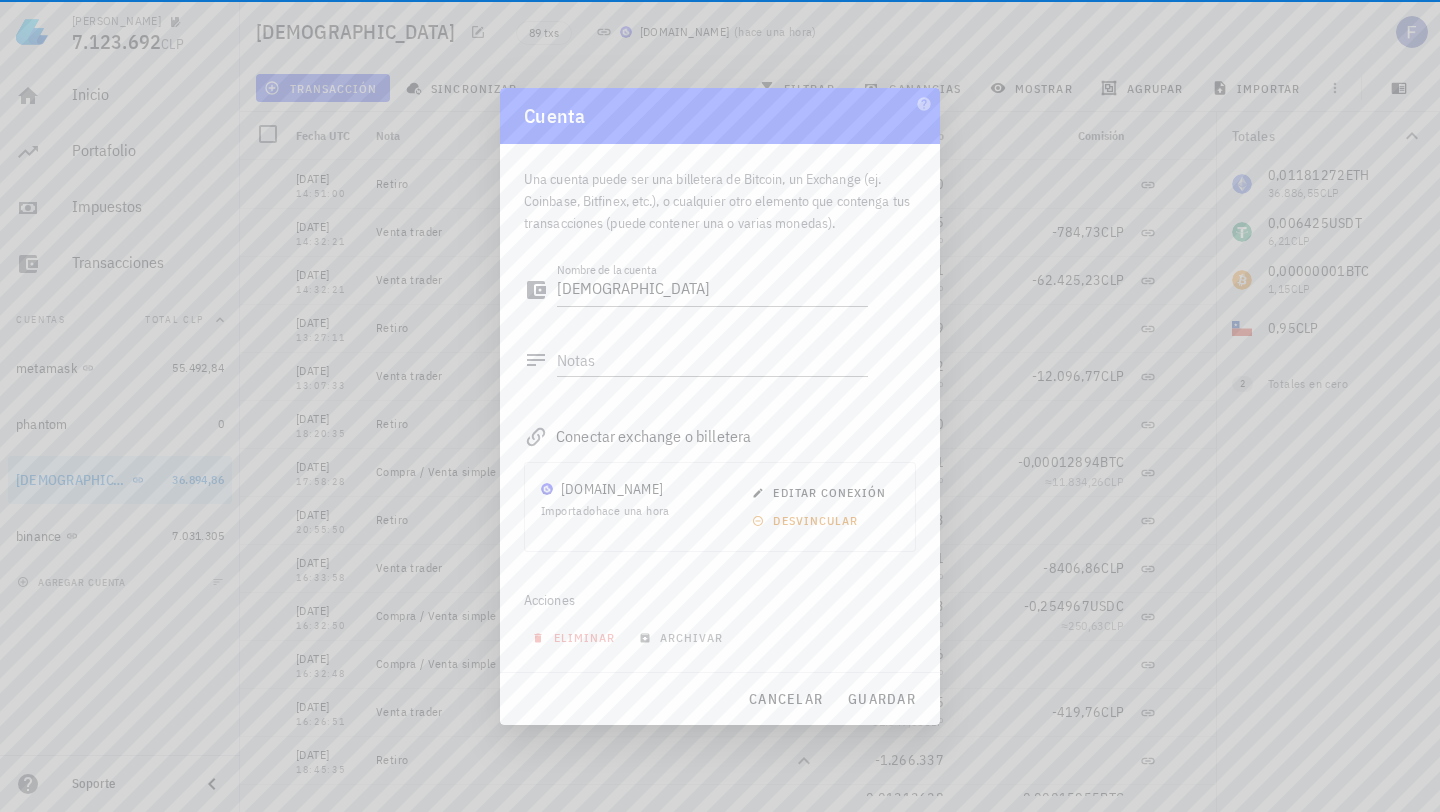 click on "Acciones" at bounding box center (720, 600) 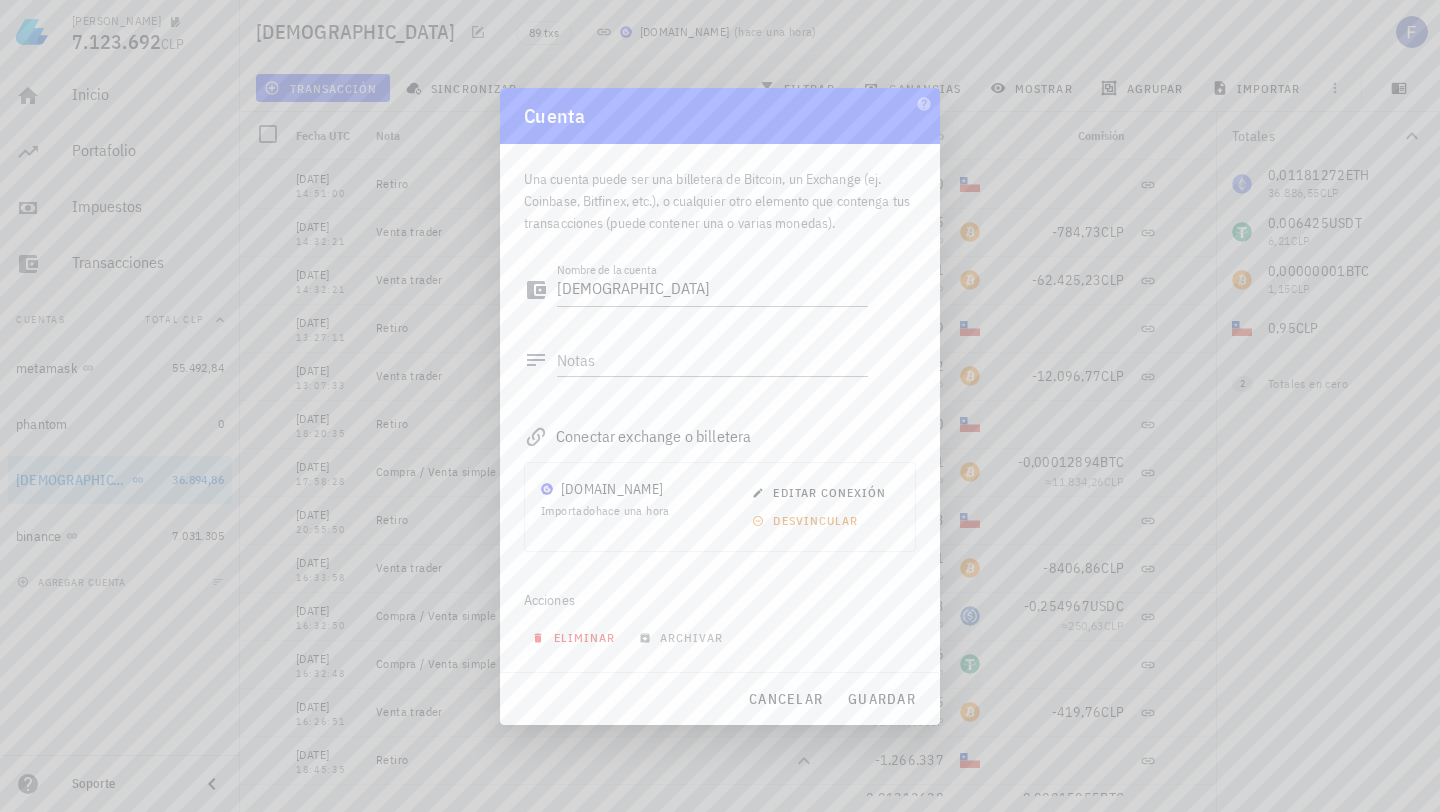 click on "eliminar" at bounding box center (575, 637) 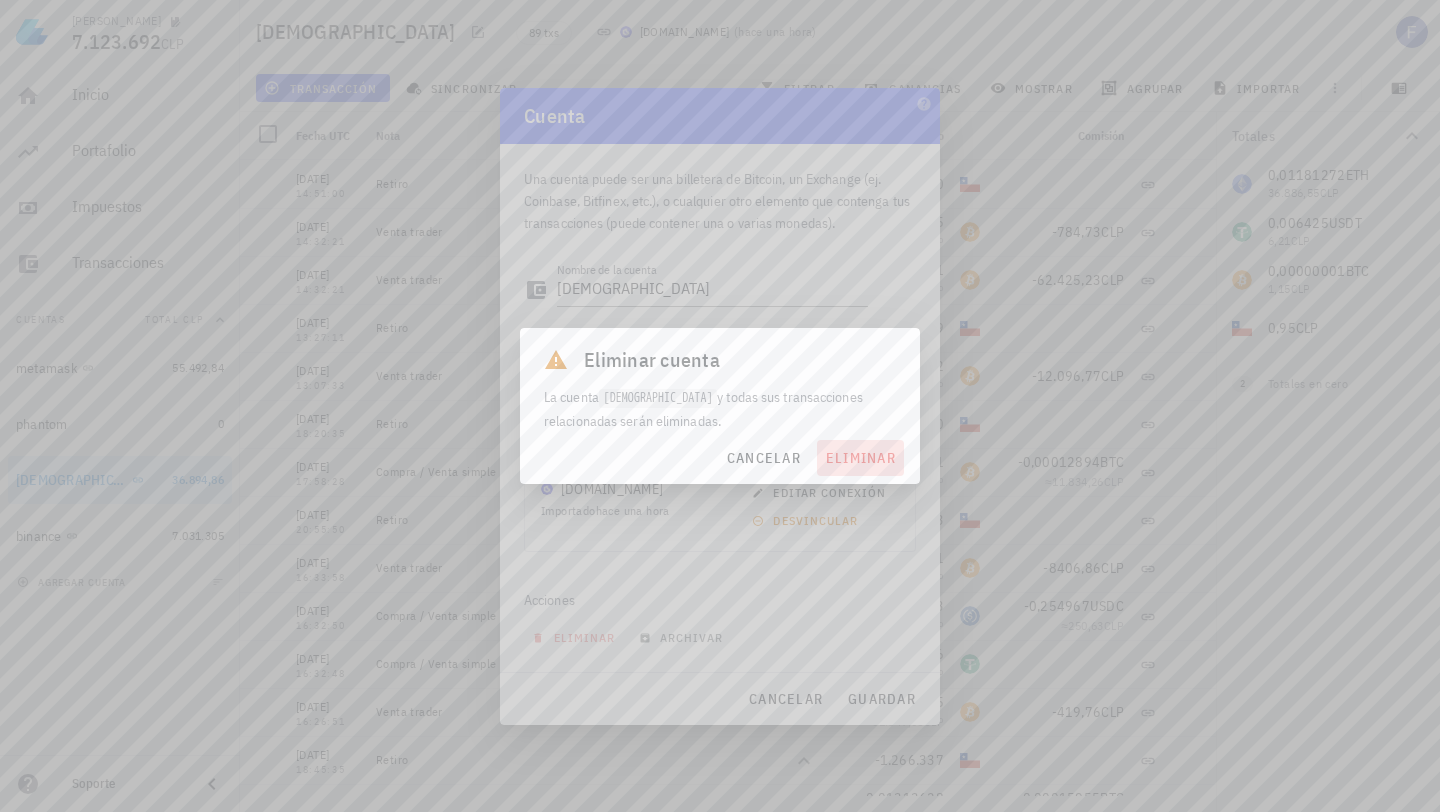 click on "eliminar" at bounding box center (860, 458) 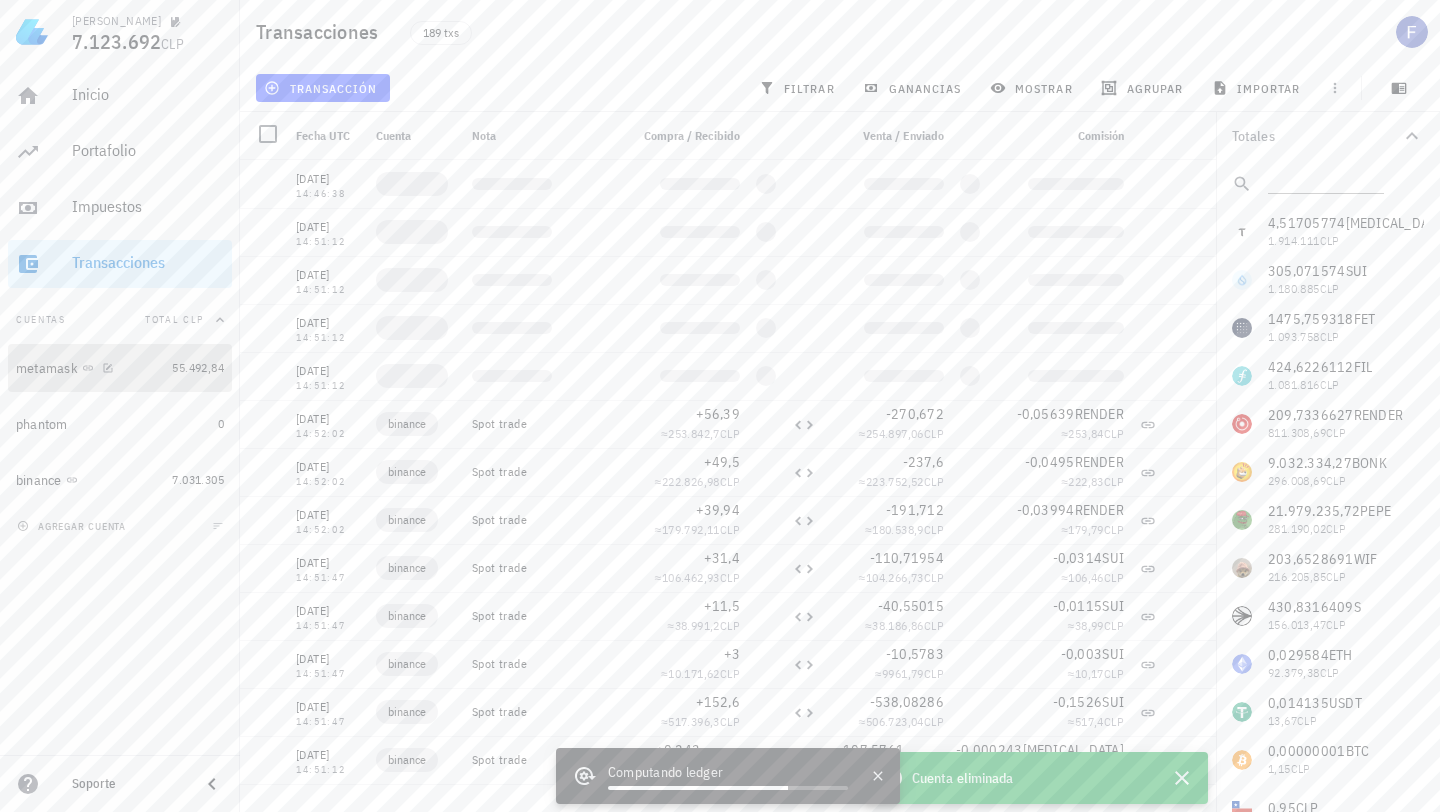 click on "metamask" at bounding box center [90, 368] 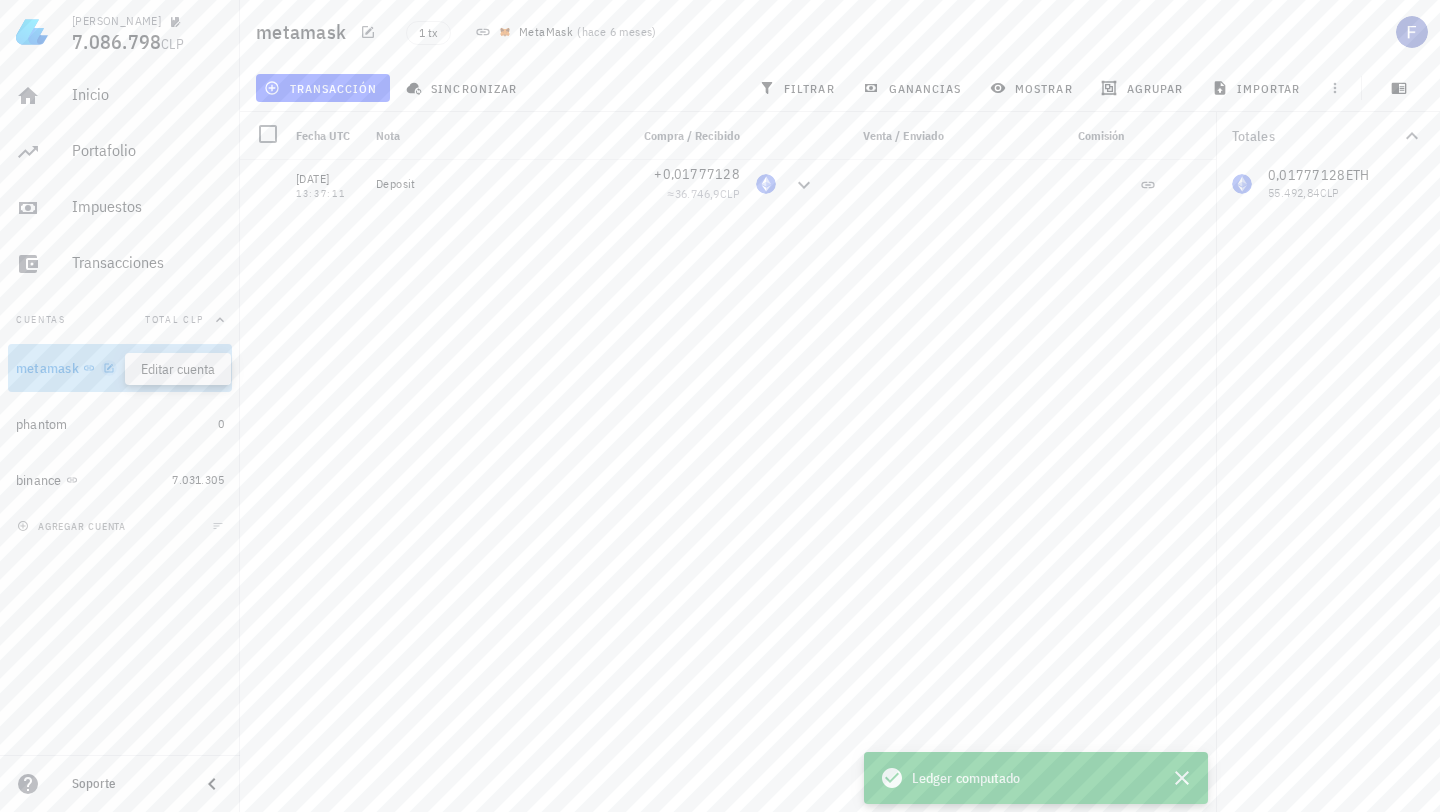 click 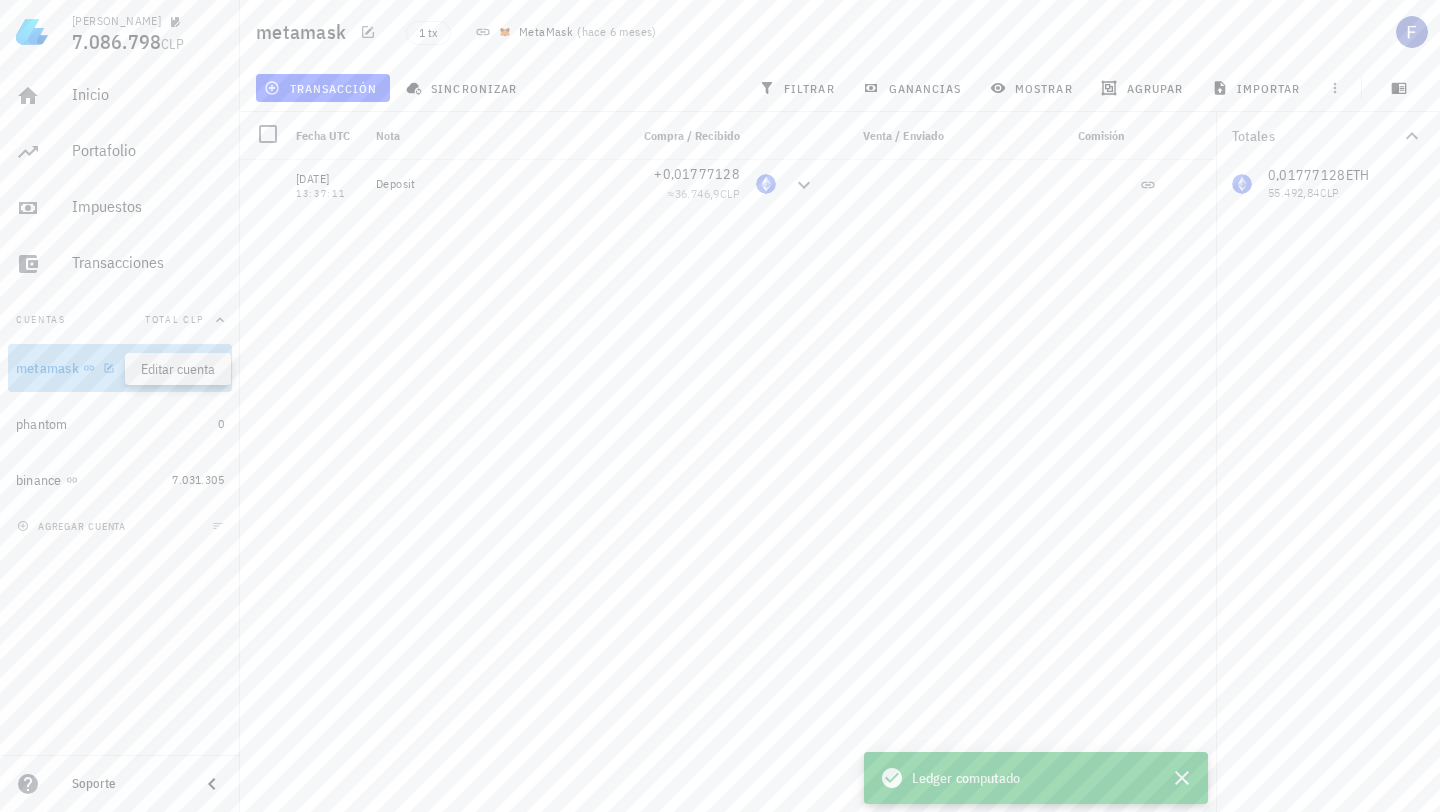 type on "metamask" 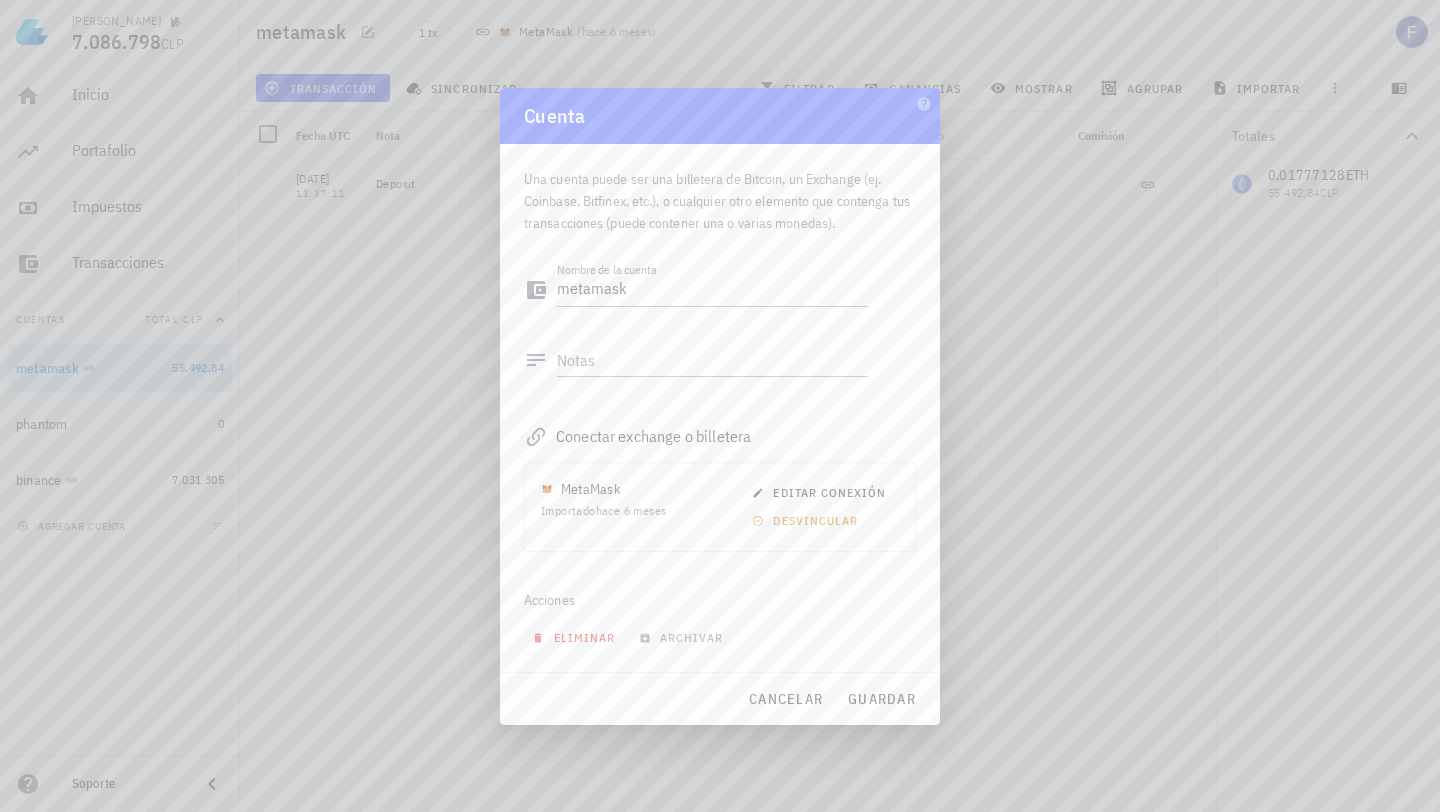 click on "eliminar" at bounding box center [575, 637] 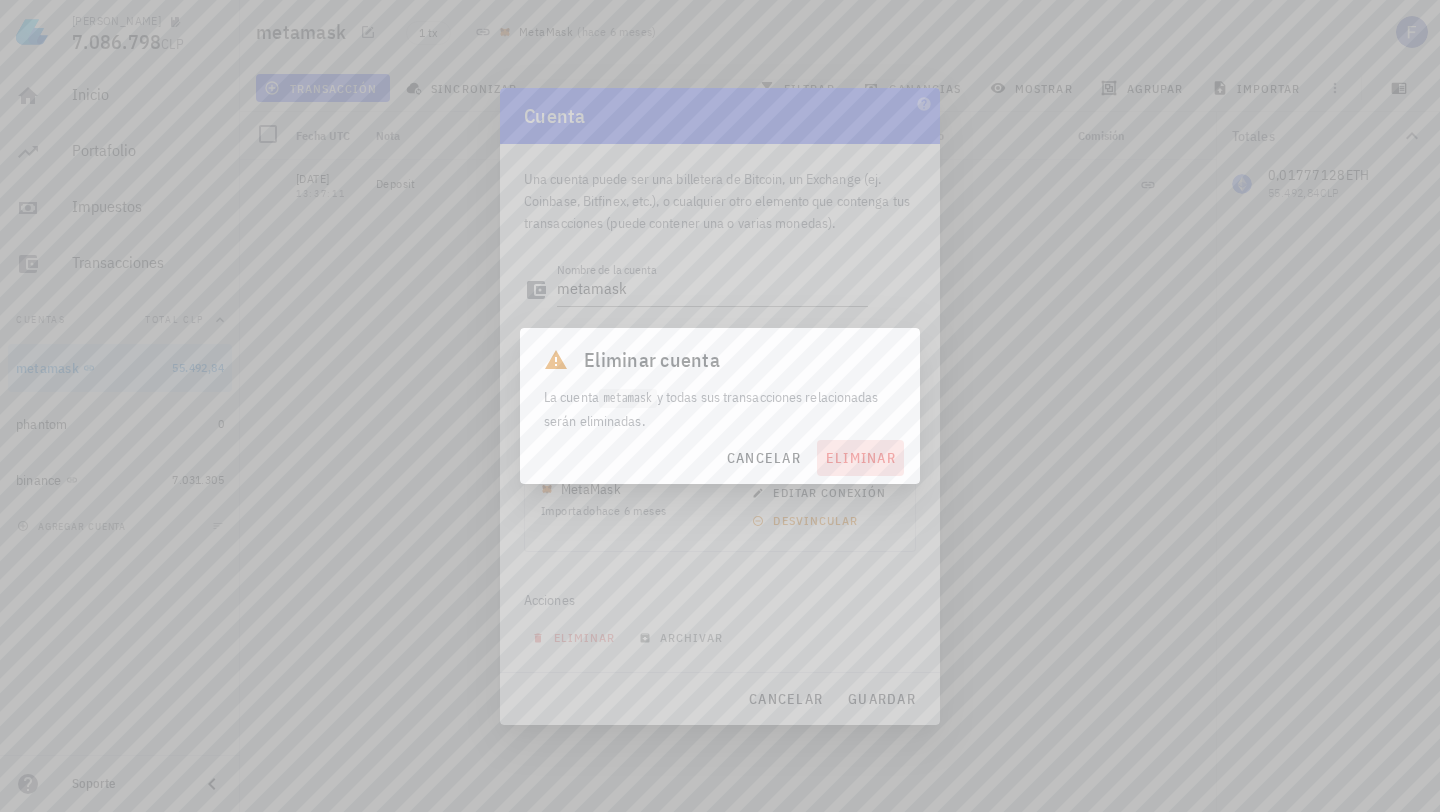 click on "eliminar" at bounding box center (860, 458) 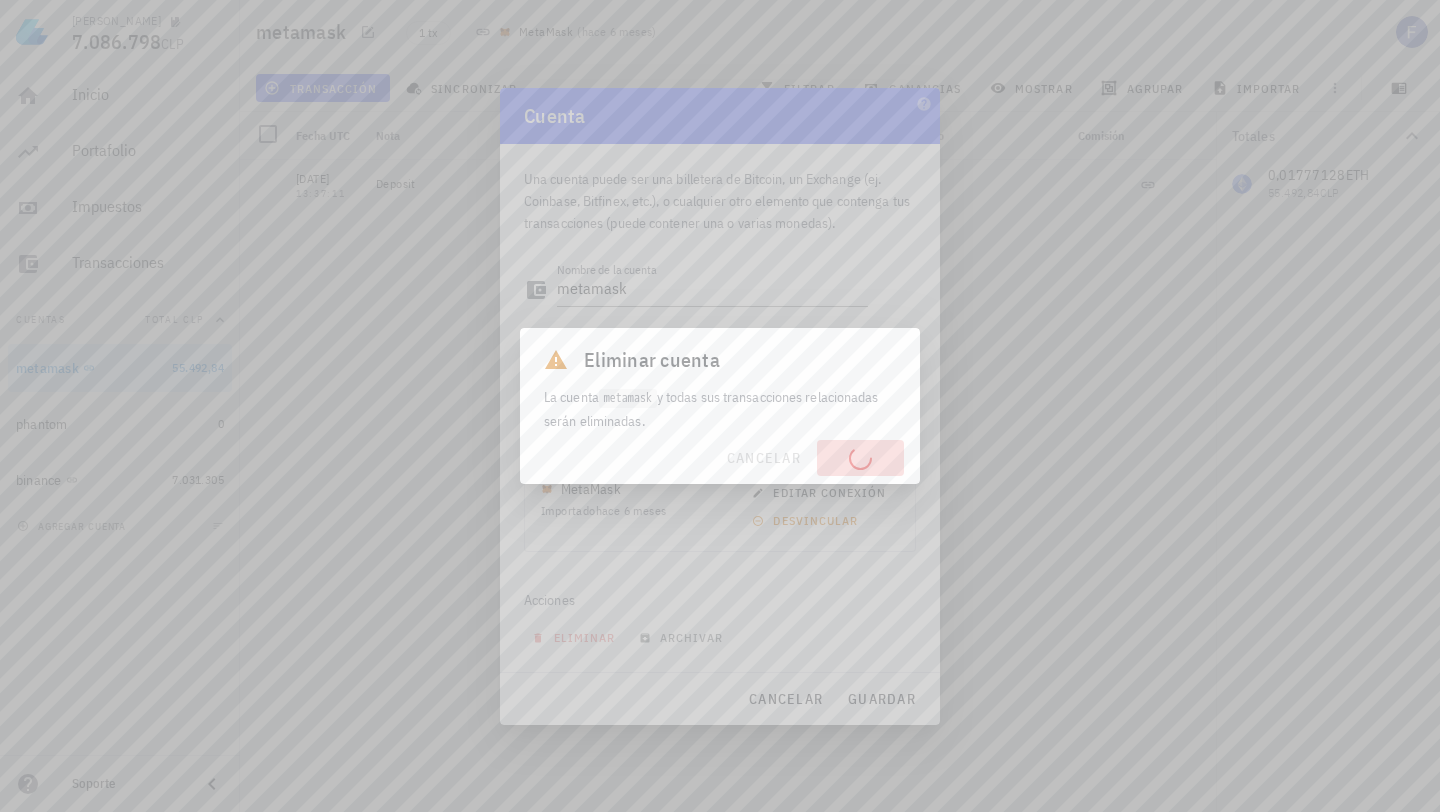 type 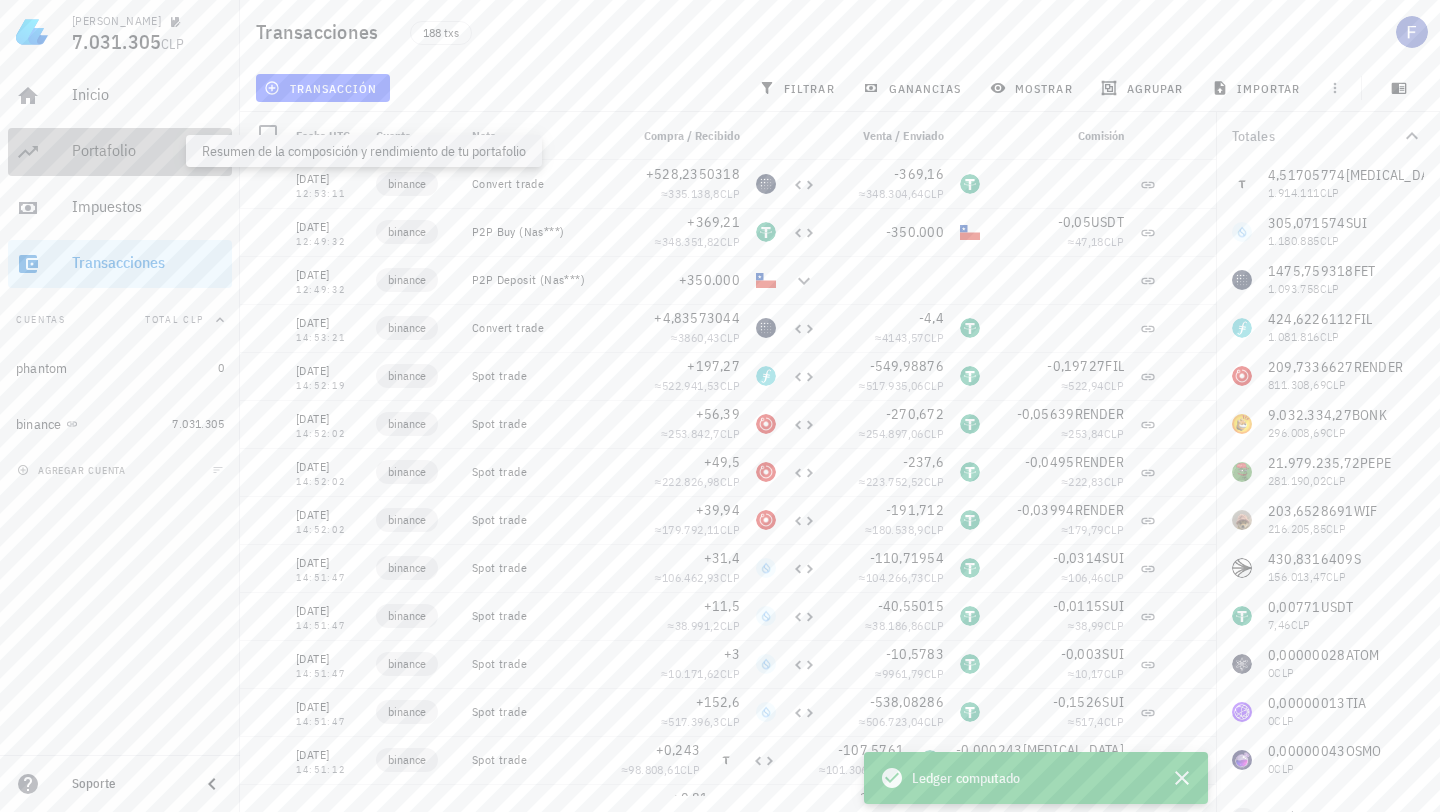 click on "Portafolio" at bounding box center (148, 150) 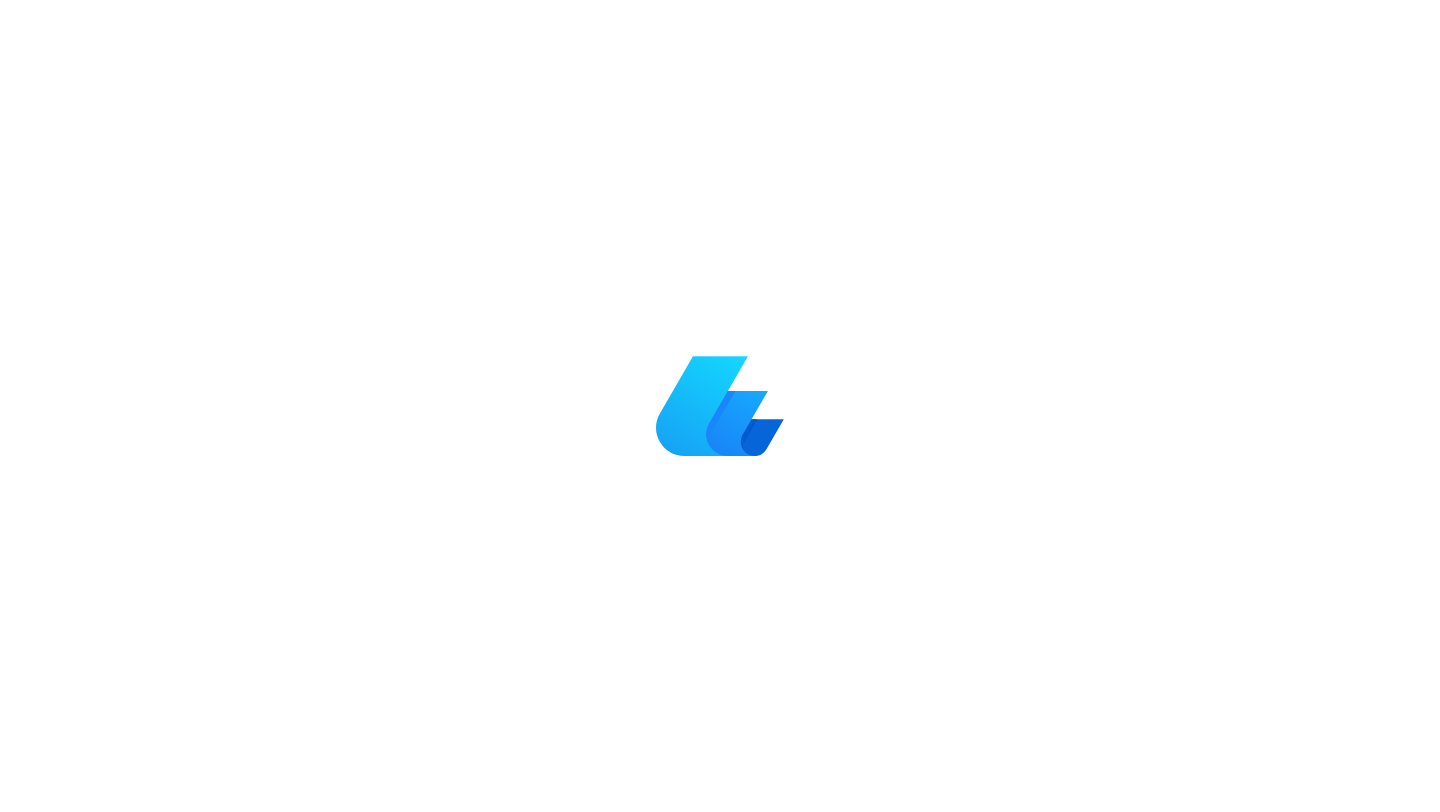 scroll, scrollTop: 0, scrollLeft: 0, axis: both 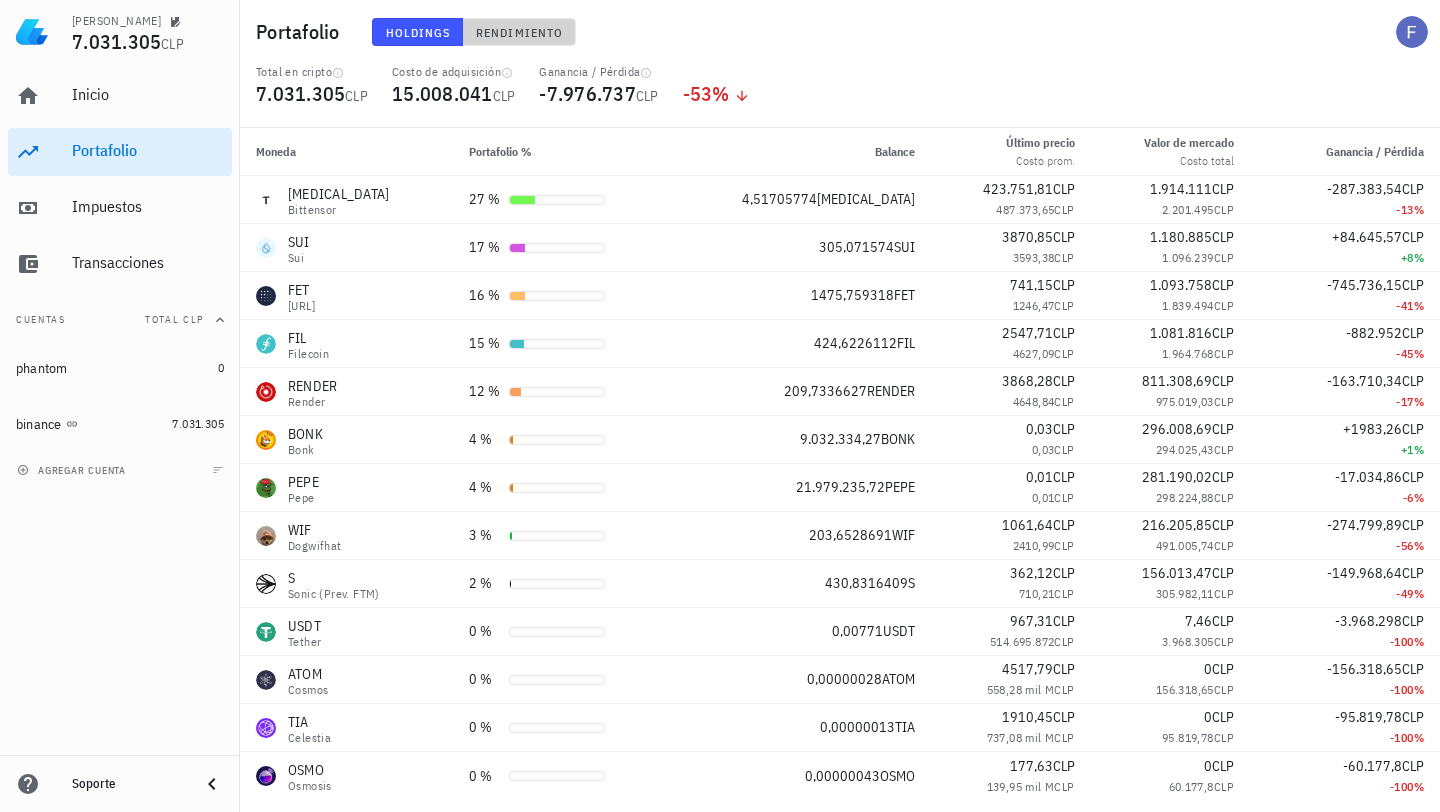 click on "Rendimiento" at bounding box center [519, 32] 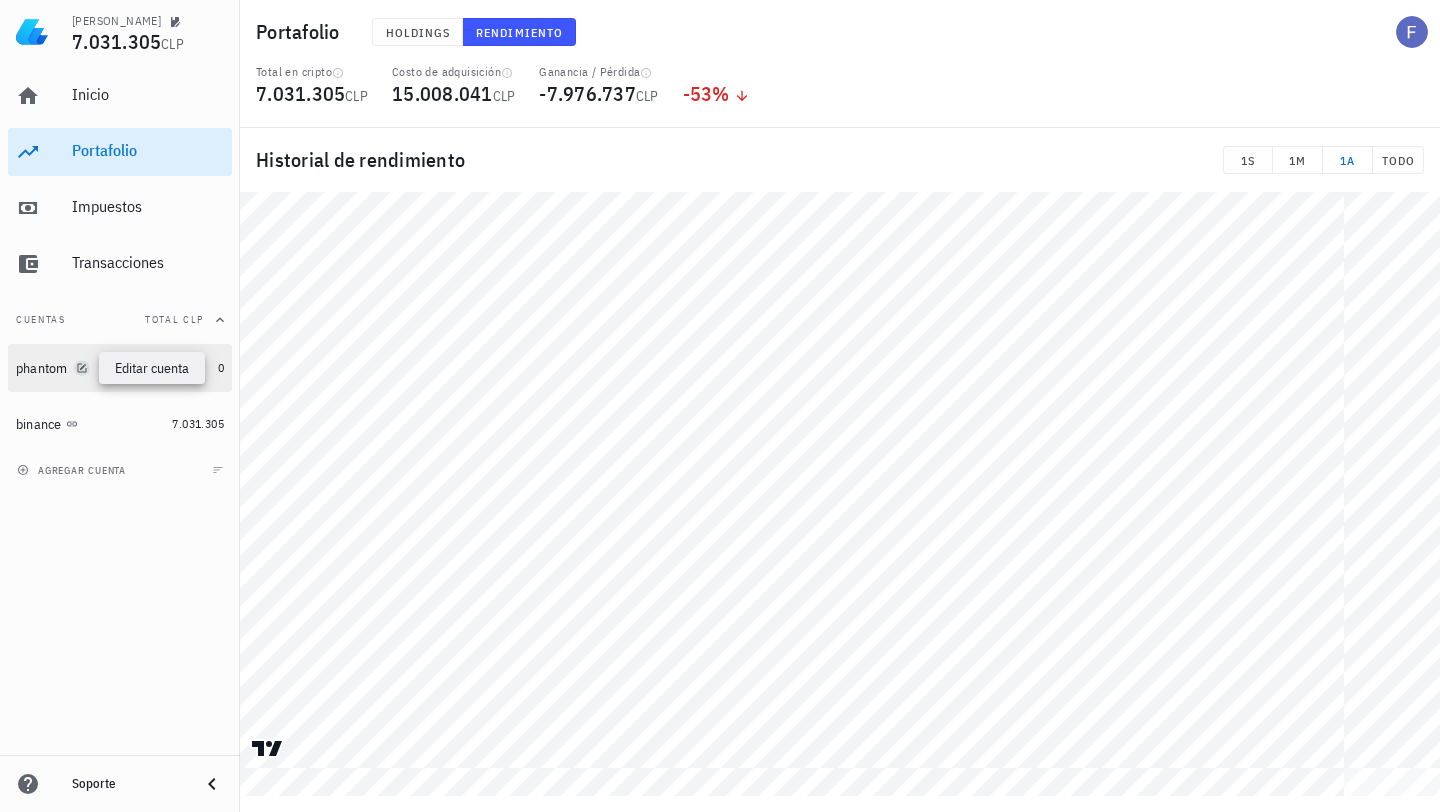 click 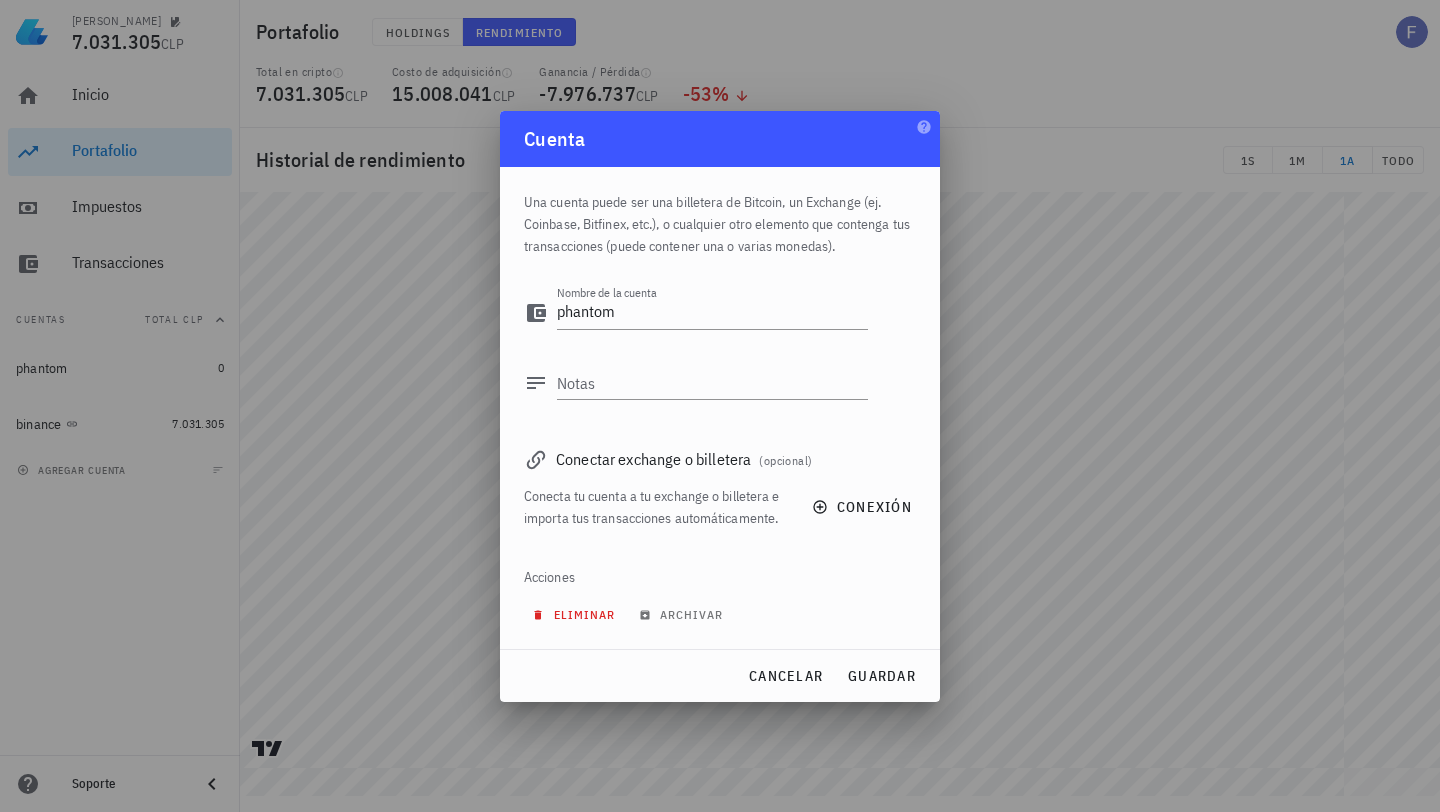 click on "eliminar" at bounding box center (576, 615) 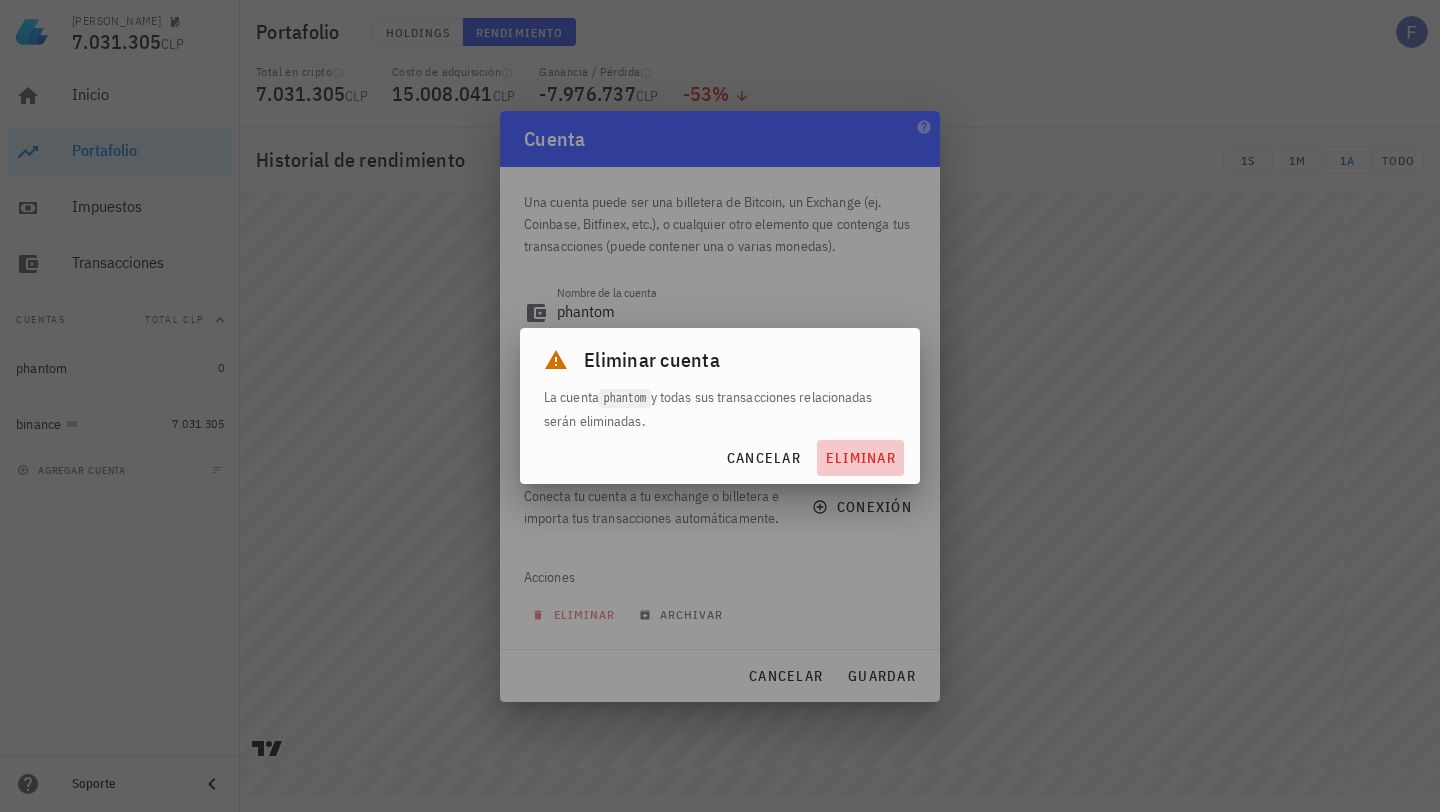 click on "eliminar" at bounding box center [860, 458] 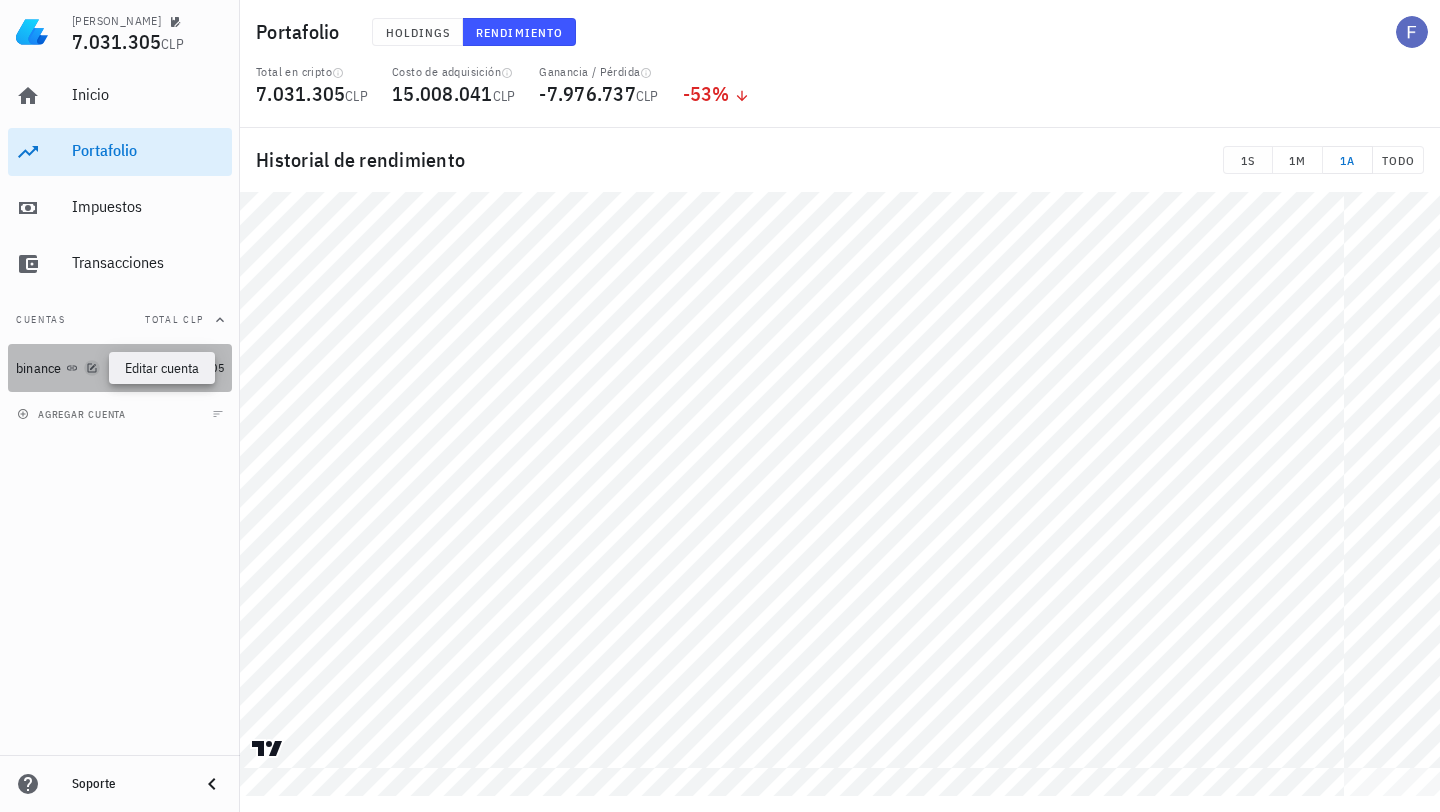 click 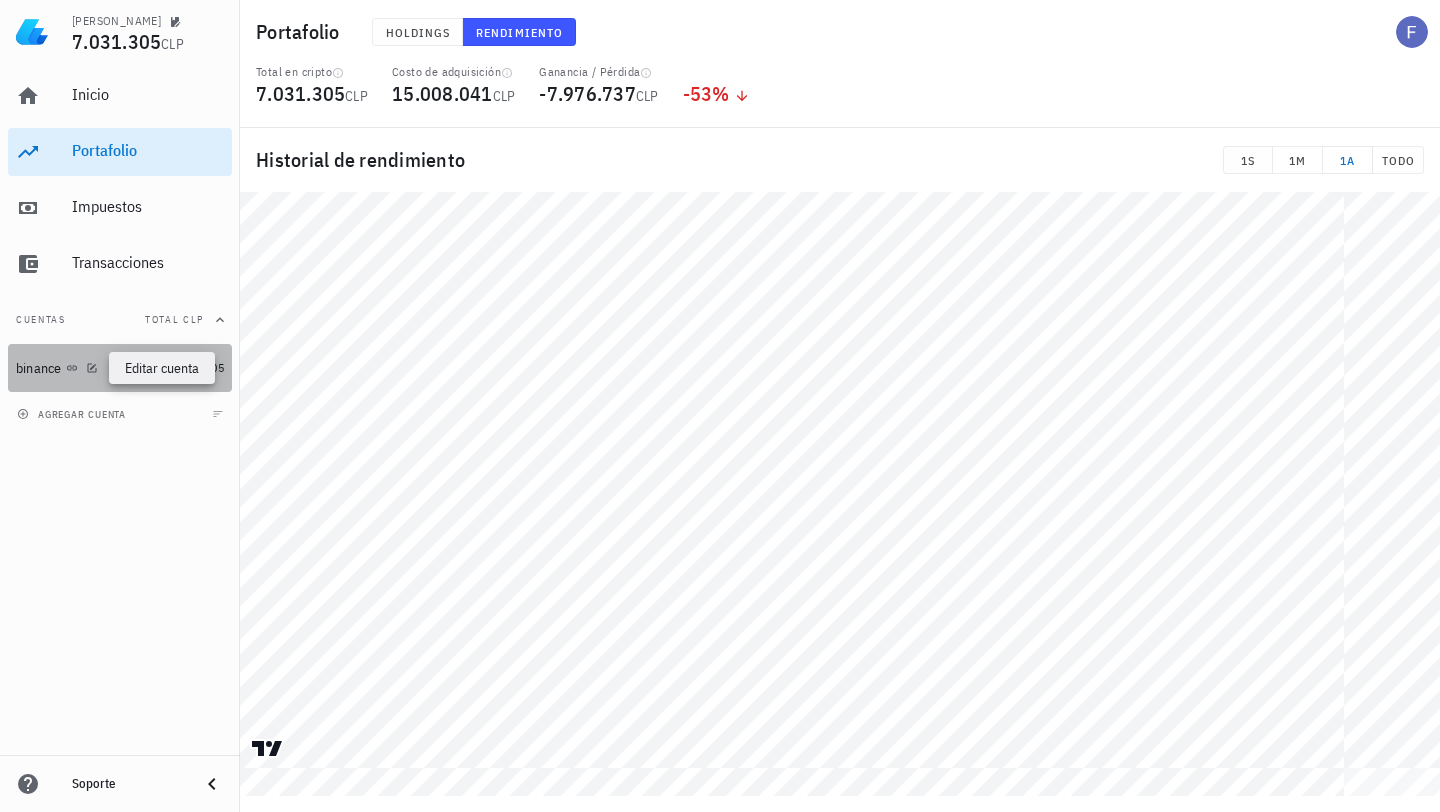 type on "binance" 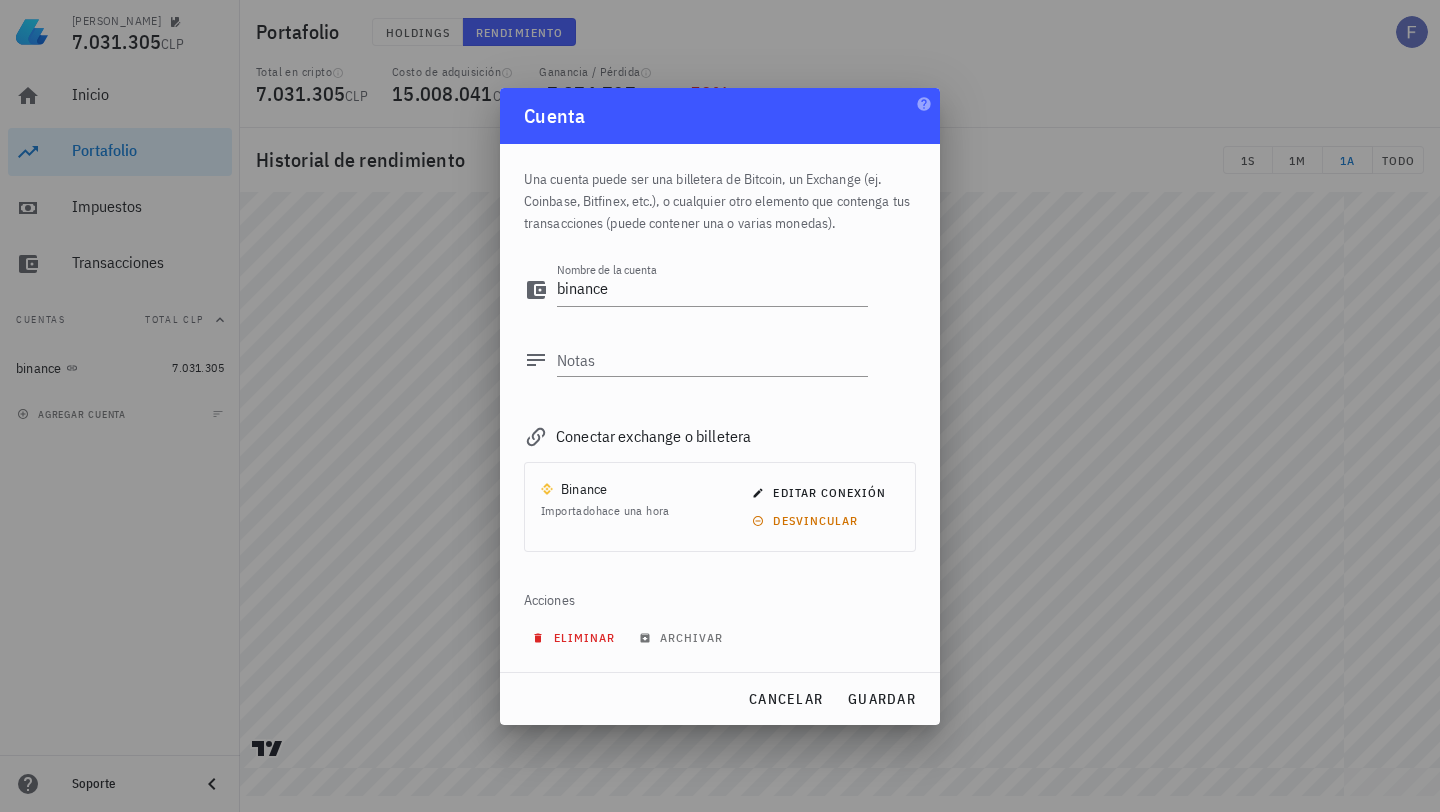 click on "eliminar" at bounding box center (575, 637) 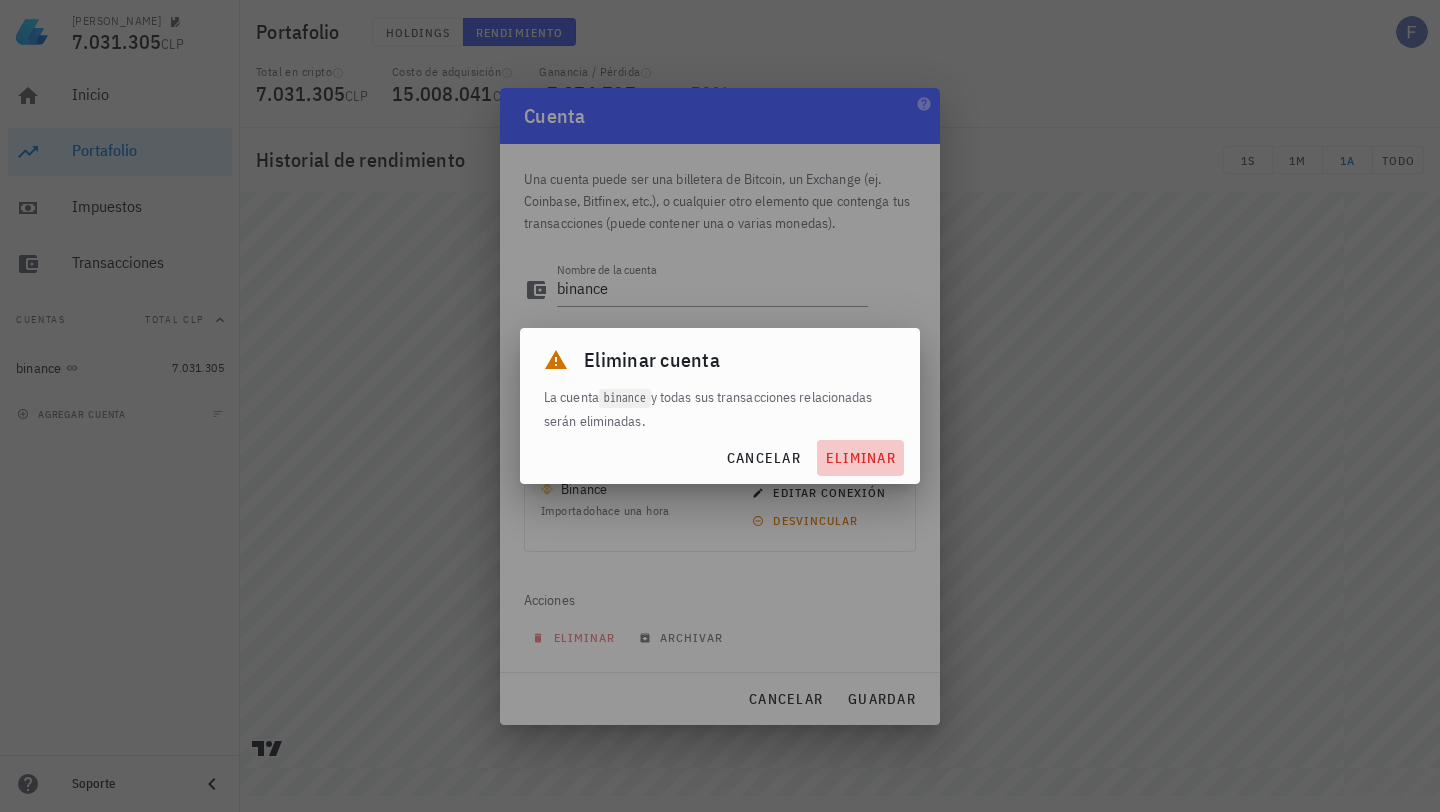 click on "eliminar" at bounding box center [860, 458] 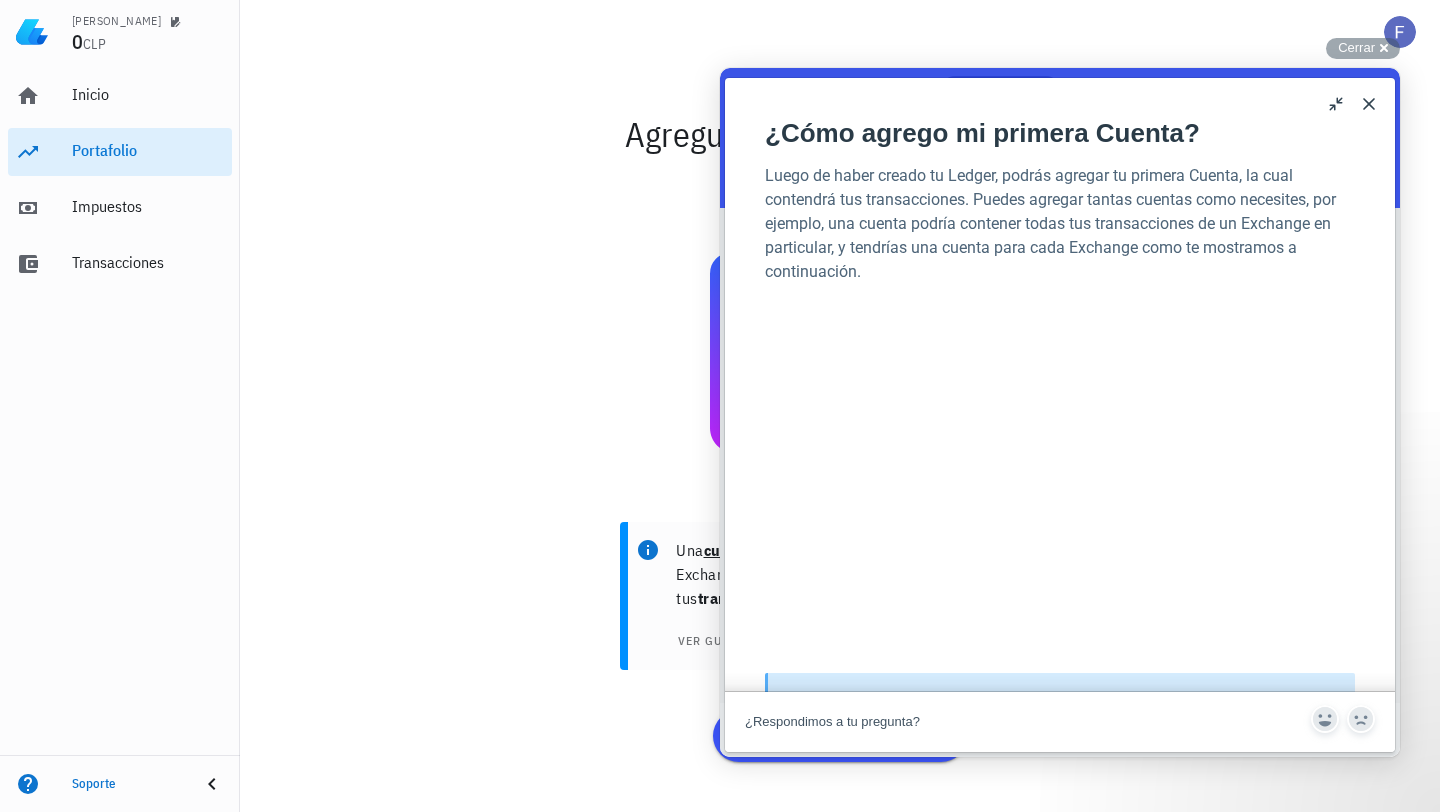 scroll, scrollTop: 0, scrollLeft: 0, axis: both 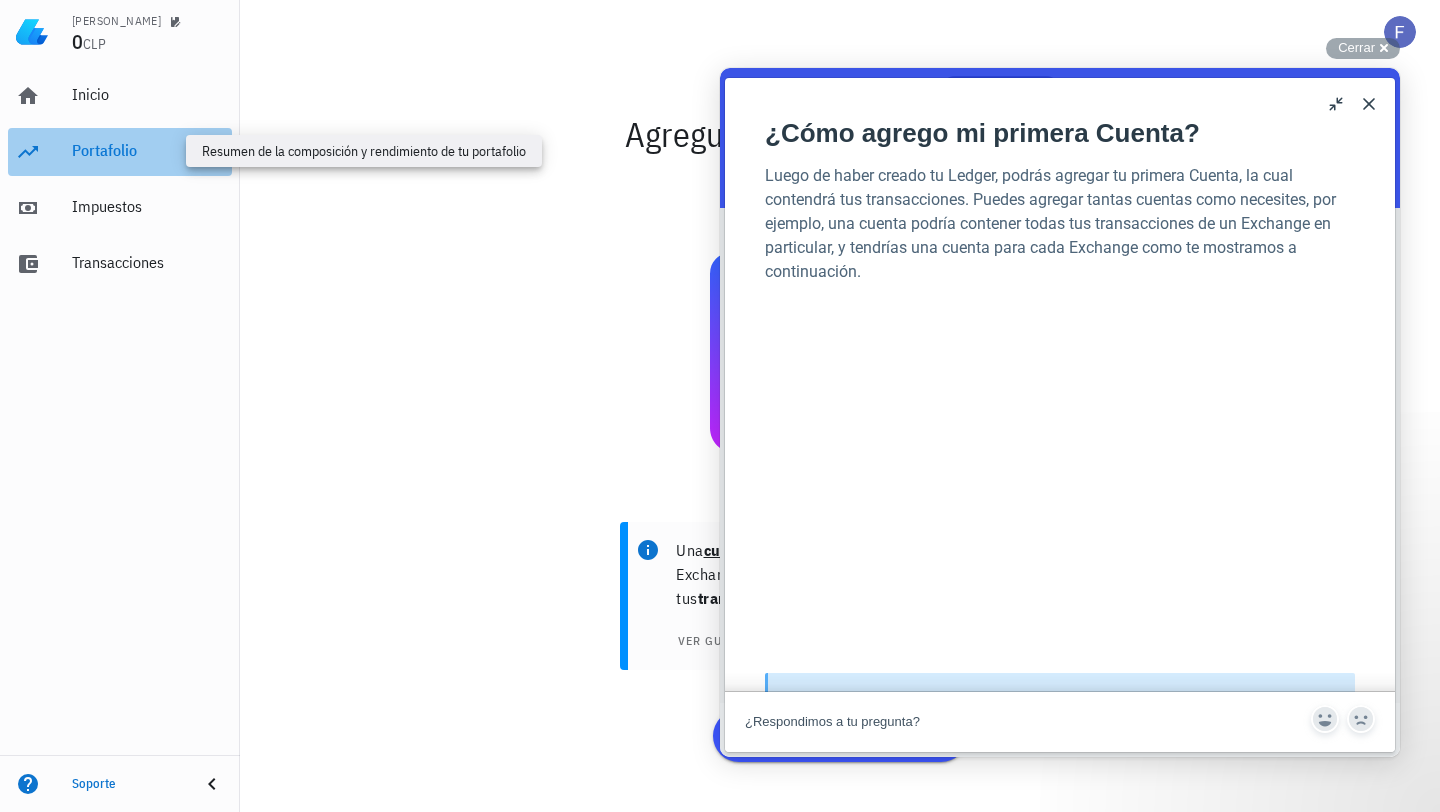 click on "Portafolio" at bounding box center [148, 150] 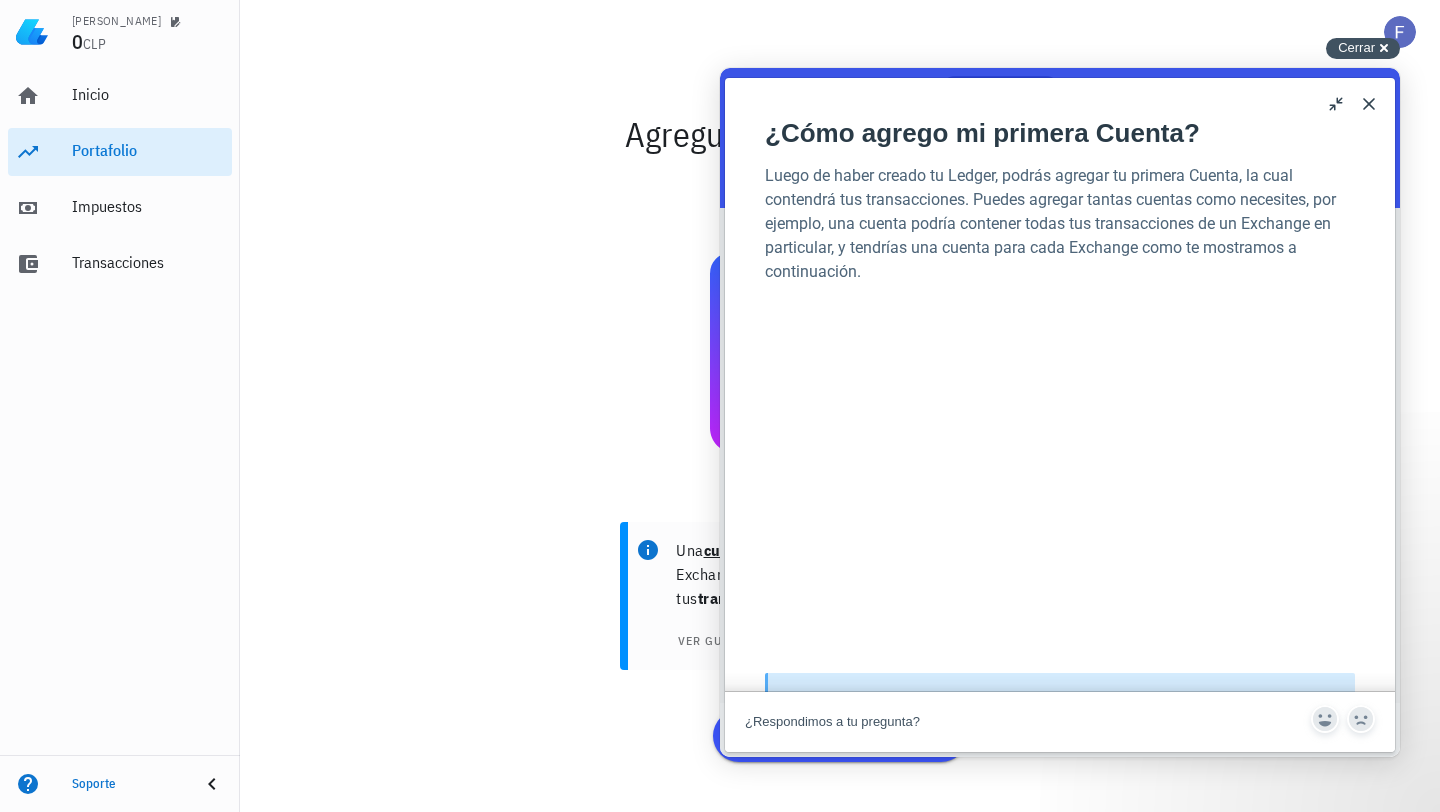 click on "Cerrar" at bounding box center (1356, 47) 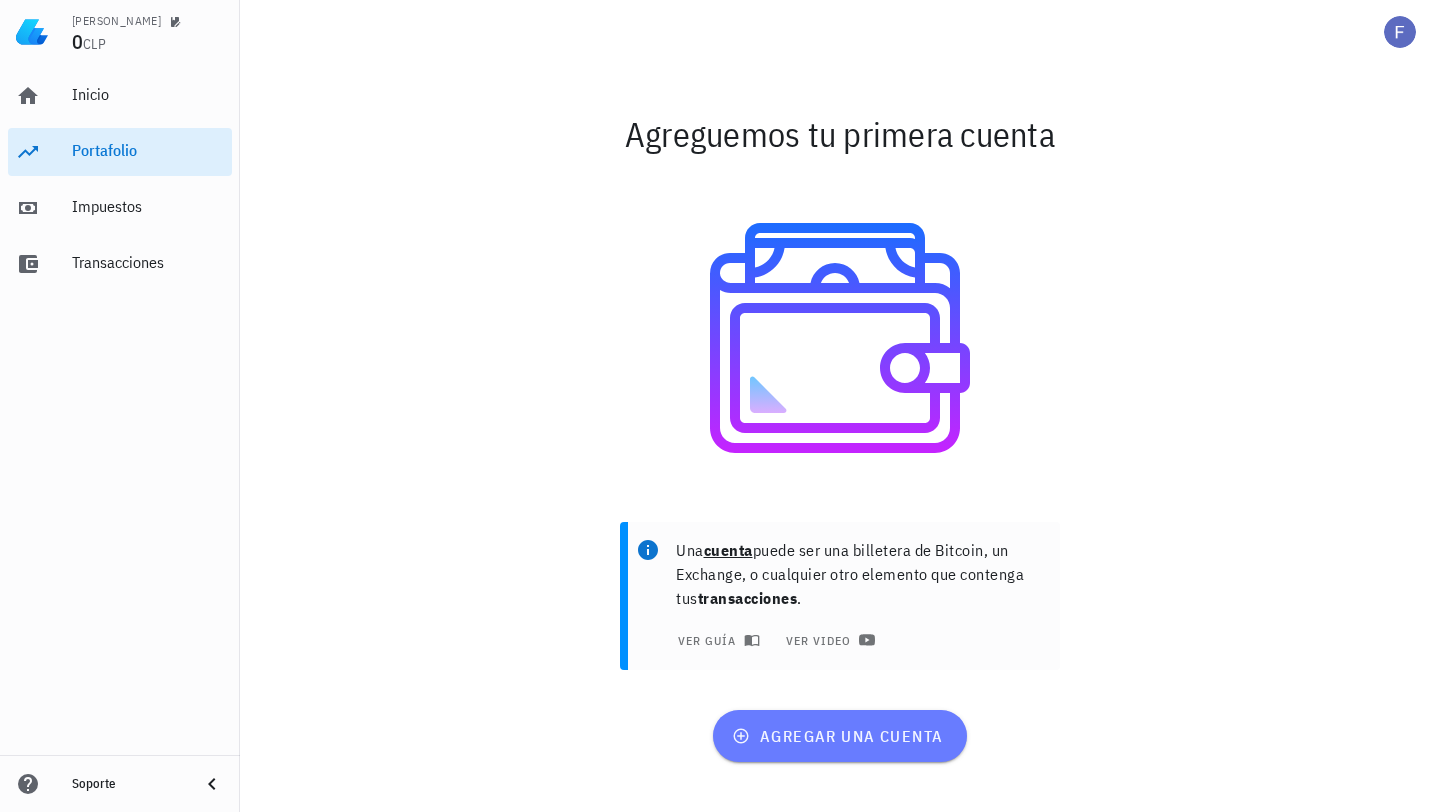 click on "agregar una cuenta" at bounding box center [839, 736] 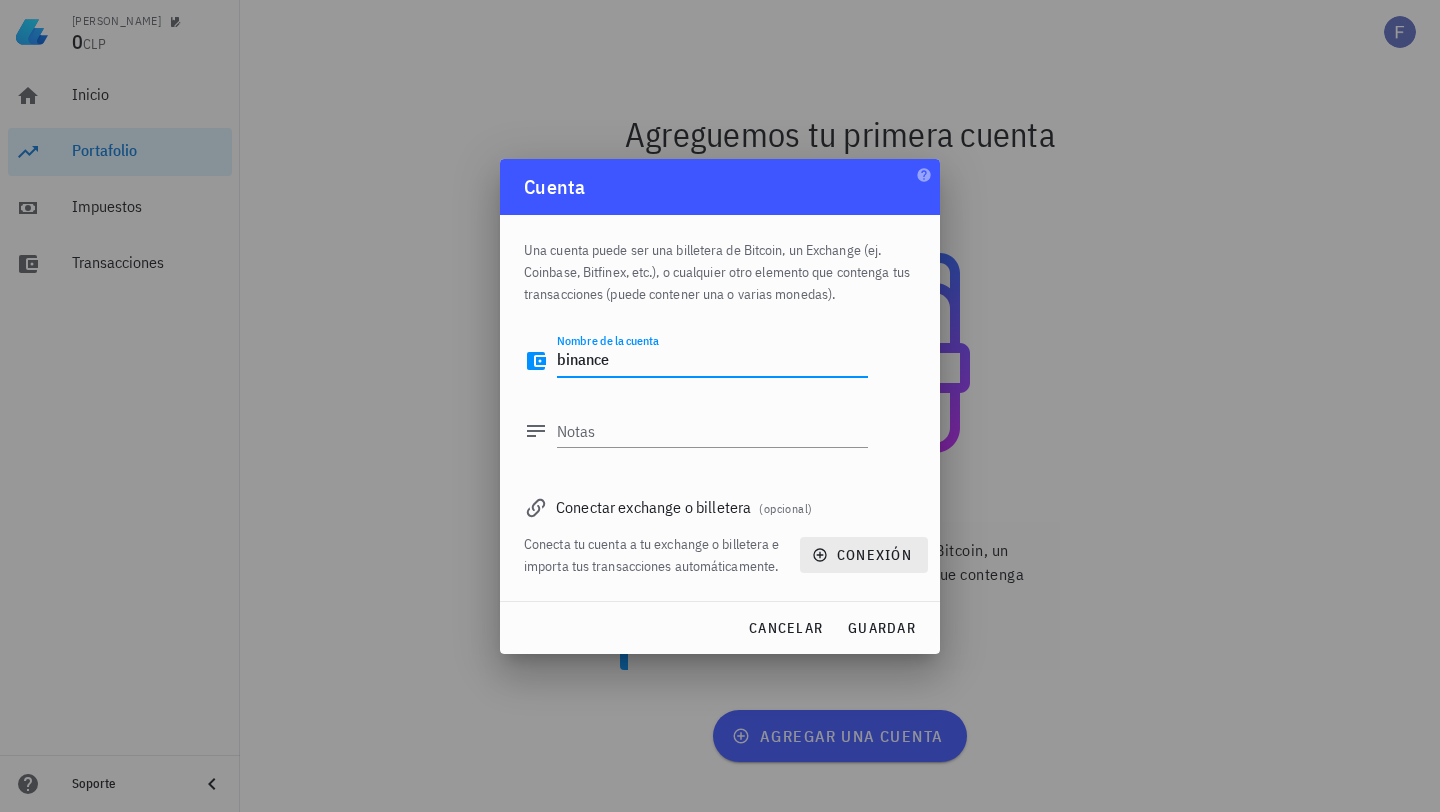 type on "binance" 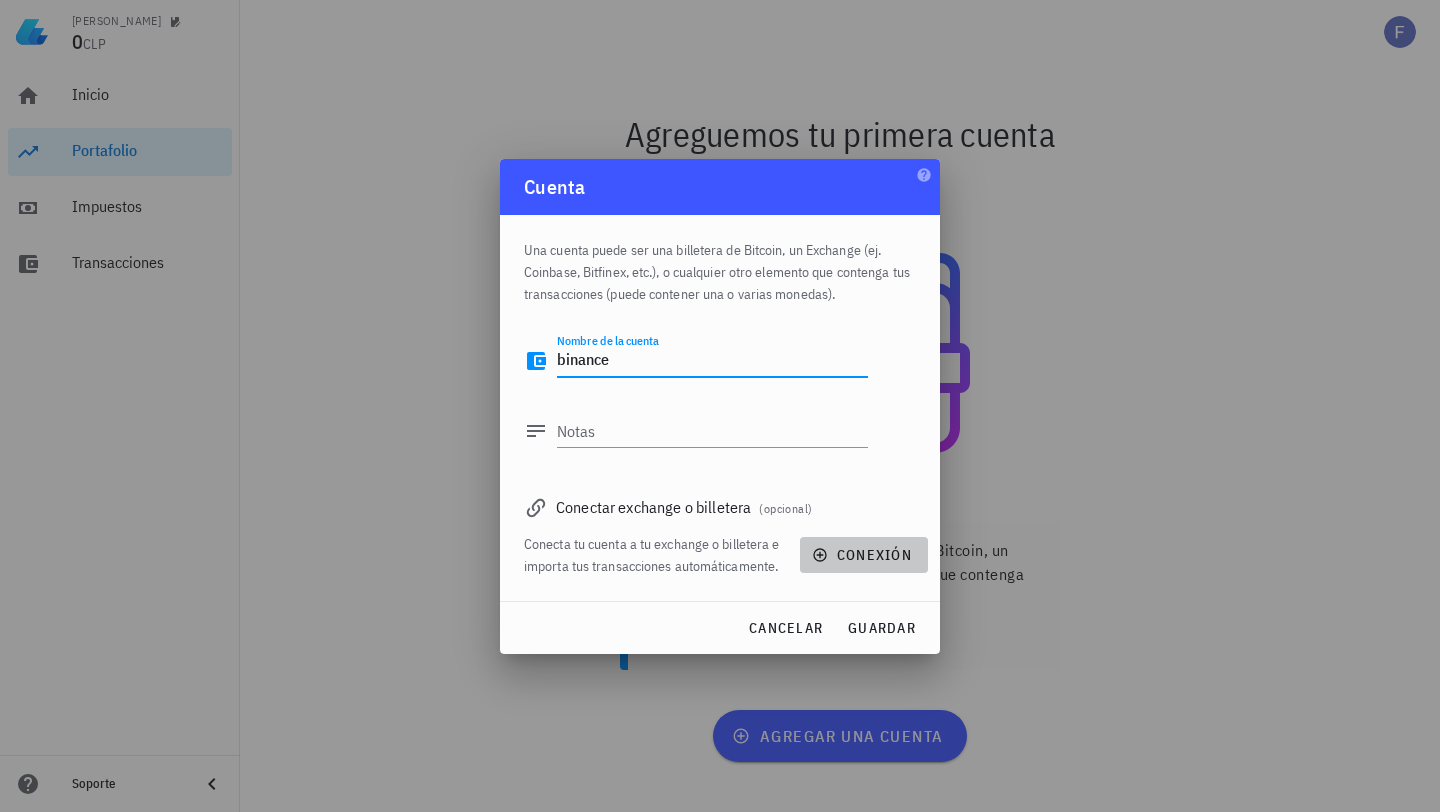 click on "conexión" at bounding box center [864, 555] 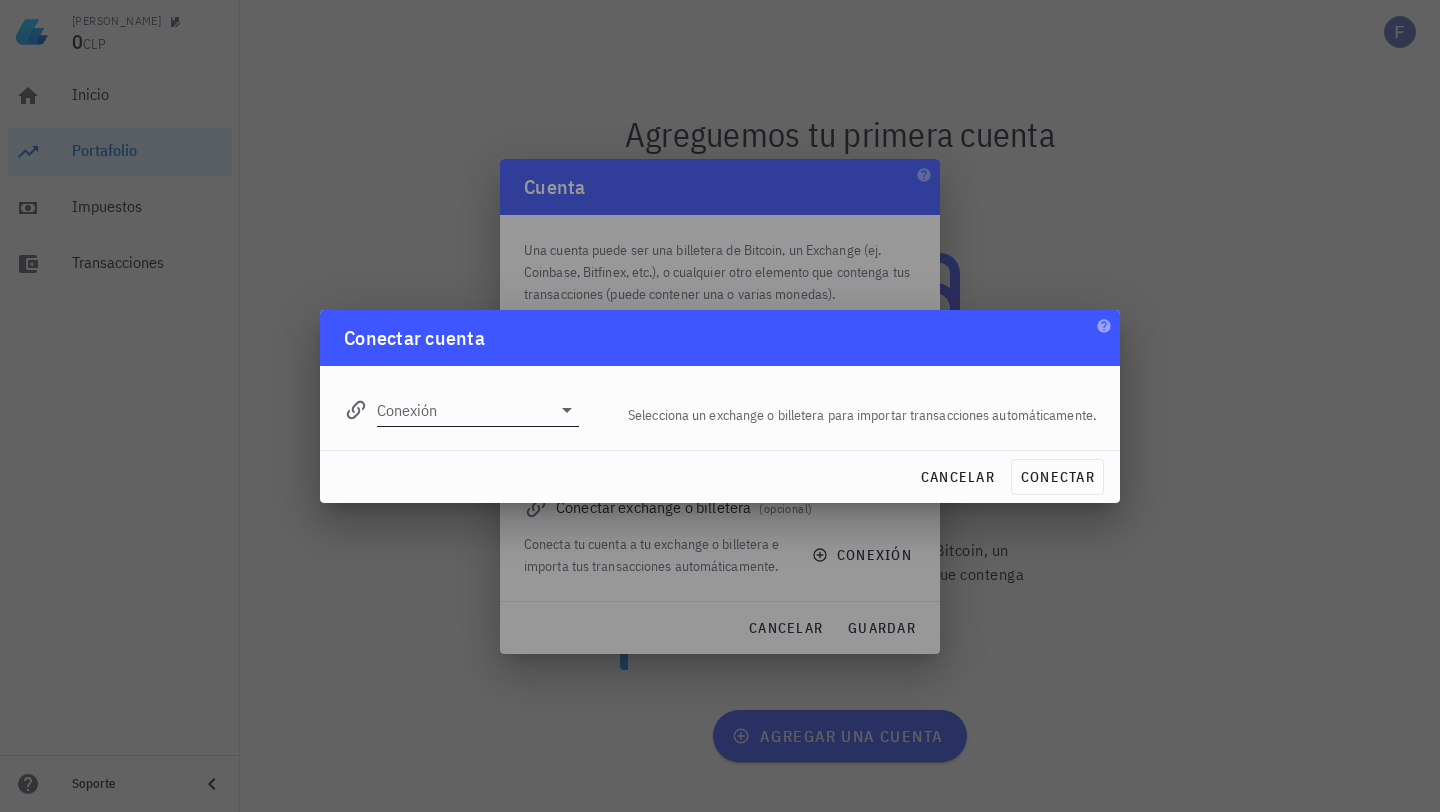 click on "Conexión" at bounding box center [464, 410] 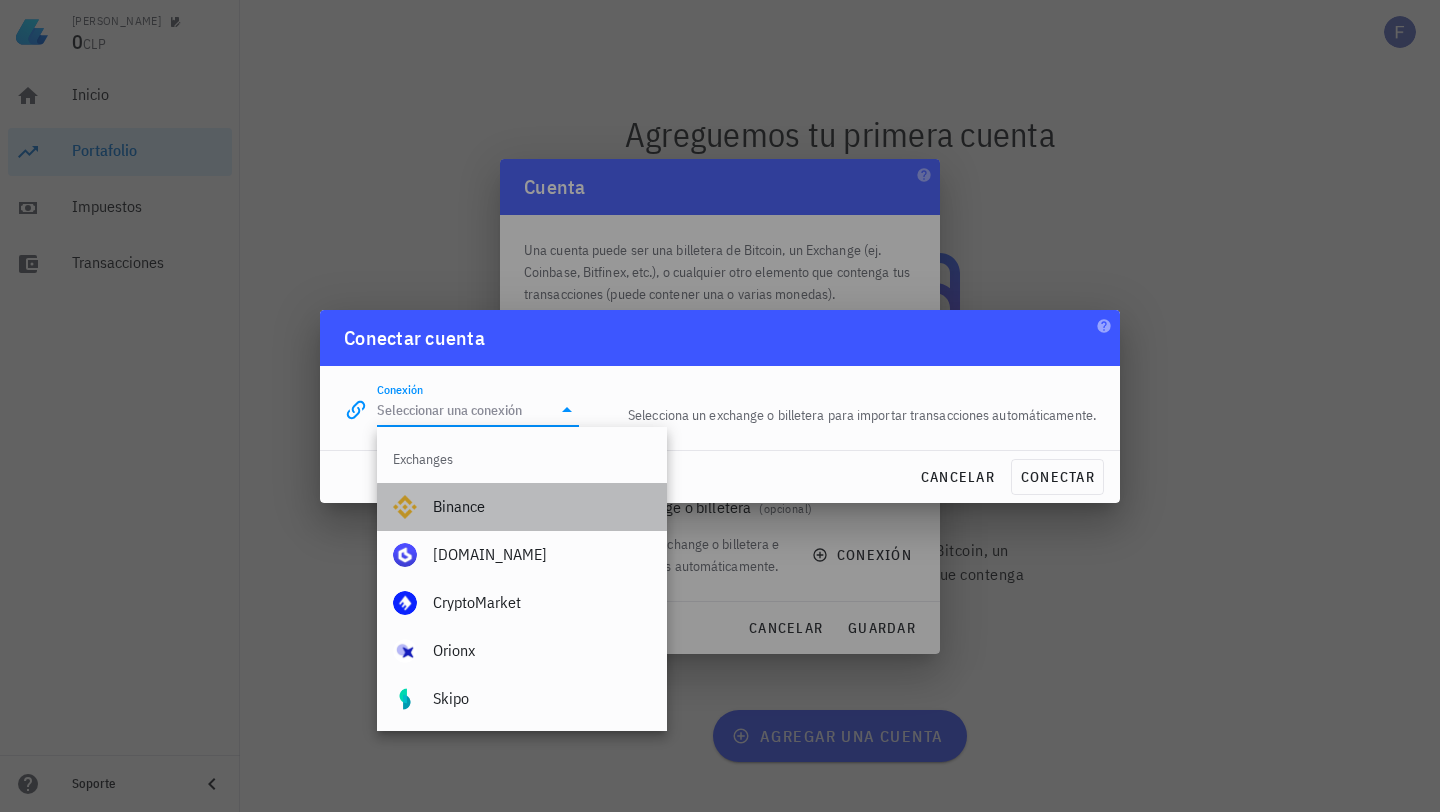 click on "Binance" at bounding box center (542, 506) 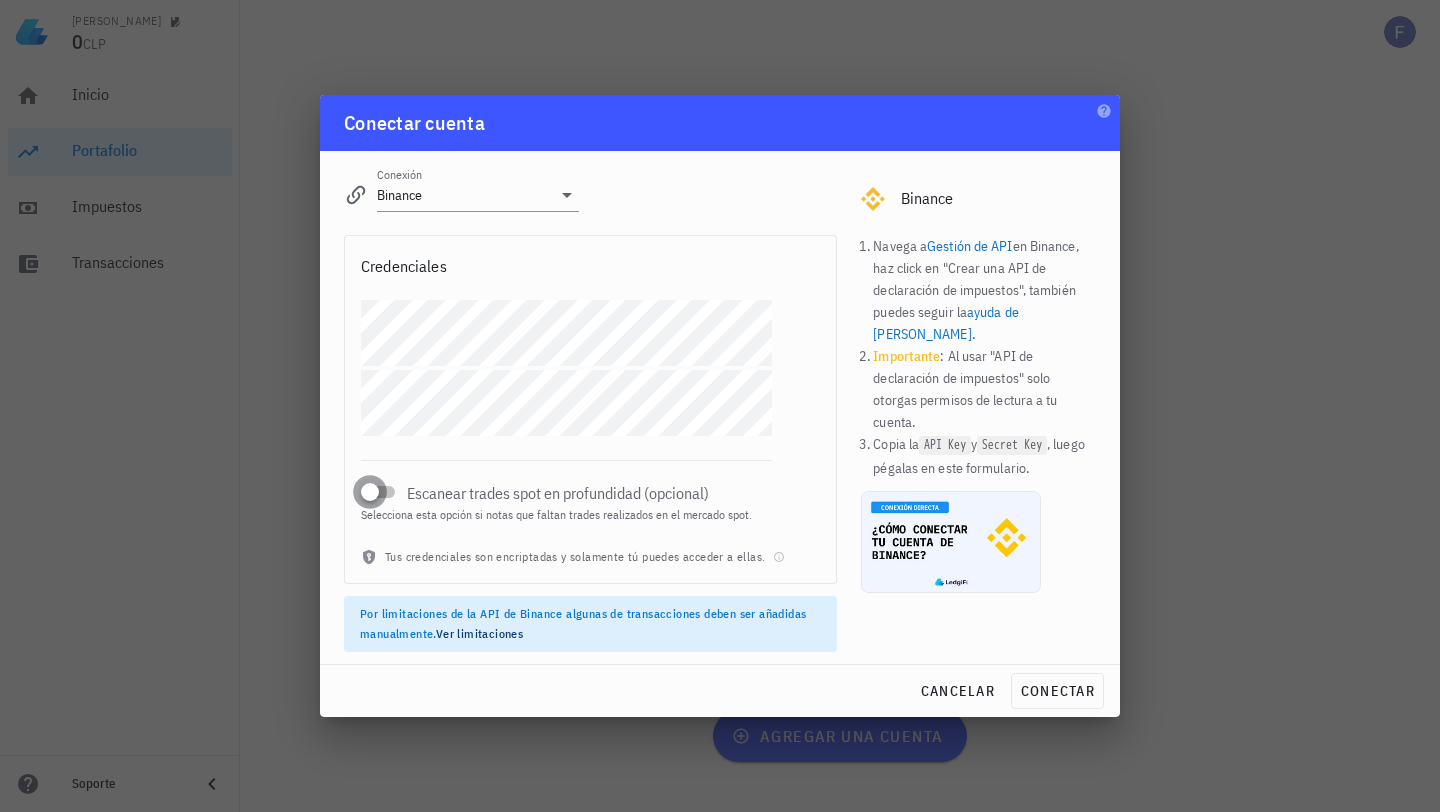 click at bounding box center [370, 492] 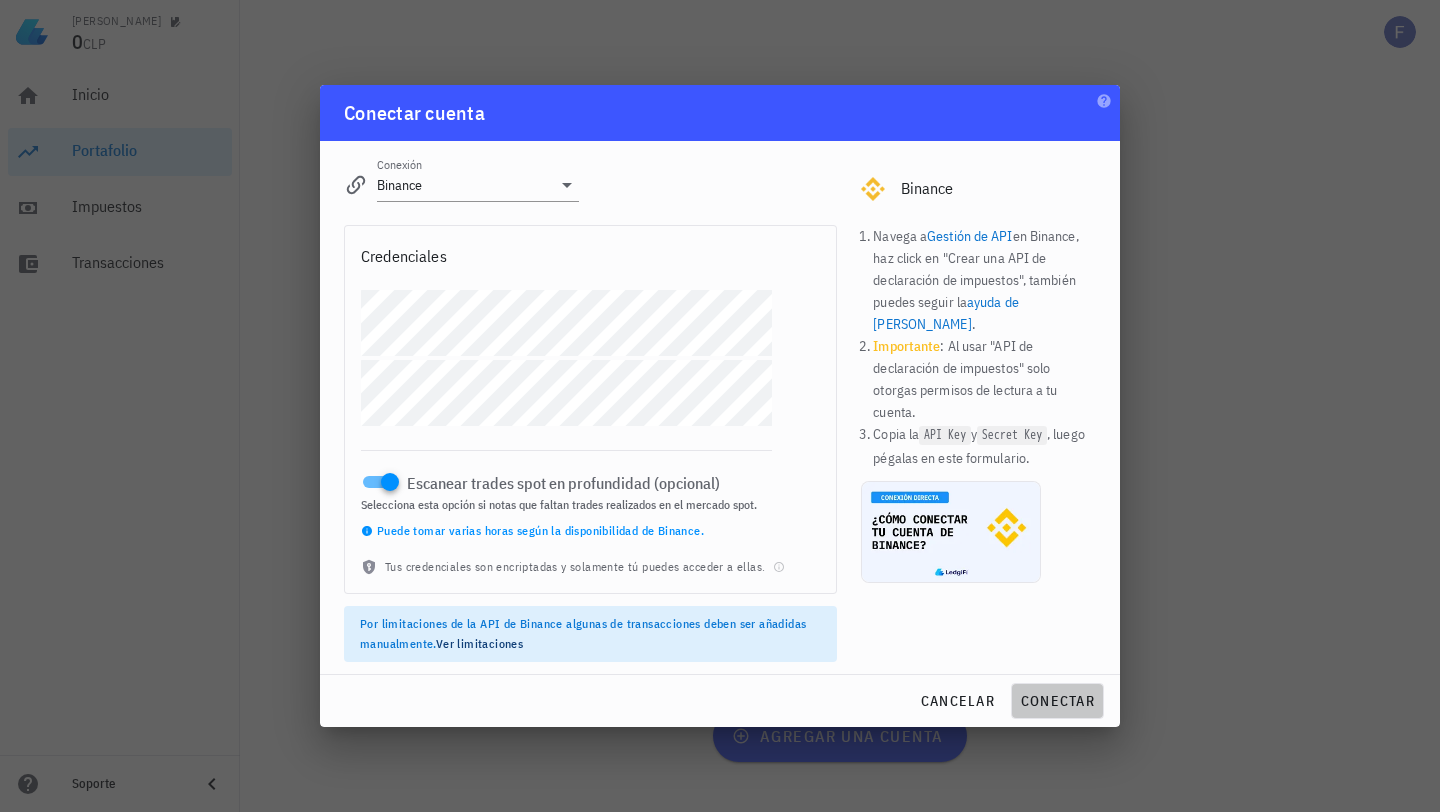 click on "conectar" at bounding box center (1057, 701) 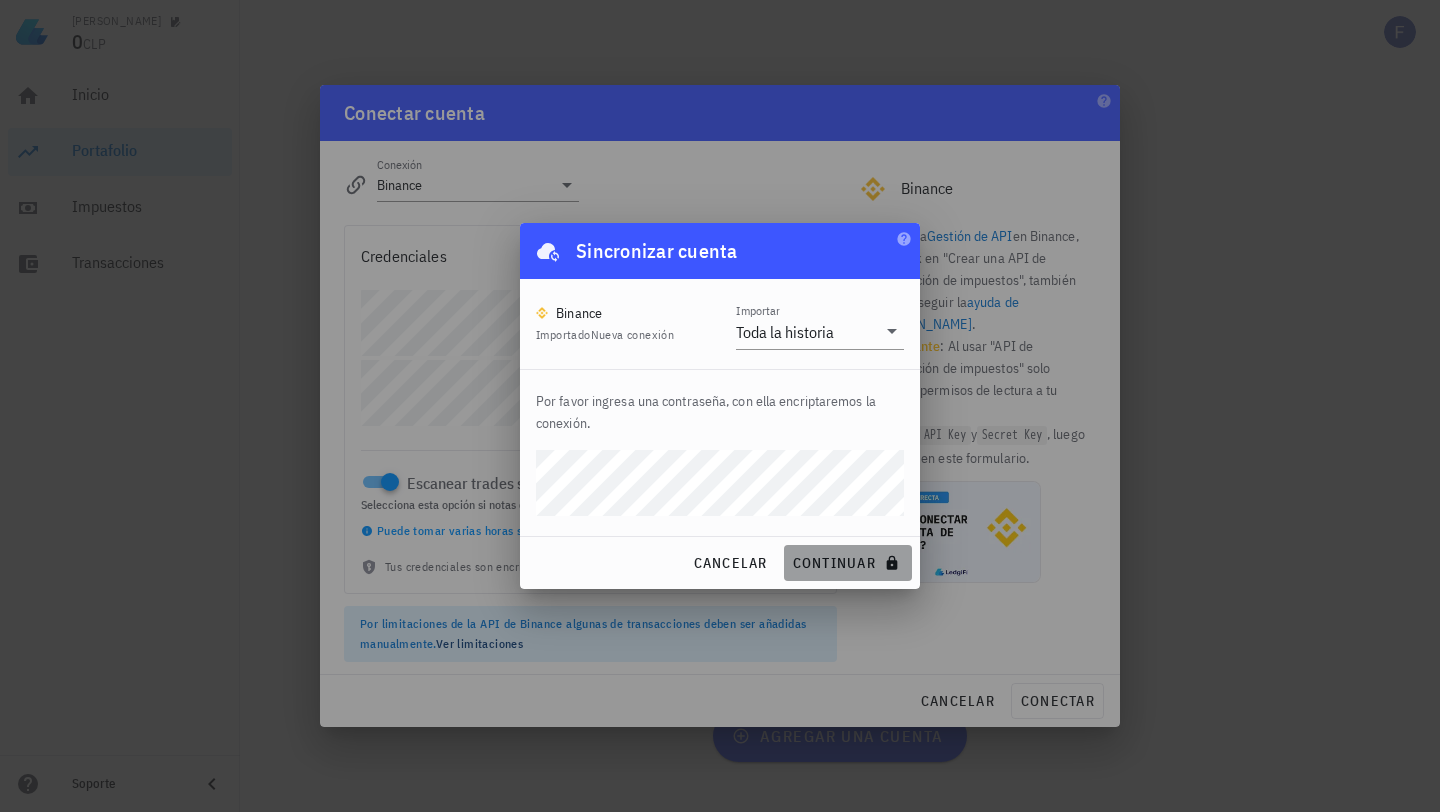 click on "continuar" at bounding box center (848, 563) 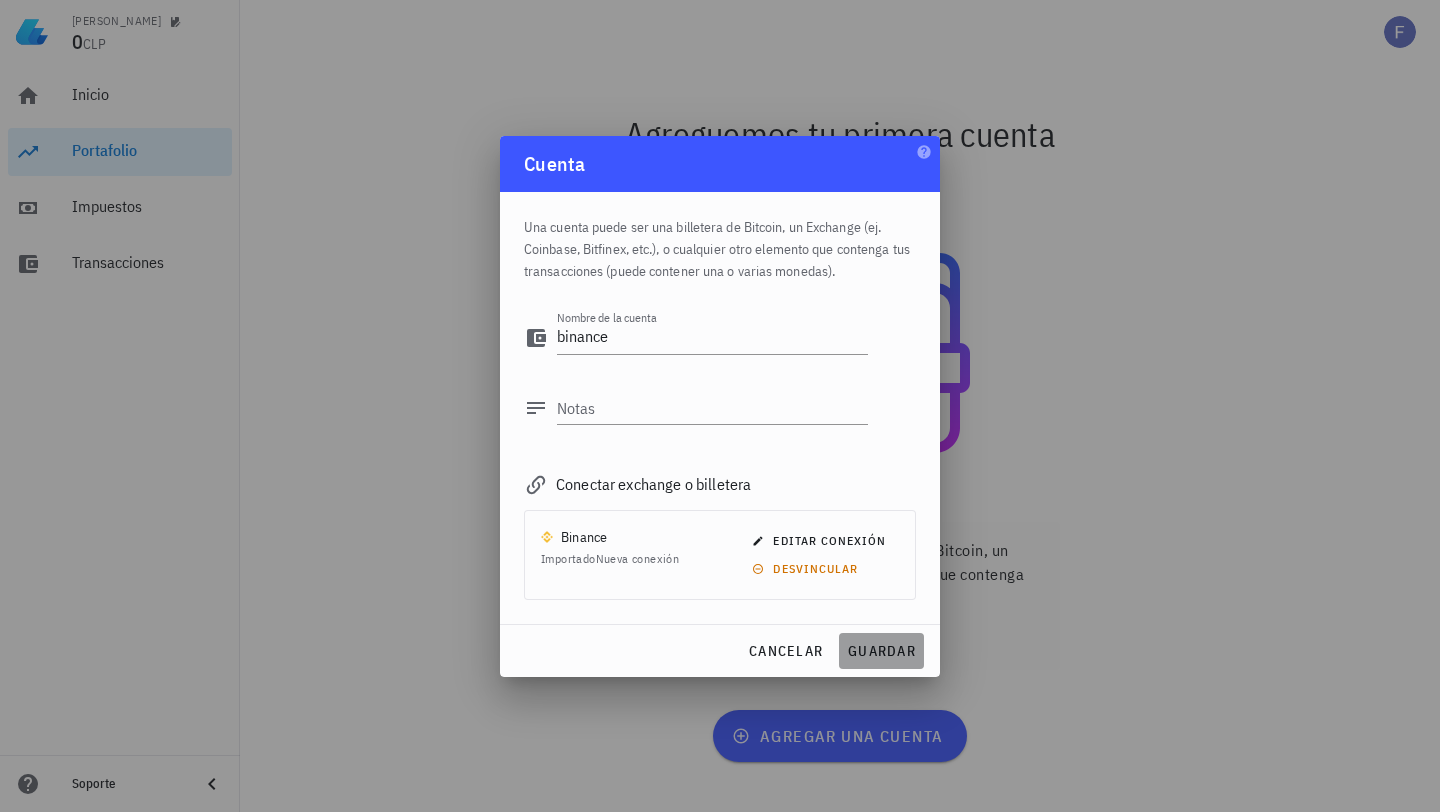 click on "guardar" at bounding box center [881, 651] 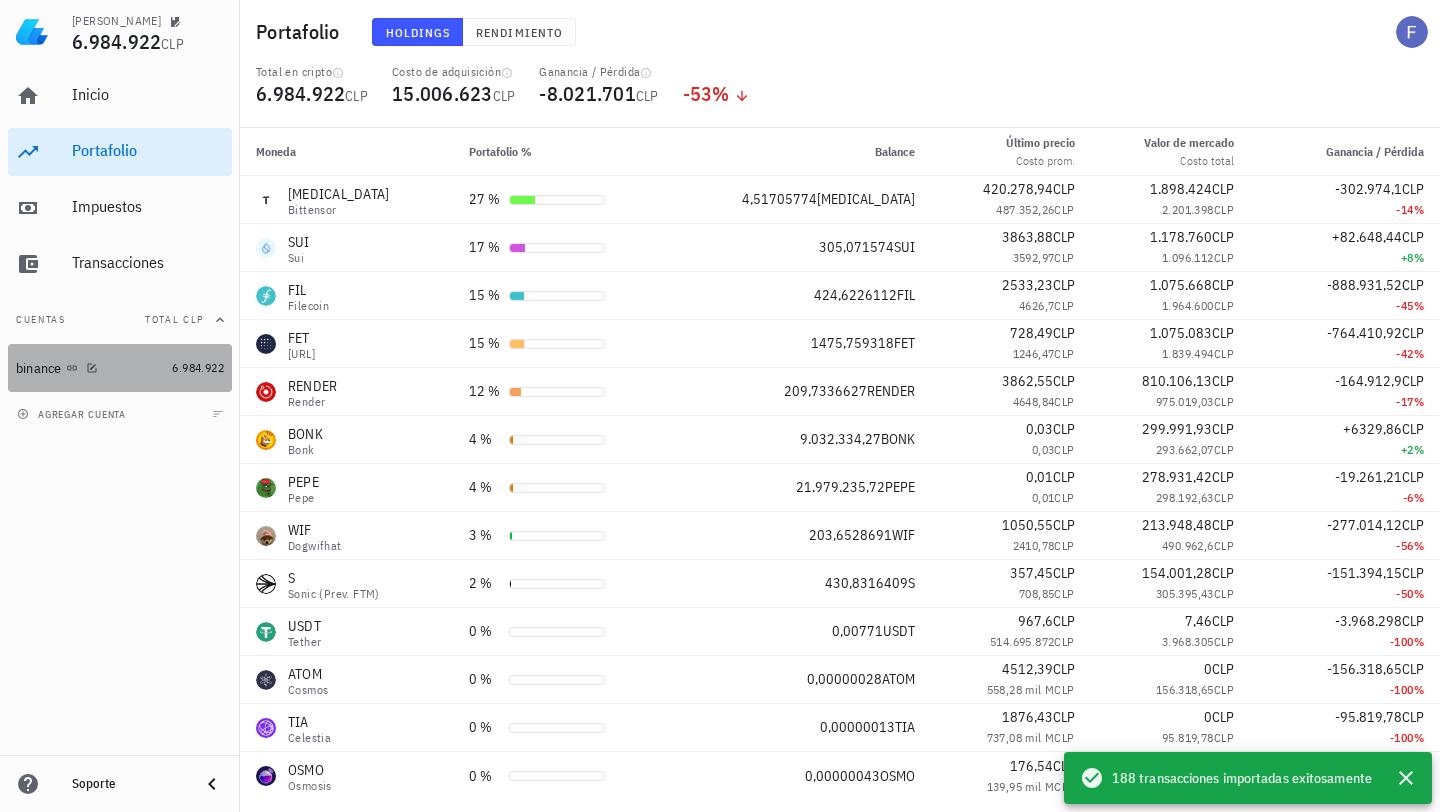 click on "binance" at bounding box center [90, 368] 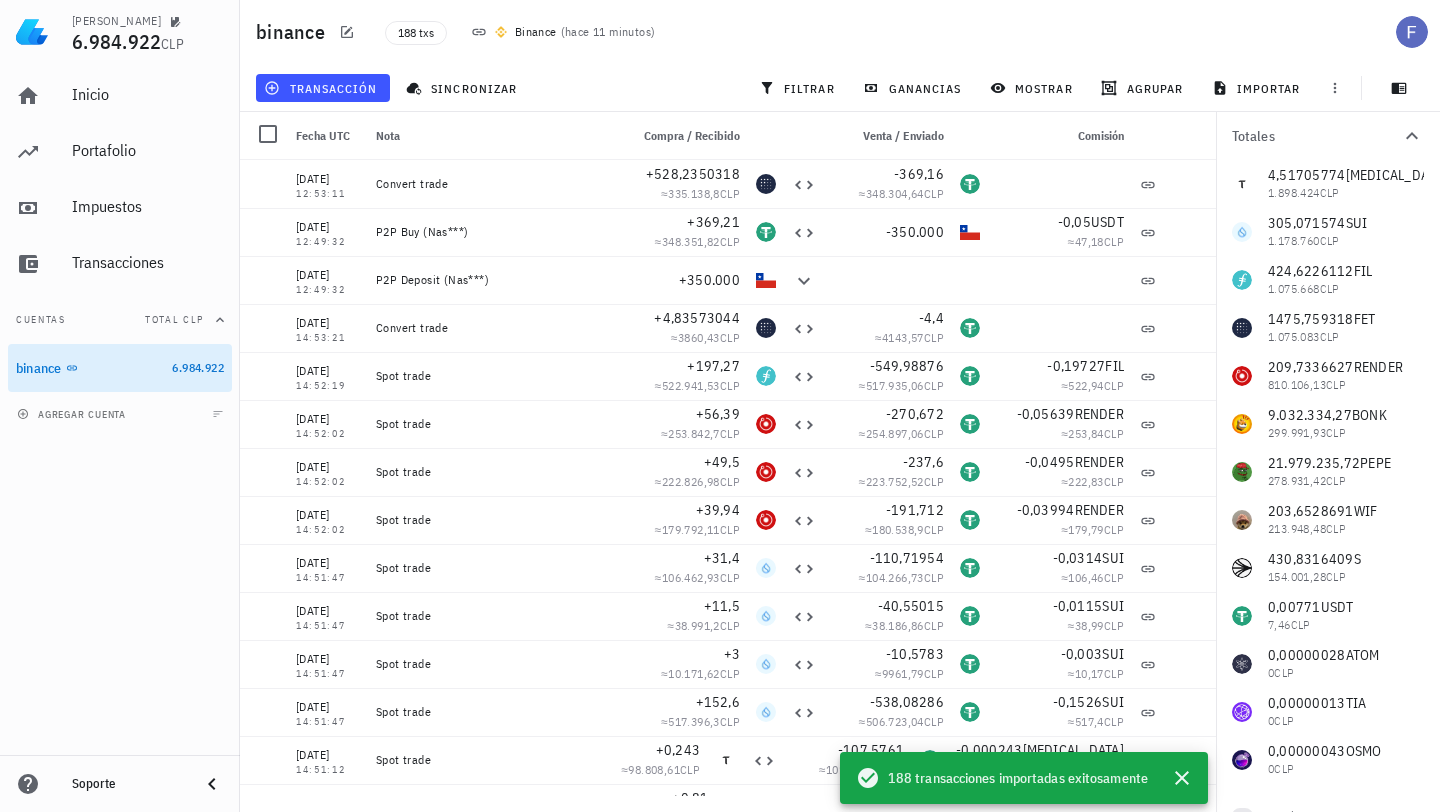scroll, scrollTop: 36, scrollLeft: 0, axis: vertical 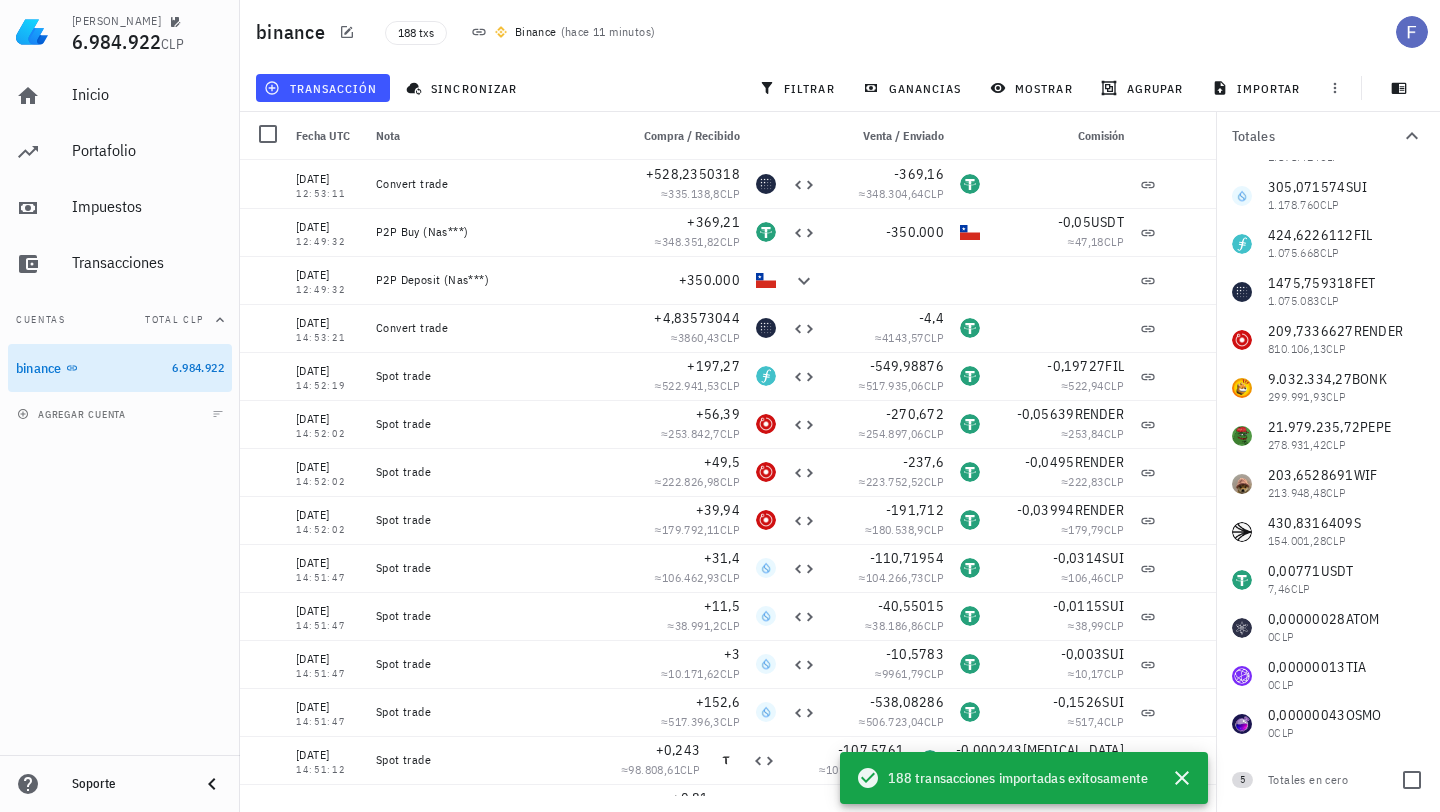 click on "5" at bounding box center [1242, 780] 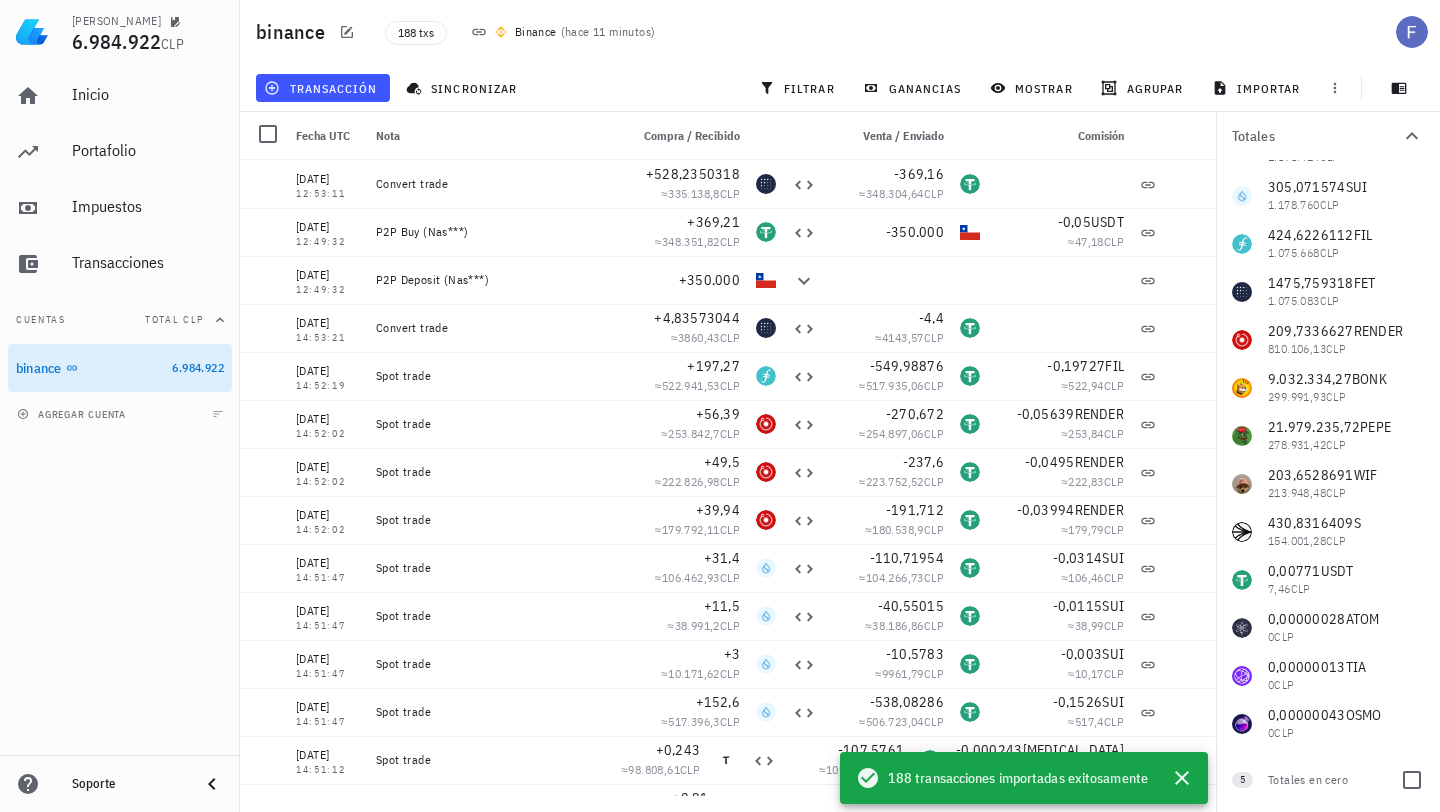 click on "Totales en cero" at bounding box center (1326, 780) 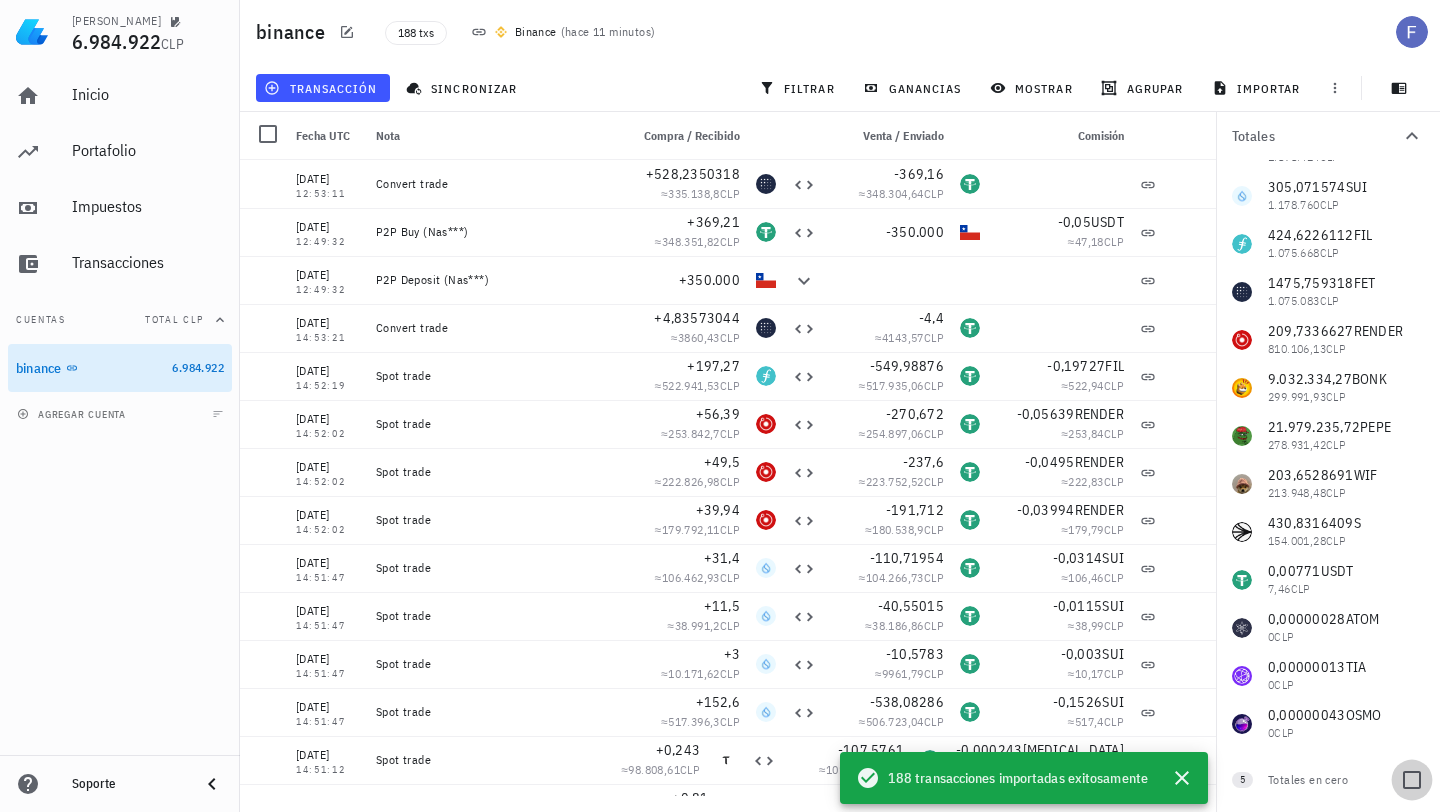click at bounding box center (1412, 780) 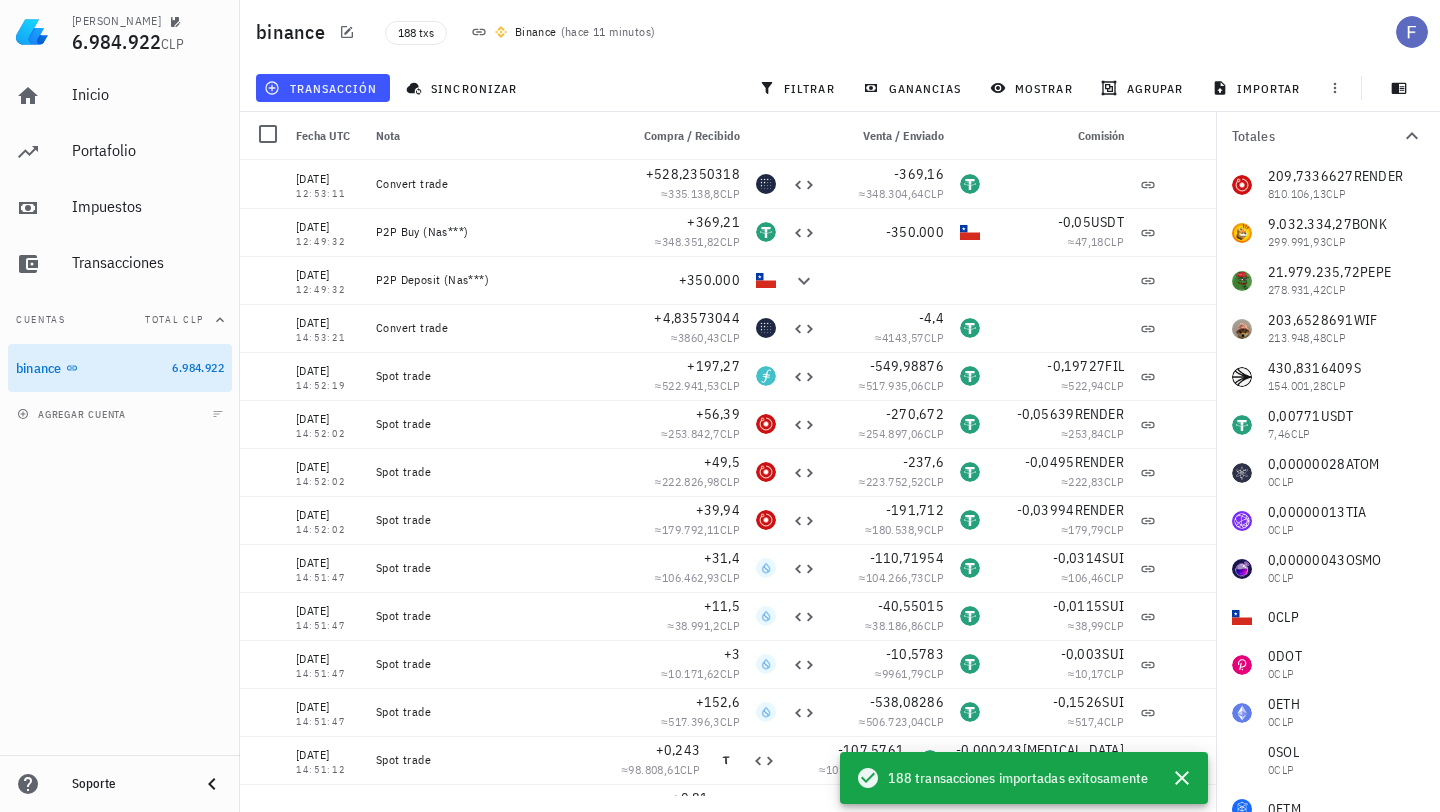 scroll, scrollTop: 276, scrollLeft: 0, axis: vertical 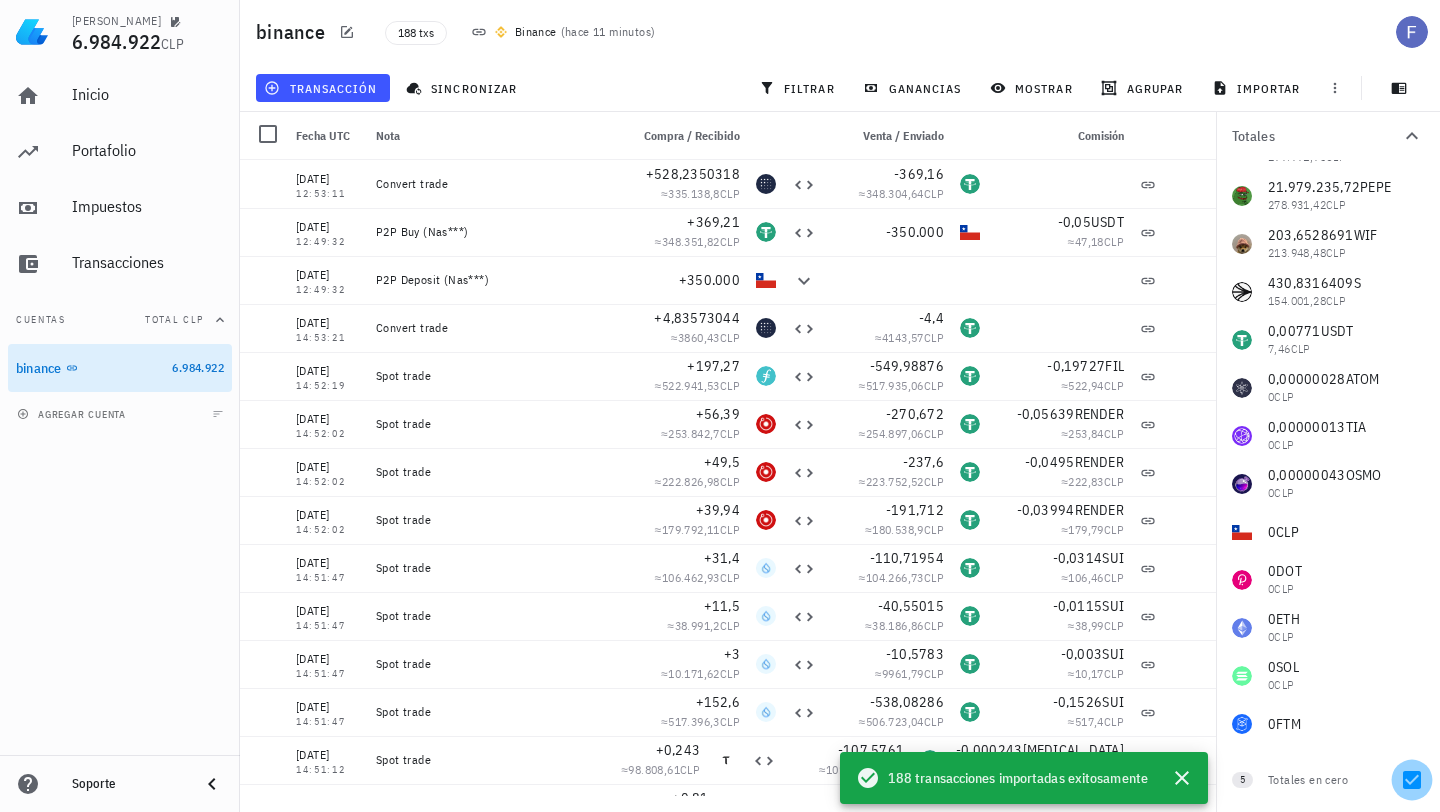 click at bounding box center (1412, 780) 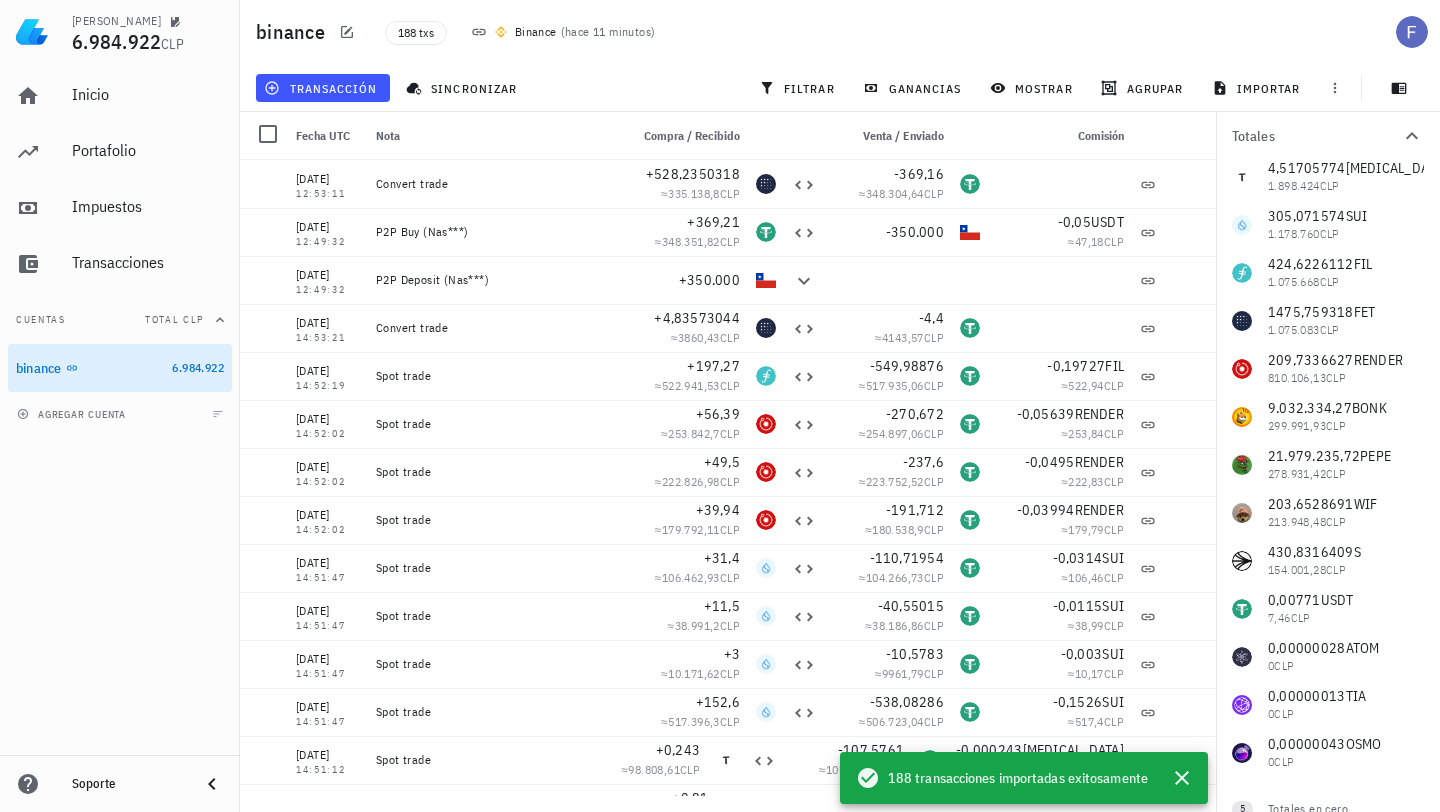 scroll, scrollTop: 0, scrollLeft: 0, axis: both 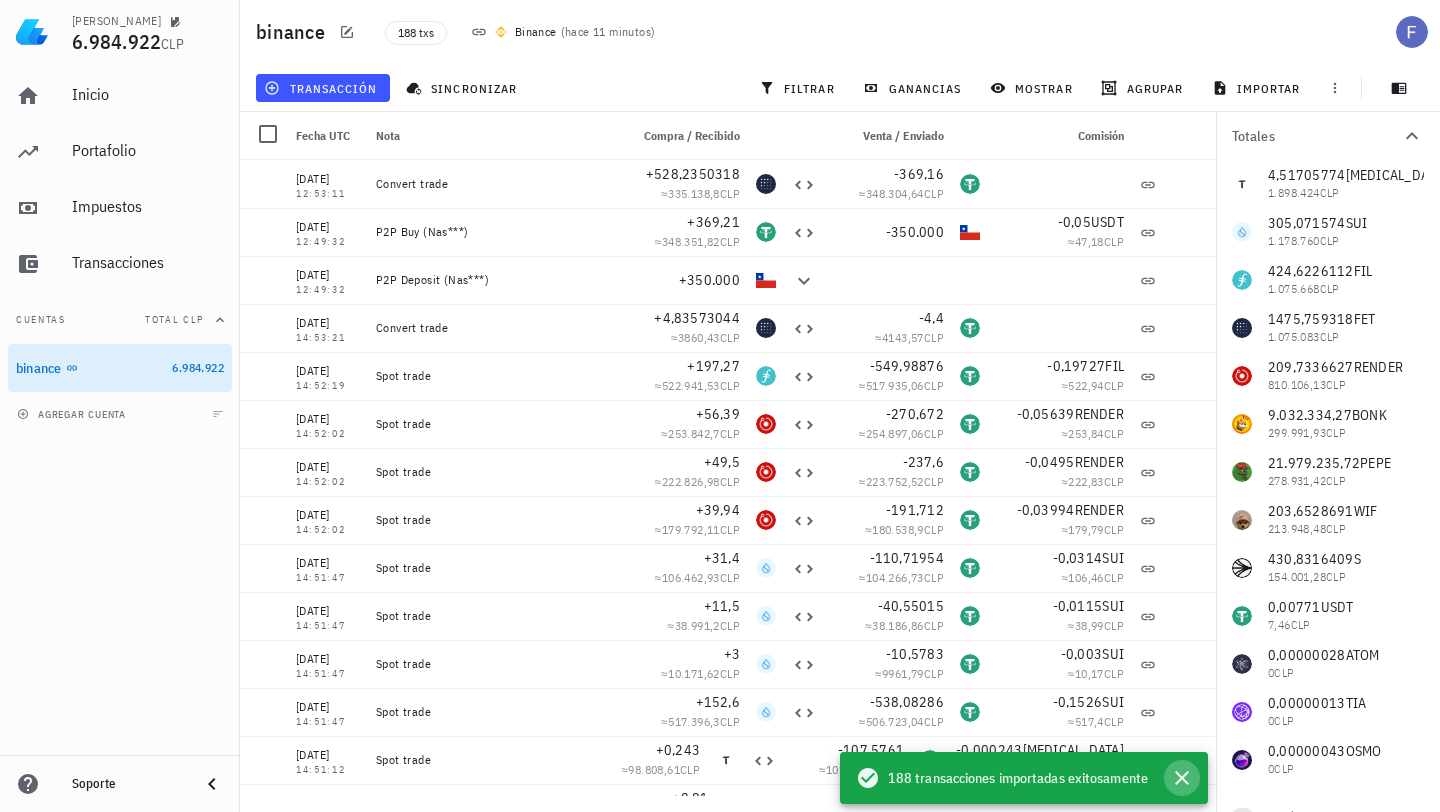 click 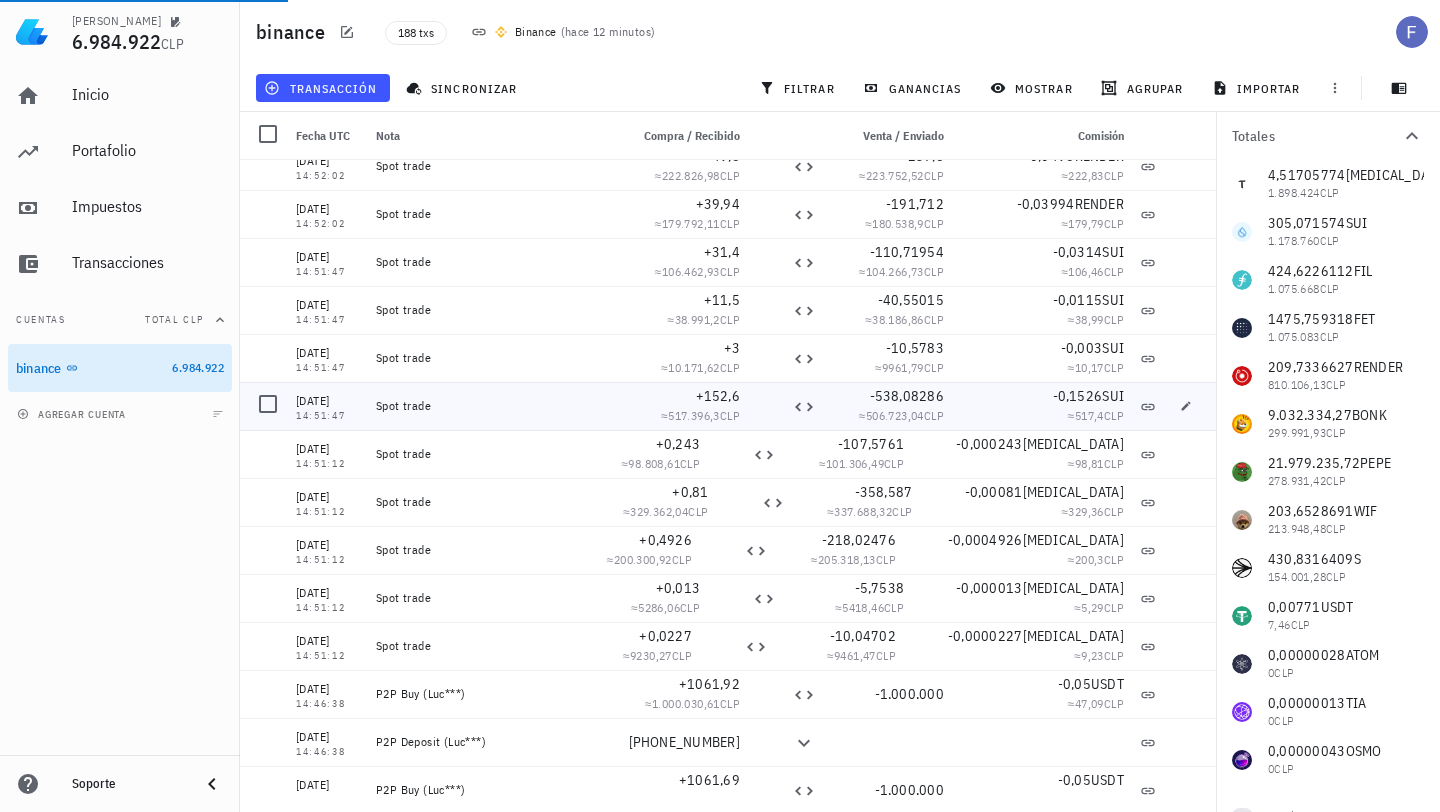 scroll, scrollTop: 0, scrollLeft: 0, axis: both 